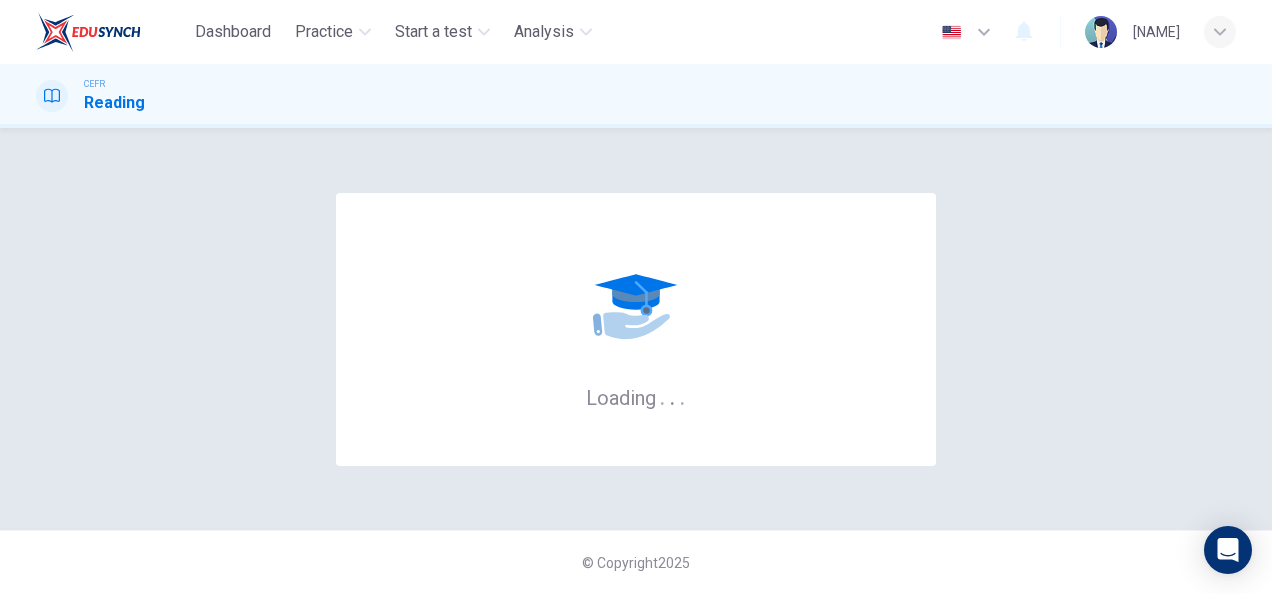 scroll, scrollTop: 0, scrollLeft: 0, axis: both 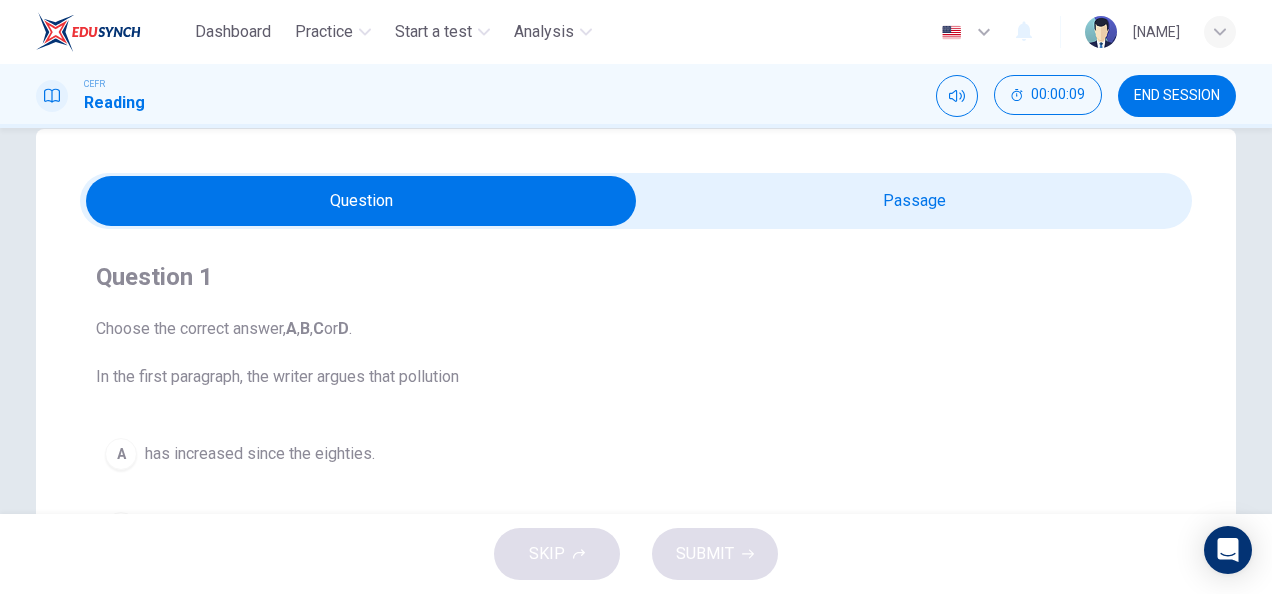 click at bounding box center [361, 201] 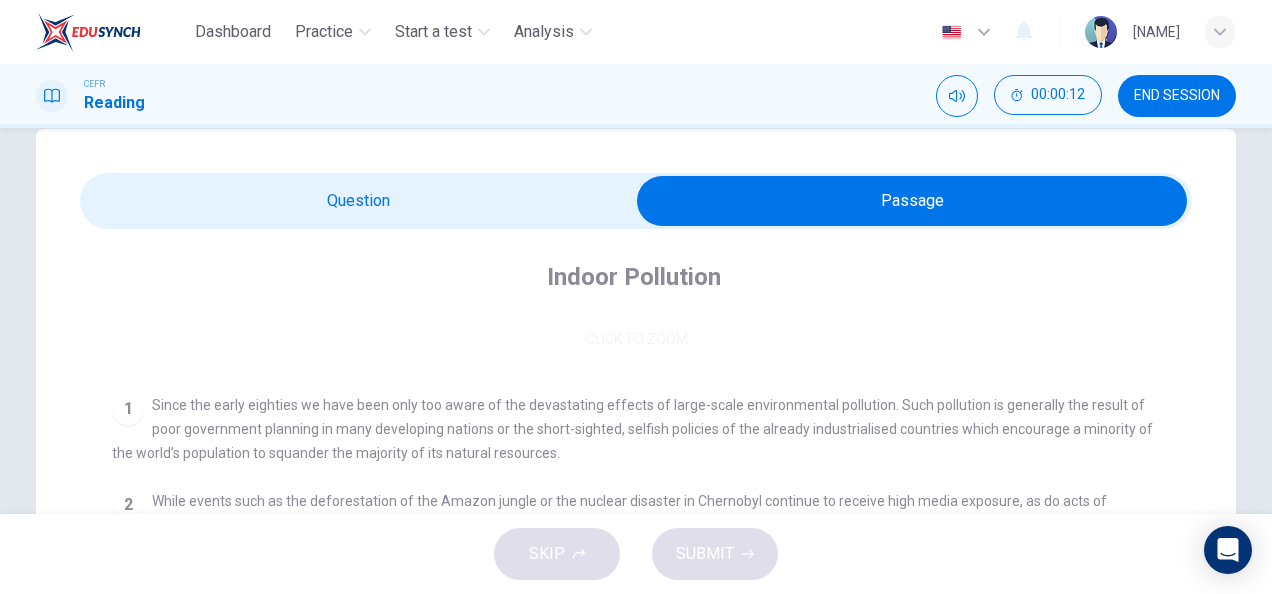 scroll, scrollTop: 308, scrollLeft: 0, axis: vertical 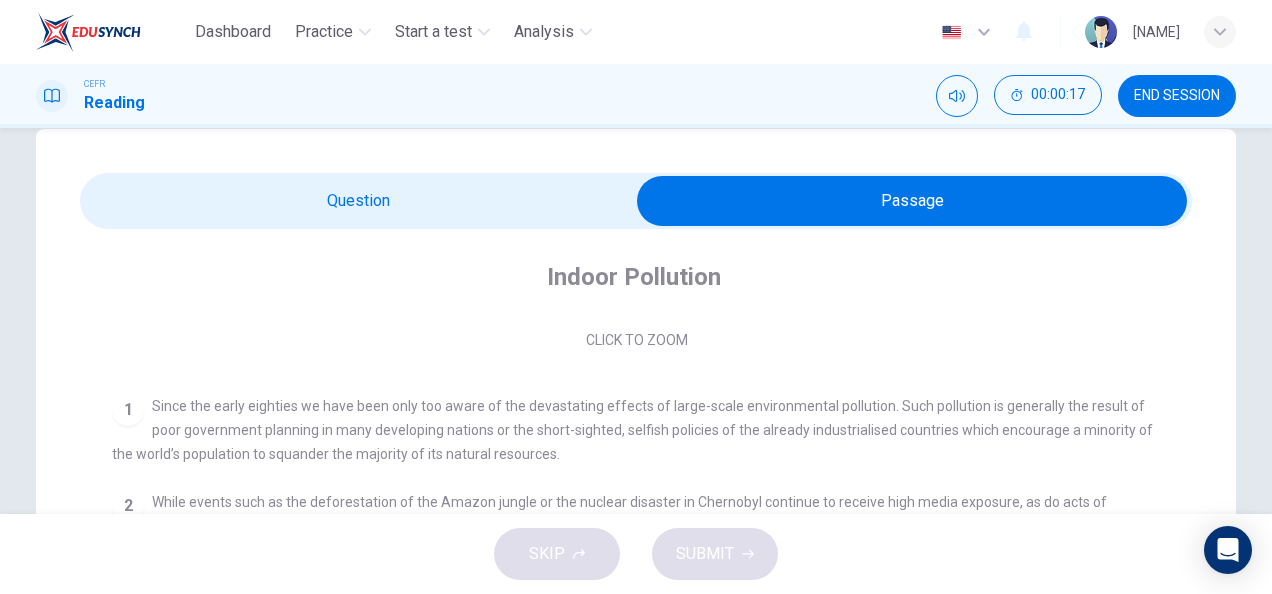 click at bounding box center [912, 201] 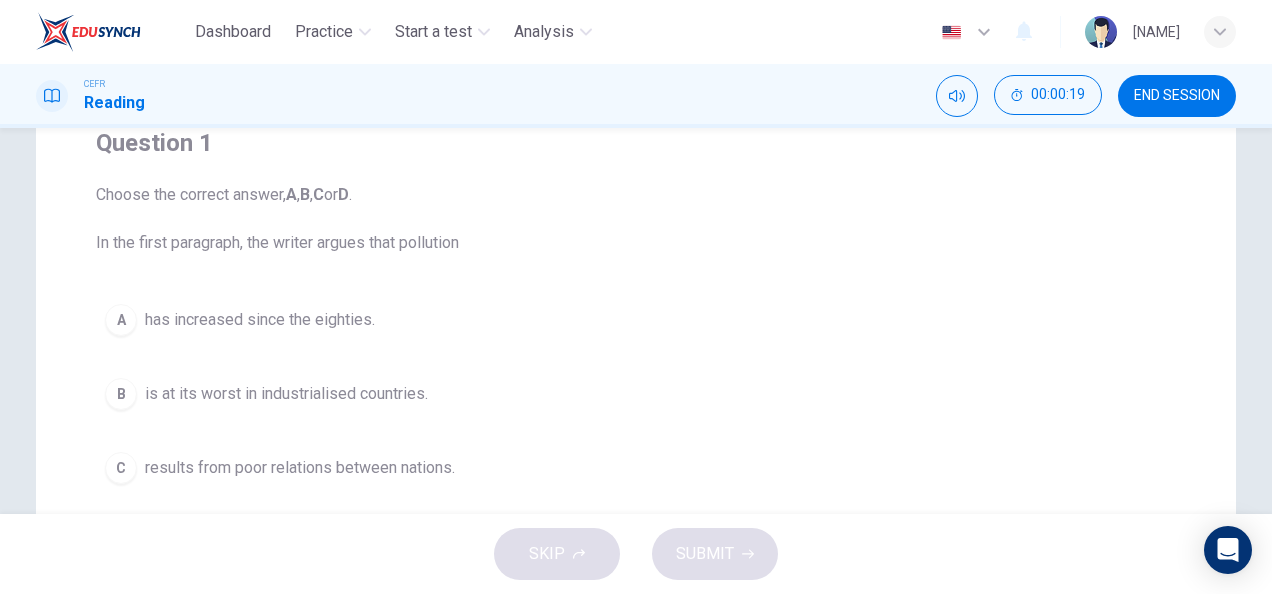 scroll, scrollTop: 0, scrollLeft: 0, axis: both 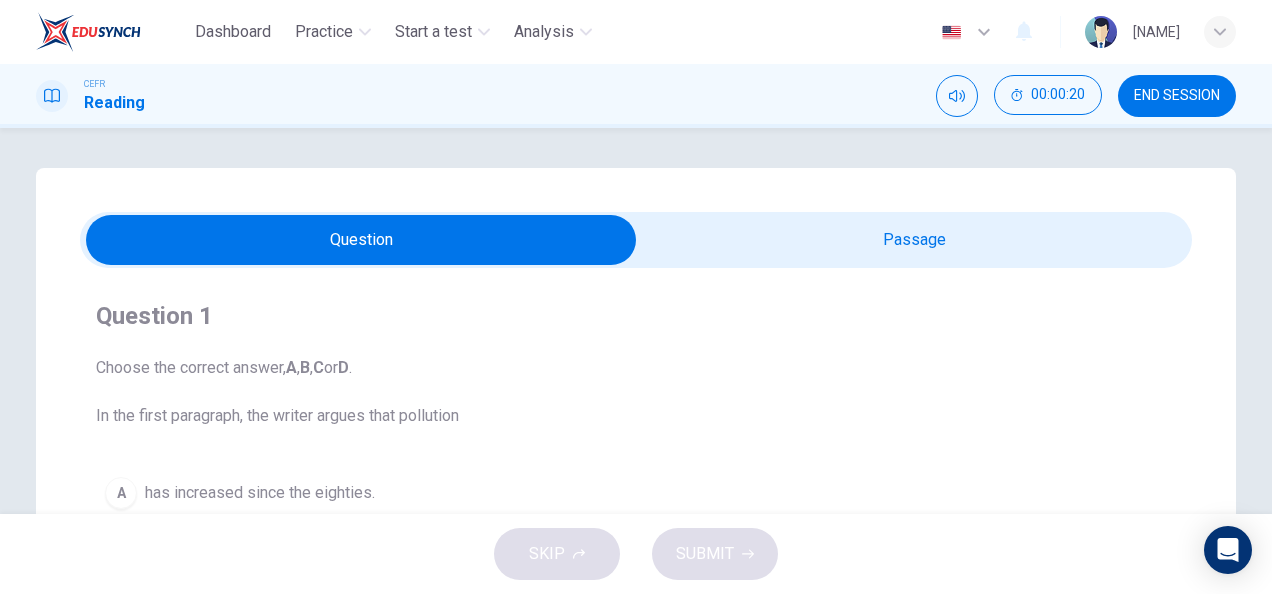 click at bounding box center (361, 240) 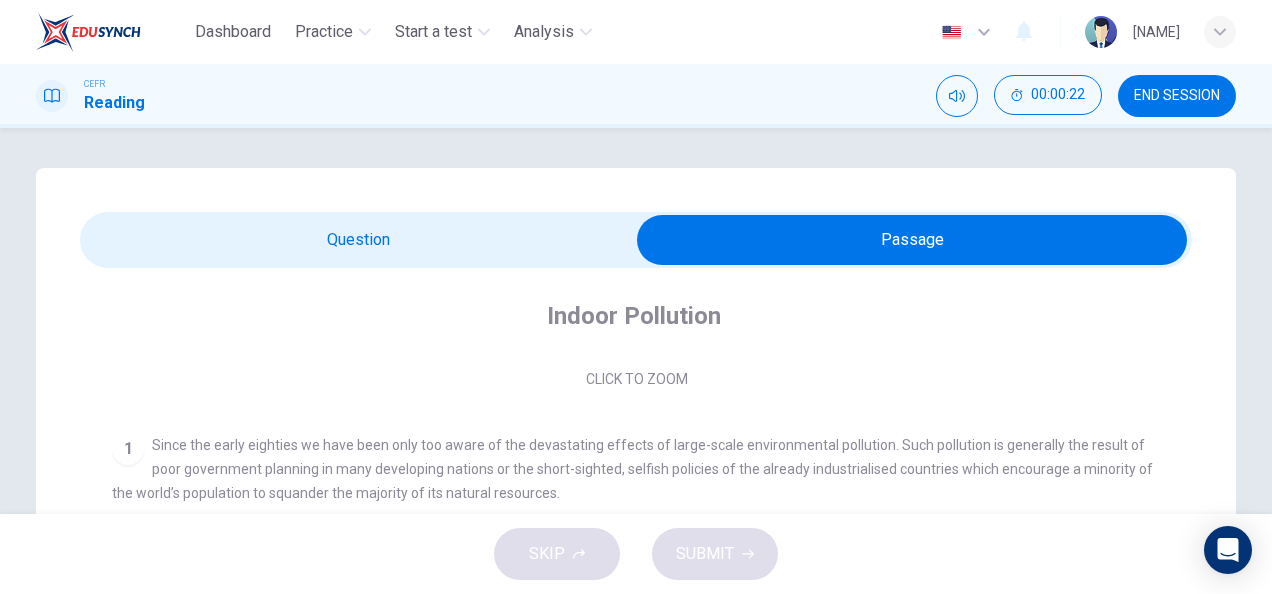 click at bounding box center (912, 240) 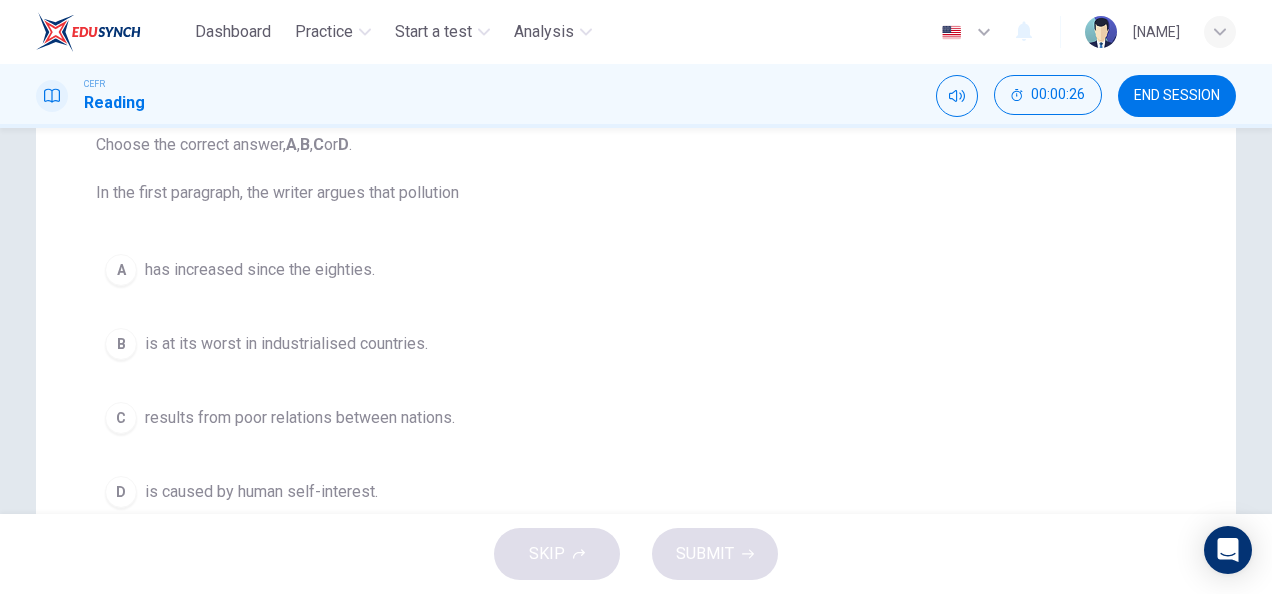scroll, scrollTop: 224, scrollLeft: 0, axis: vertical 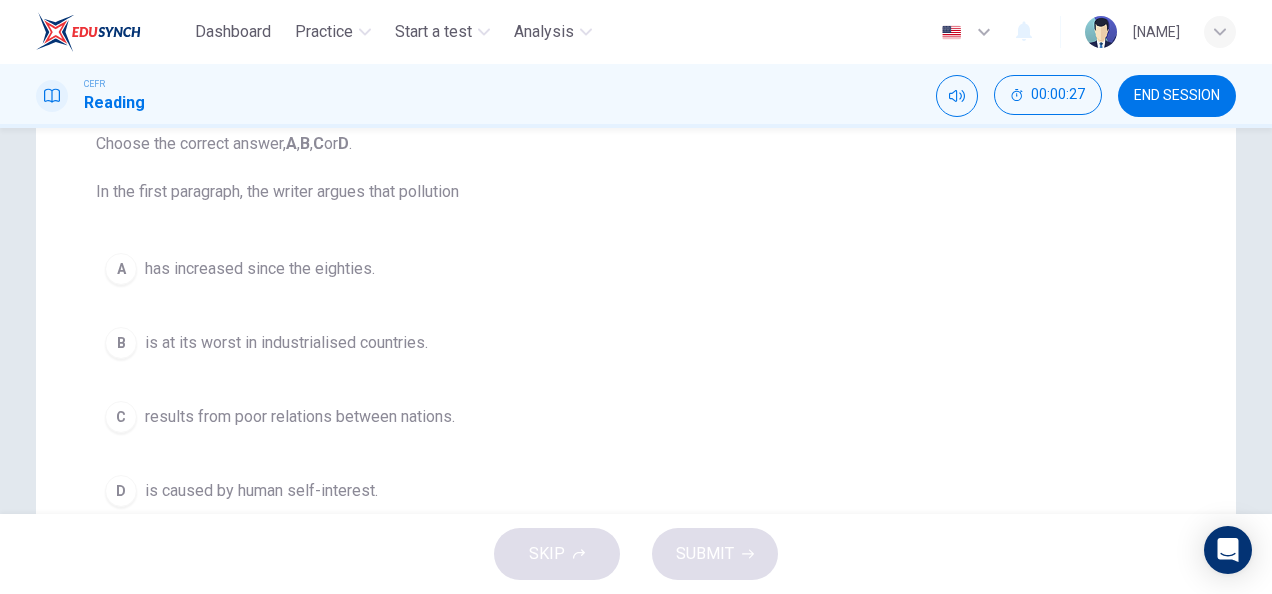click on "is caused by human self-interest." at bounding box center (260, 269) 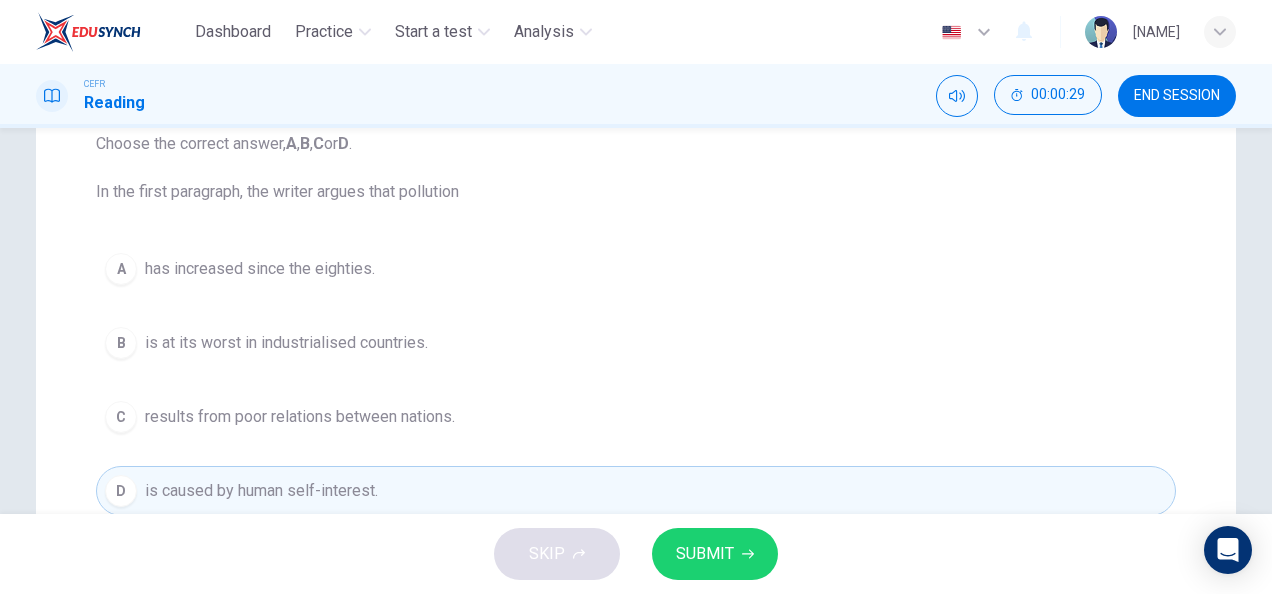 click on "SUBMIT" at bounding box center [705, 554] 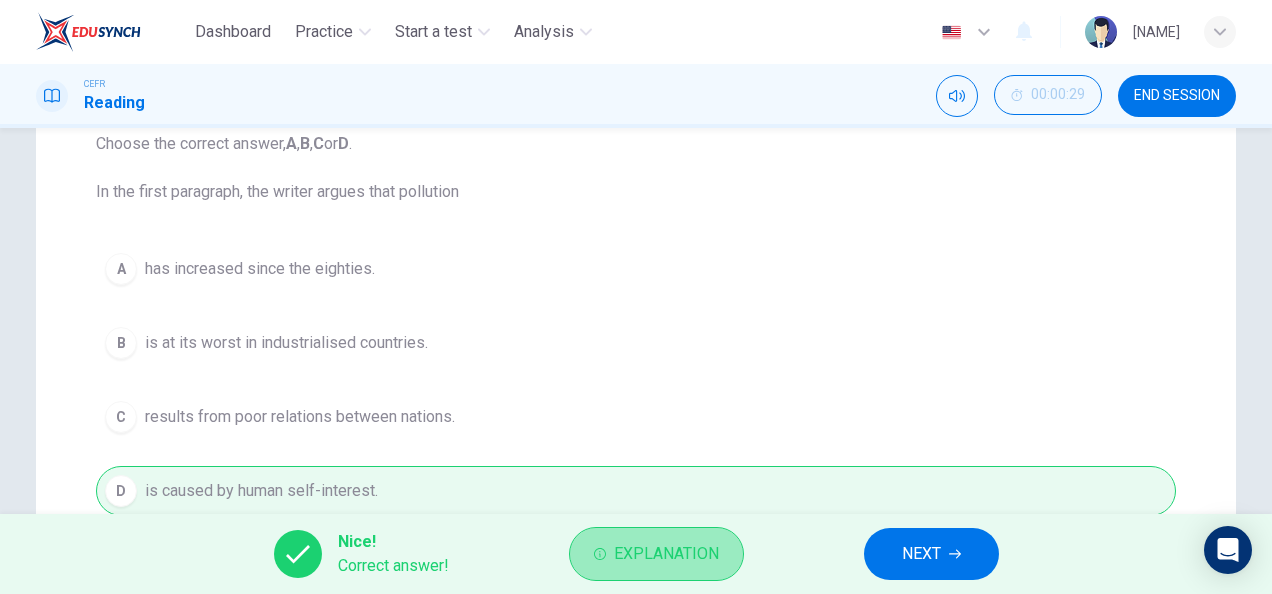 click on "Explanation" at bounding box center (666, 554) 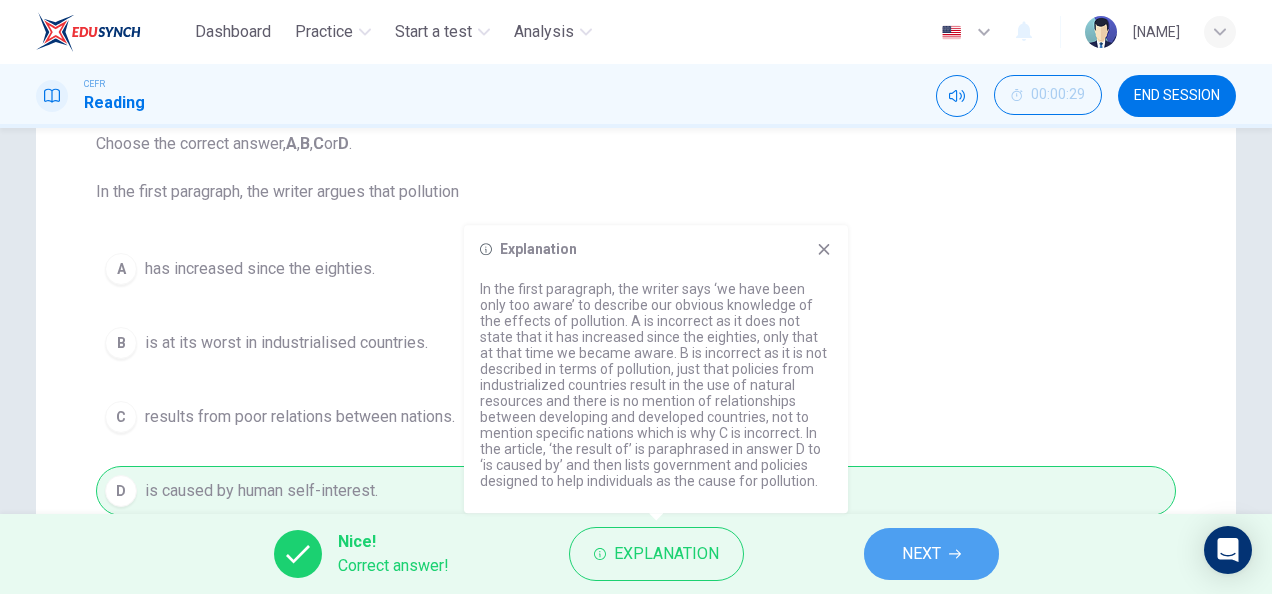 click on "NEXT" at bounding box center (921, 554) 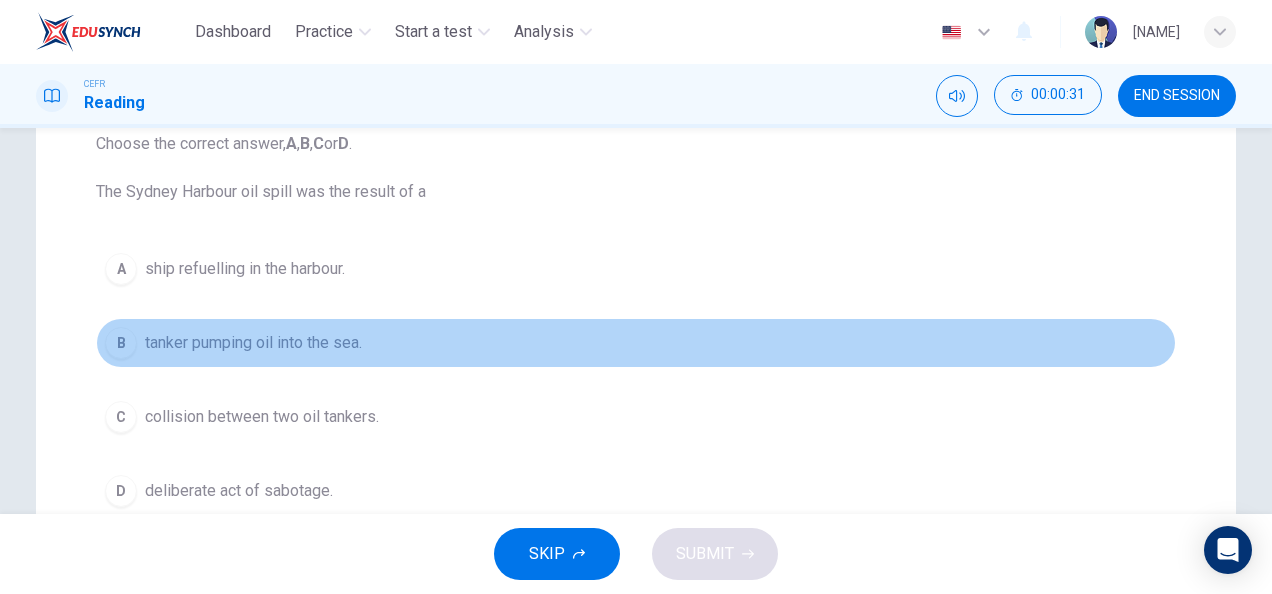 drag, startPoint x: 277, startPoint y: 327, endPoint x: 347, endPoint y: 346, distance: 72.53275 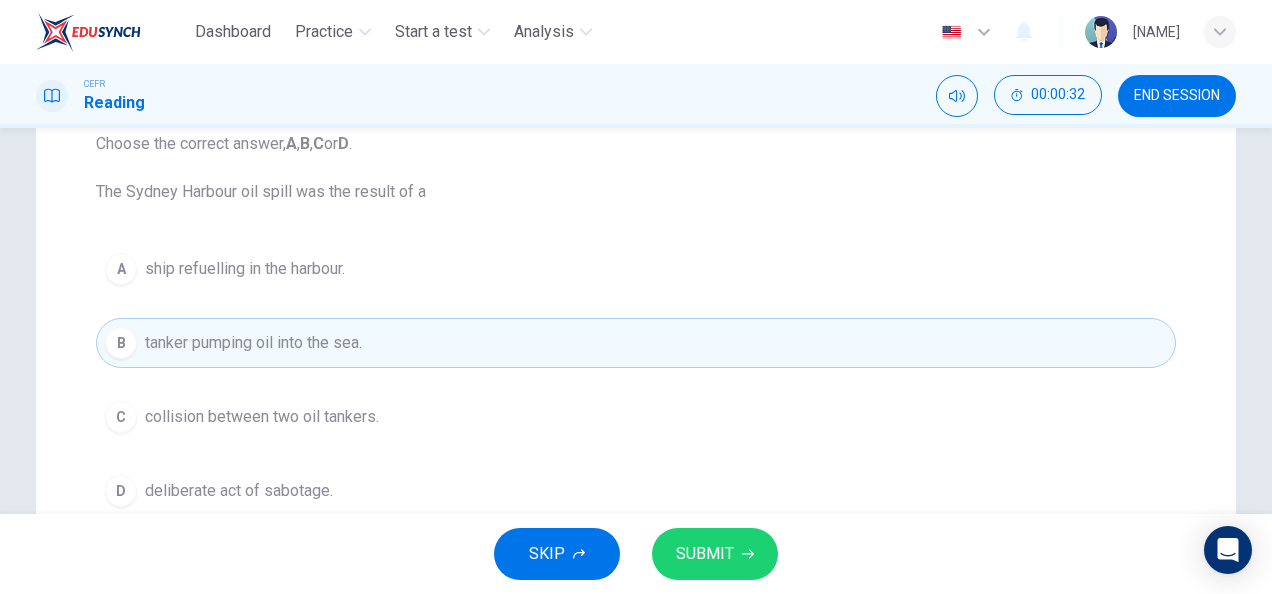 click on "SUBMIT" at bounding box center [705, 554] 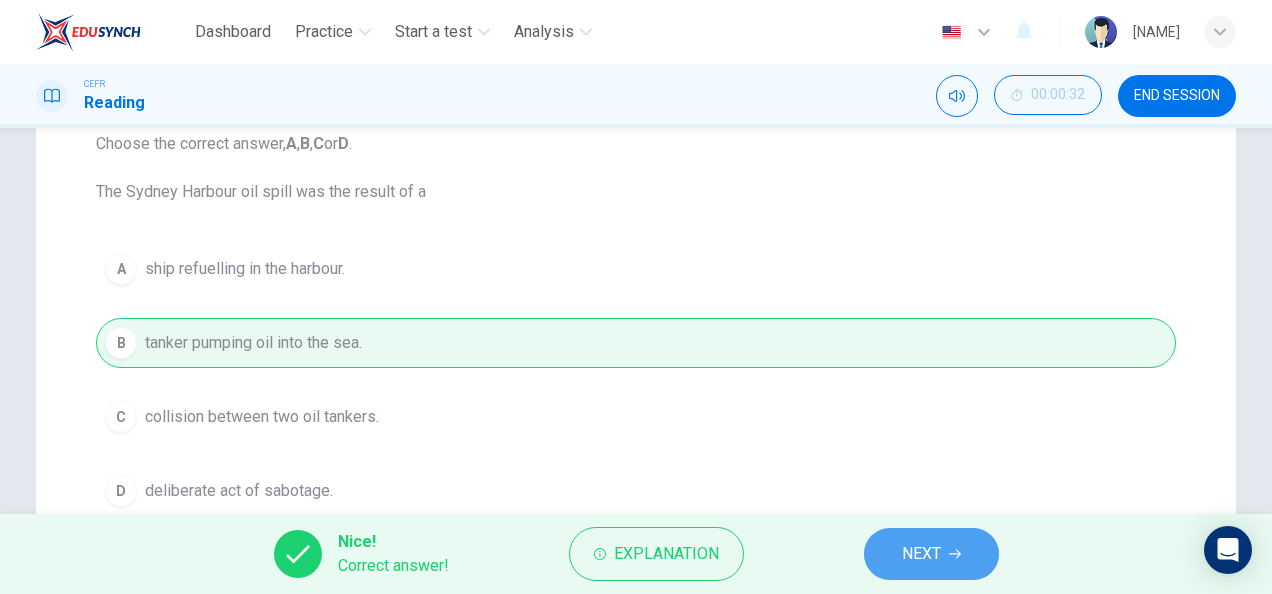 click on "NEXT" at bounding box center [921, 554] 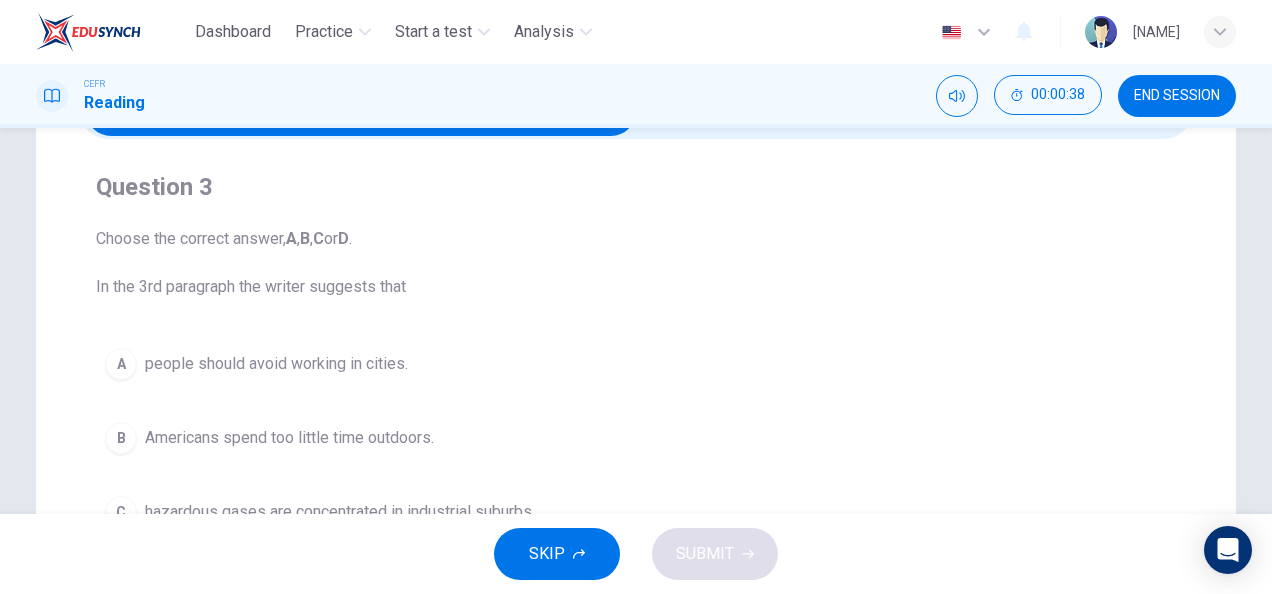 scroll, scrollTop: 49, scrollLeft: 0, axis: vertical 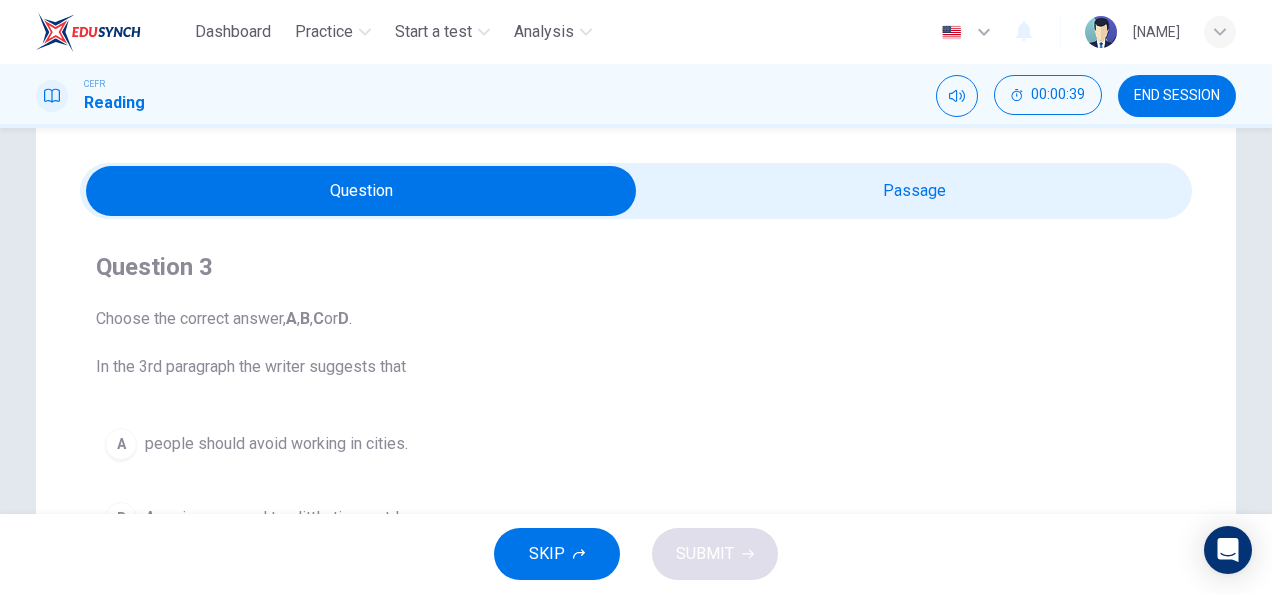 click at bounding box center [361, 191] 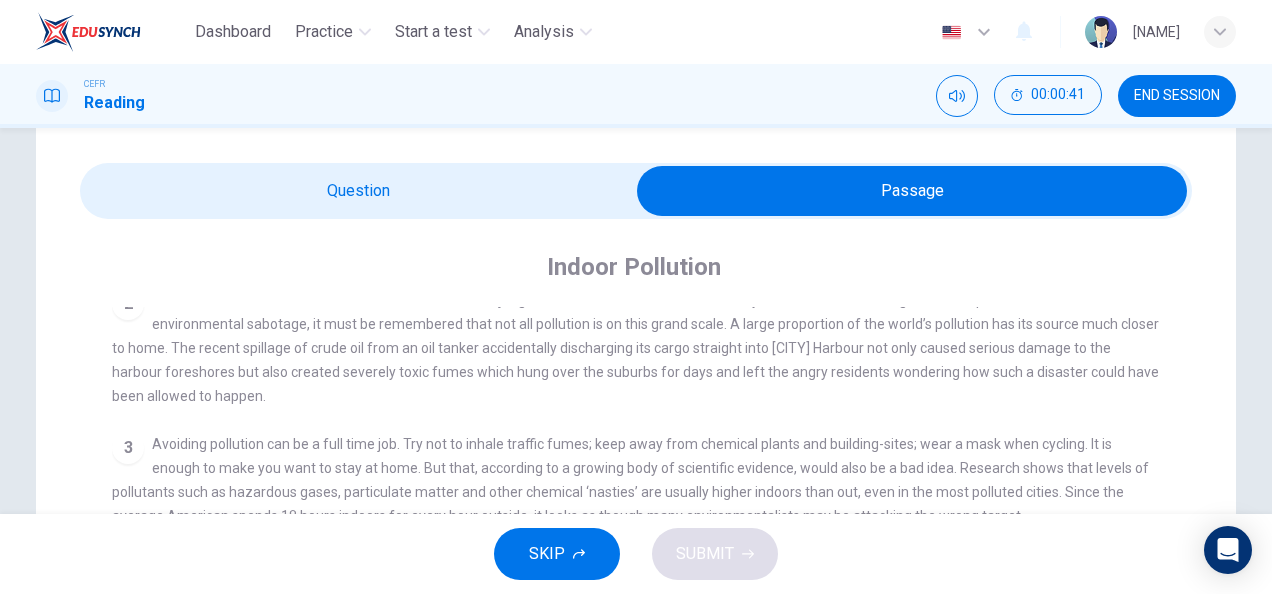 scroll, scrollTop: 542, scrollLeft: 0, axis: vertical 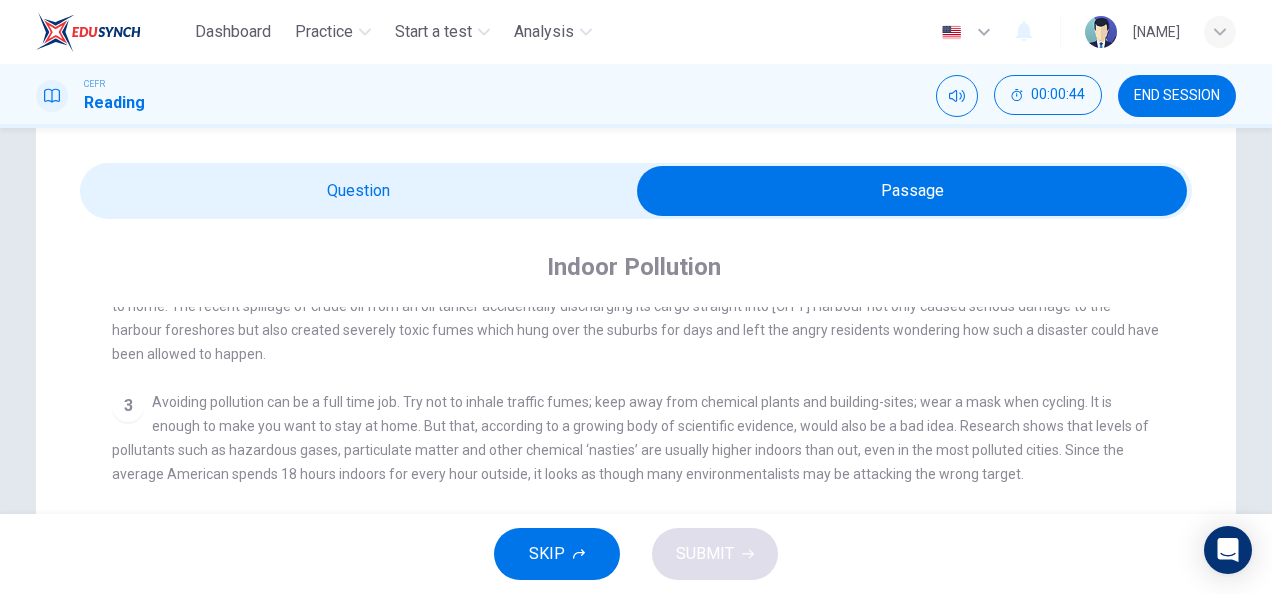 click at bounding box center [636, 191] 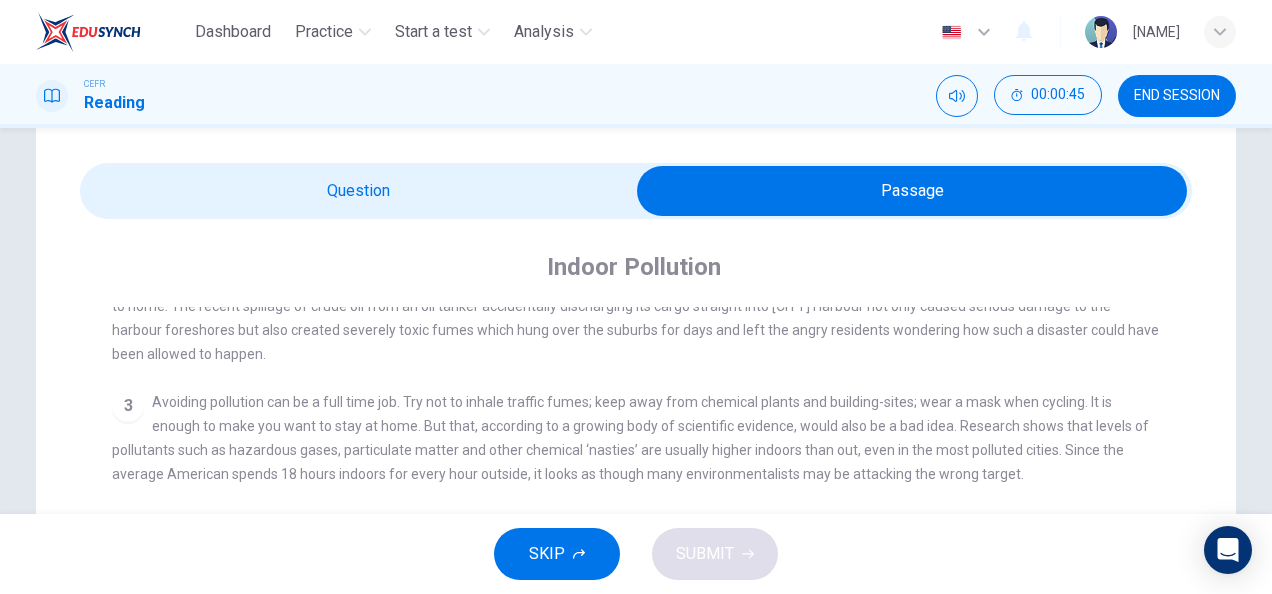 click at bounding box center (912, 191) 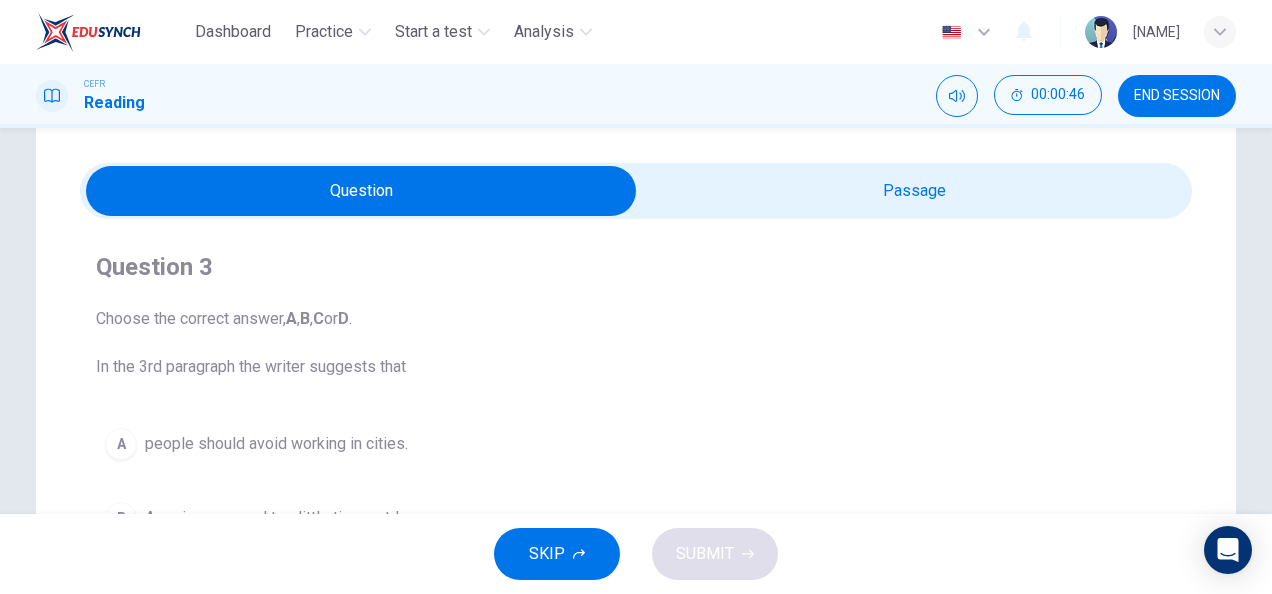 click at bounding box center (361, 191) 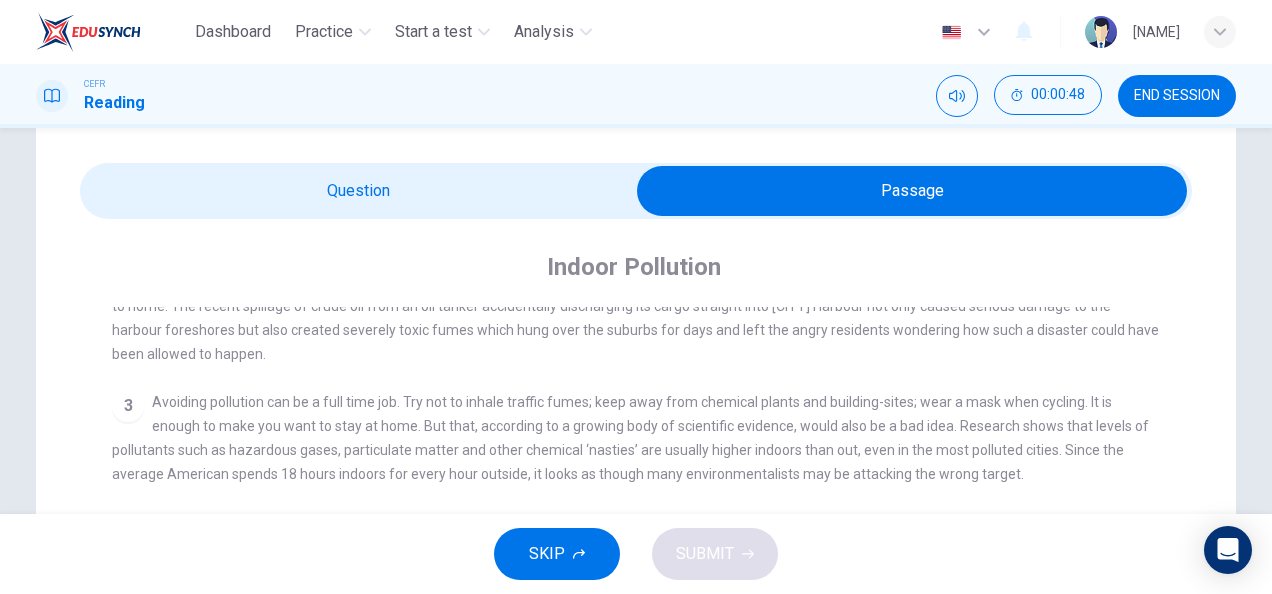 scroll, scrollTop: 592, scrollLeft: 0, axis: vertical 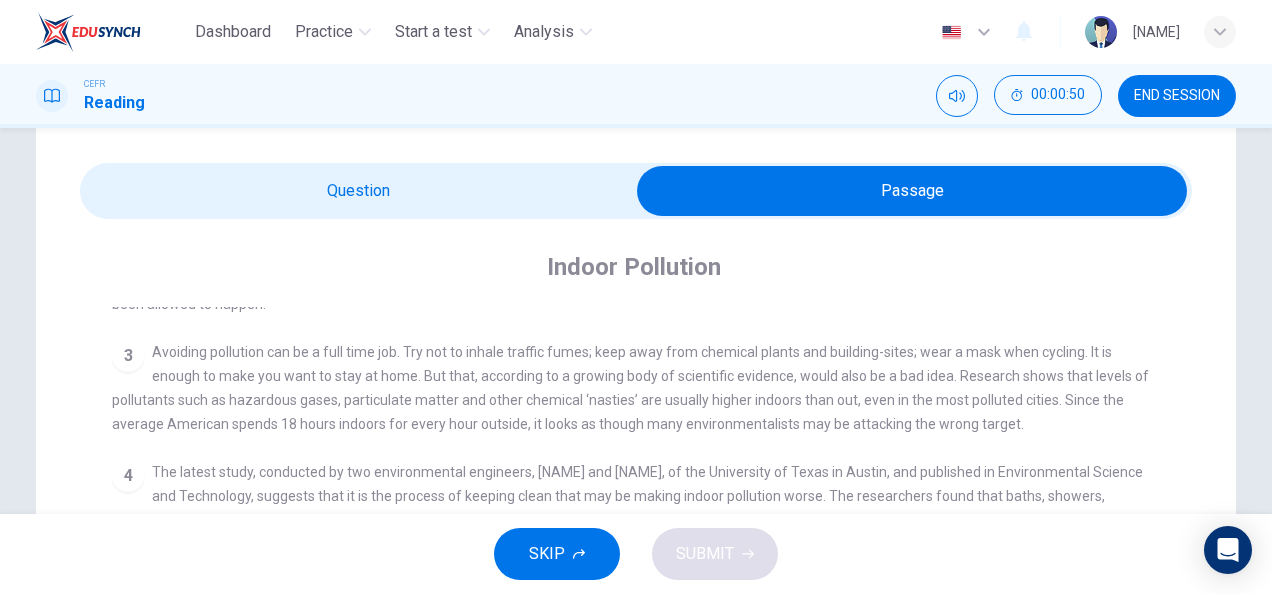 click at bounding box center (912, 191) 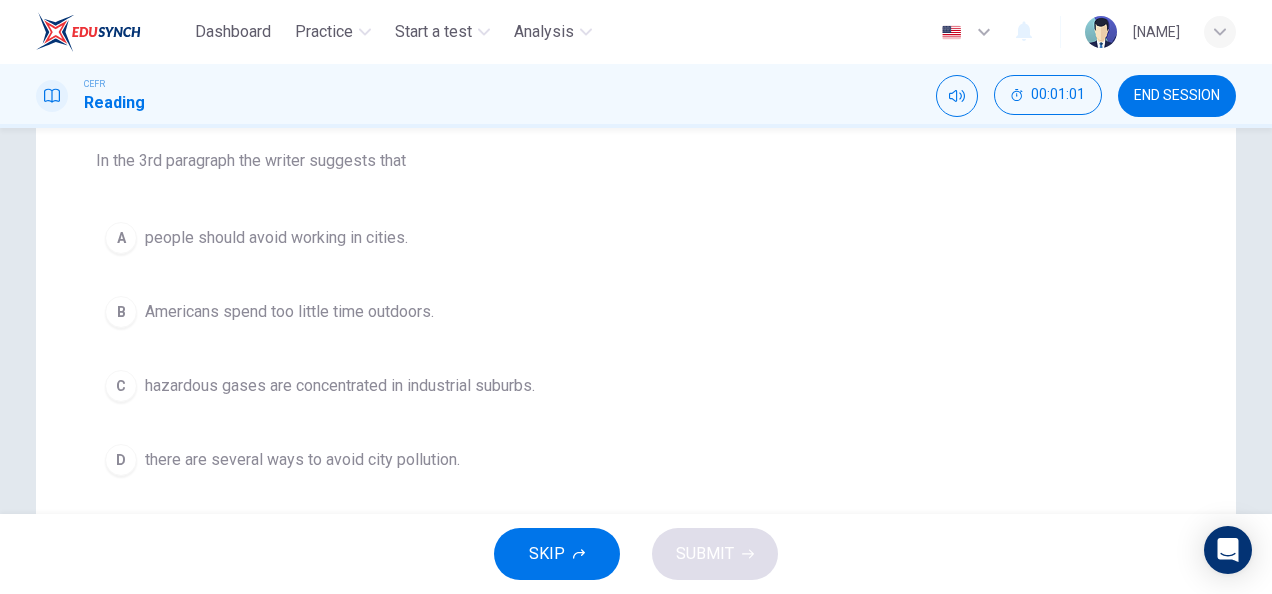 scroll, scrollTop: 0, scrollLeft: 0, axis: both 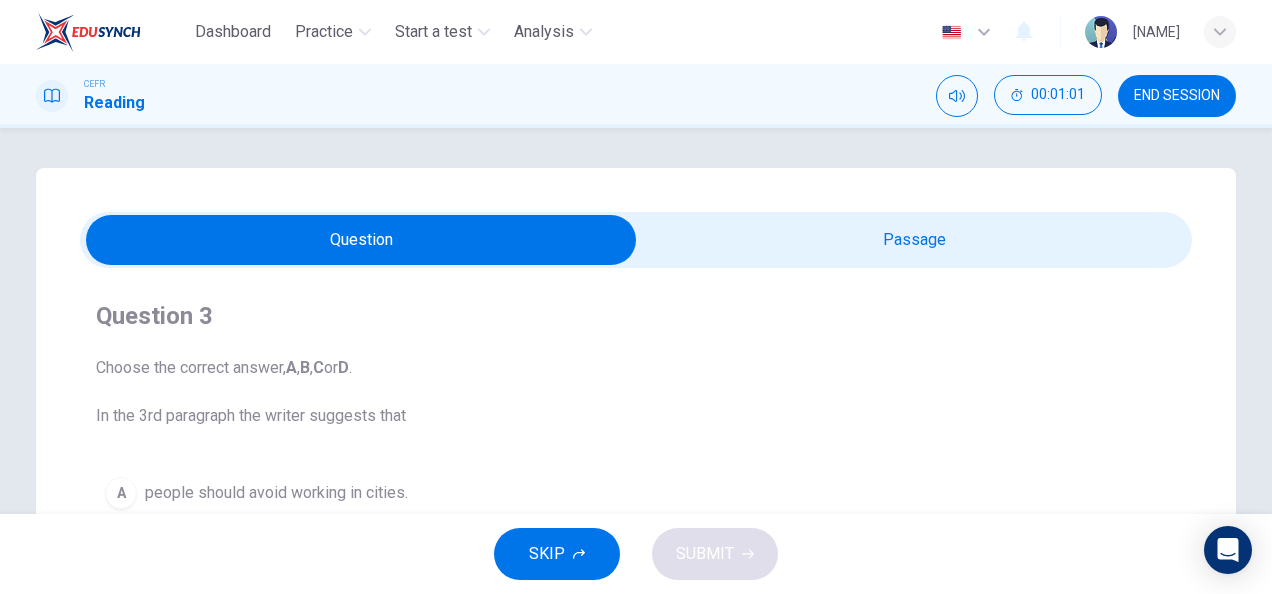 click at bounding box center [361, 240] 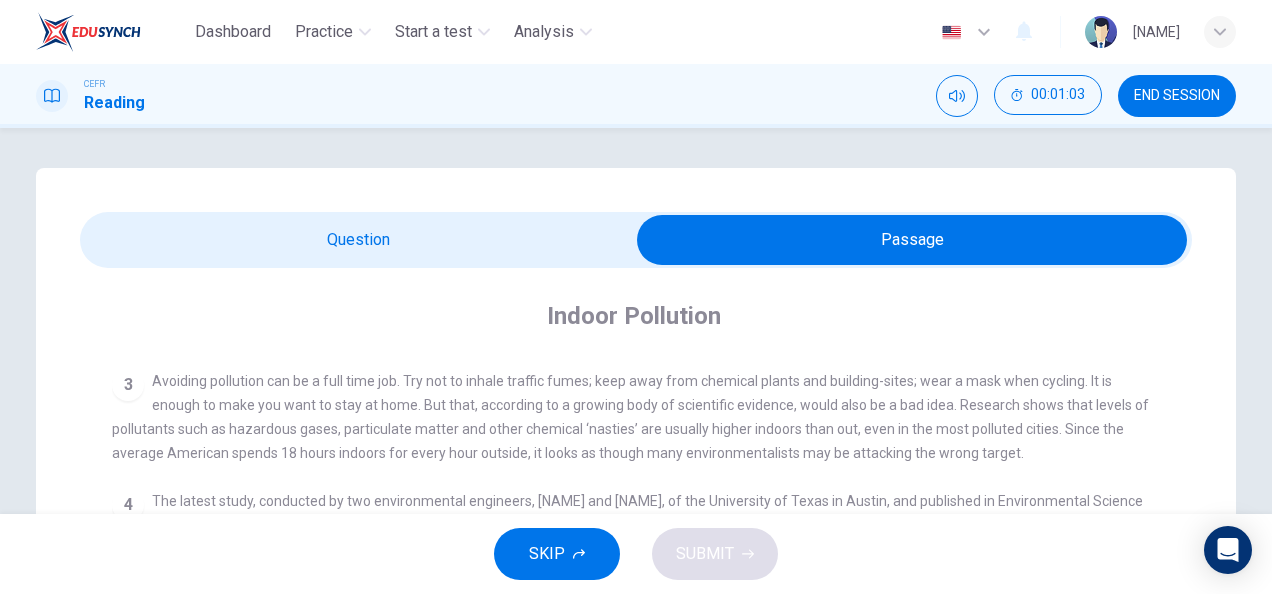 scroll, scrollTop: 614, scrollLeft: 0, axis: vertical 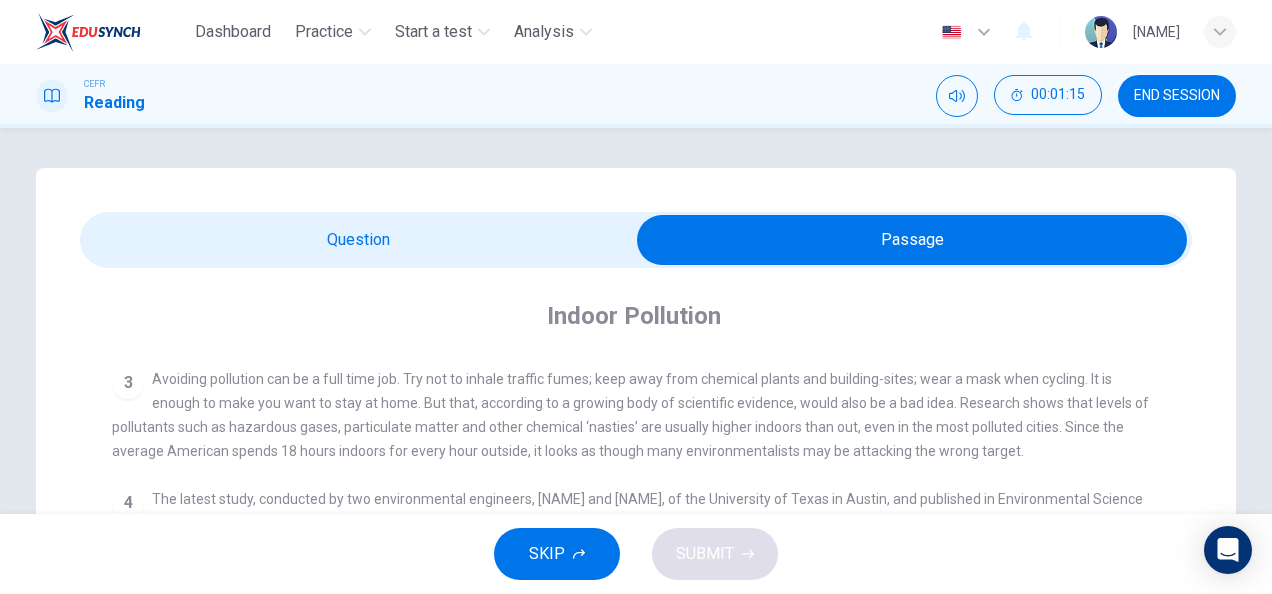 click at bounding box center (912, 240) 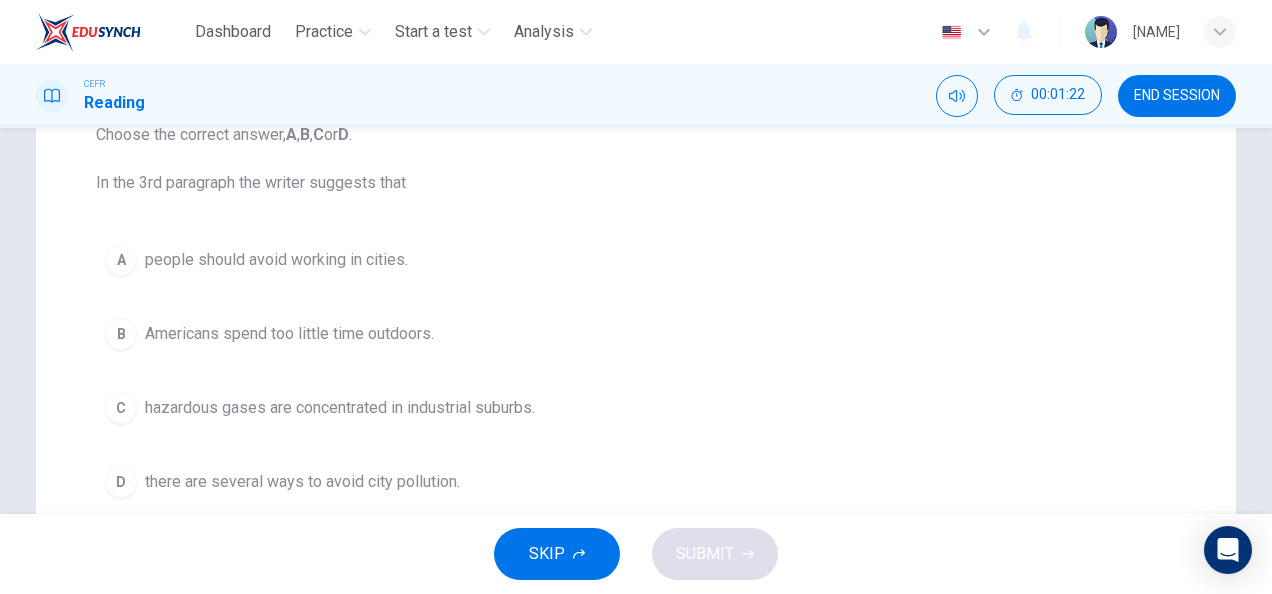 scroll, scrollTop: 0, scrollLeft: 0, axis: both 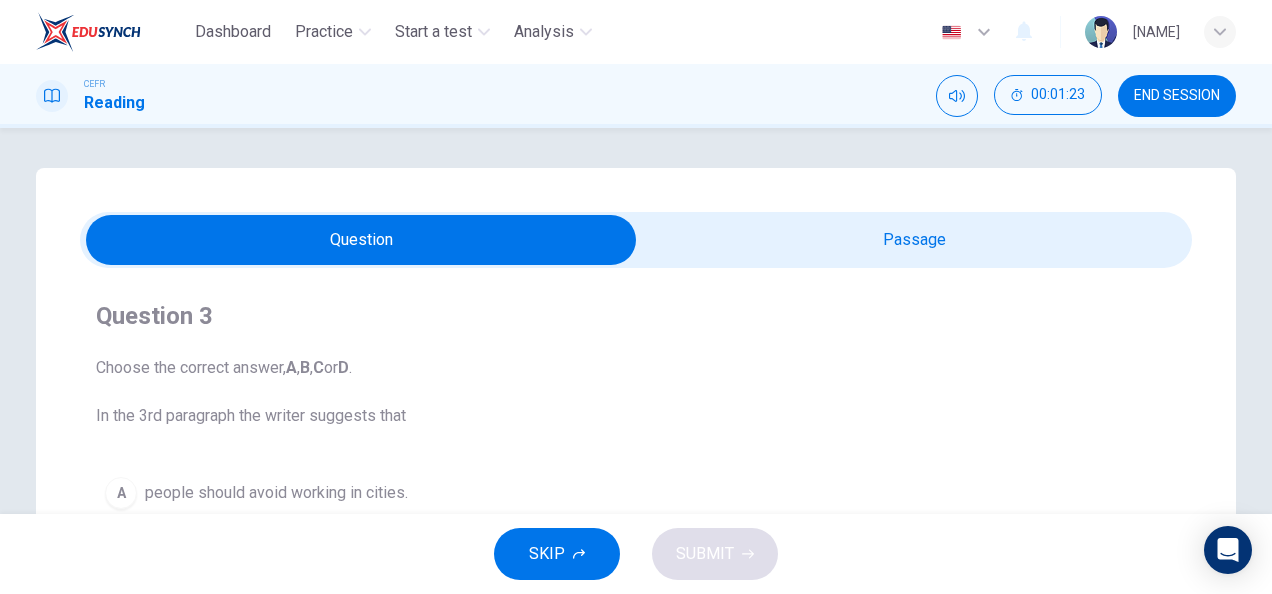 click at bounding box center [361, 240] 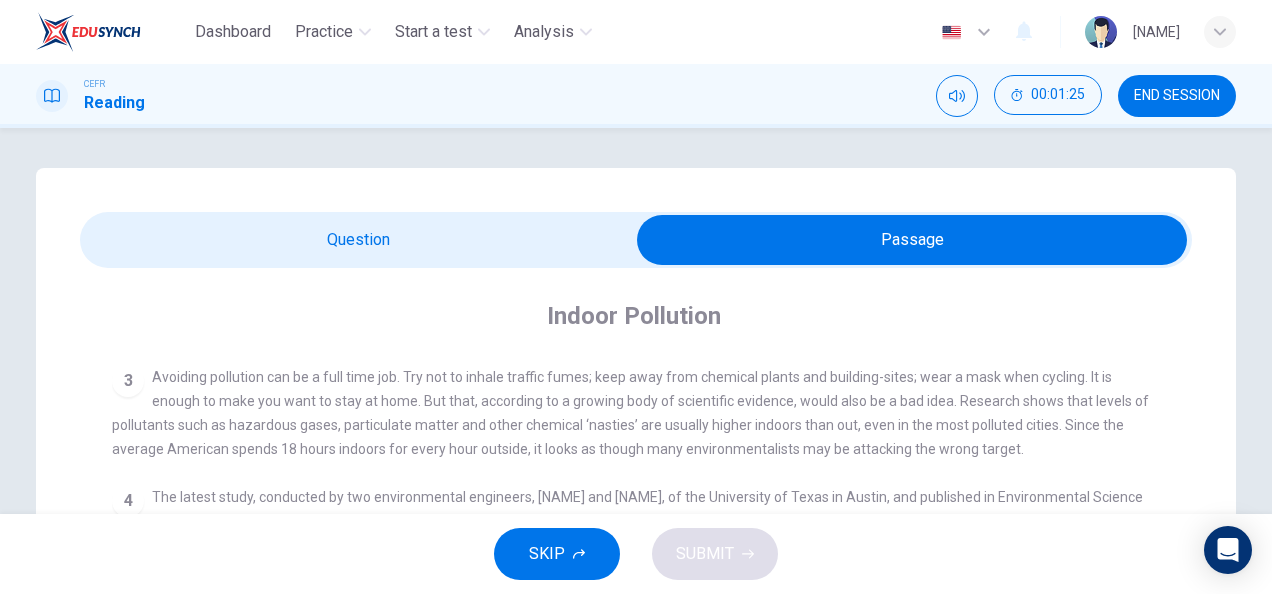 scroll, scrollTop: 614, scrollLeft: 0, axis: vertical 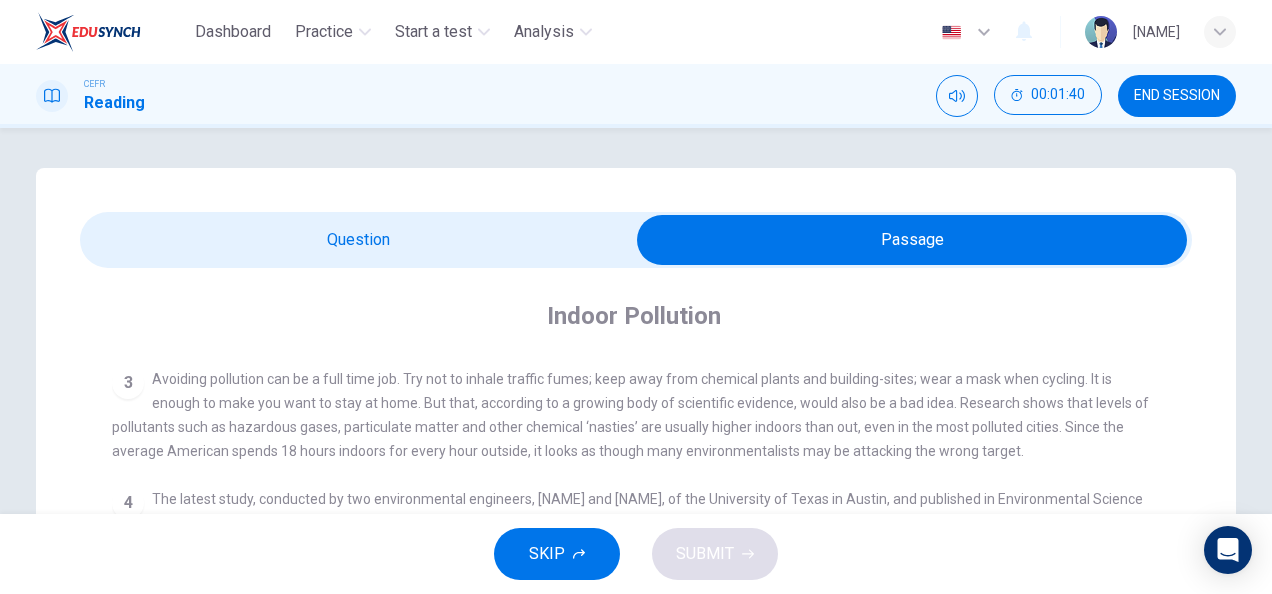 click at bounding box center [912, 240] 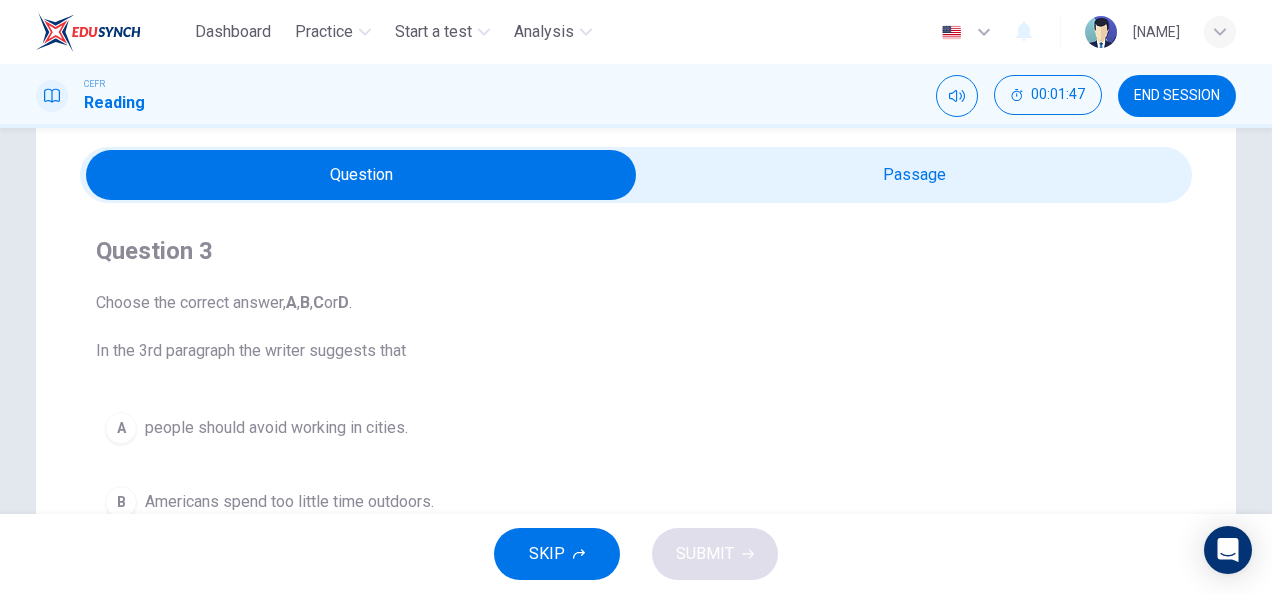 scroll, scrollTop: 0, scrollLeft: 0, axis: both 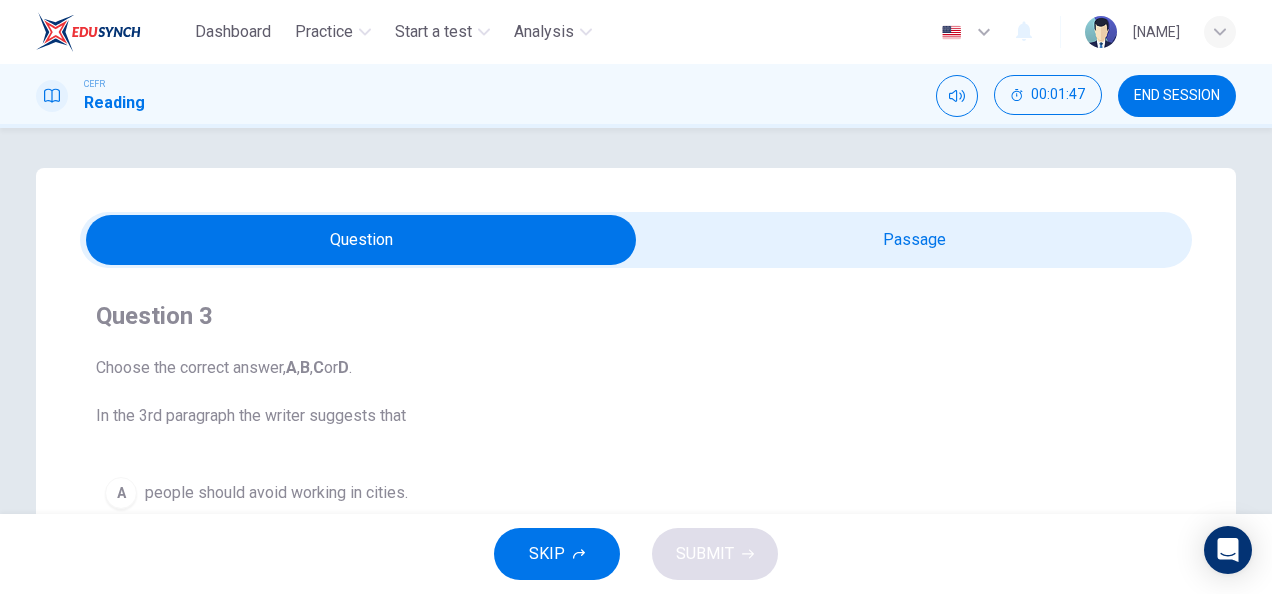 click at bounding box center [361, 240] 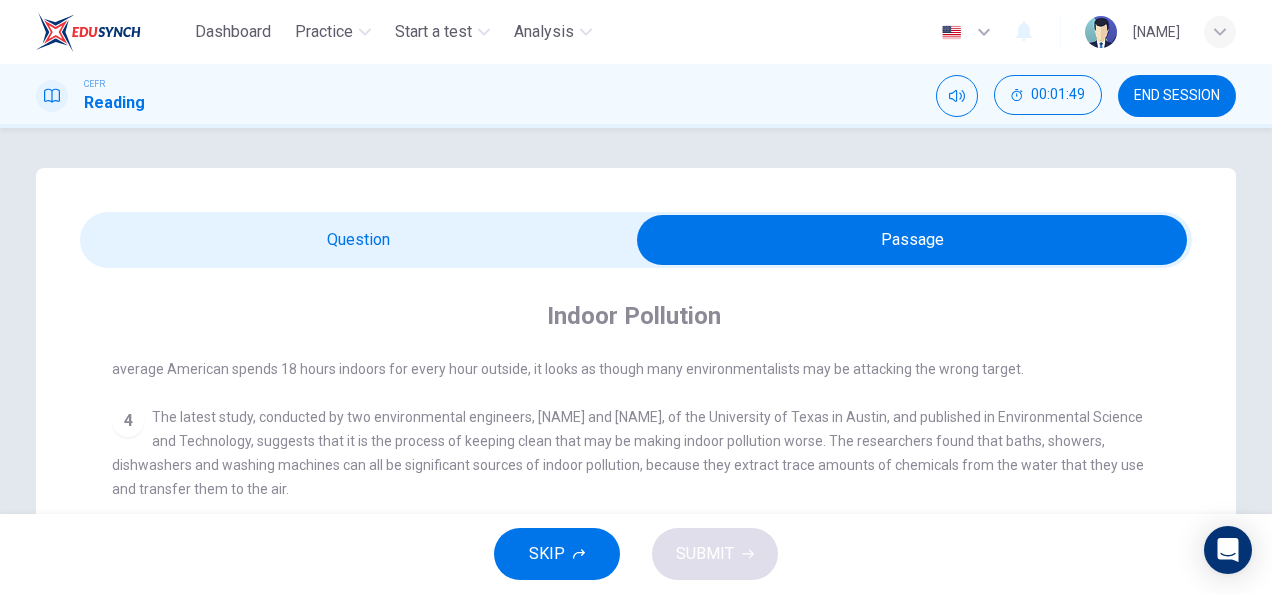 scroll, scrollTop: 600, scrollLeft: 0, axis: vertical 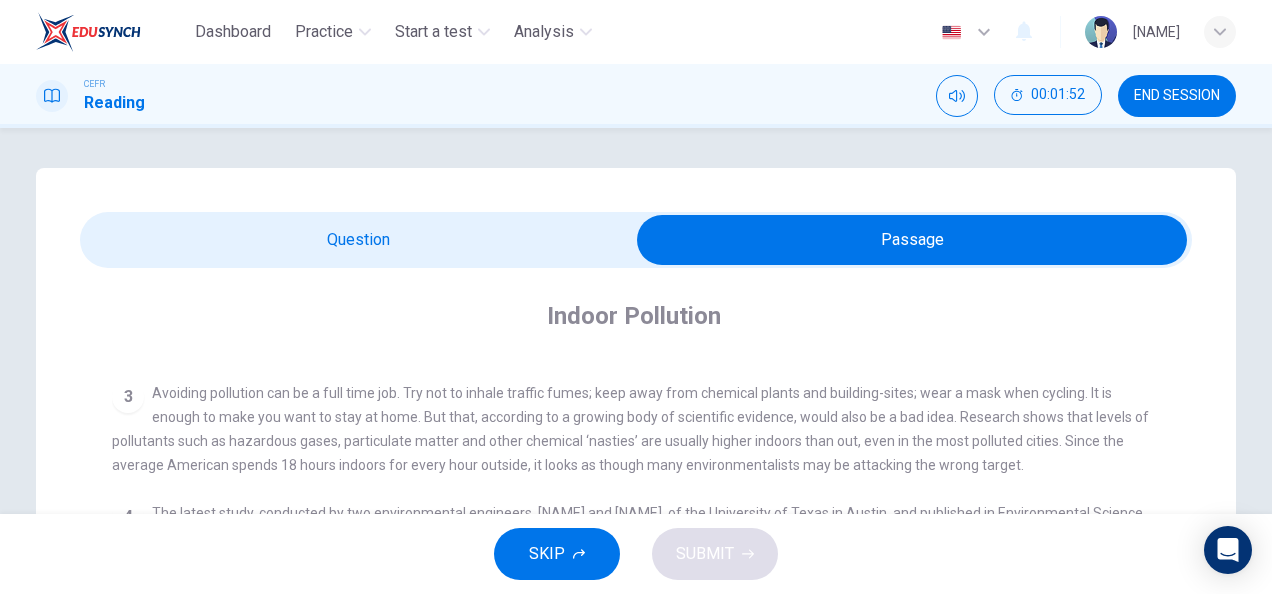 click at bounding box center [912, 240] 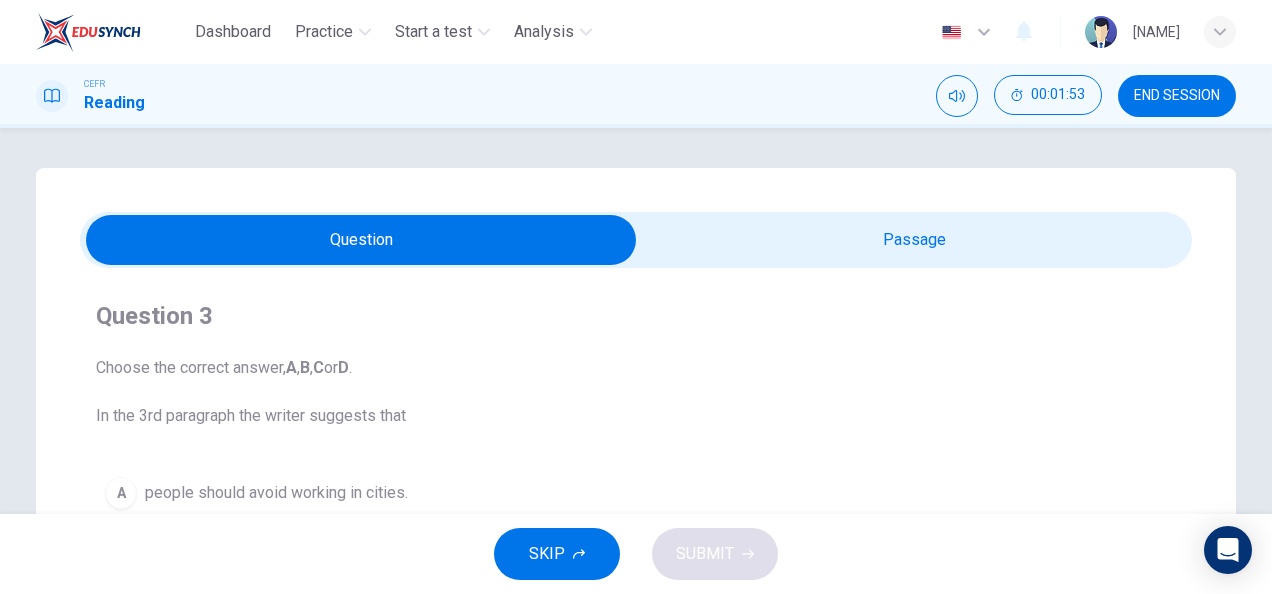 scroll, scrollTop: 307, scrollLeft: 0, axis: vertical 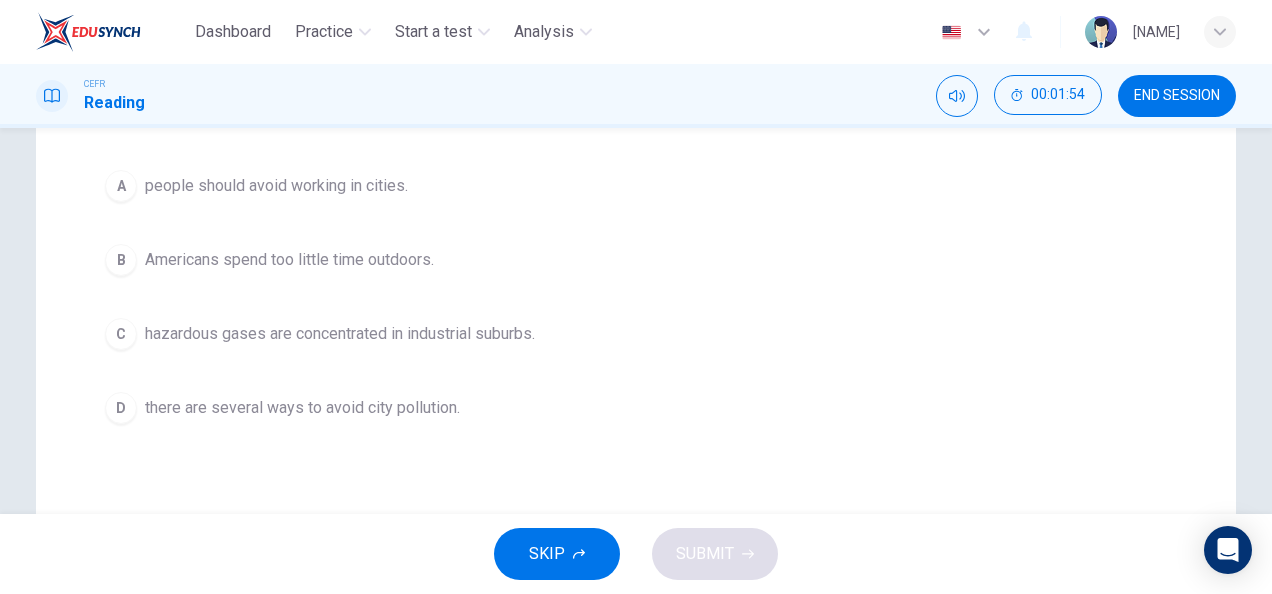 click on "D there are several ways to avoid city pollution." at bounding box center (636, 408) 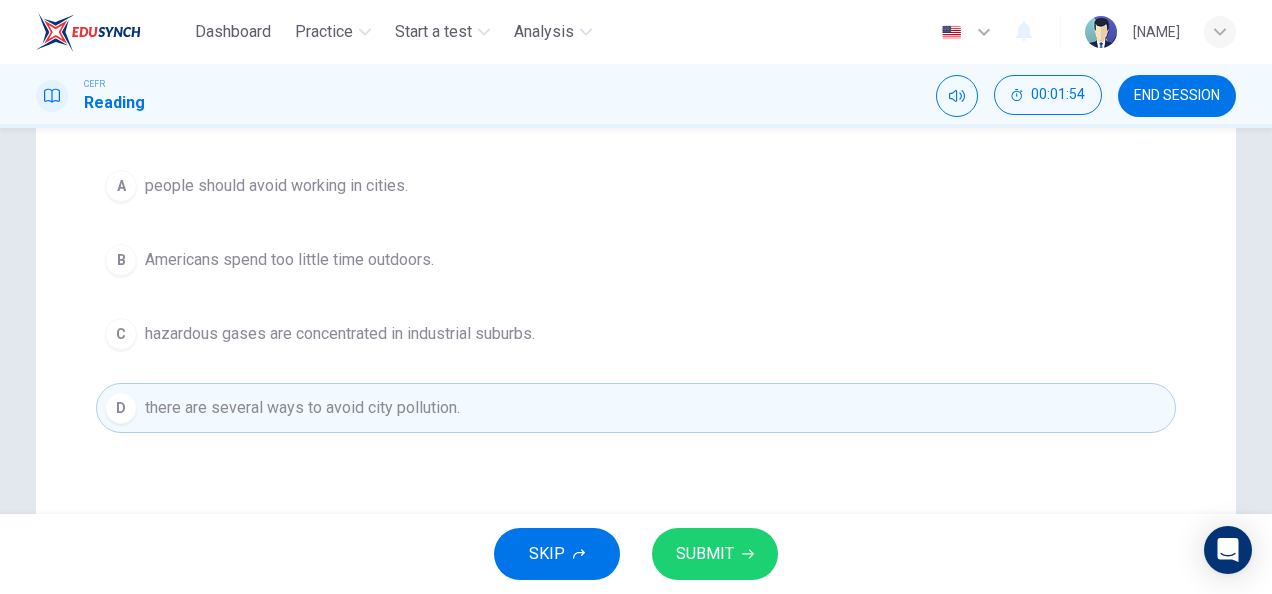 click on "SUBMIT" at bounding box center [715, 554] 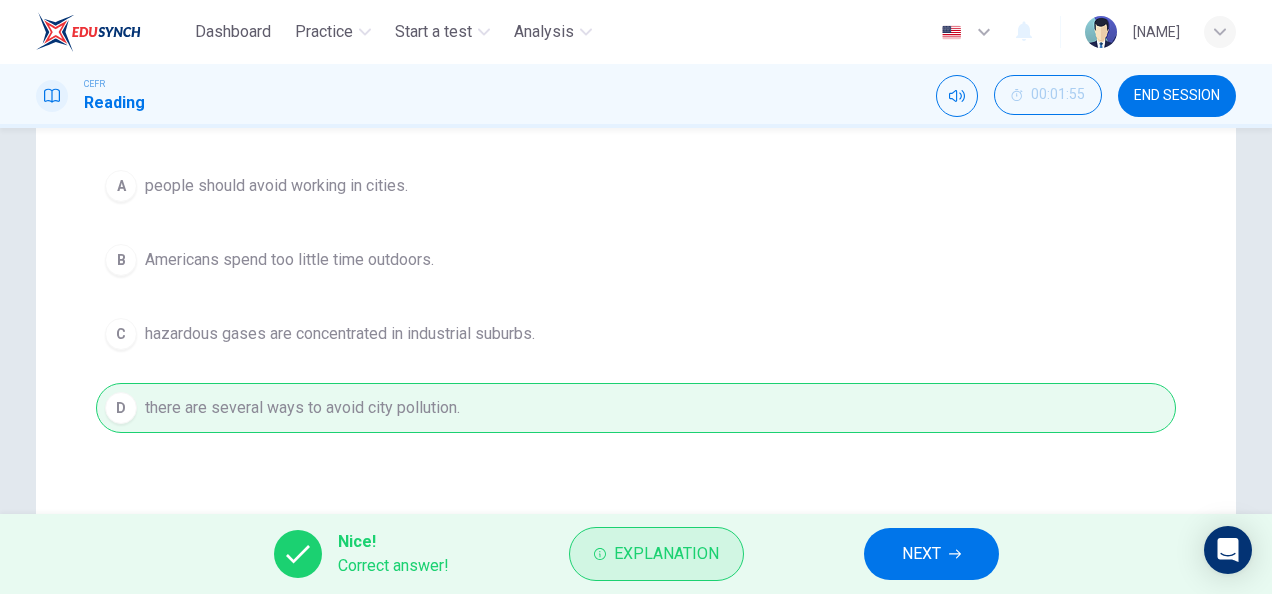 click on "Explanation" at bounding box center [666, 554] 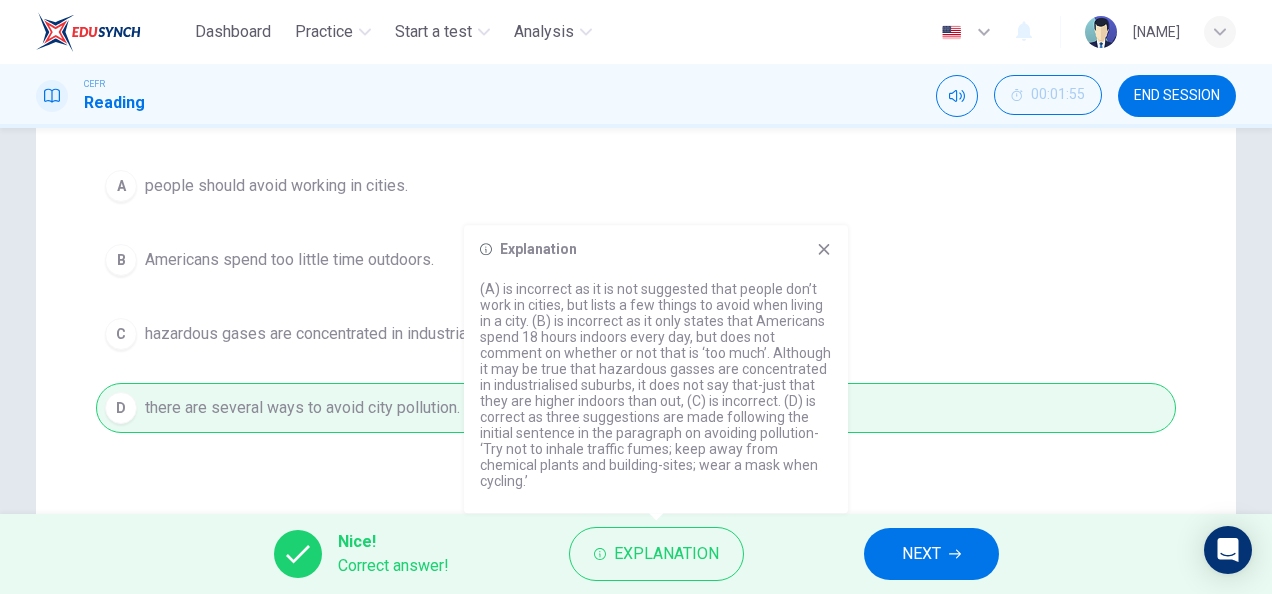 click on "NEXT" at bounding box center (921, 554) 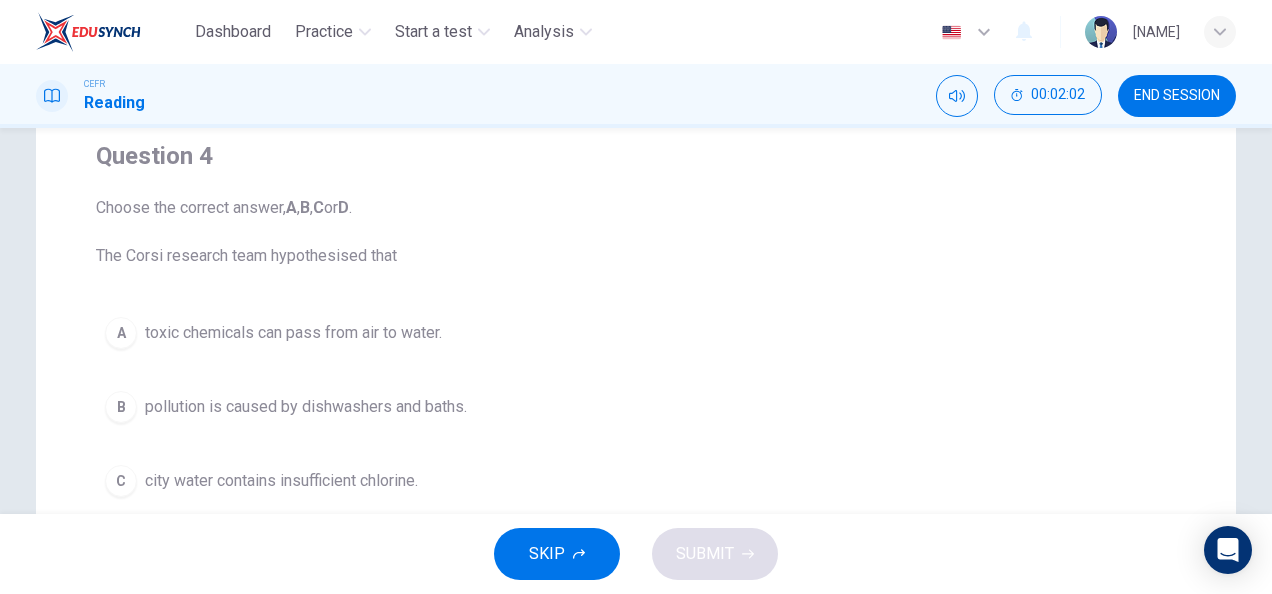 scroll, scrollTop: 0, scrollLeft: 0, axis: both 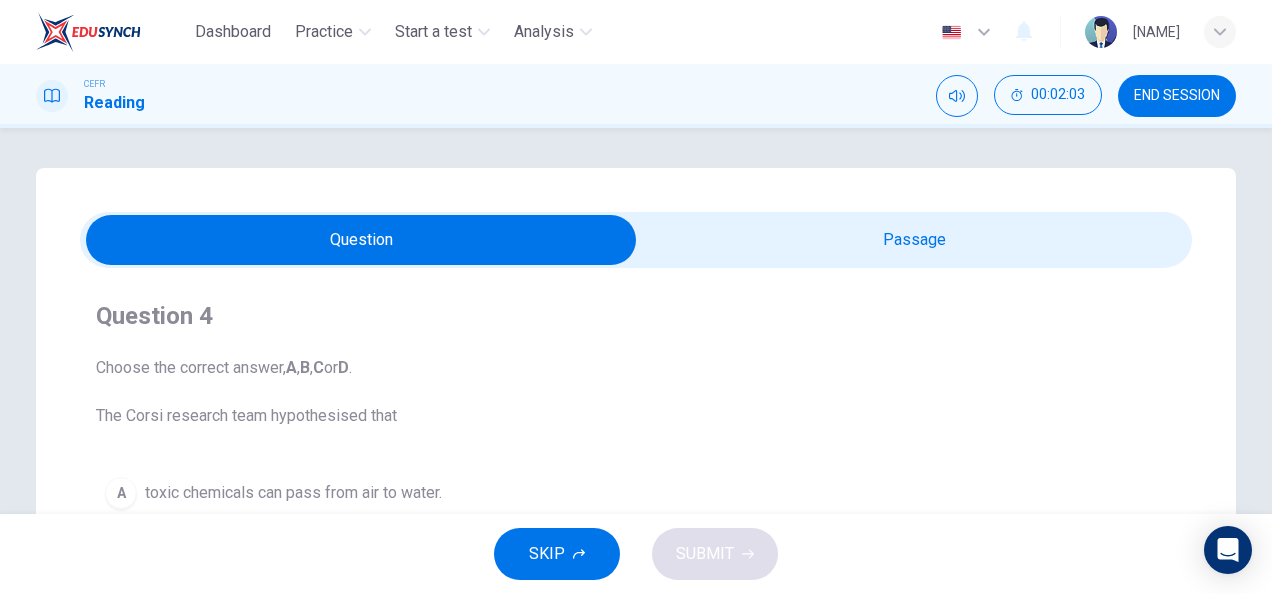 click at bounding box center [361, 240] 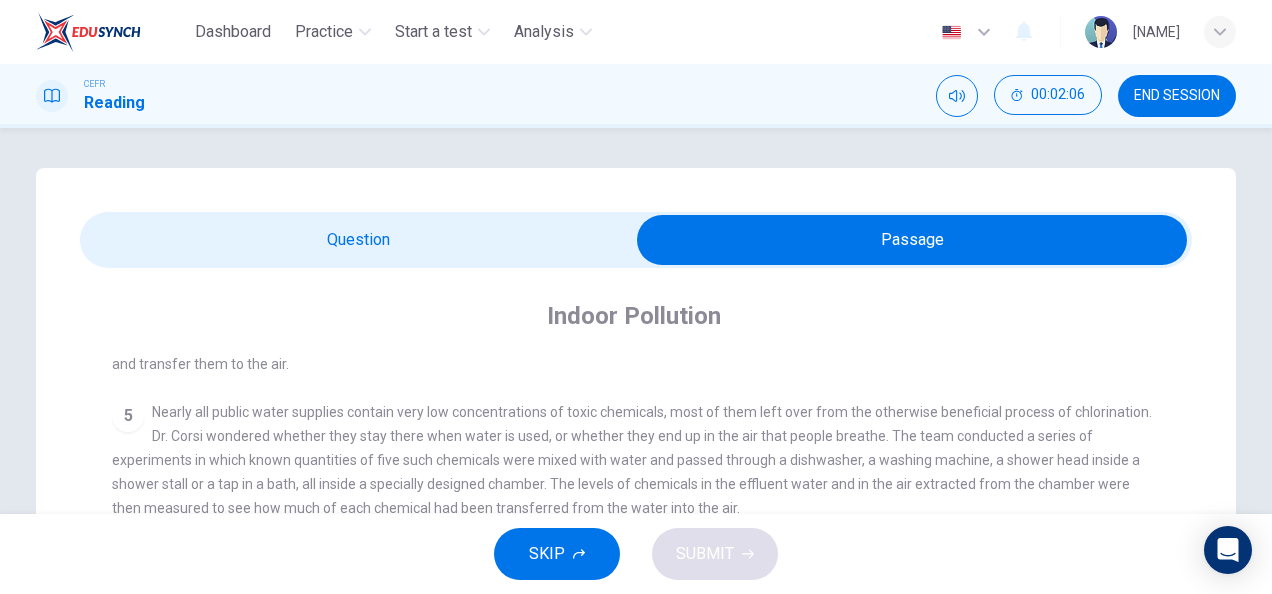 scroll, scrollTop: 846, scrollLeft: 0, axis: vertical 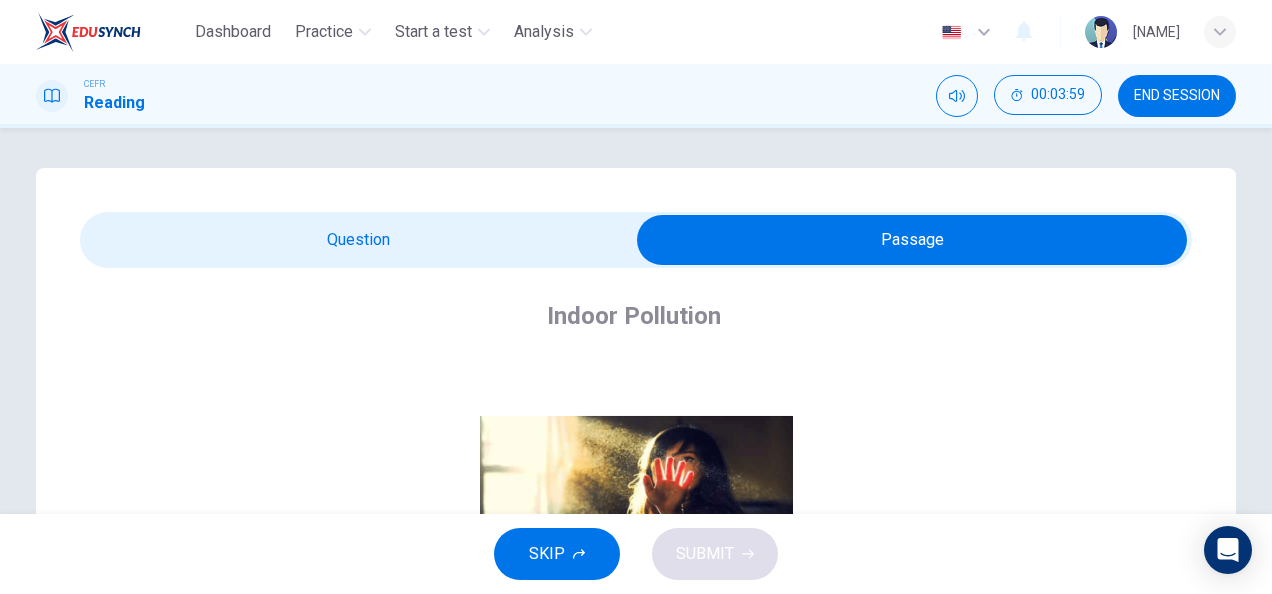 click at bounding box center [912, 240] 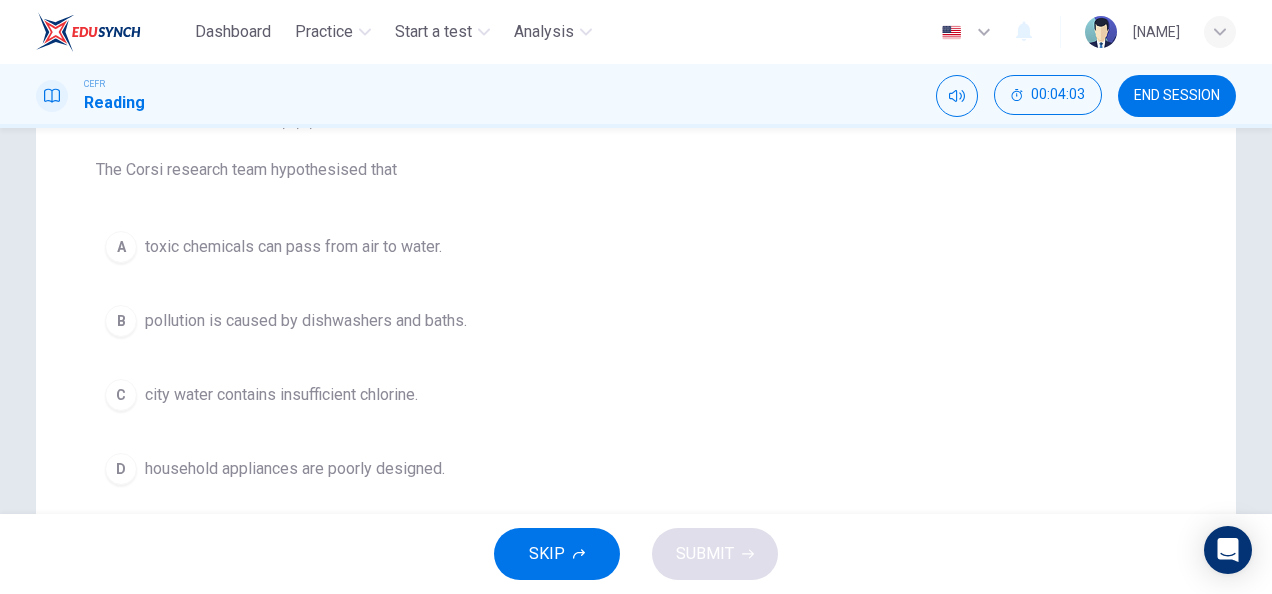 scroll, scrollTop: 218, scrollLeft: 0, axis: vertical 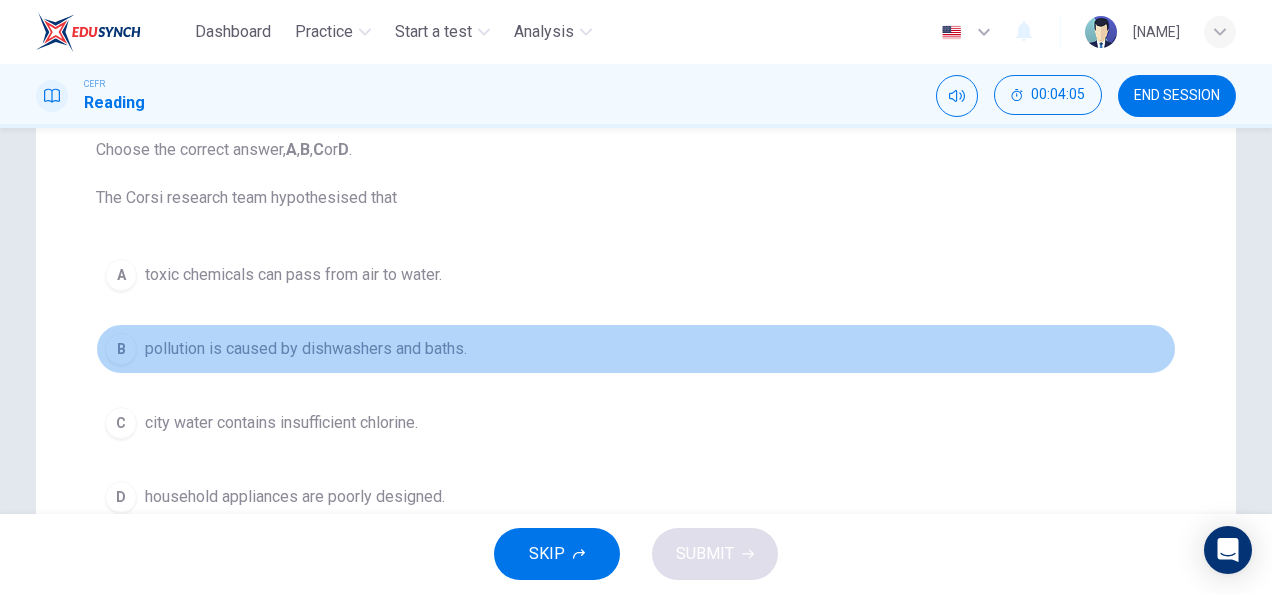 click on "pollution is caused by dishwashers and baths." at bounding box center [293, 275] 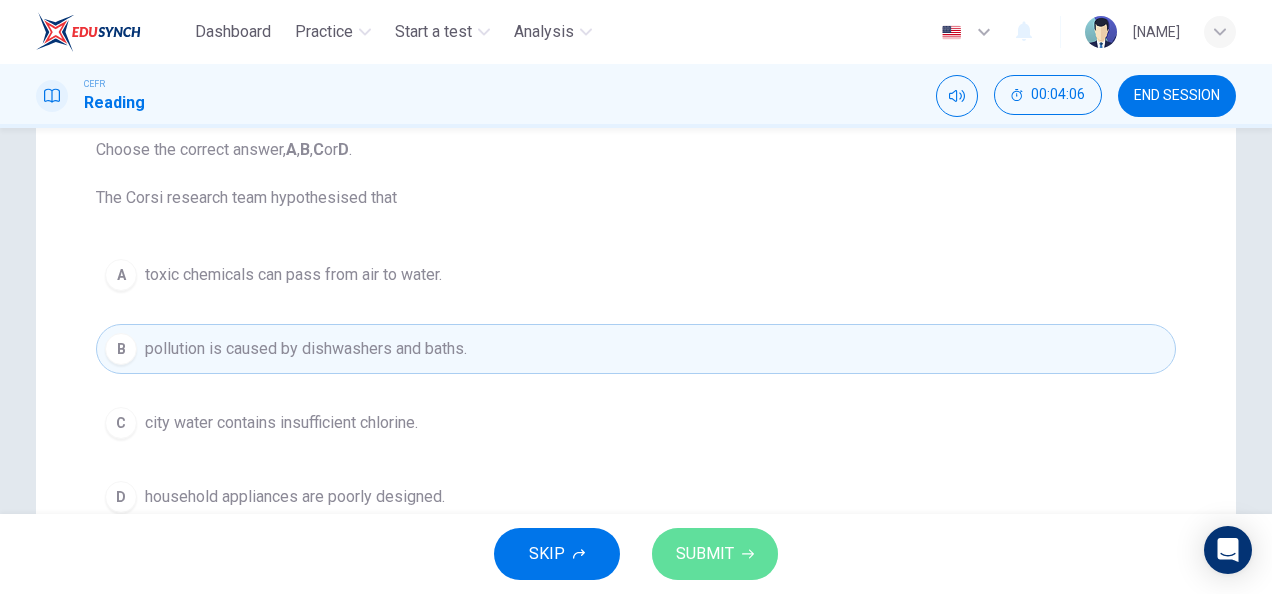 click on "SUBMIT" at bounding box center (715, 554) 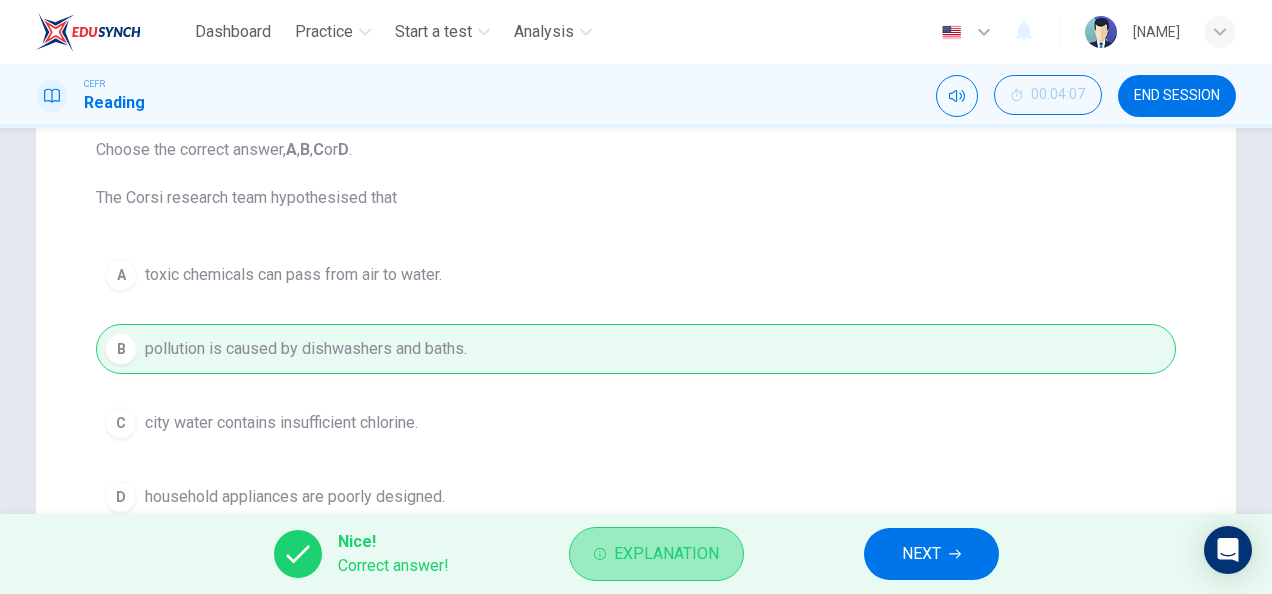 click on "Explanation" at bounding box center [666, 554] 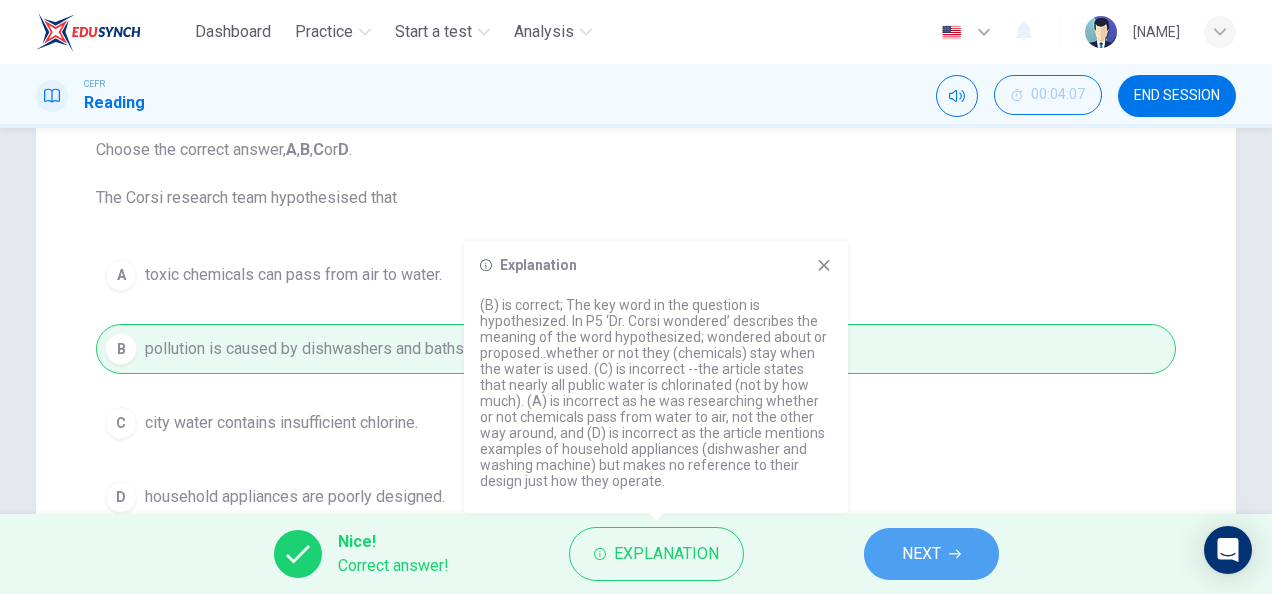 click on "NEXT" at bounding box center [921, 554] 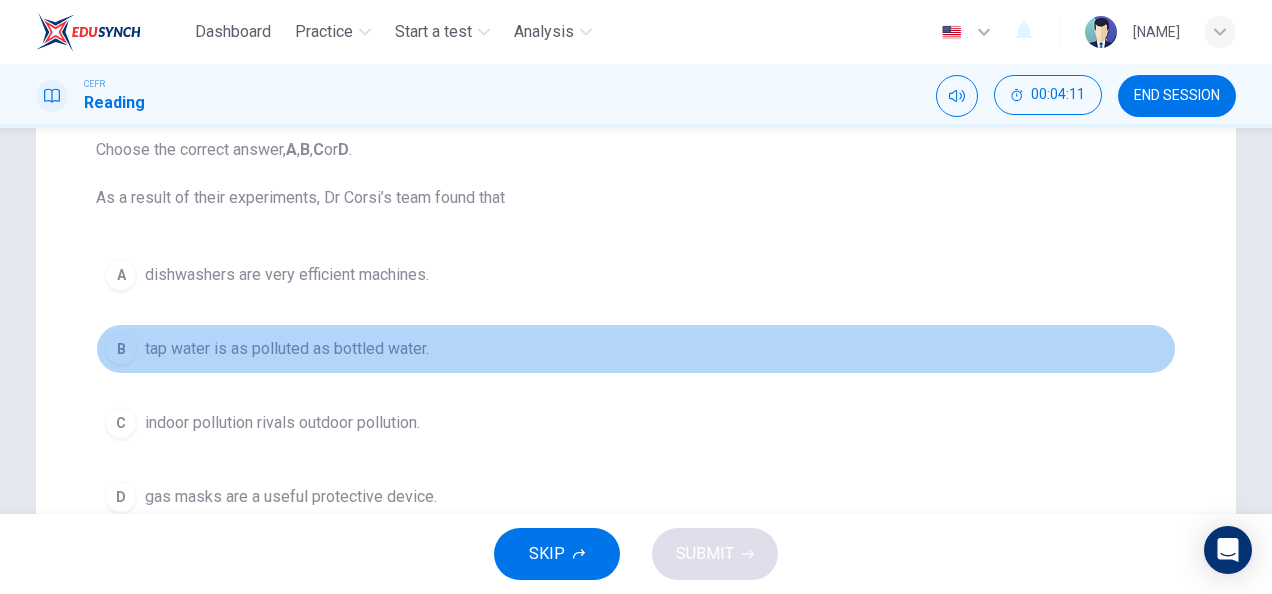 click on "B tap water is as polluted as bottled water." at bounding box center [636, 349] 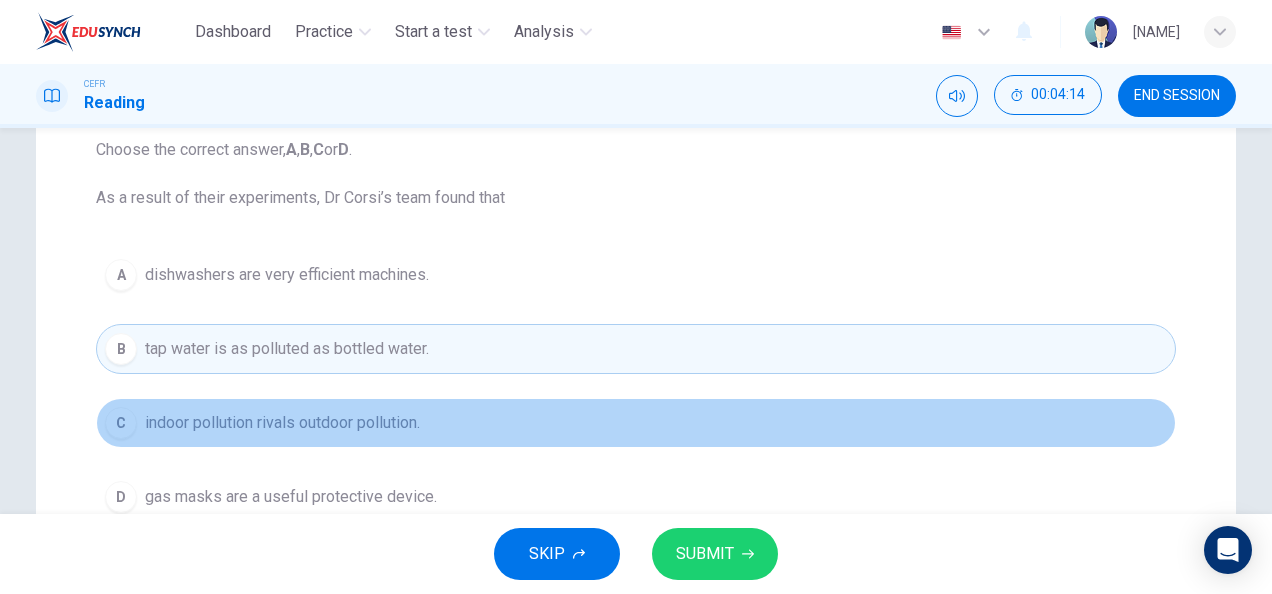 click on "indoor pollution rivals outdoor pollution." at bounding box center [287, 275] 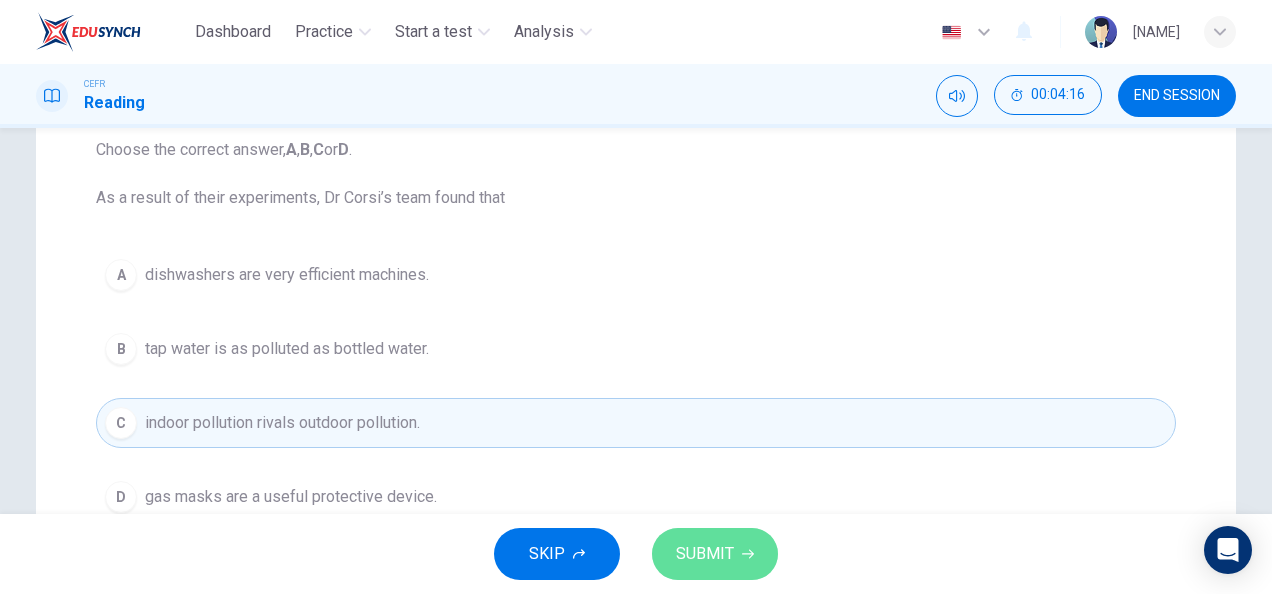 click on "SUBMIT" at bounding box center [705, 554] 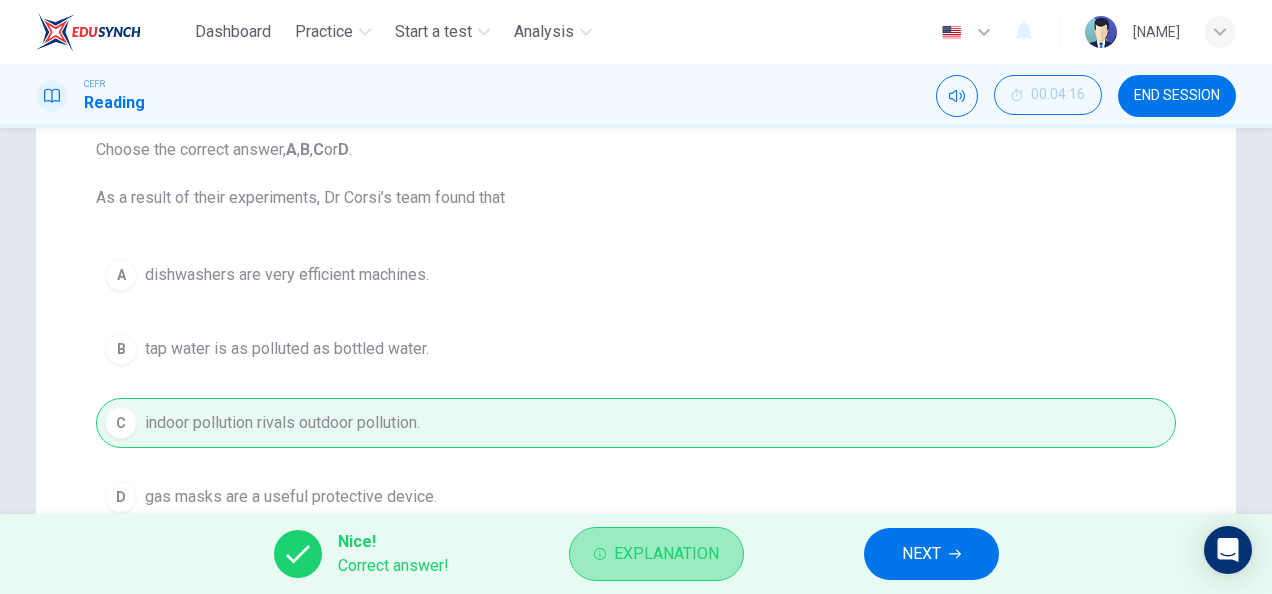click on "Explanation" at bounding box center (666, 554) 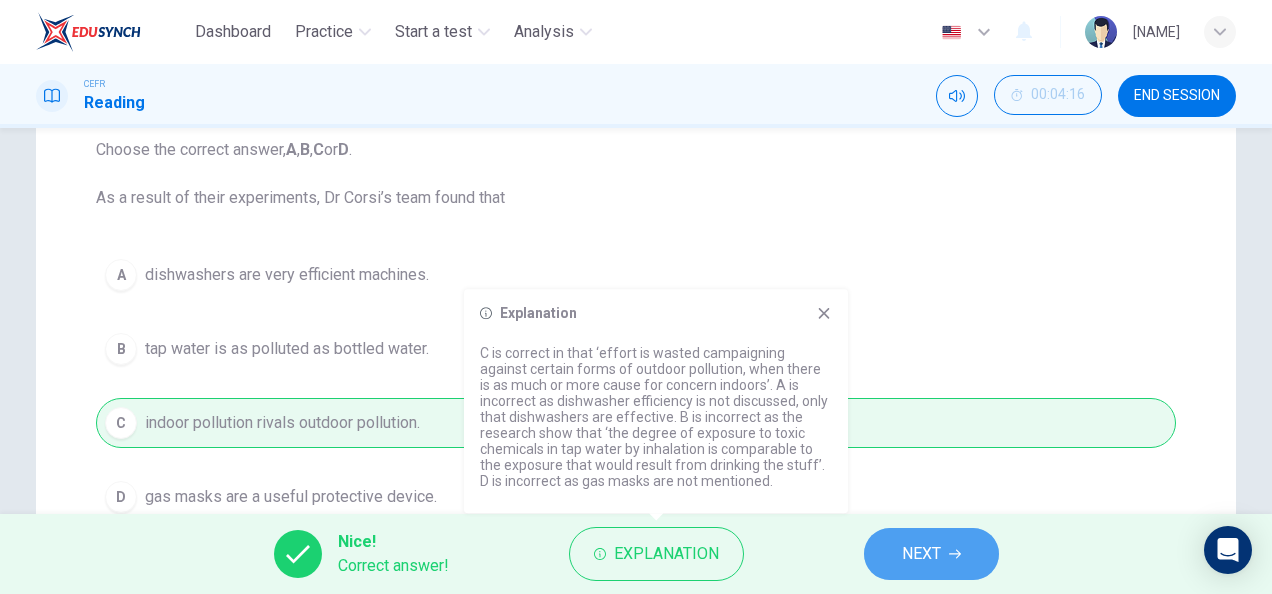 click at bounding box center (955, 554) 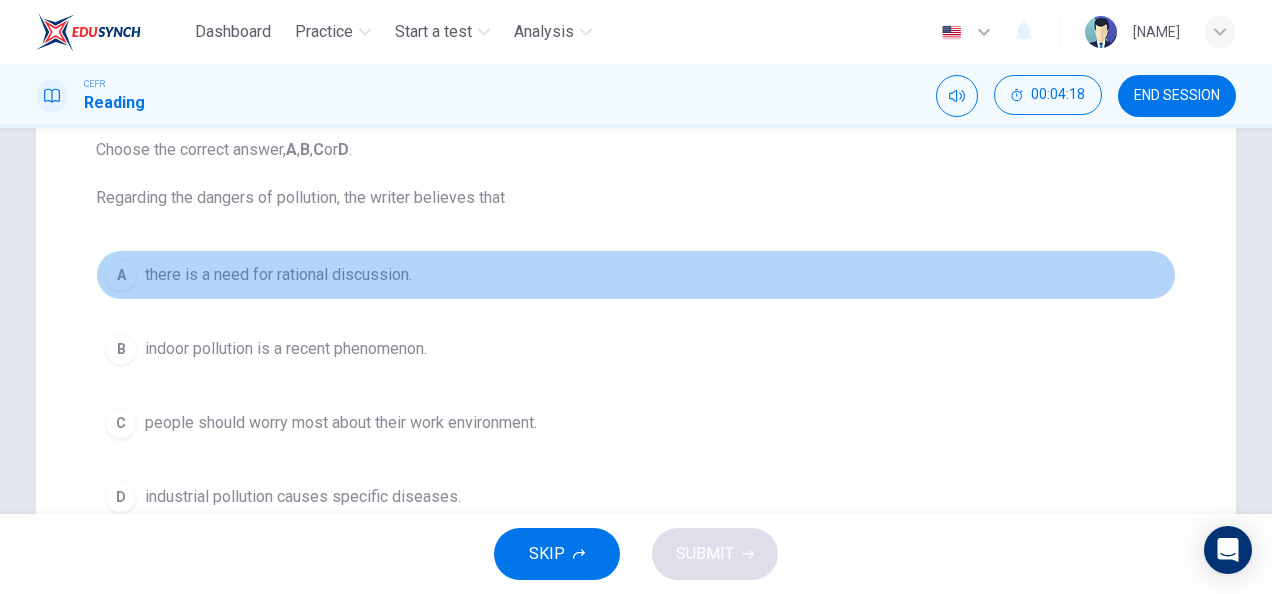 click on "there is a need for rational discussion." at bounding box center [278, 275] 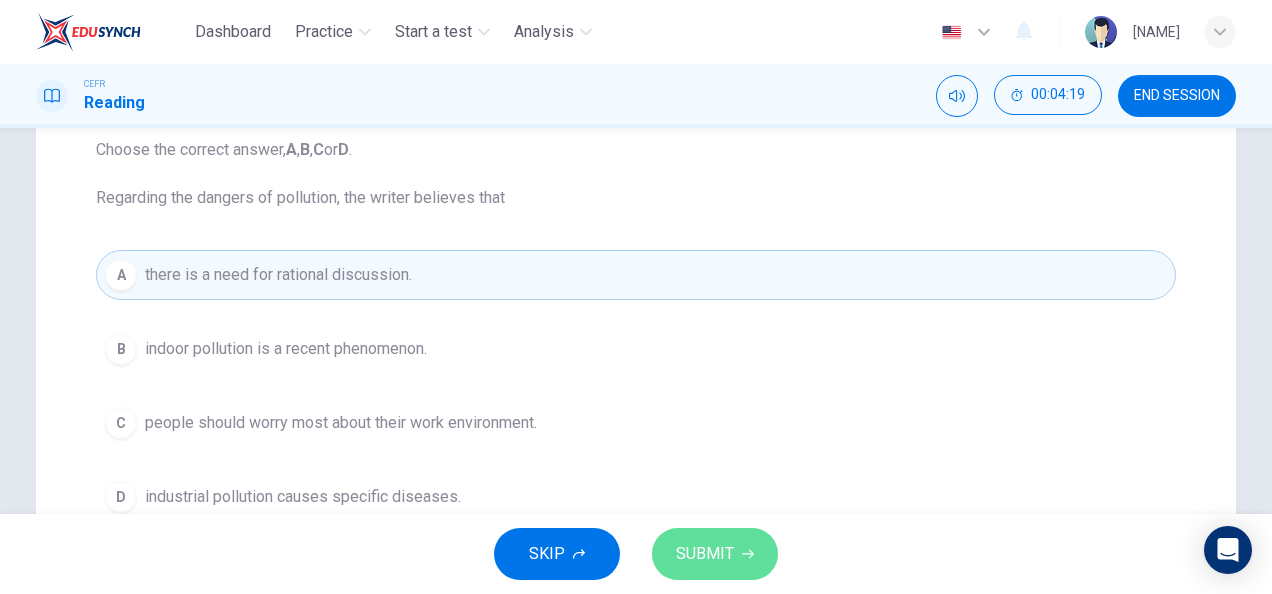 click on "SUBMIT" at bounding box center [705, 554] 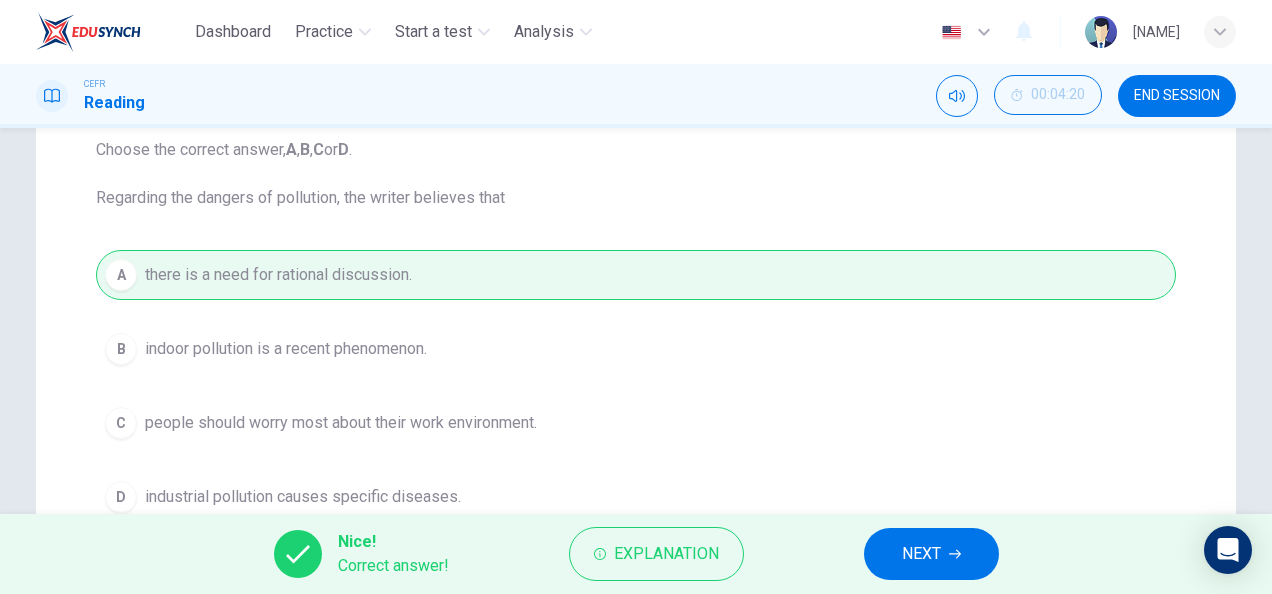 click on "NEXT" at bounding box center [931, 554] 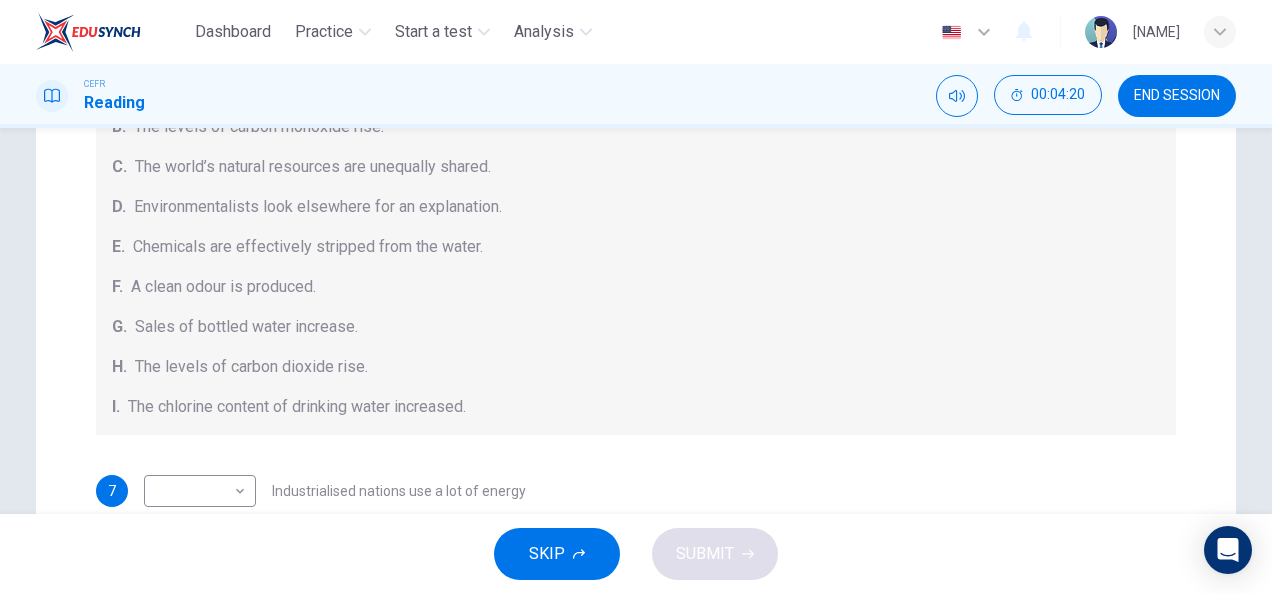 scroll, scrollTop: 284, scrollLeft: 0, axis: vertical 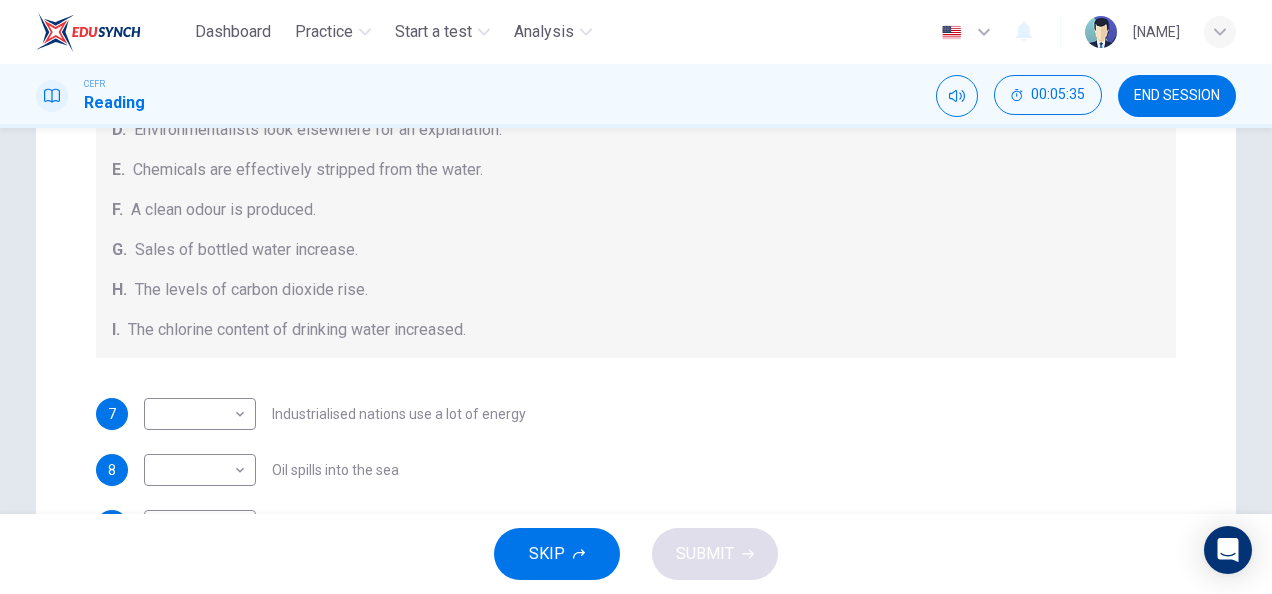 click on "Industrialised nations use a lot of energy" at bounding box center [399, 414] 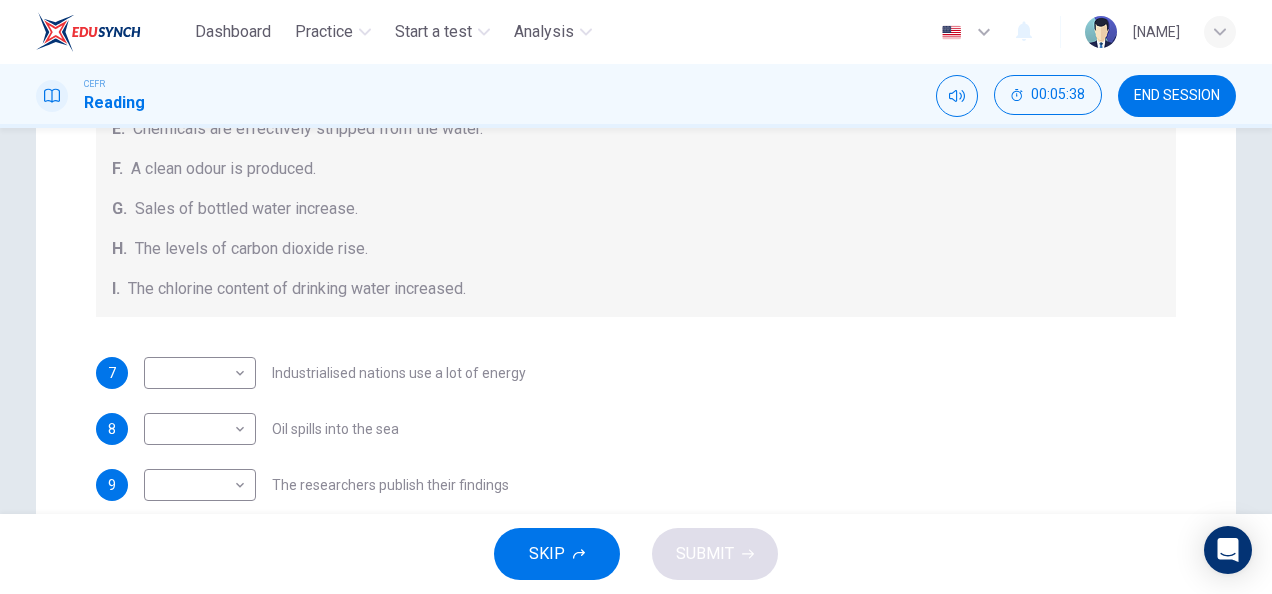 scroll, scrollTop: 0, scrollLeft: 0, axis: both 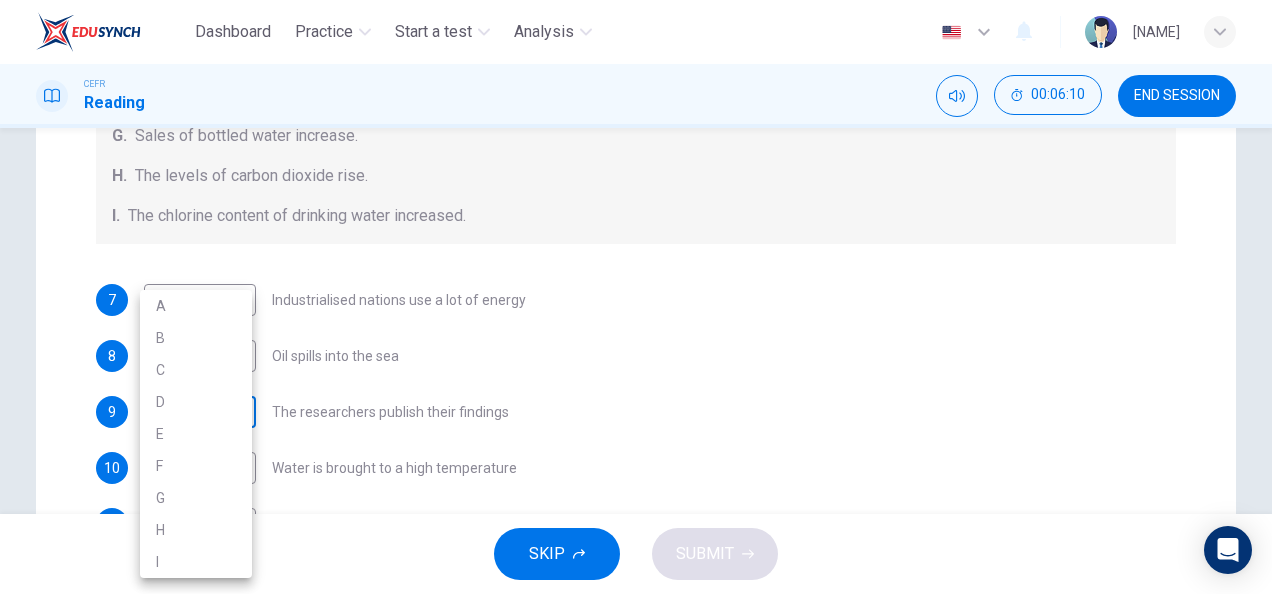 click on "Dashboard Practice Start a test Analysis English en ​ HANIS IZZATI BINTI AMRAN CEFR Reading 00:06:10 END SESSION Question Passage Questions 7 - 13 The Reading Passage describes a number of cause and effect relationships.
Match each cause with its effect ( A-J ).
Write the appropriate letters ( A-J ) in the boxes below. Causes A. The focus of pollution moves to the home. B. The levels of carbon monoxide rise. C. The world’s natural resources are unequally shared. D. Environmentalists look elsewhere for an explanation. E. Chemicals are effectively stripped from the water. F. A clean odour is produced. G. Sales of bottled water increase. H. The levels of carbon dioxide rise. I. The chlorine content of drinking water increased. 7 ​ ​ Industrialised nations use a lot of energy 8 ​ ​ Oil spills into the sea 9 ​ ​ The researchers publish their findings 10 ​ ​ Water is brought to a high temperature 11 ​ ​ People fear pollutants in tap water 12 ​ ​ Air conditioning systems are inadequate" at bounding box center [636, 297] 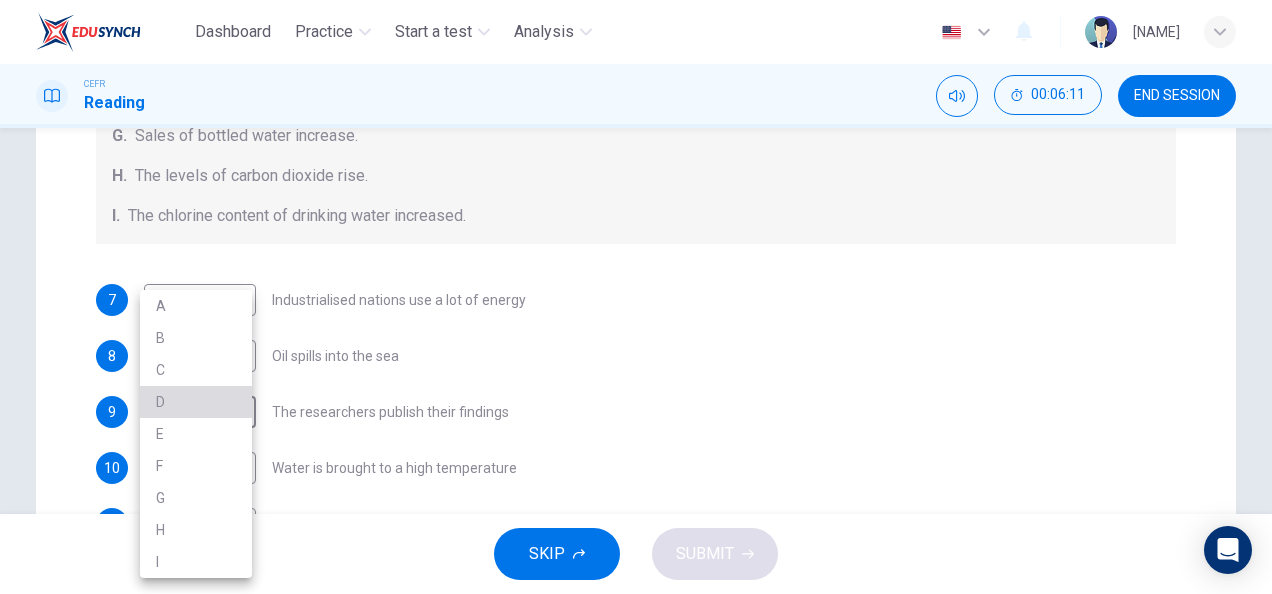 click on "D" at bounding box center (196, 402) 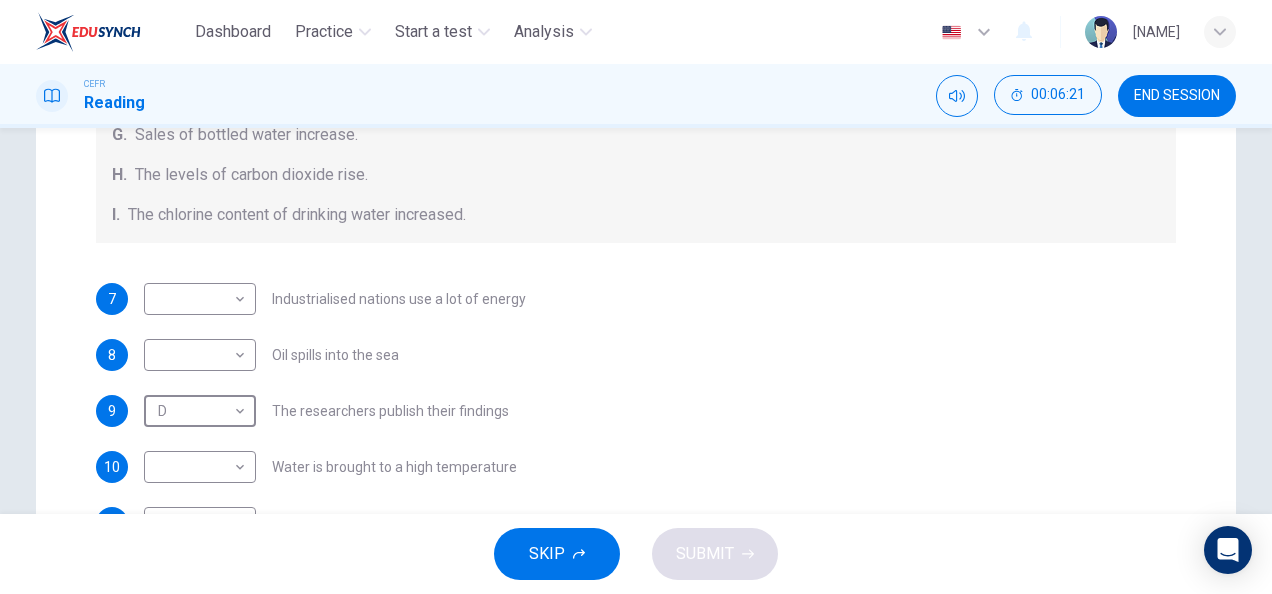 scroll, scrollTop: 284, scrollLeft: 0, axis: vertical 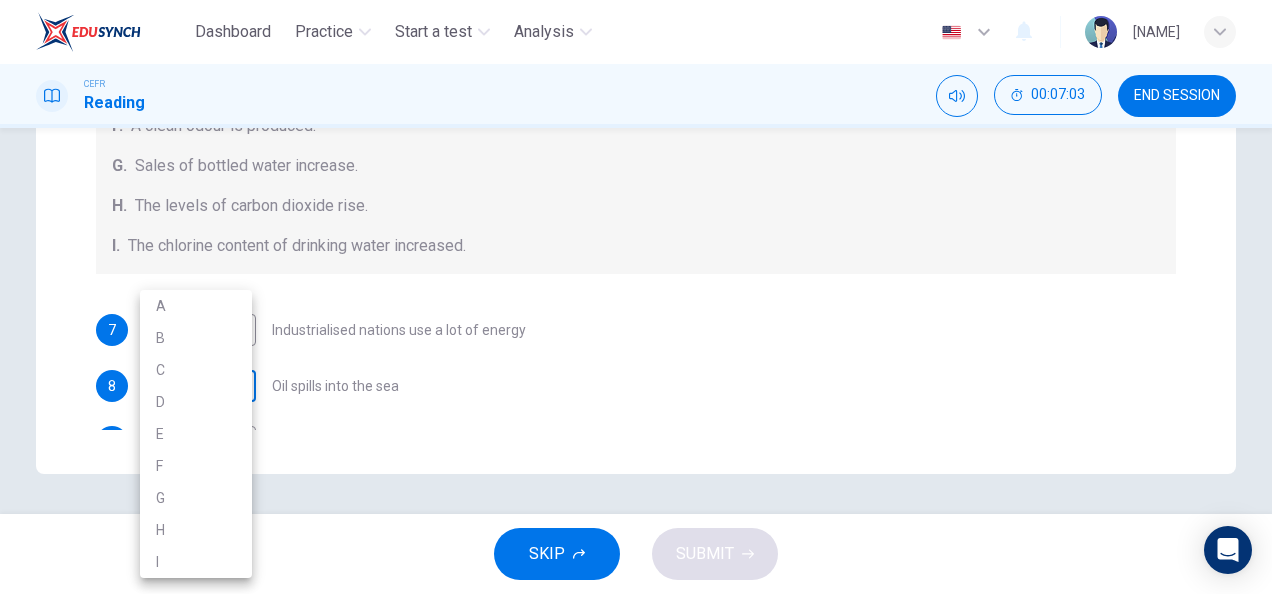 click on "Dashboard Practice Start a test Analysis English en ​​​ [NAME] CEFR Reading 00:07:03 END SESSION Question Passage Questions 7 - 13 The Reading Passage describes a number of cause and effect relationships.
Match each cause with its effect ( A-J ).
Write the appropriate letters ( A-J ) in the boxes below. Causes A. The focus of pollution moves to the home. B. The levels of carbon monoxide rise. C. The world’s natural resources are unequally shared. D. Environmentalists look elsewhere for an explanation. E. Chemicals are effectively stripped from the water. F. A clean odour is produced. G. Sales of bottled water increase. H. The levels of carbon dioxide rise. I. The chlorine content of drinking water increased. 7 ​​​ Industrialised nations use a lot of energy 8 ​​ Oil spills into the sea 9 D D ​​ The researchers publish their findings 10 ​​​ Water is brought to a high temperature 11 ​​ People fear pollutants in tap water 12 ​​ Air conditioning systems are inadequate" at bounding box center (636, 297) 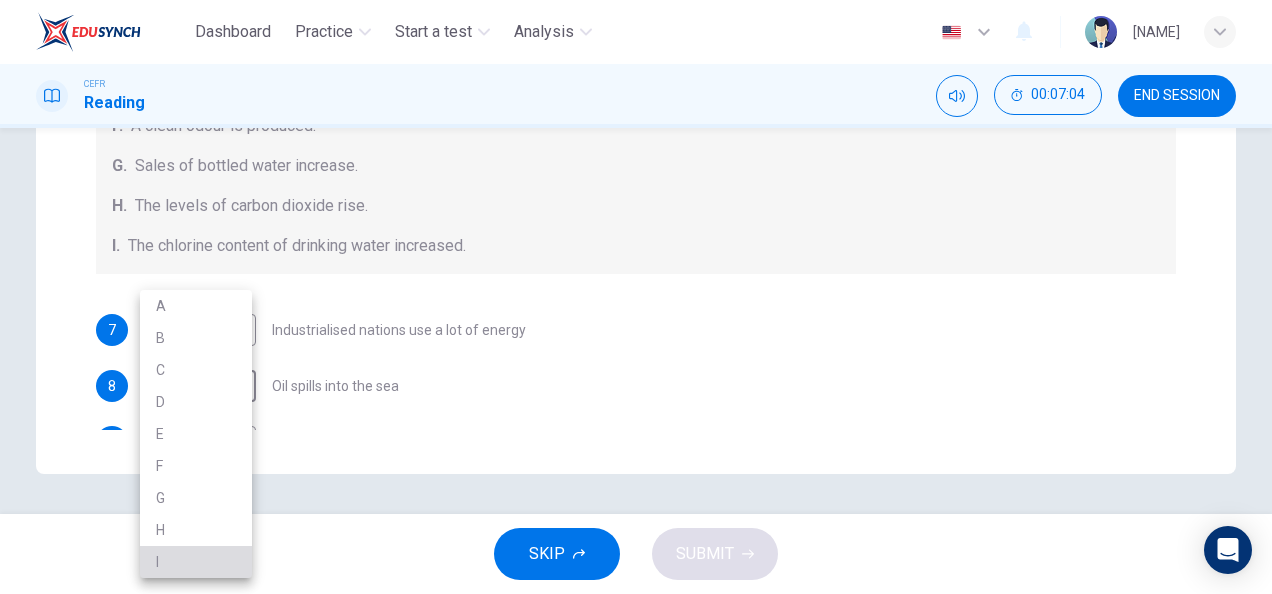 click on "I" at bounding box center (196, 562) 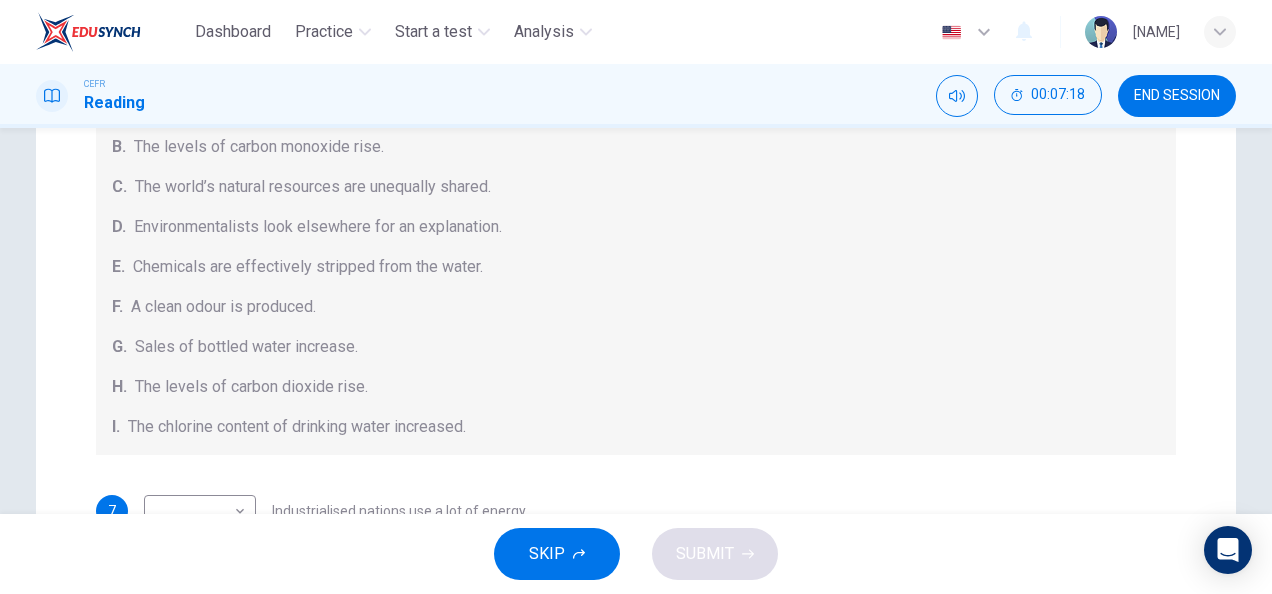 scroll, scrollTop: 476, scrollLeft: 0, axis: vertical 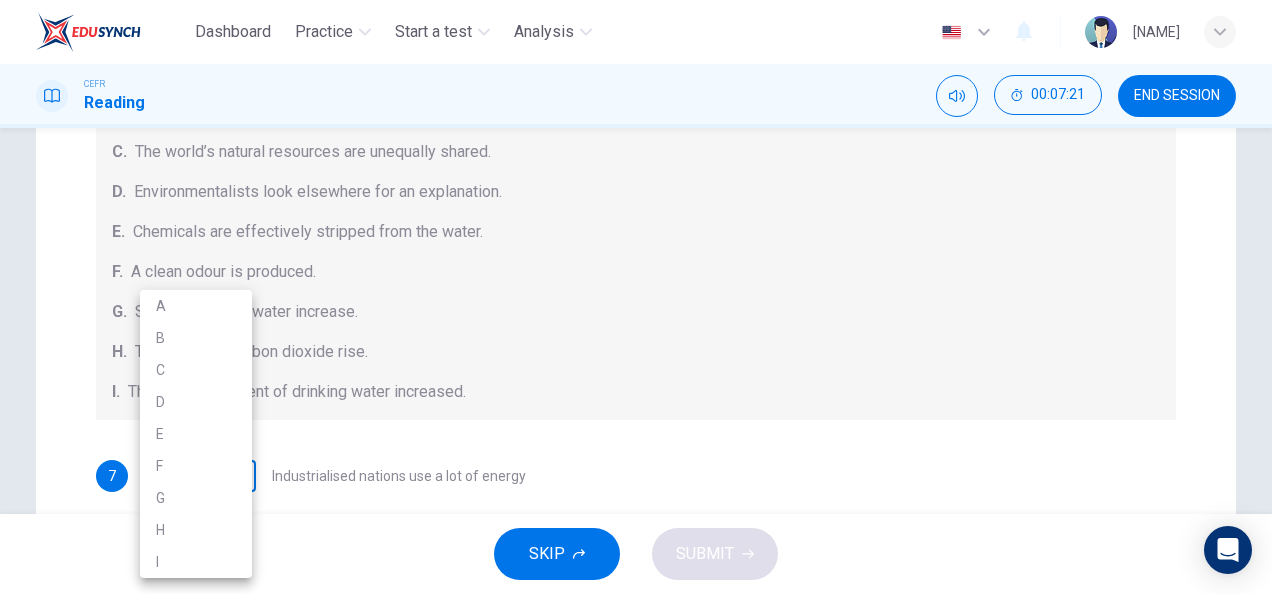 click on "Dashboard Practice Start a test Analysis English en ​ [NAME] CEFR Reading [TIME] END SESSION Question Passage Questions 7 - 13 The Reading Passage describes a number of cause and effect relationships.
Match each cause with its effect ( A-J ).
Write the appropriate letters ( A-J ) in the boxes below. Causes A. The focus of pollution moves to the home. B. The levels of carbon monoxide rise. C. The world’s natural resources are unequally shared. D. Environmentalists look elsewhere for an explanation. E. Chemicals are effectively stripped from the water. F. A clean odour is produced. G. Sales of bottled water increase. H. The levels of carbon dioxide rise. I. The chlorine content of drinking water increased. 7 ​ ​ Industrialised nations use a lot of energy 8 I I ​ Oil spills into the sea 9 D D ​ The researchers publish their findings 10 ​ ​ Water is brought to a high temperature 11 ​ ​ People fear pollutants in tap water 12 ​ ​ Air conditioning systems are inadequate" at bounding box center [636, 297] 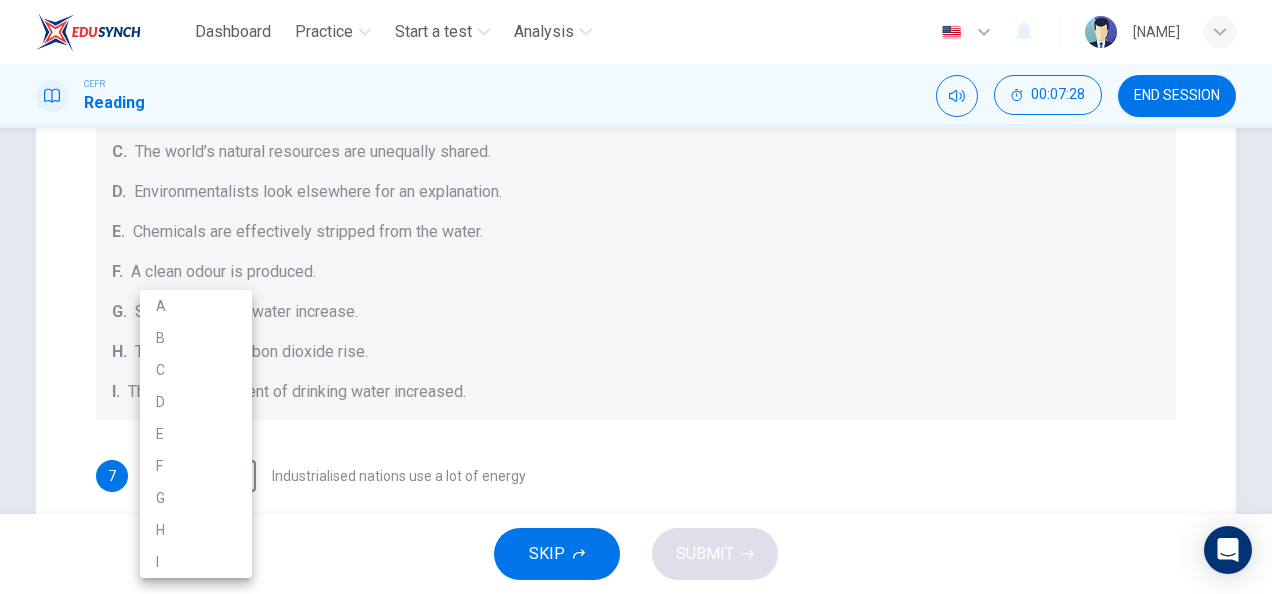 click at bounding box center [636, 297] 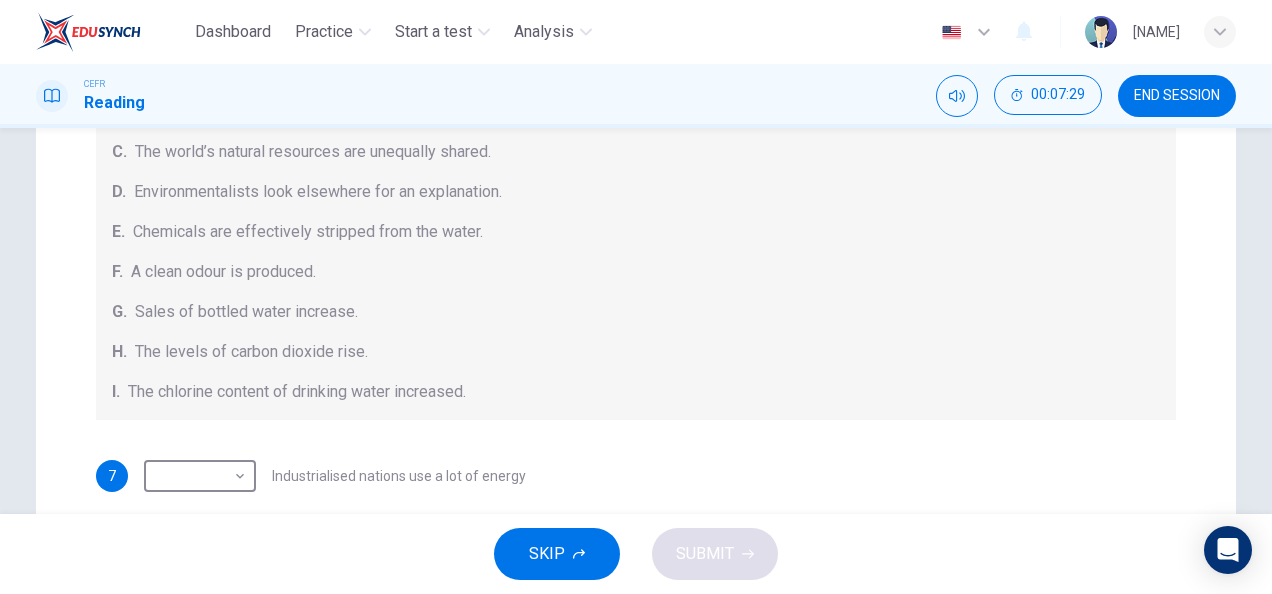 scroll, scrollTop: 0, scrollLeft: 0, axis: both 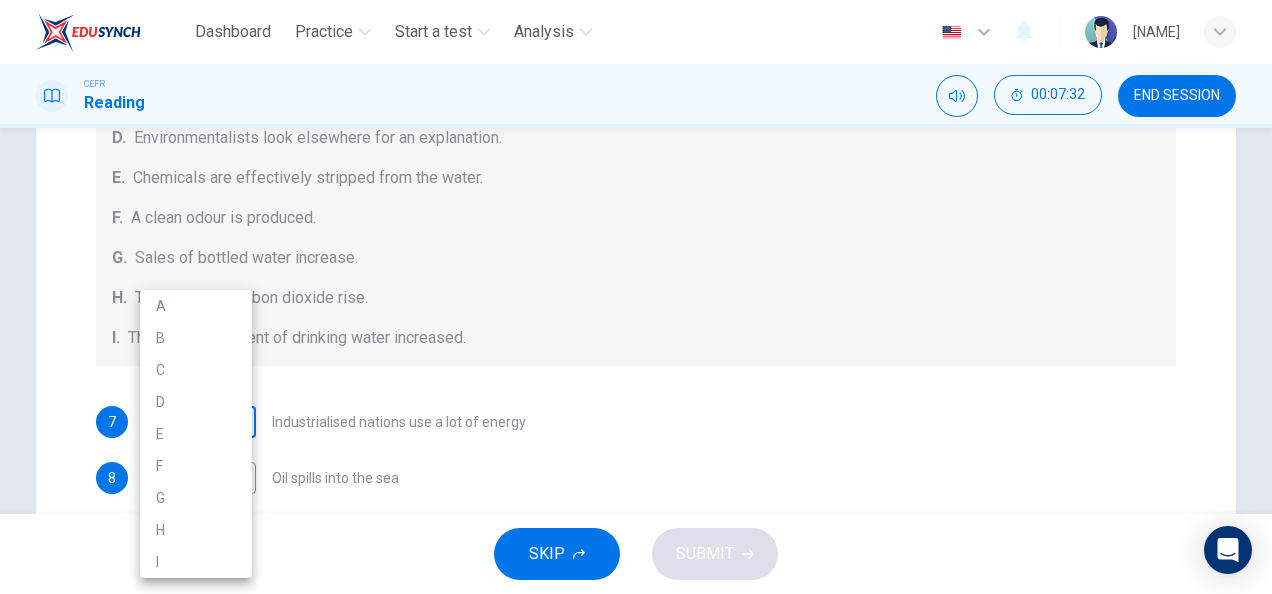 click on "Dashboard Practice Start a test Analysis English en ​ [FIRST] [LAST] CEFR Reading 00:07:32 END SESSION Question Passage Questions 7 - 13 The Reading Passage describes a number of cause and effect relationships.
Match each cause with its effect ( A-J ).
Write the appropriate letters ( A-J ) in the boxes below. Causes A. The focus of pollution moves to the home. B. The levels of carbon monoxide rise. C. The world’s natural resources are unequally shared. D. Environmentalists look elsewhere for an explanation. E. Chemicals are effectively stripped from the water. F. A clean odour is produced. G. Sales of bottled water increase. H. The levels of carbon dioxide rise. I. The chlorine content of drinking water increased. 7 ​ ​ Industrialised nations use a lot of energy 8 I I ​ Oil spills into the sea 9 D D ​ The researchers publish their findings 10 ​ ​ Water is brought to a high temperature 11 ​ ​ People fear pollutants in tap water 12 ​ ​ Air conditioning systems are inadequate" at bounding box center [636, 297] 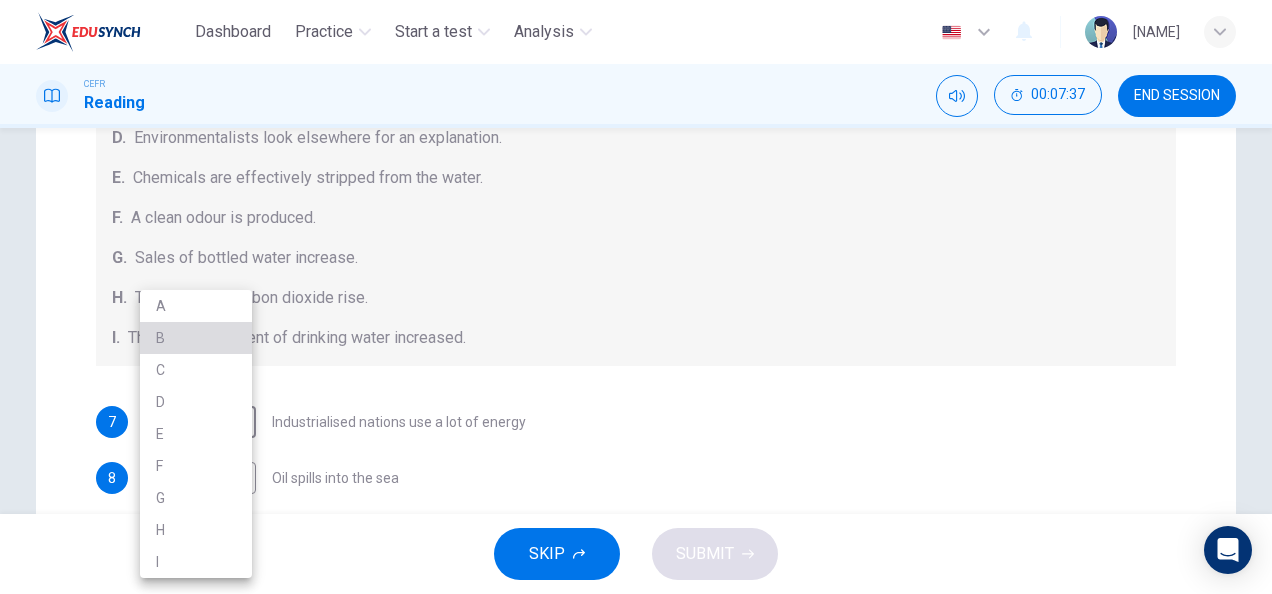 click on "B" at bounding box center (196, 338) 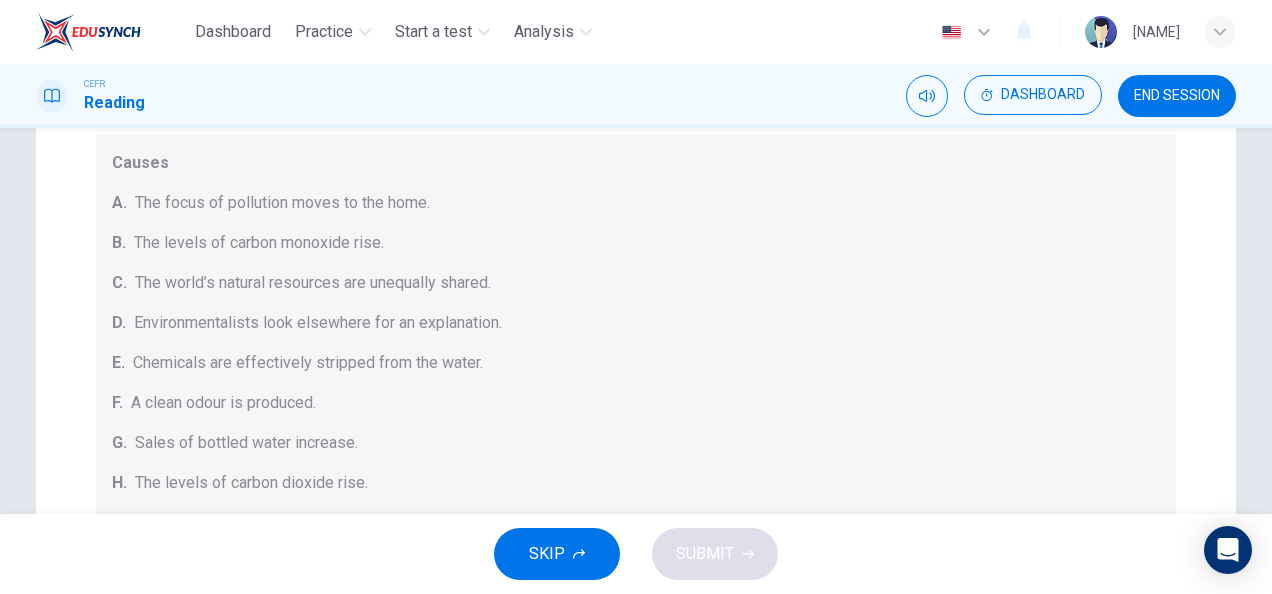 scroll, scrollTop: 372, scrollLeft: 0, axis: vertical 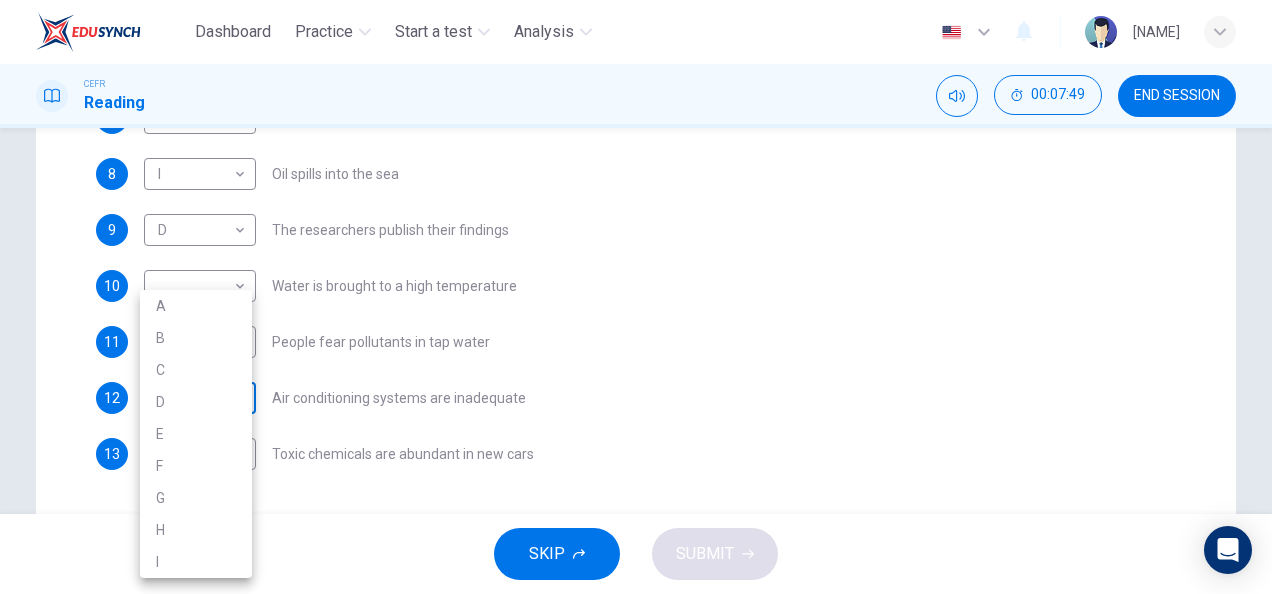 click on "Dashboard Practice Start a test Analysis English en ​​​ [NAME] CEFR Reading 00:07:49 END SESSION Question Passage Questions 7 - 13 The Reading Passage describes a number of cause and effect relationships.
Match each cause with its effect ( A-J ).
Write the appropriate letters ( A-J ) in the boxes below. Causes A. The focus of pollution moves to the home. B. The levels of carbon monoxide rise. C. The world’s natural resources are unequally shared. D. Environmentalists look elsewhere for an explanation. E. Chemicals are effectively stripped from the water. F. A clean odour is produced. G. Sales of bottled water increase. H. The levels of carbon dioxide rise. I. The chlorine content of drinking water increased. 7 B B ​​ Industrialised nations use a lot of energy 8 I I ​​ Oil spills into the sea 9 D D ​​ The researchers publish their findings 10 ​​​ Water is brought to a high temperature 11 ​​ People fear pollutants in tap water 12 ​​ Air conditioning systems are inadequate" at bounding box center [636, 297] 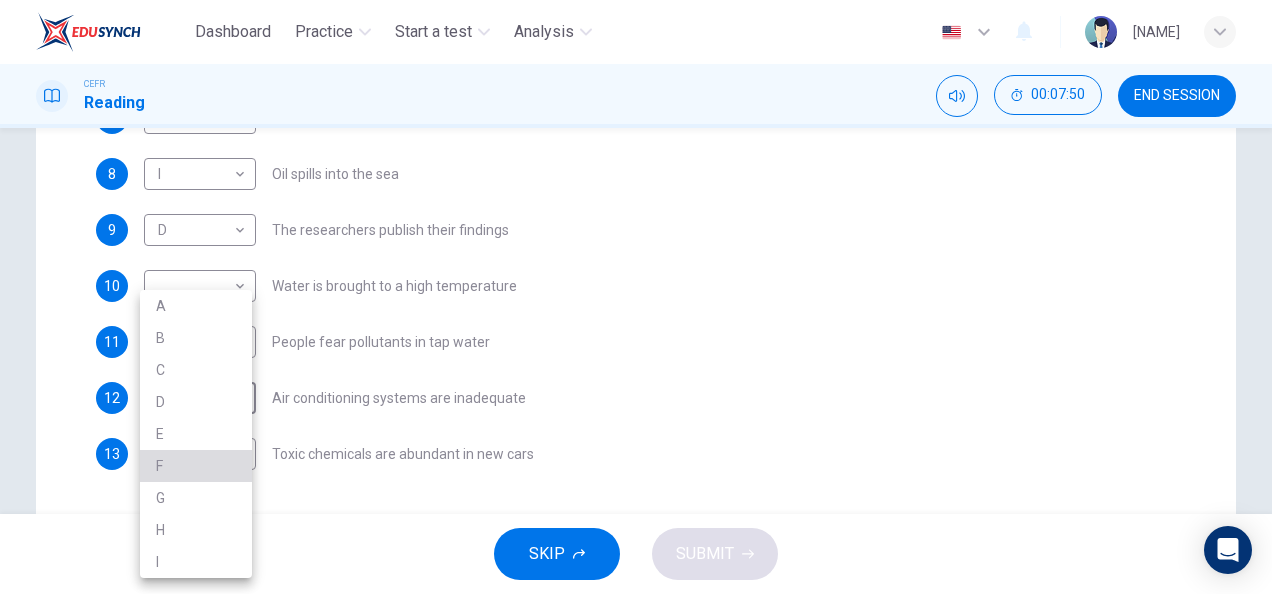 click on "F" at bounding box center [196, 466] 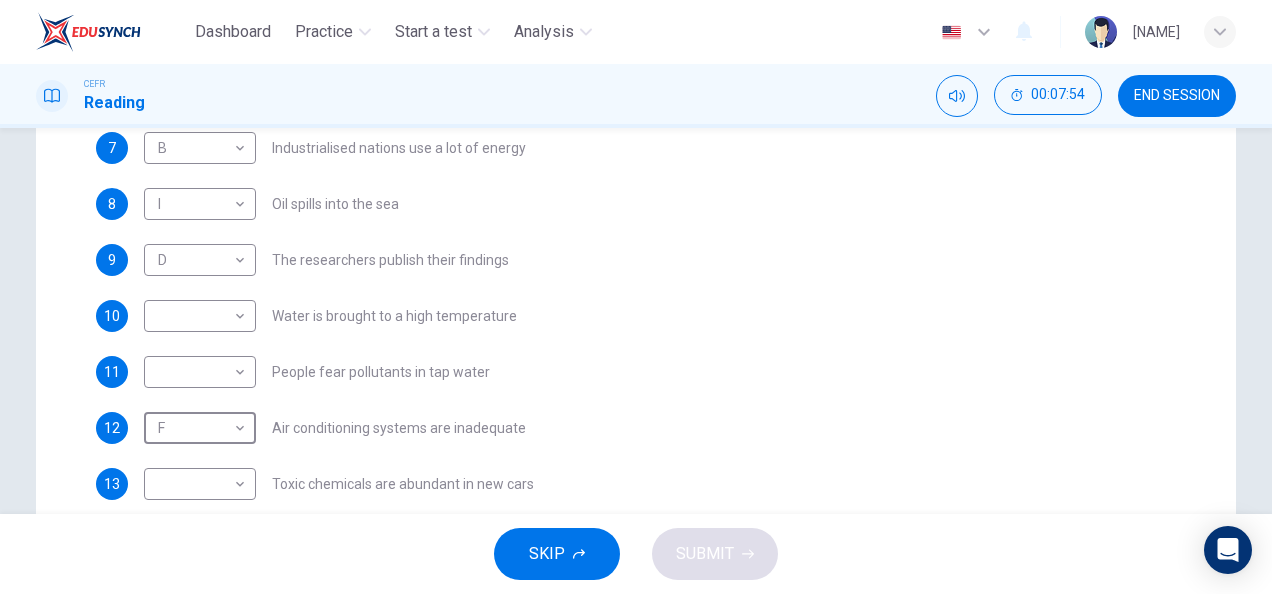 scroll, scrollTop: 0, scrollLeft: 0, axis: both 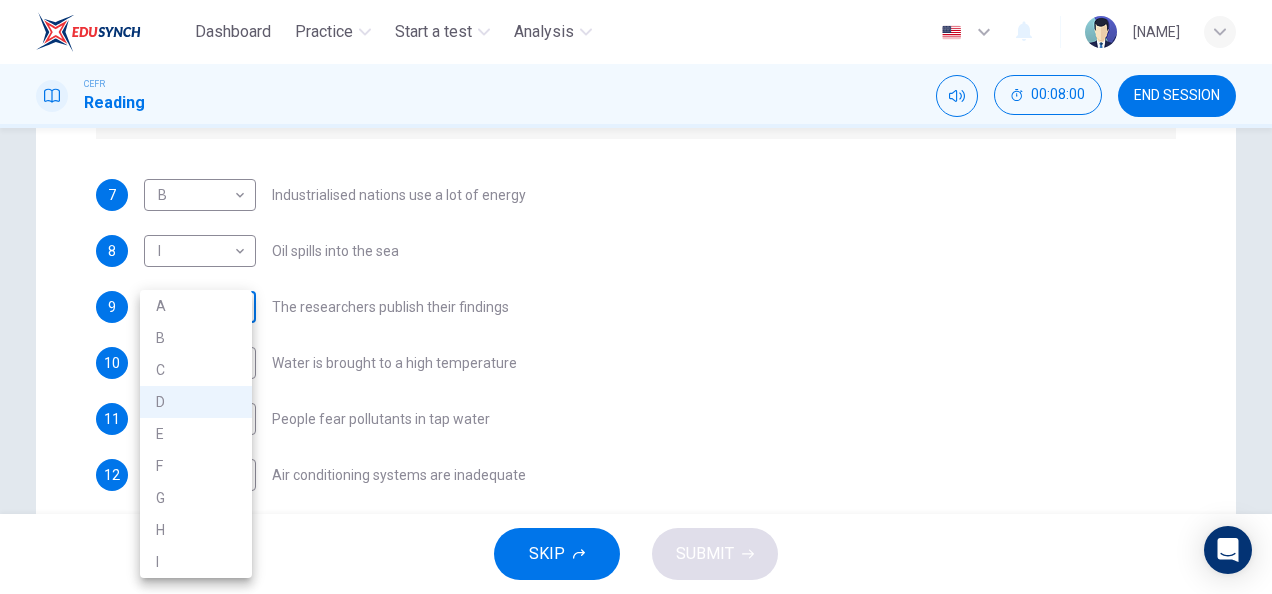 click on "Dashboard Practice Start a test Analysis English en ​ HANIS IZZATI BINTI AMRAN CEFR Reading 00:08:00 END SESSION Question Passage Questions 7 - 13 The Reading Passage describes a number of cause and effect relationships.
Match each cause with its effect ( A-J ).
Write the appropriate letters ( A-J ) in the boxes below. Causes A. The focus of pollution moves to the home. B. The levels of carbon monoxide rise. C. The world’s natural resources are unequally shared. D. Environmentalists look elsewhere for an explanation. E. Chemicals are effectively stripped from the water. F. A clean odour is produced. G. Sales of bottled water increase. H. The levels of carbon dioxide rise. I. The chlorine content of drinking water increased. 7 B B ​ Industrialised nations use a lot of energy 8 I I ​ Oil spills into the sea 9 D D ​ The researchers publish their findings 10 ​ ​ Water is brought to a high temperature 11 ​ ​ People fear pollutants in tap water 12 F F ​ Air conditioning systems are inadequate" at bounding box center [636, 297] 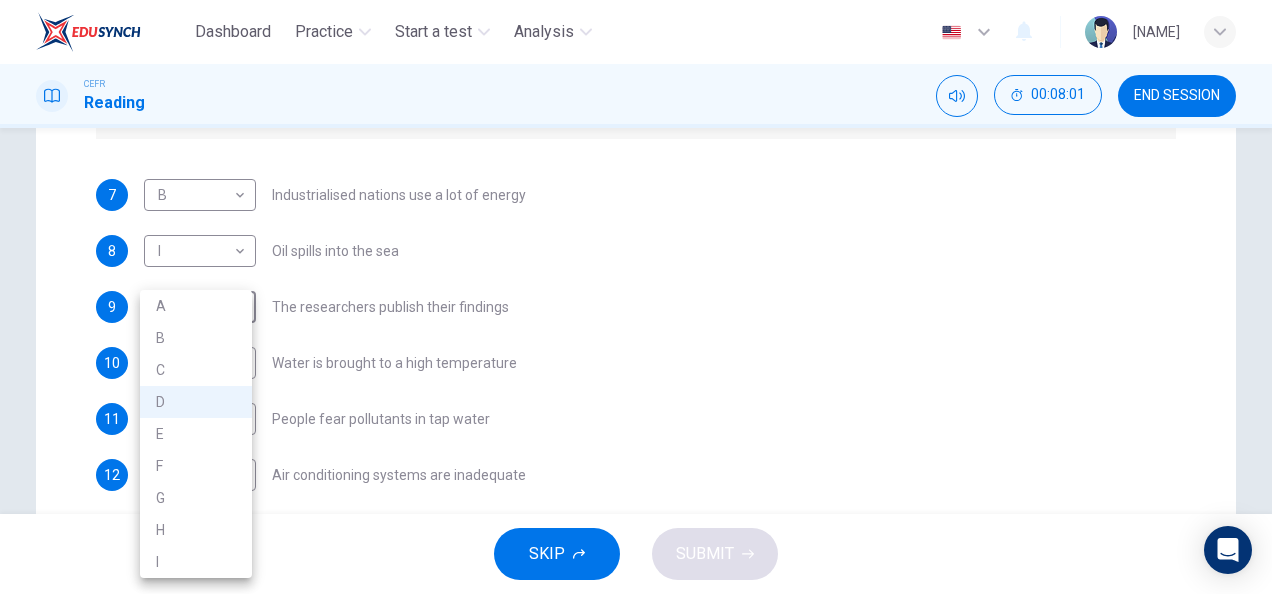 click at bounding box center [636, 297] 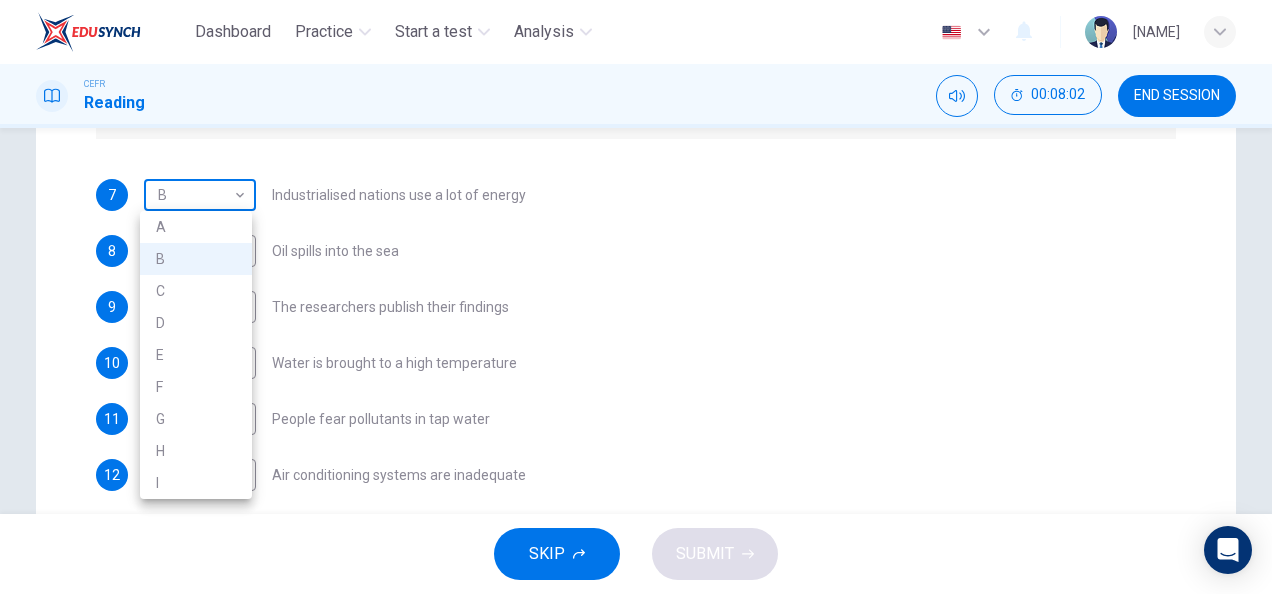 click on "Dashboard Practice Start a test Analysis English en ​ HANIS IZZATI BINTI AMRAN CEFR Reading 00:08:02 END SESSION Question Passage Questions 7 - 13 The Reading Passage describes a number of cause and effect relationships.
Match each cause with its effect ( A-J ).
Write the appropriate letters ( A-J ) in the boxes below. Causes A. The focus of pollution moves to the home. B. The levels of carbon monoxide rise. C. The world’s natural resources are unequally shared. D. Environmentalists look elsewhere for an explanation. E. Chemicals are effectively stripped from the water. F. A clean odour is produced. G. Sales of bottled water increase. H. The levels of carbon dioxide rise. I. The chlorine content of drinking water increased. 7 B B ​ Industrialised nations use a lot of energy 8 I I ​ Oil spills into the sea 9 D D ​ The researchers publish their findings 10 ​ ​ Water is brought to a high temperature 11 ​ ​ People fear pollutants in tap water 12 F F ​ Air conditioning systems are inadequate" at bounding box center (636, 297) 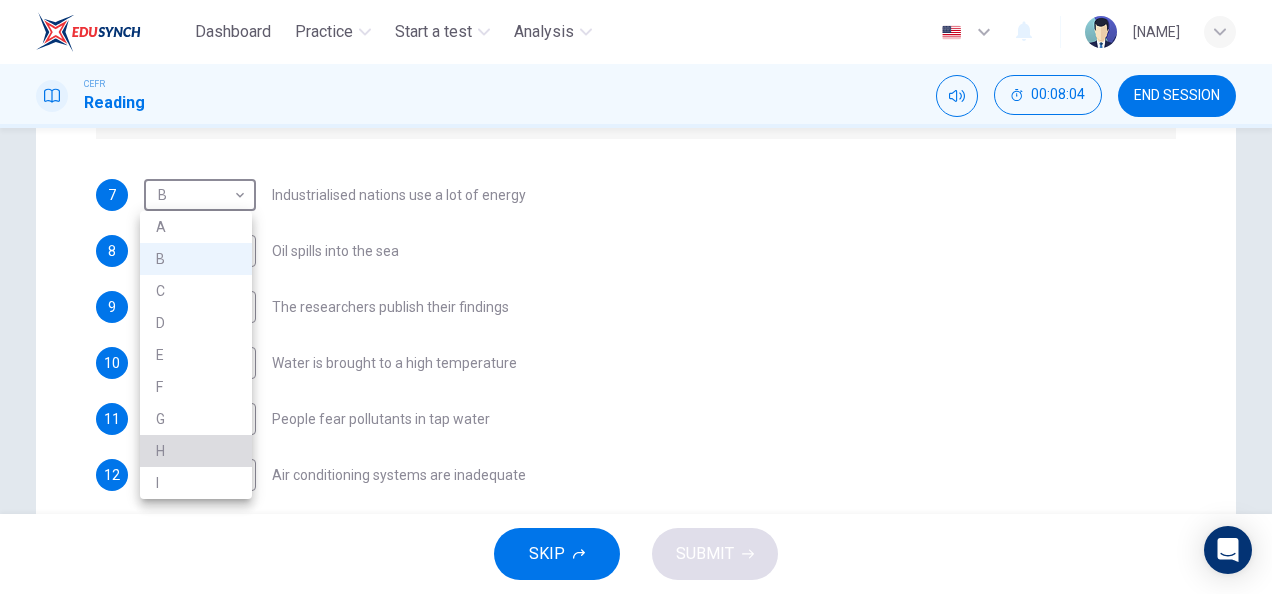 click on "H" at bounding box center (196, 451) 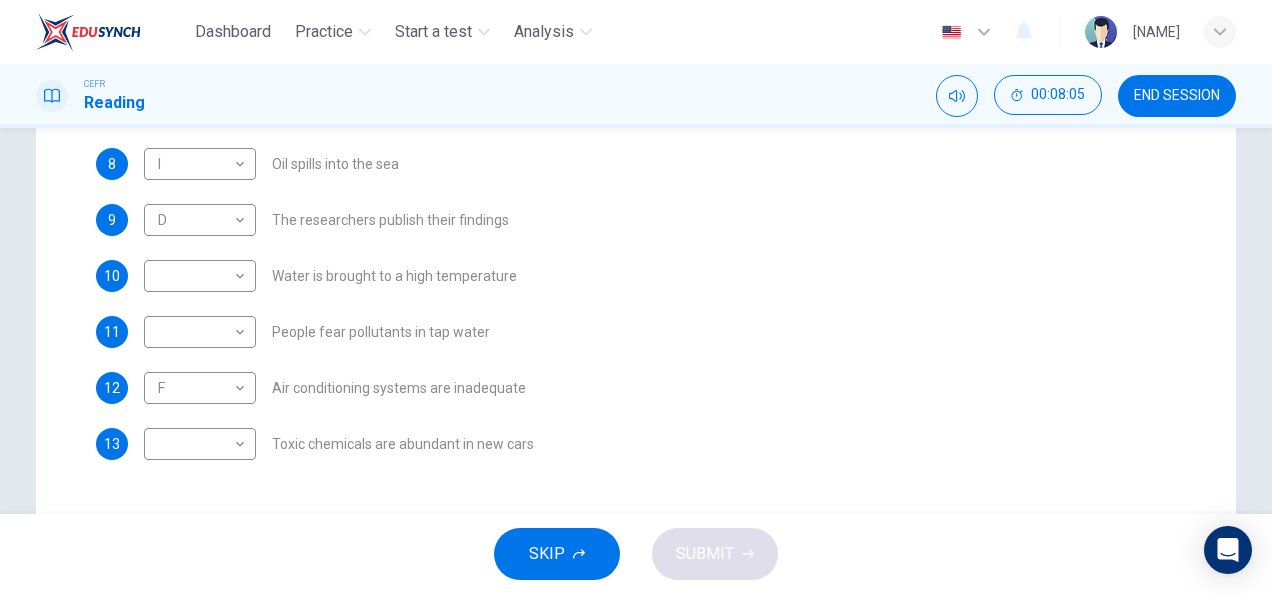 scroll, scrollTop: 615, scrollLeft: 0, axis: vertical 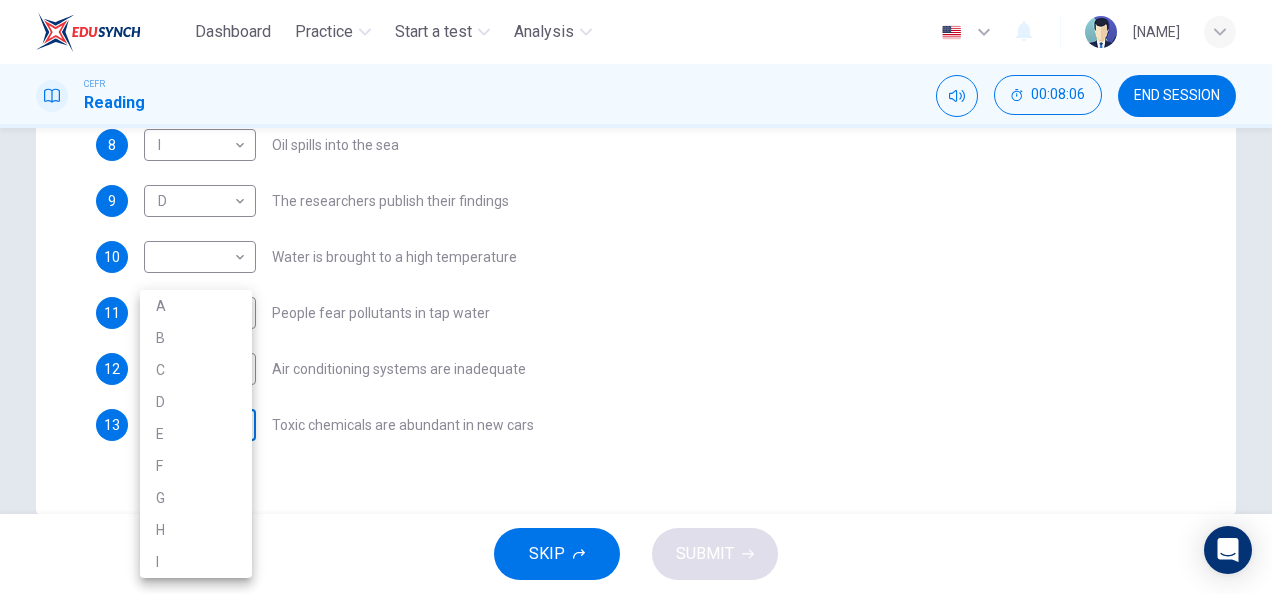 click on "Dashboard Practice Start a test Analysis English en ​ [NAME] CEFR Reading 00:08:06 END SESSION Question Passage Questions 7 - 13 The Reading Passage describes a number of cause and effect relationships.
Match each cause with its effect ( A-J ).
Write the appropriate letters ( A-J ) in the boxes below. Causes A. The focus of pollution moves to the home. B. The levels of carbon monoxide rise. C. The world’s natural resources are unequally shared. D. Environmentalists look elsewhere for an explanation. E. Chemicals are effectively stripped from the water. F. A clean odour is produced. G. Sales of bottled water increase. H. The levels of carbon dioxide rise. I. The chlorine content of drinking water increased. 7 H H ​ Industrialised nations use a lot of energy 8 I I ​ Oil spills into the sea 9 D D ​ The researchers publish their findings 10 ​ ​ Water is brought to a high temperature 11 ​ ​ People fear pollutants in tap water 12 F F ​ Air conditioning systems are inadequate" at bounding box center (636, 297) 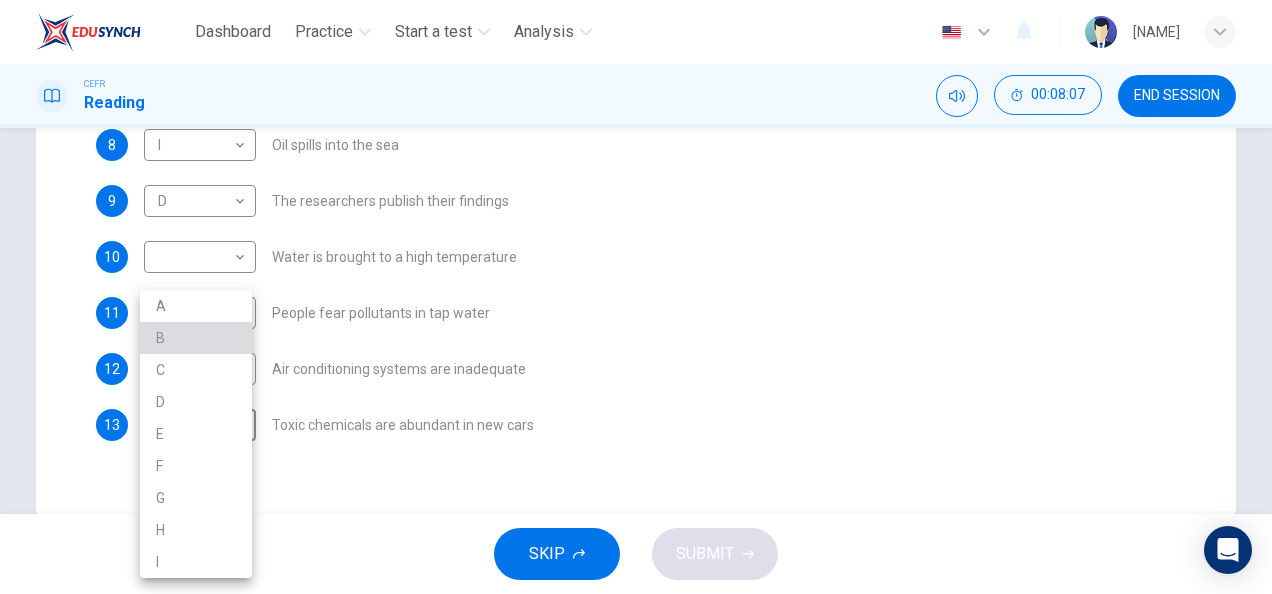 click on "B" at bounding box center (196, 338) 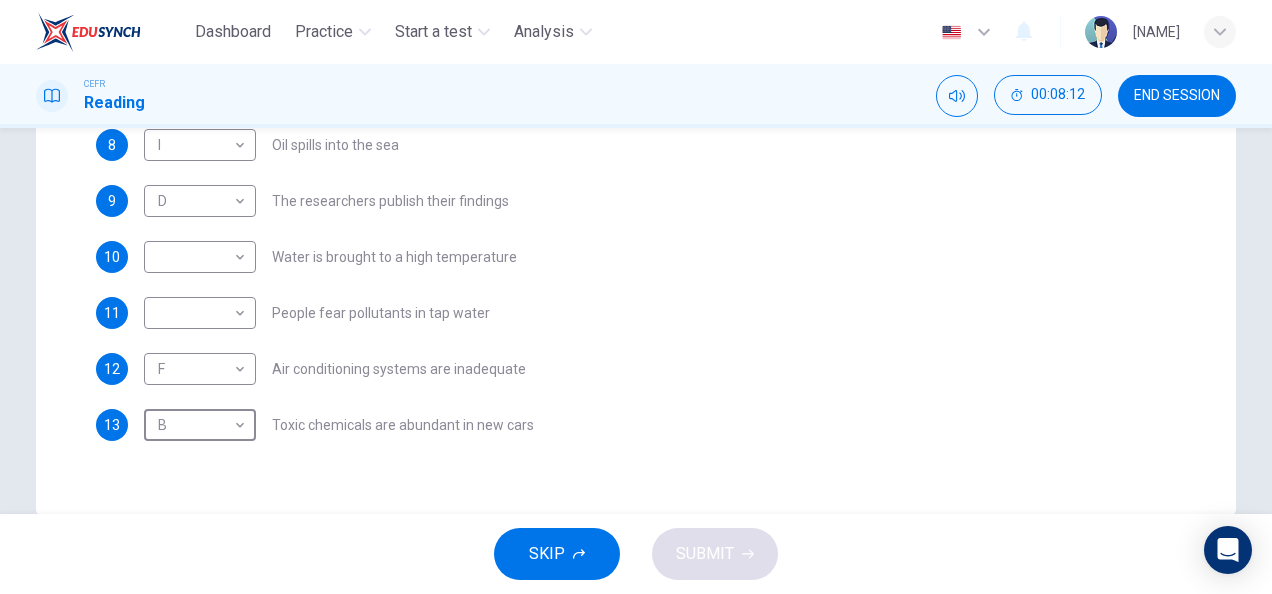 scroll, scrollTop: 0, scrollLeft: 0, axis: both 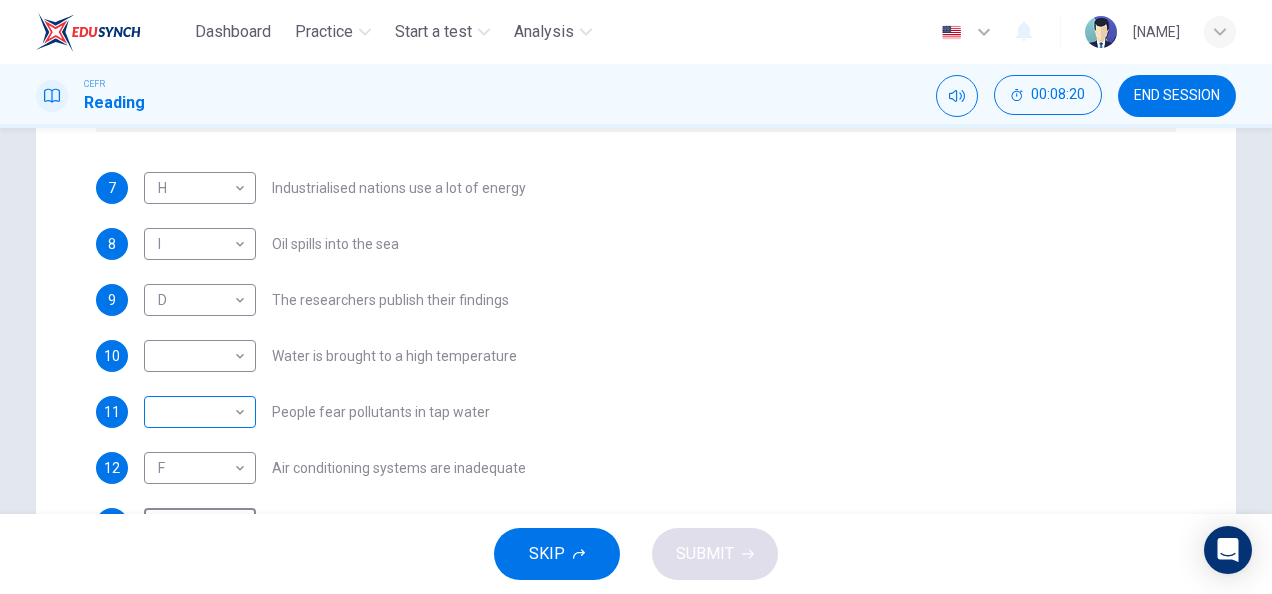 click on "Dashboard Practice Start a test Analysis English en ​ [NAME] CEFR Reading [TIME] END SESSION Question Passage Questions 7 - 13 The Reading Passage describes a number of cause and effect relationships.
Match each cause with its effect ( A-J ).
Write the appropriate letters ( A-J ) in the boxes below. Causes A. The focus of pollution moves to the home. B. The levels of carbon monoxide rise. C. The world’s natural resources are unequally shared. D. Environmentalists look elsewhere for an explanation. E. Chemicals are effectively stripped from the water. F. A clean odour is produced. G. Sales of bottled water increase. H. The levels of carbon dioxide rise. I. The chlorine content of drinking water increased. 7 H H ​ Industrialised nations use a lot of energy 8 I I ​ Oil spills into the sea 9 D D ​ The researchers publish their findings 10 ​ ​ Water is brought to a high temperature 11 ​ ​ People fear pollutants in tap water 12 F F ​ Air conditioning systems are inadequate" at bounding box center [636, 297] 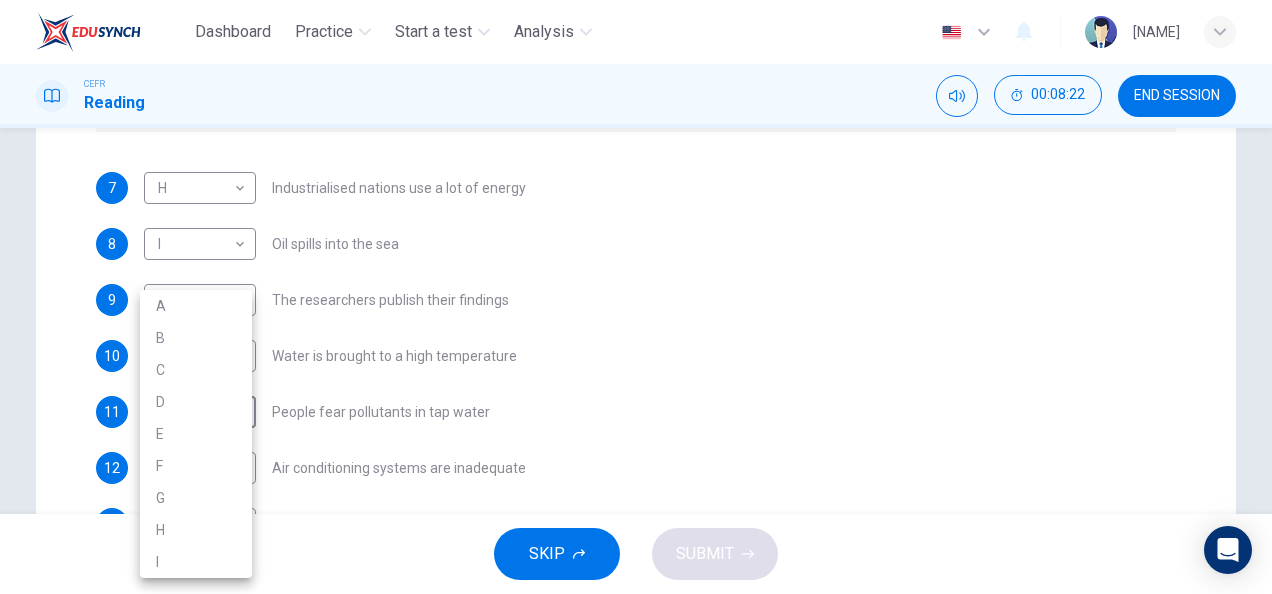 click on "G" at bounding box center (196, 498) 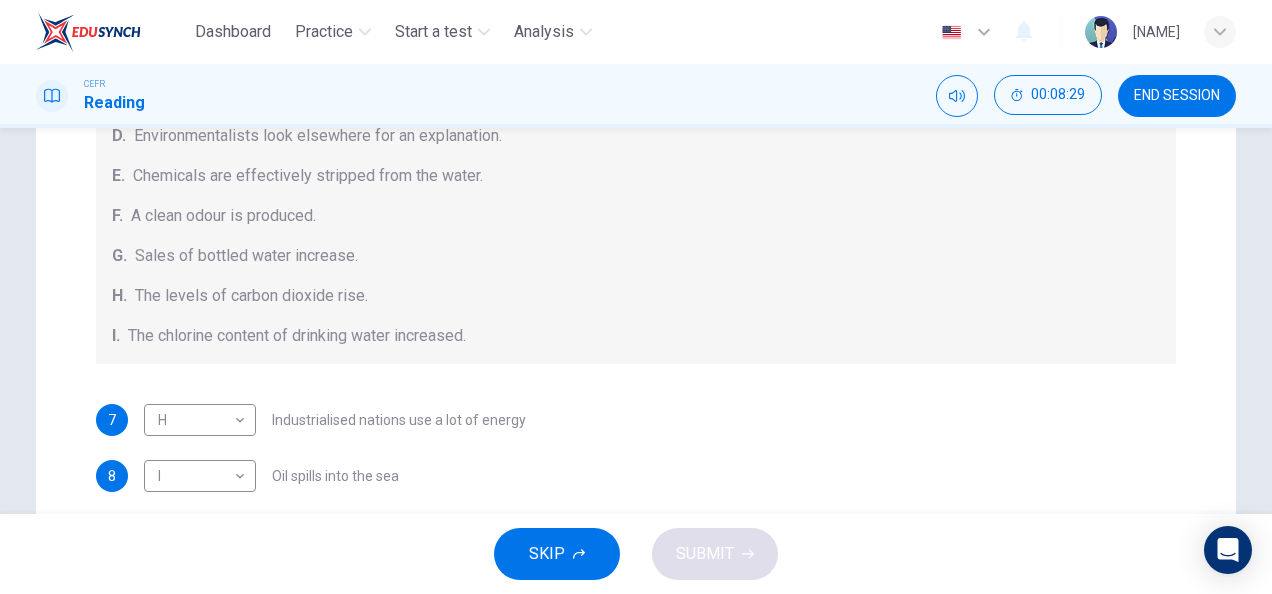 scroll, scrollTop: 281, scrollLeft: 0, axis: vertical 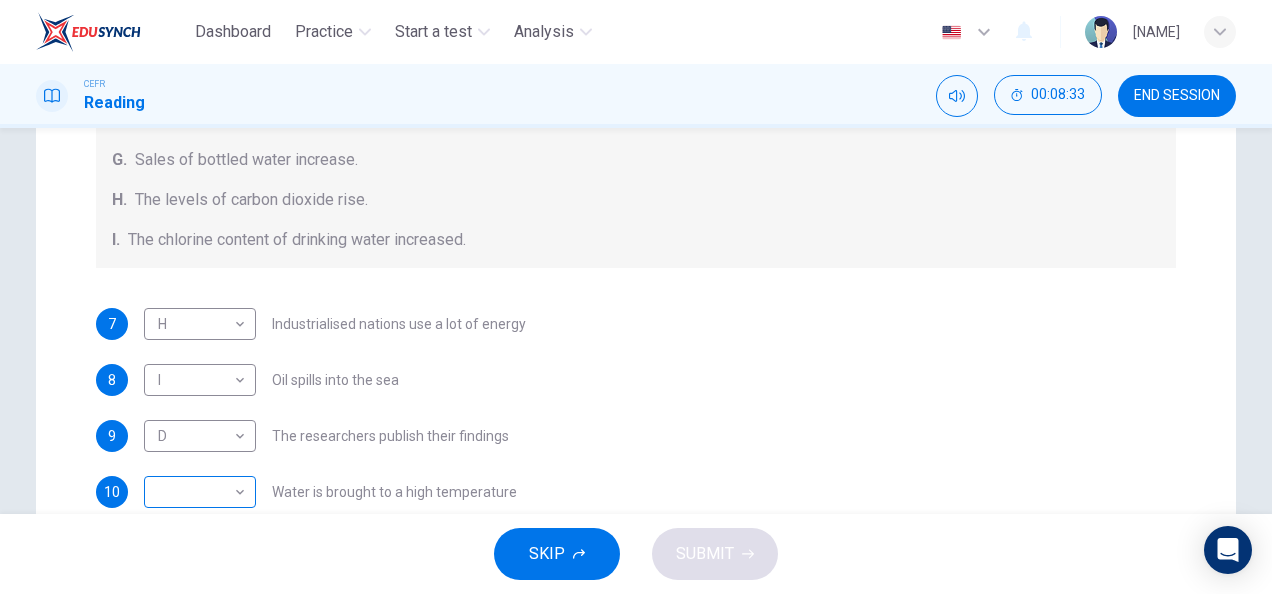 click on "Dashboard Practice Start a test Analysis English en ​​​ [NAME] CEFR Reading 00:08:33 END SESSION Question Passage Questions 7 - 13 The Reading Passage describes a number of cause and effect relationships.
Match each cause with its effect ( A-J ).
Write the appropriate letters ( A-J ) in the boxes below. Causes A. The focus of pollution moves to the home. B. The levels of carbon monoxide rise. C. The world’s natural resources are unequally shared. D. Environmentalists look elsewhere for an explanation. E. Chemicals are effectively stripped from the water. F. A clean odour is produced. G. Sales of bottled water increase. H. The levels of carbon dioxide rise. I. The chlorine content of drinking water increased. 7 H H ​​ Industrialised nations use a lot of energy 8 I I ​​ Oil spills into the sea 9 D D ​​ The researchers publish their findings 10 ​​​ Water is brought to a high temperature 11 G G ​​ People fear pollutants in tap water 12 F F ​​ Air conditioning systems are inadequate" at bounding box center [636, 297] 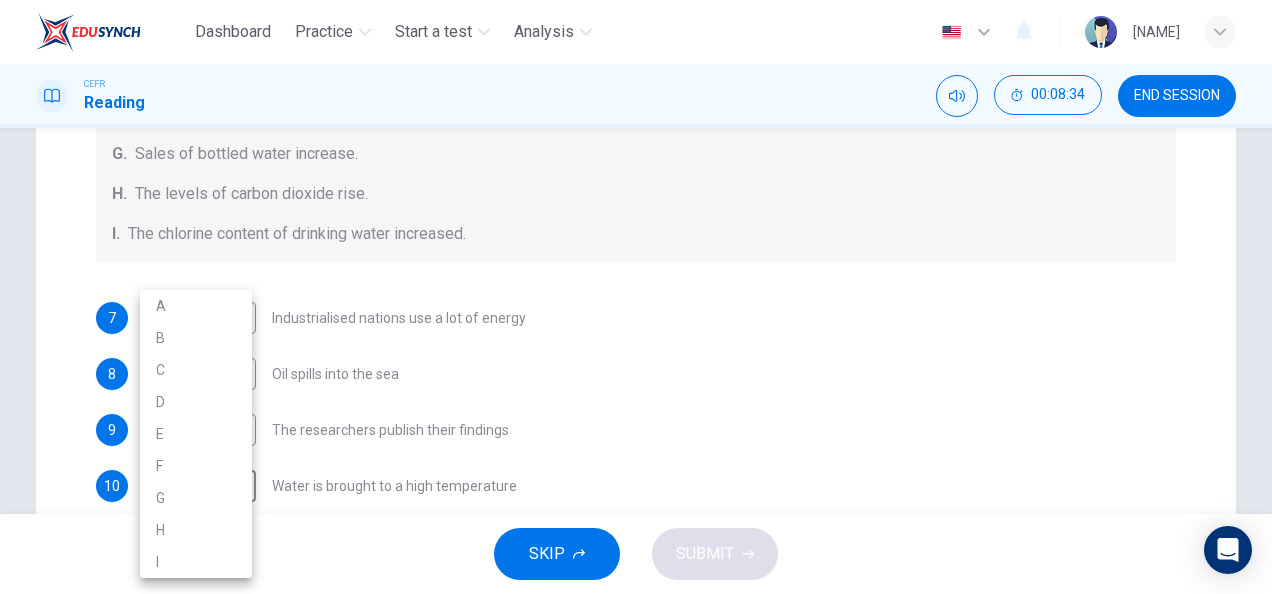 click on "E" at bounding box center (196, 434) 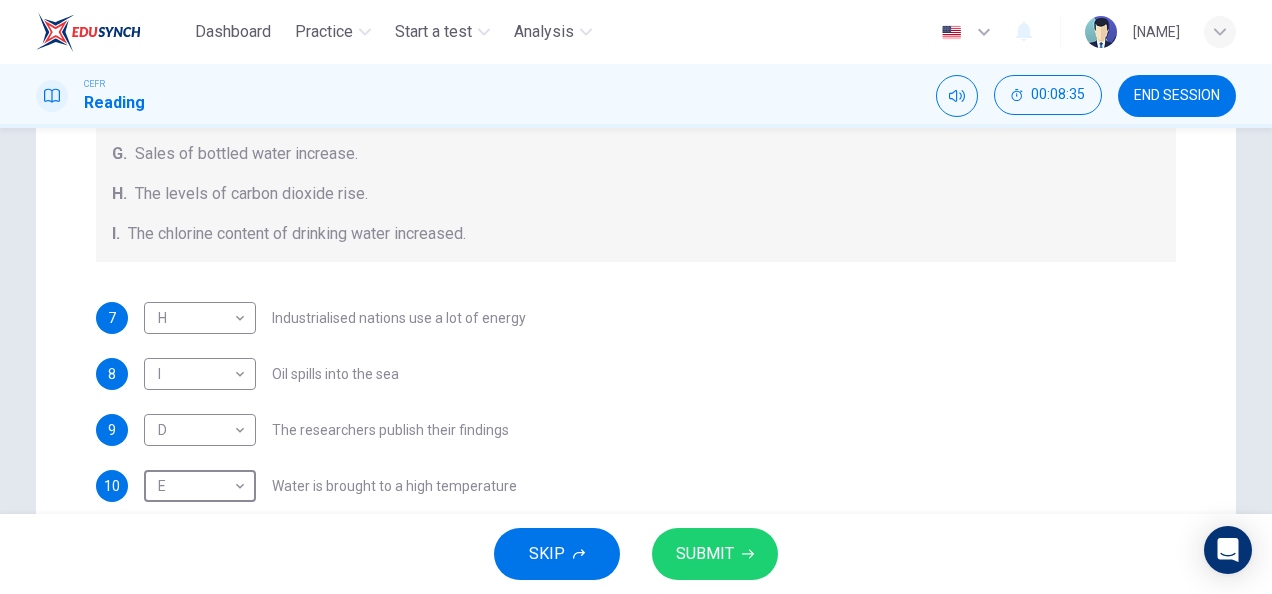 click on "SUBMIT" at bounding box center (705, 554) 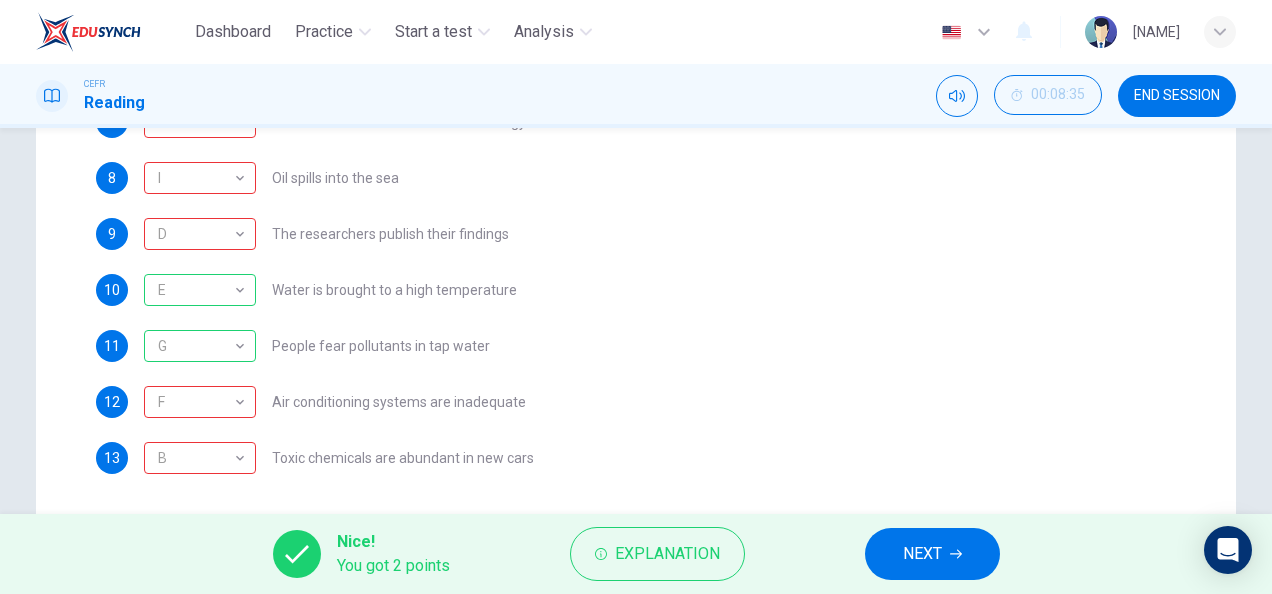scroll, scrollTop: 582, scrollLeft: 0, axis: vertical 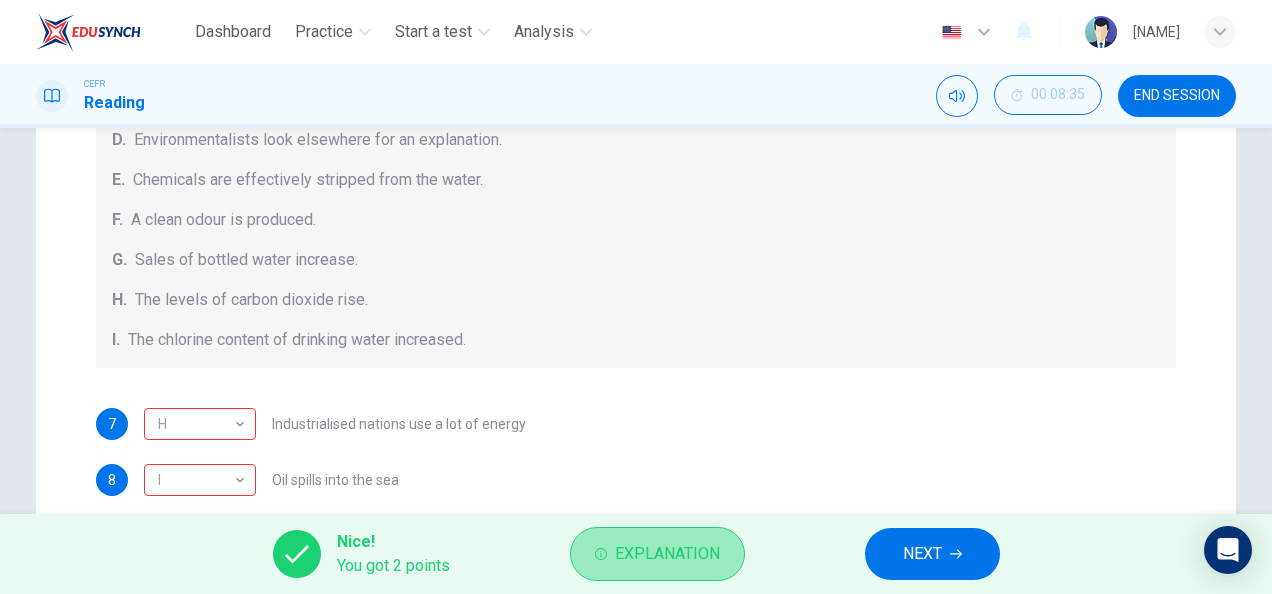 click on "Explanation" at bounding box center (667, 554) 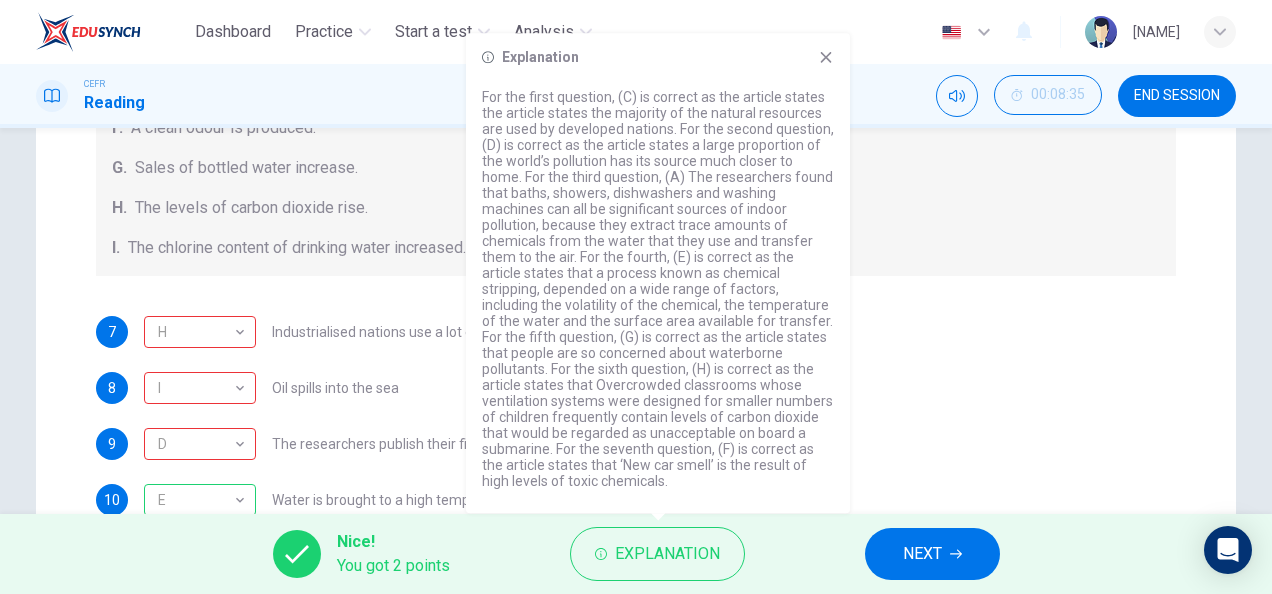 scroll, scrollTop: 139, scrollLeft: 0, axis: vertical 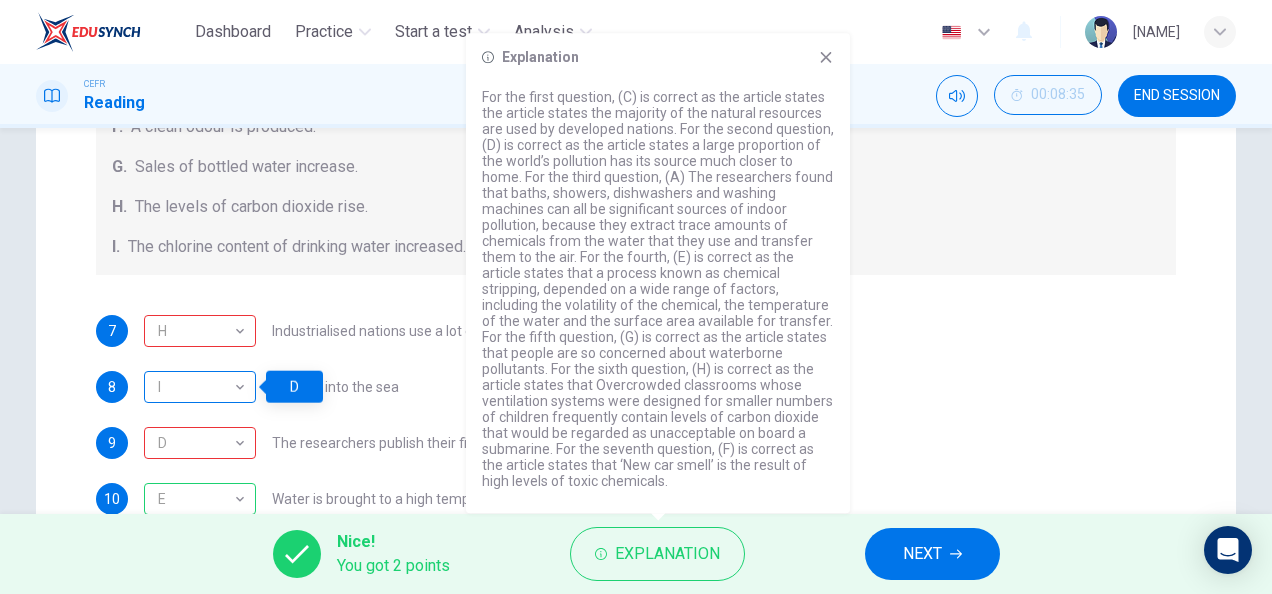 click on "I" at bounding box center (196, 387) 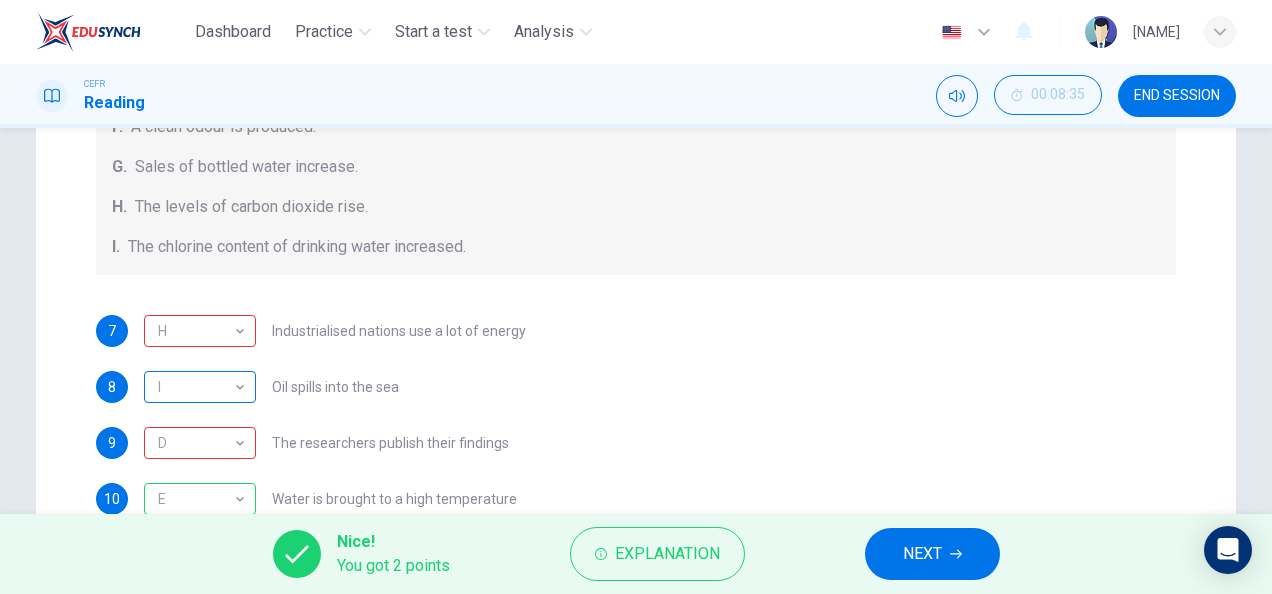 click on "I" at bounding box center [196, 387] 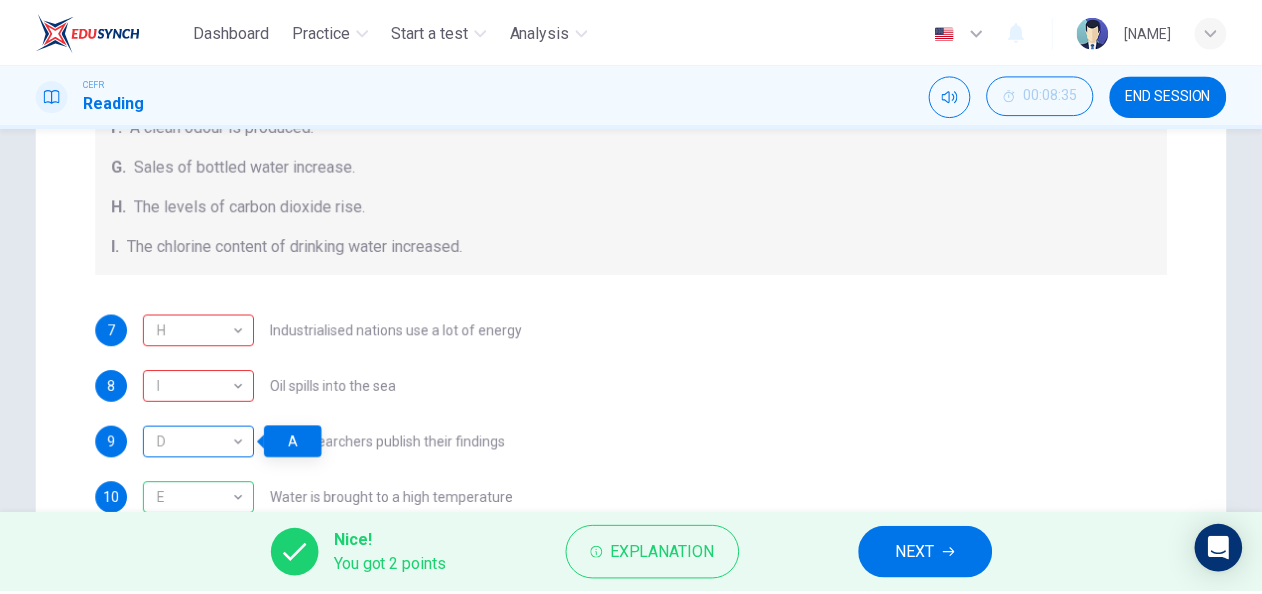 scroll, scrollTop: 0, scrollLeft: 0, axis: both 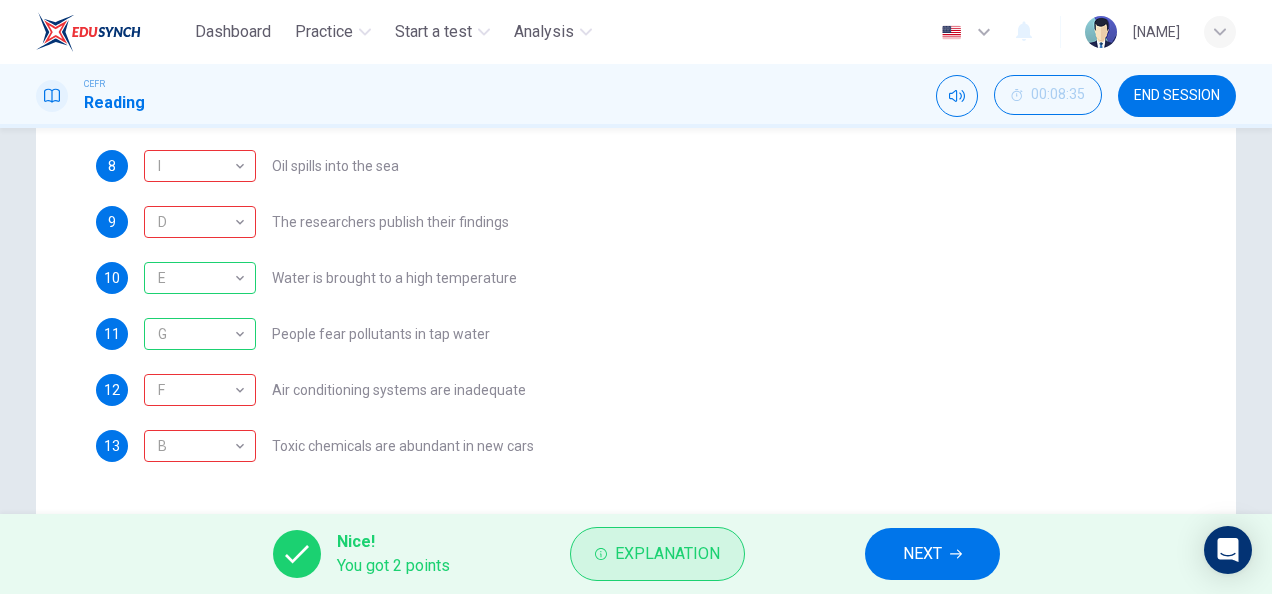 drag, startPoint x: 612, startPoint y: 585, endPoint x: 621, endPoint y: 528, distance: 57.706154 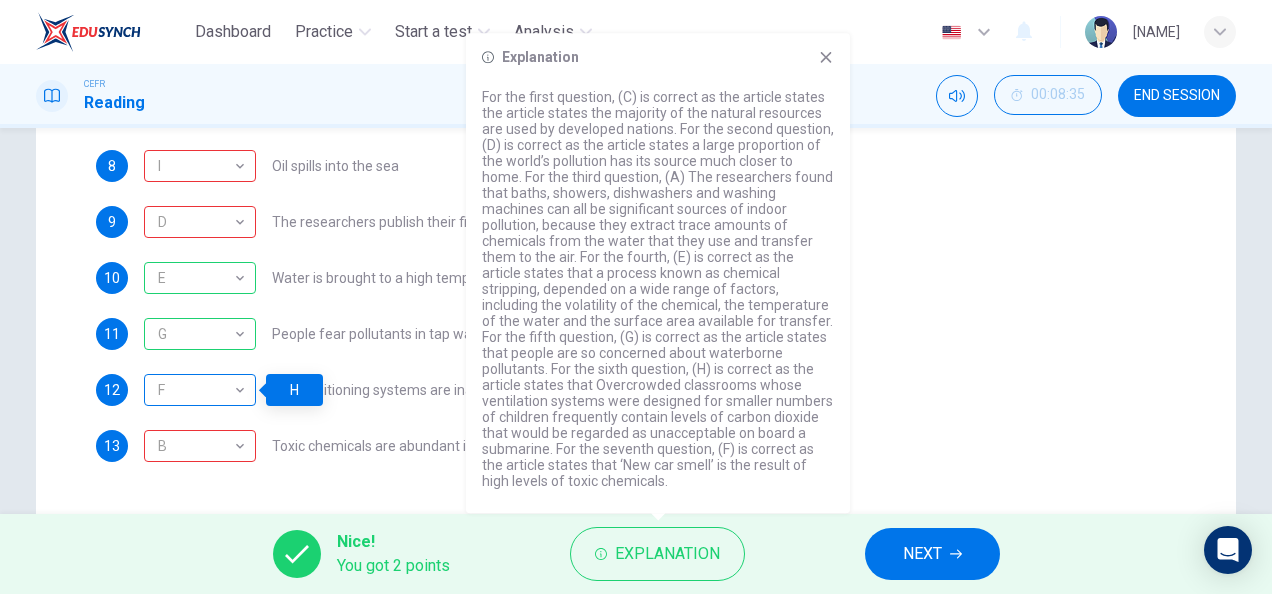 drag, startPoint x: 253, startPoint y: 351, endPoint x: 219, endPoint y: 389, distance: 50.990196 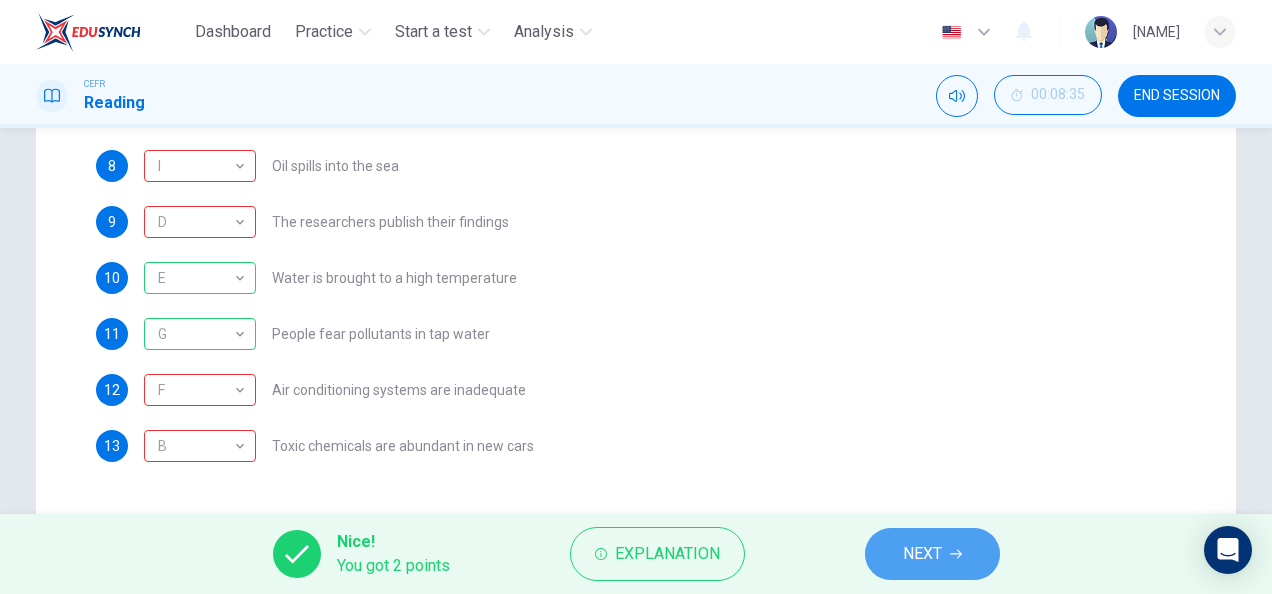 click on "NEXT" at bounding box center (932, 554) 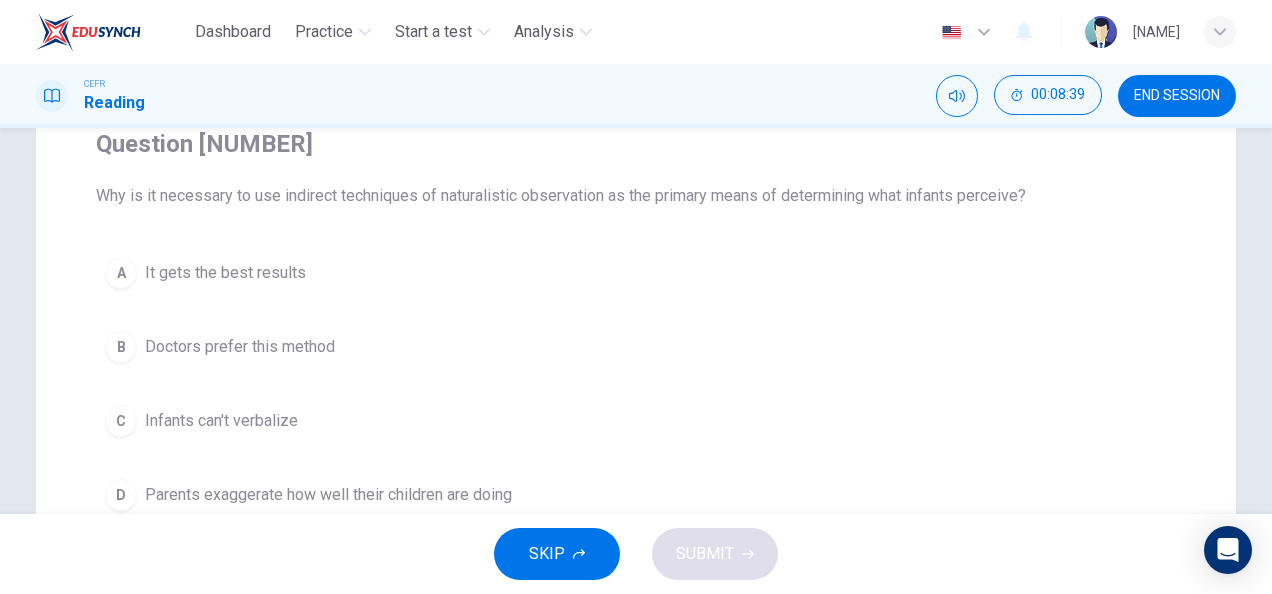 scroll, scrollTop: 109, scrollLeft: 0, axis: vertical 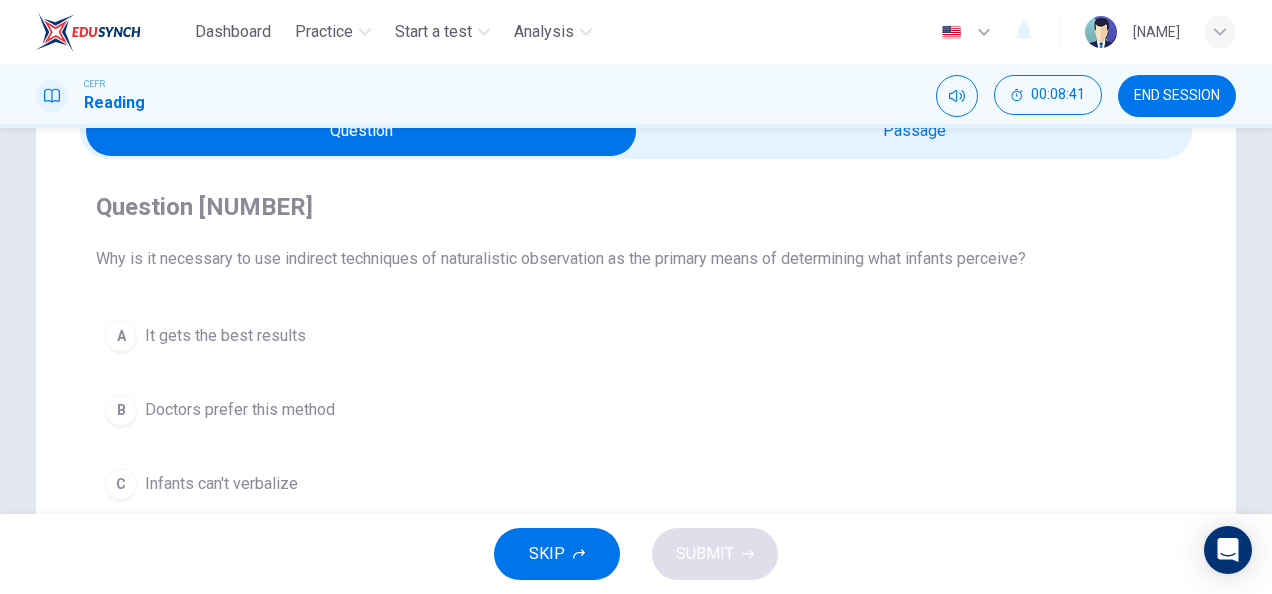 click at bounding box center [361, 131] 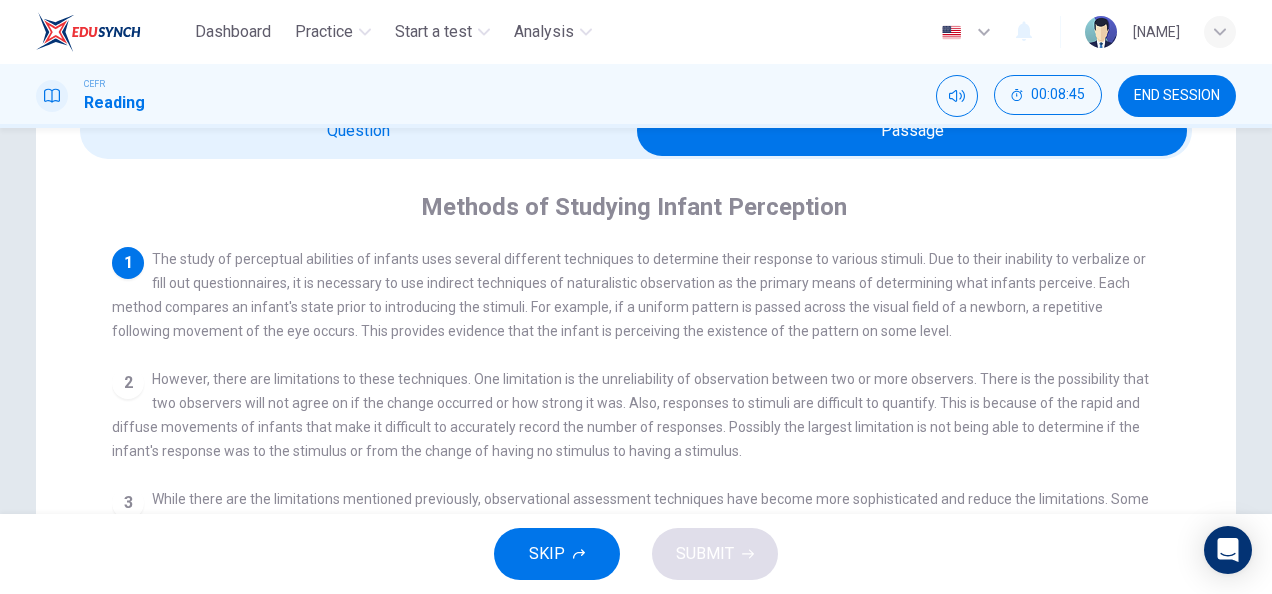 click on "CEFR Reading [TIME] END SESSION" at bounding box center [636, 96] 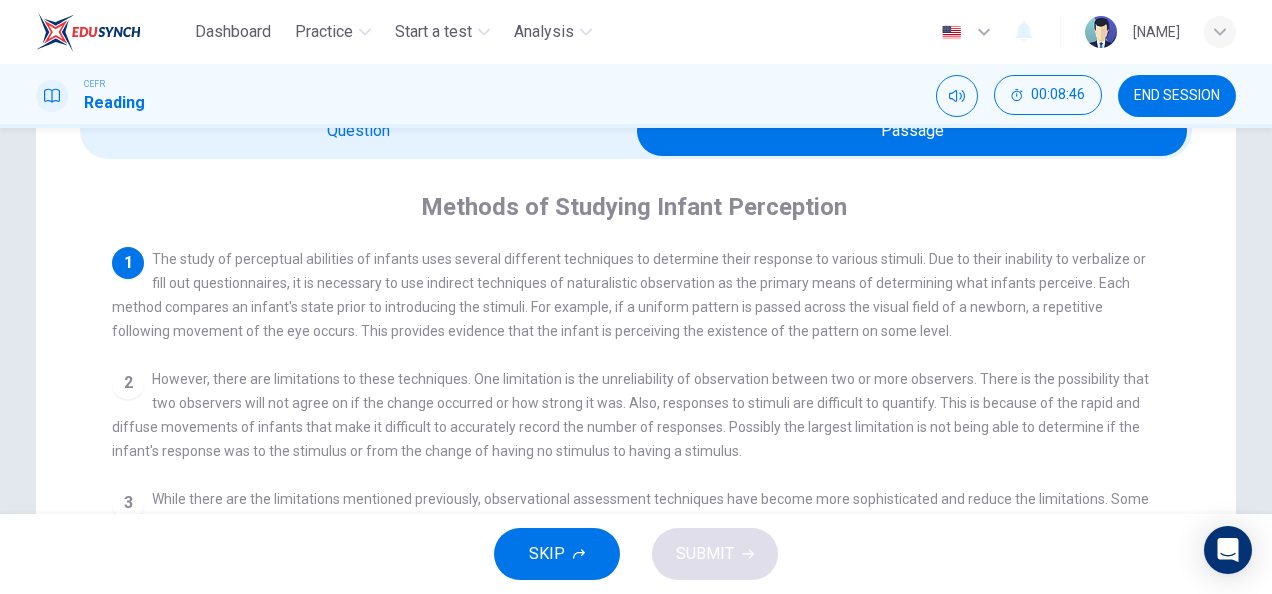 click at bounding box center (912, 131) 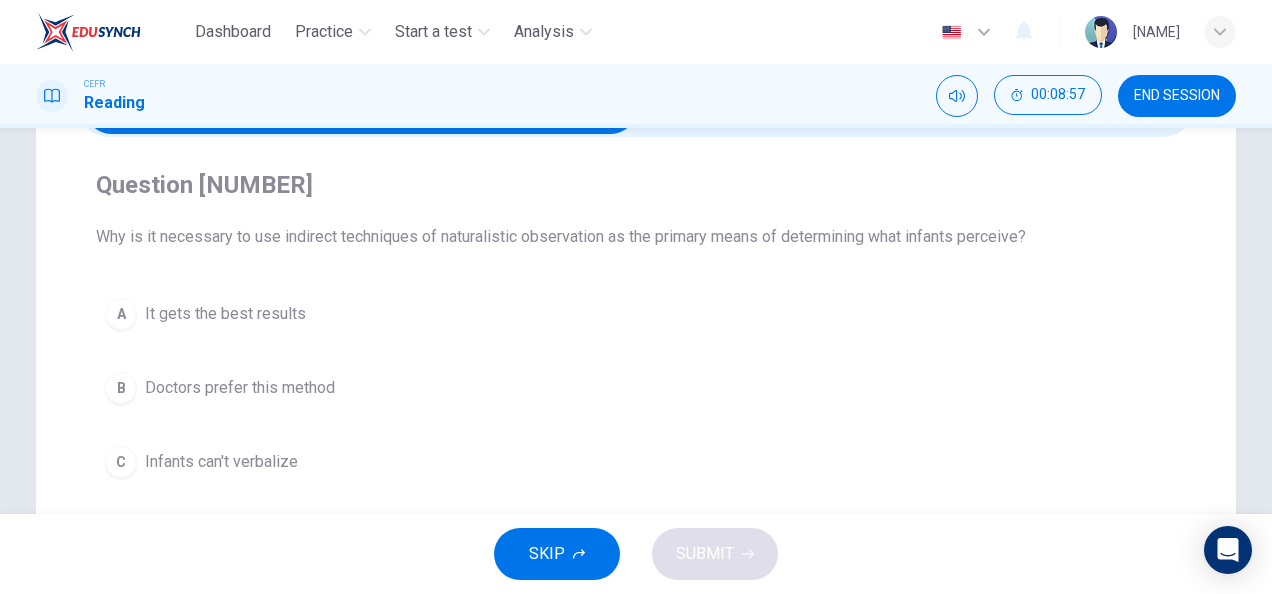 scroll, scrollTop: 179, scrollLeft: 0, axis: vertical 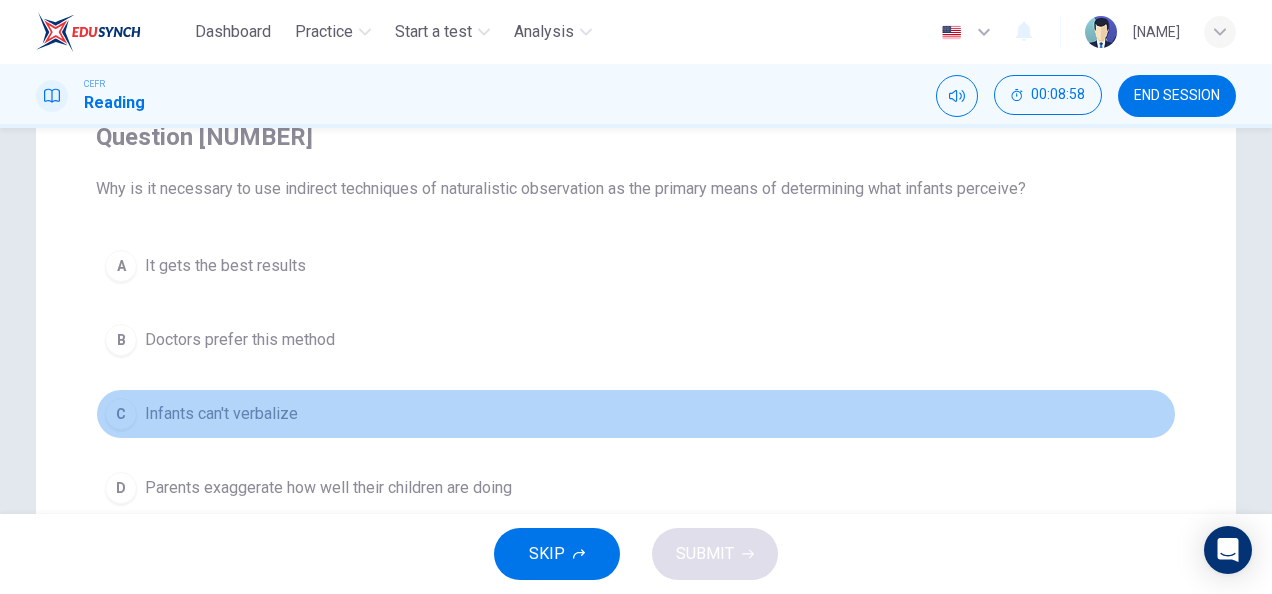 click on "Infants can't verbalize" at bounding box center [225, 266] 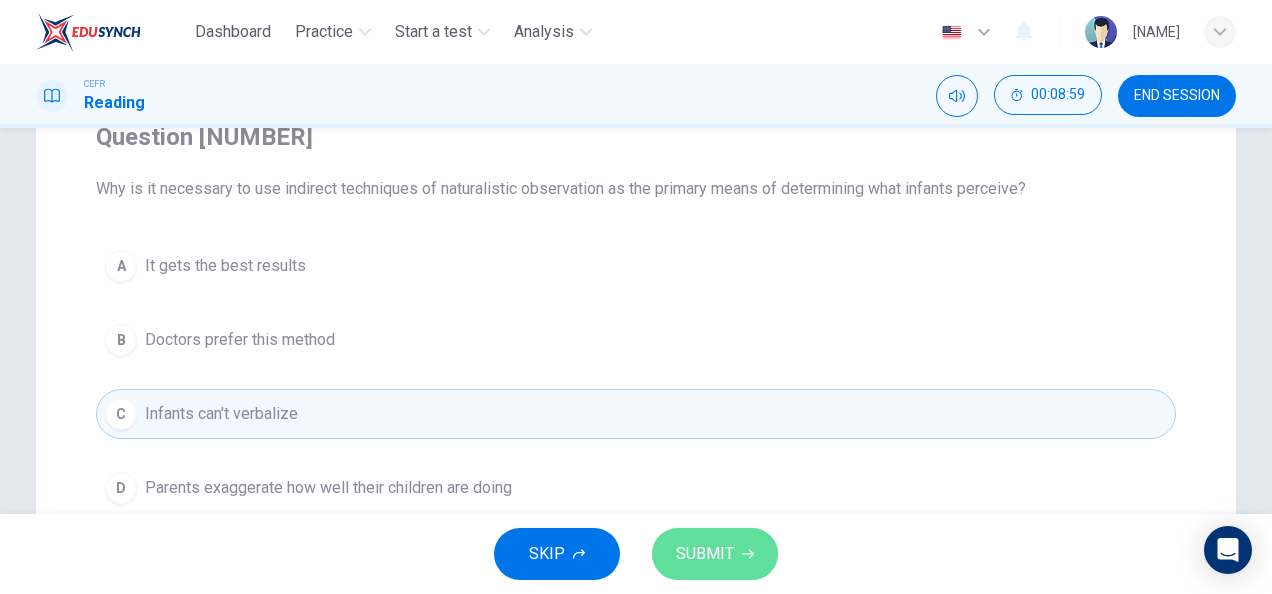 click on "SUBMIT" at bounding box center (705, 554) 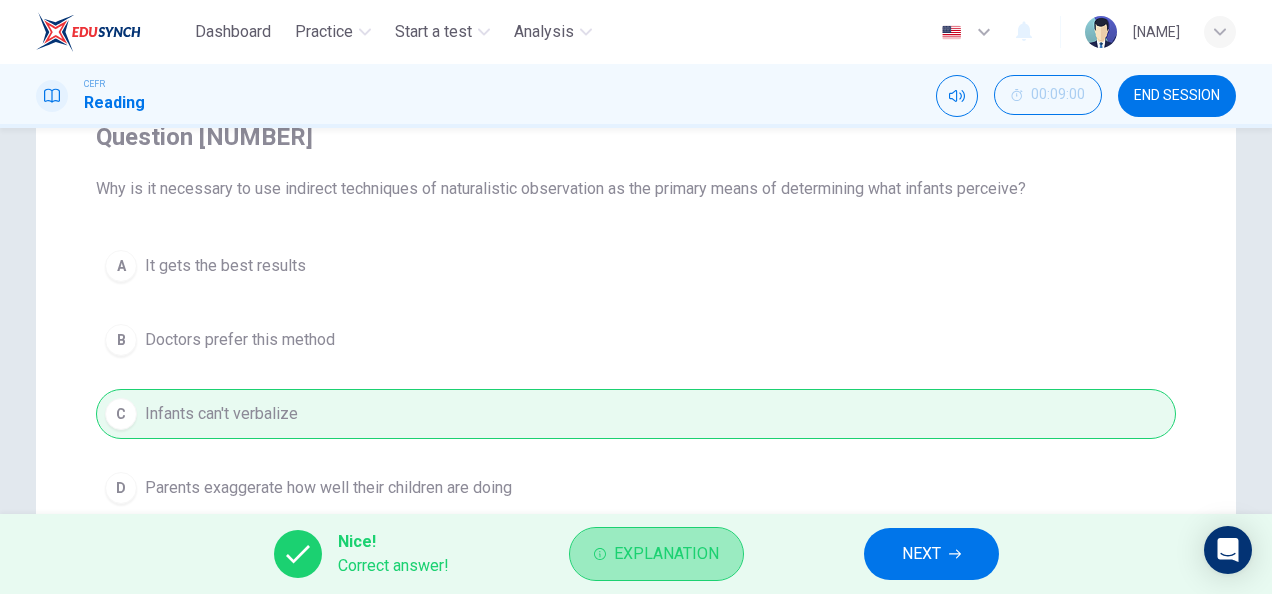 click on "Explanation" at bounding box center [666, 554] 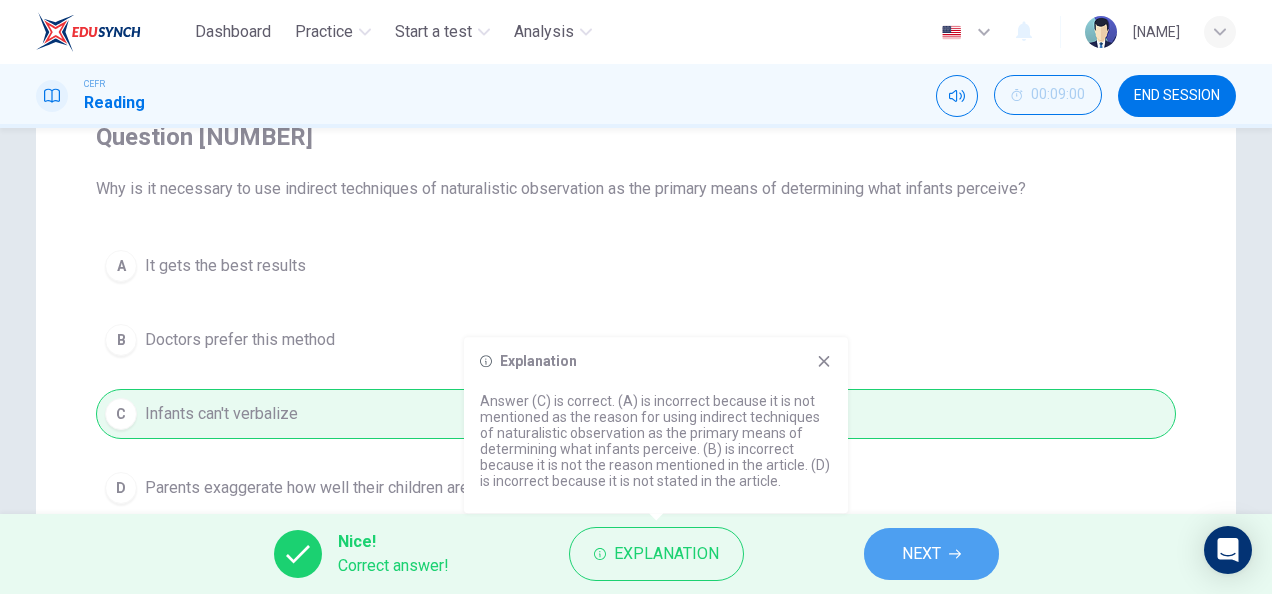 click on "NEXT" at bounding box center [931, 554] 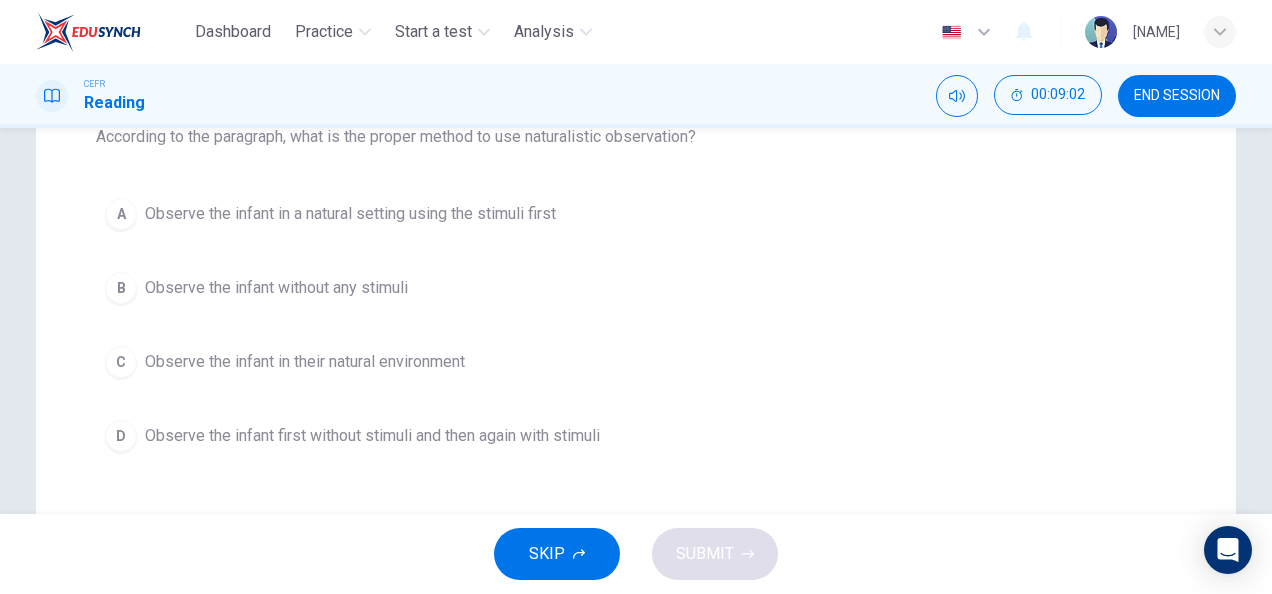scroll, scrollTop: 232, scrollLeft: 0, axis: vertical 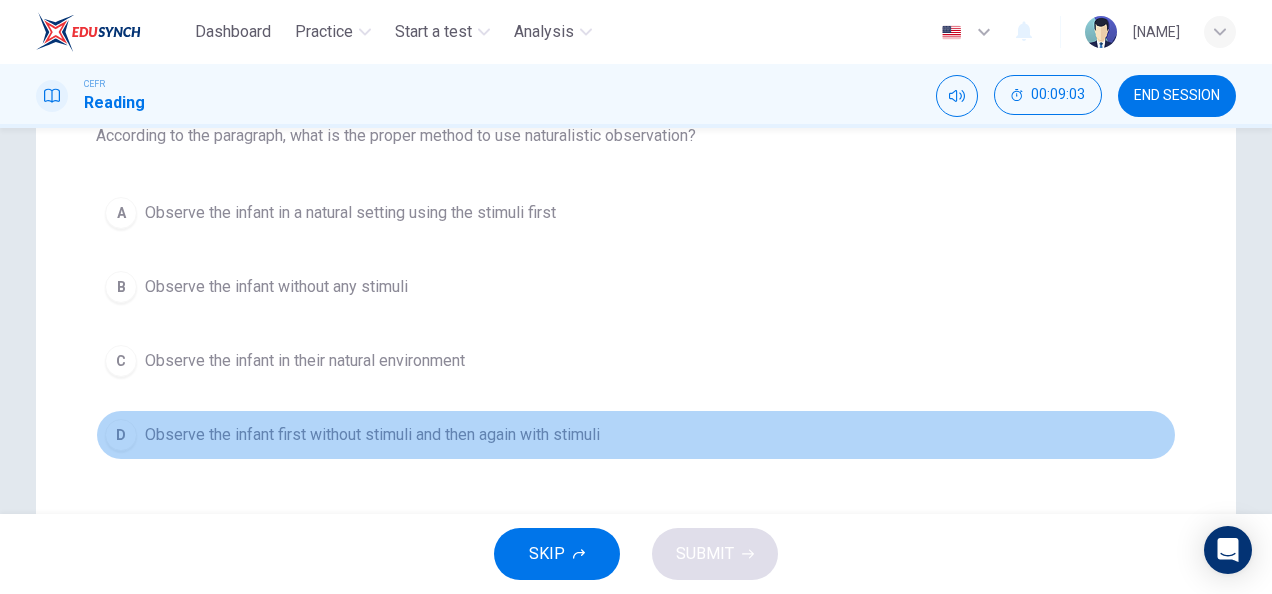 click on "Observe the infant first without stimuli and then again with stimuli" at bounding box center [350, 213] 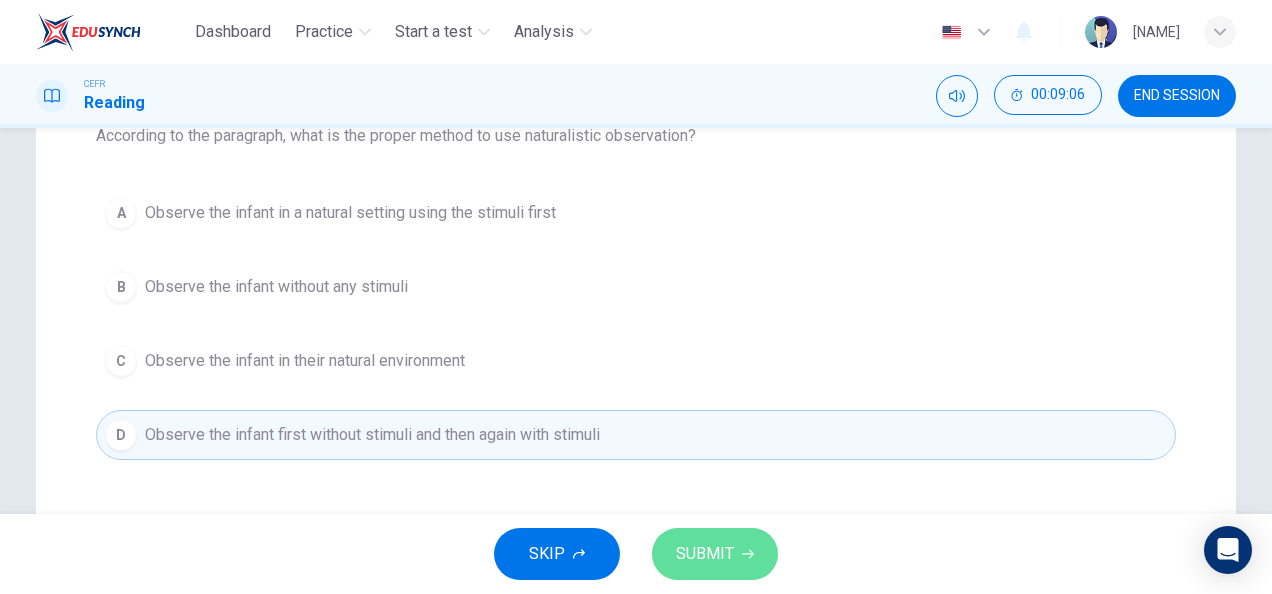click on "SUBMIT" at bounding box center [705, 554] 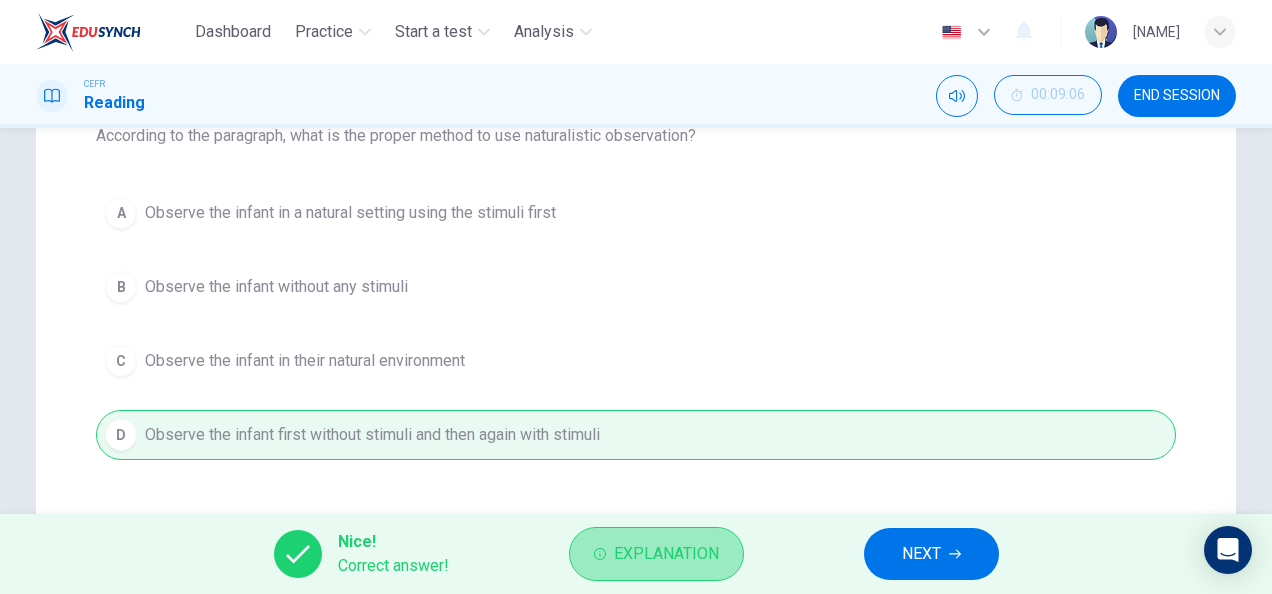 click on "Explanation" at bounding box center [666, 554] 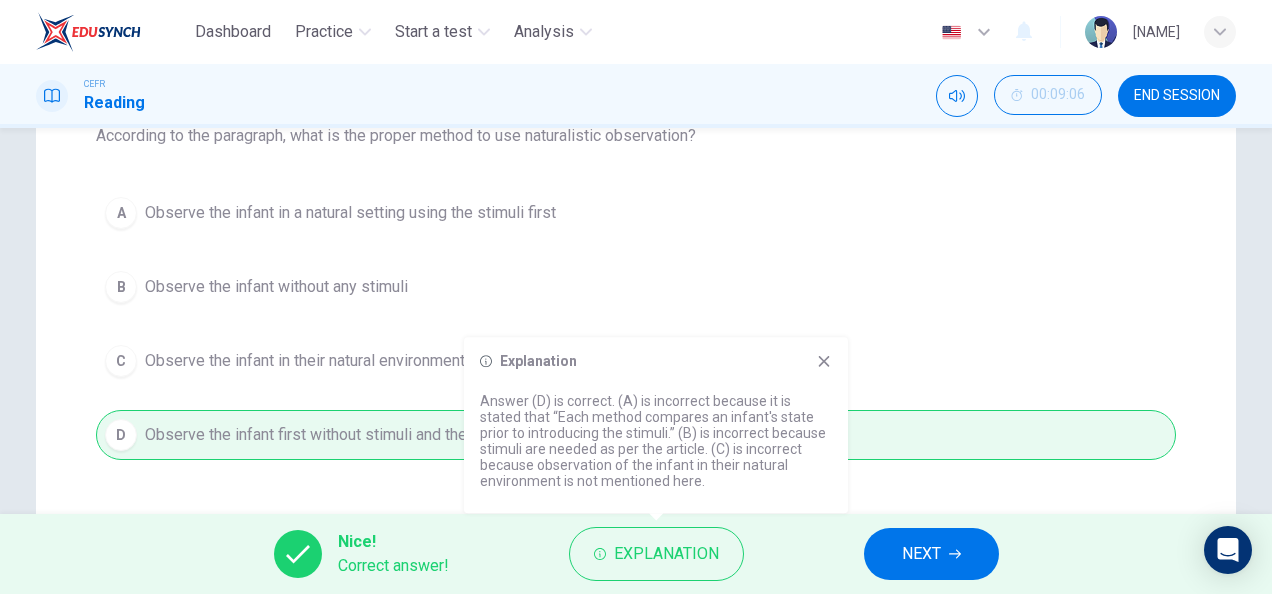 click on "A Observe the infant in a natural setting using the stimuli first B Observe the infant without any stimuli C Observe the infant in their natural environment D Observe the infant first without stimuli and then again with stimuli" at bounding box center (636, 324) 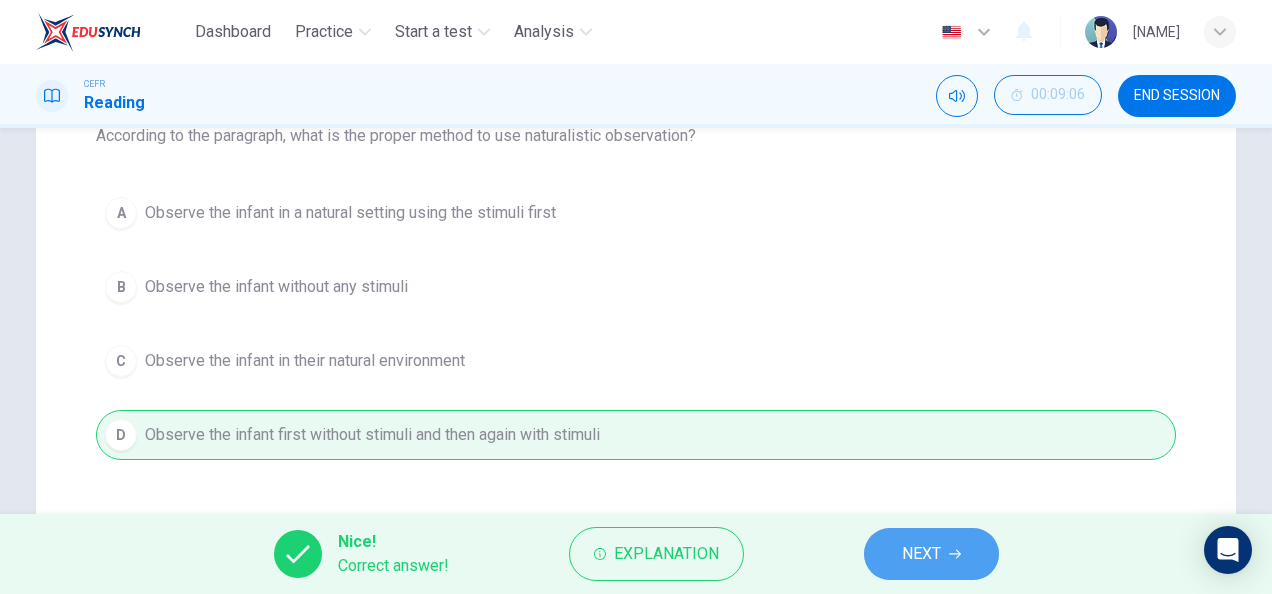 click on "NEXT" at bounding box center [921, 554] 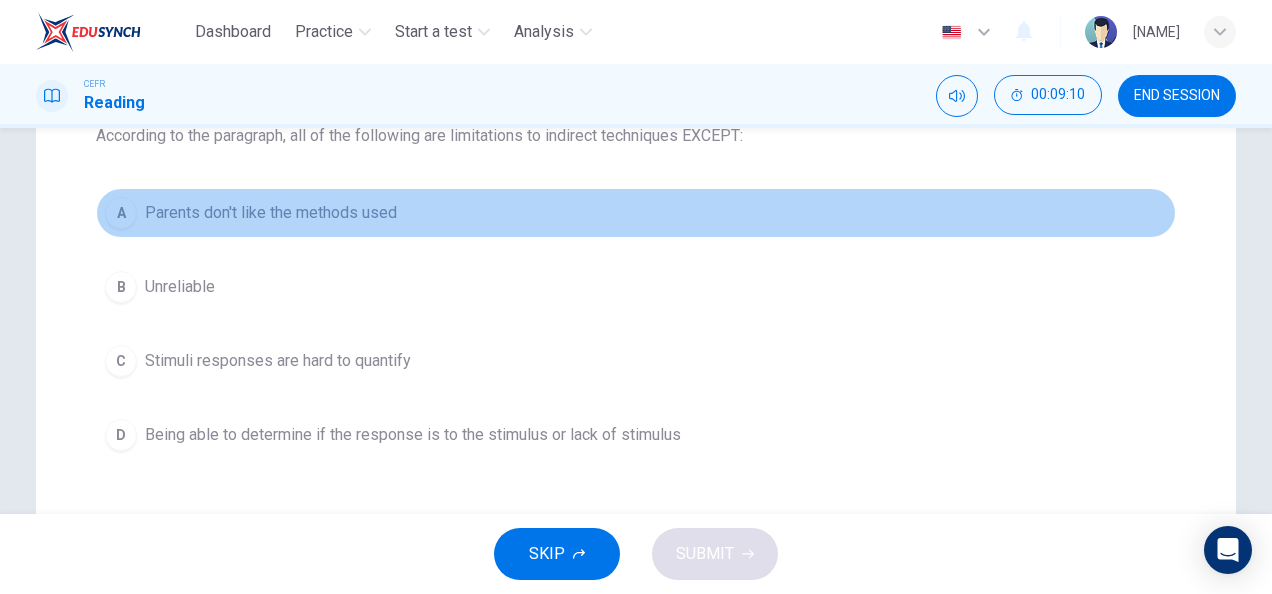 click on "Parents don't like the methods used" at bounding box center [271, 213] 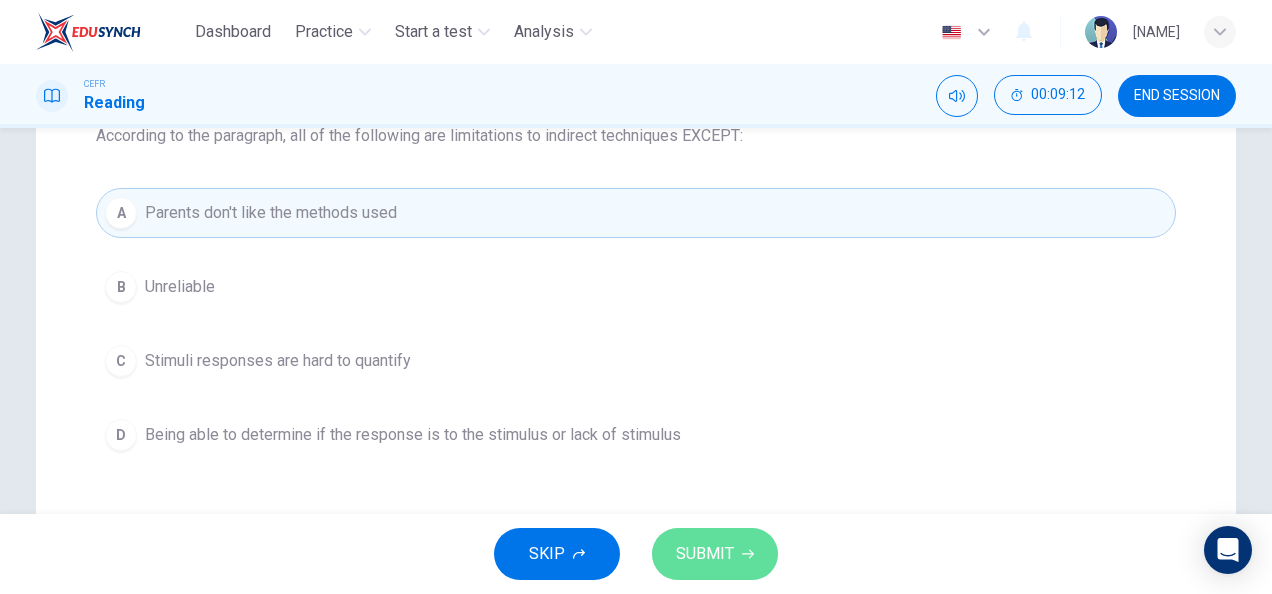 click on "SUBMIT" at bounding box center [715, 554] 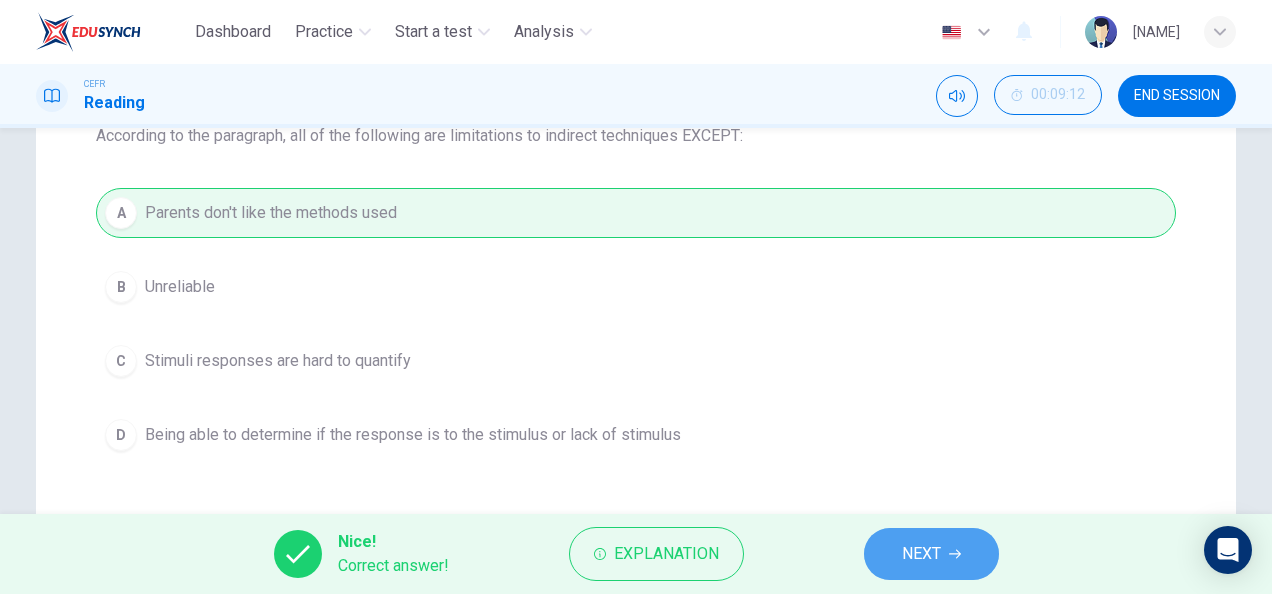 click on "NEXT" at bounding box center [931, 554] 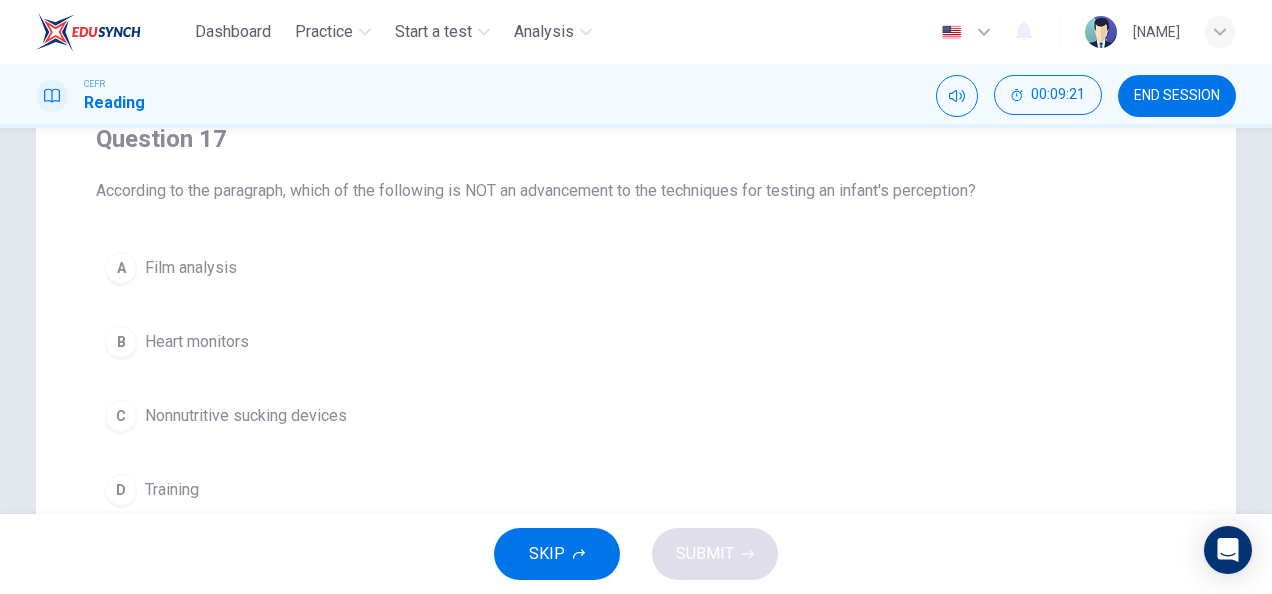 scroll, scrollTop: 176, scrollLeft: 0, axis: vertical 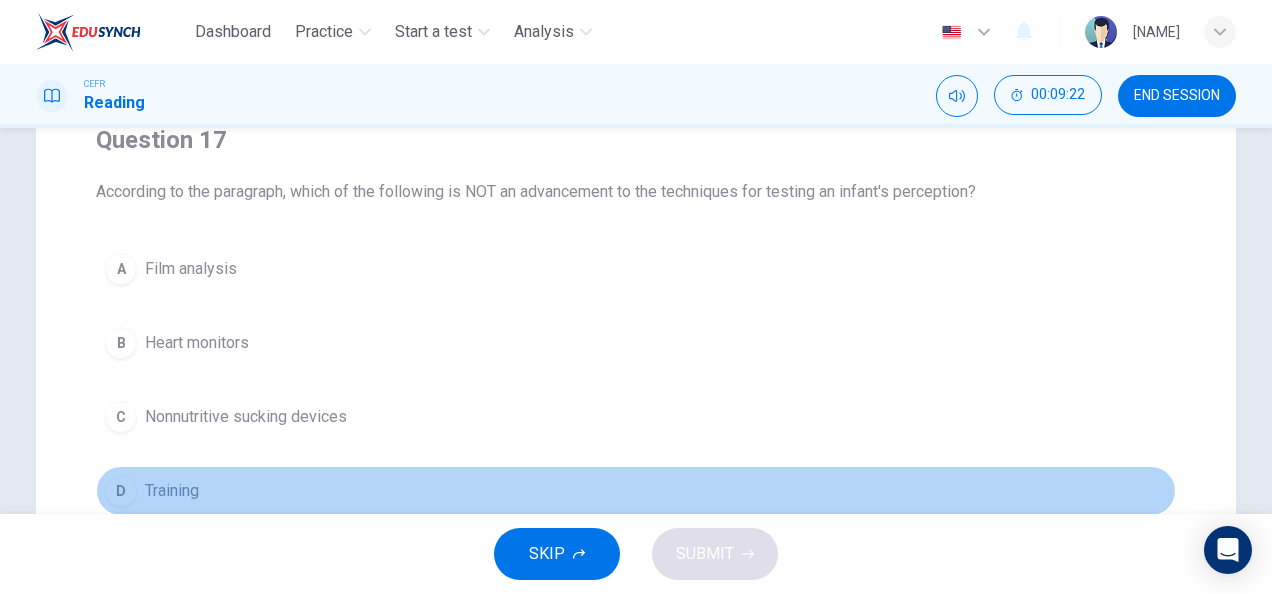 click on "Training" at bounding box center (191, 269) 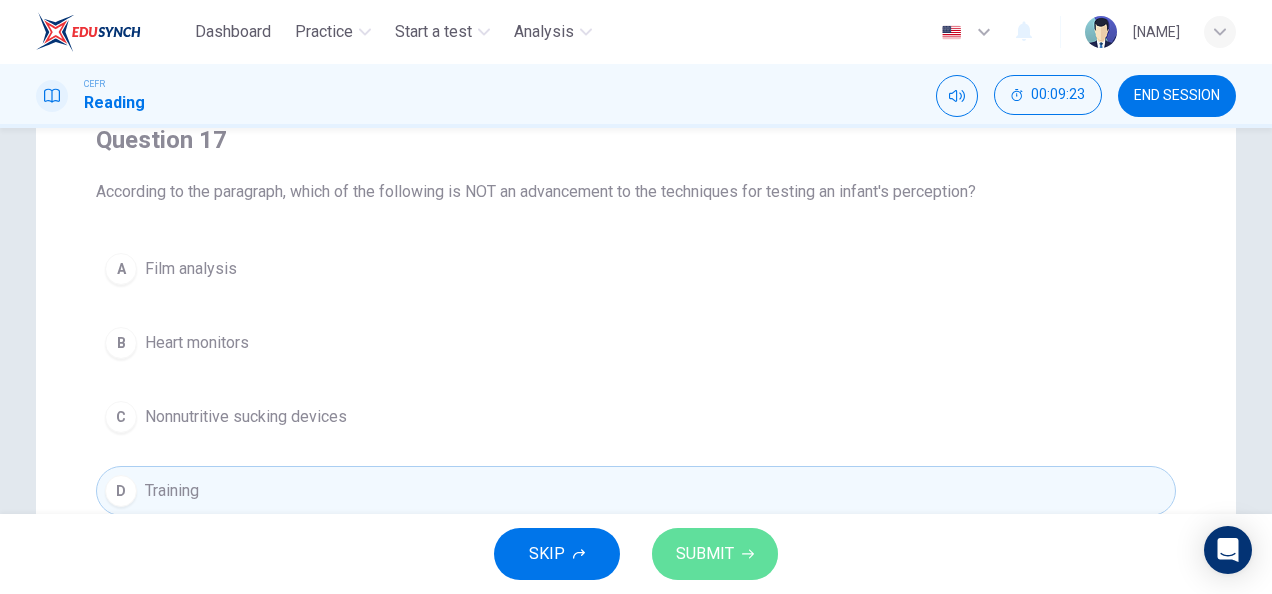 click on "SUBMIT" at bounding box center (705, 554) 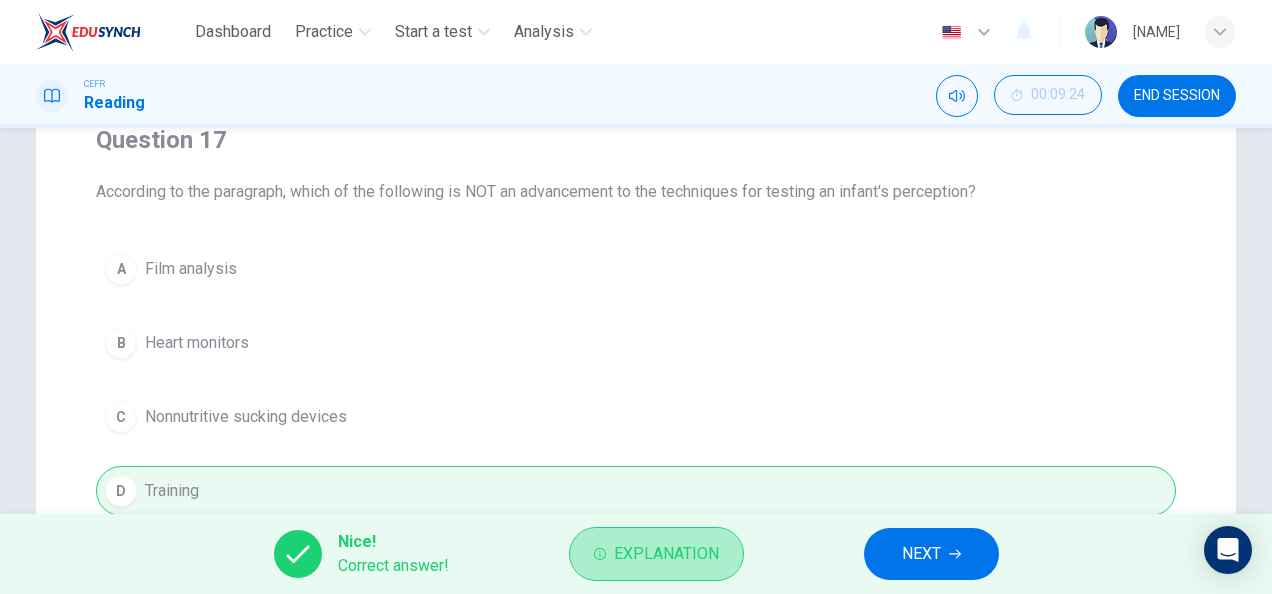 click on "Explanation" at bounding box center [666, 554] 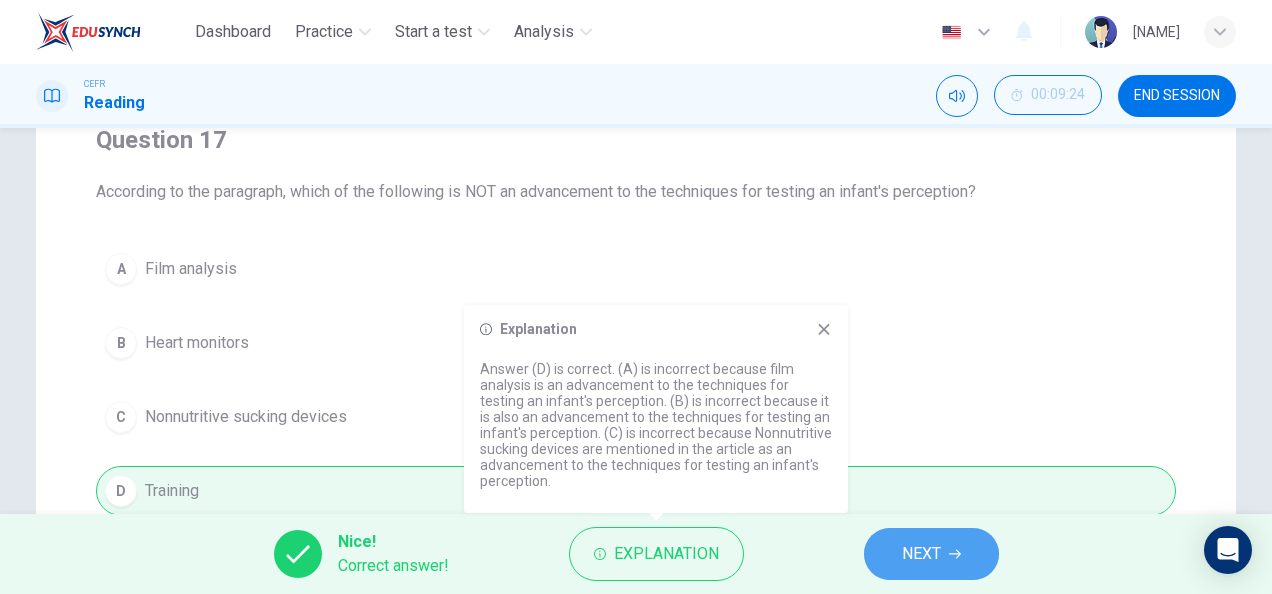 click on "NEXT" at bounding box center (921, 554) 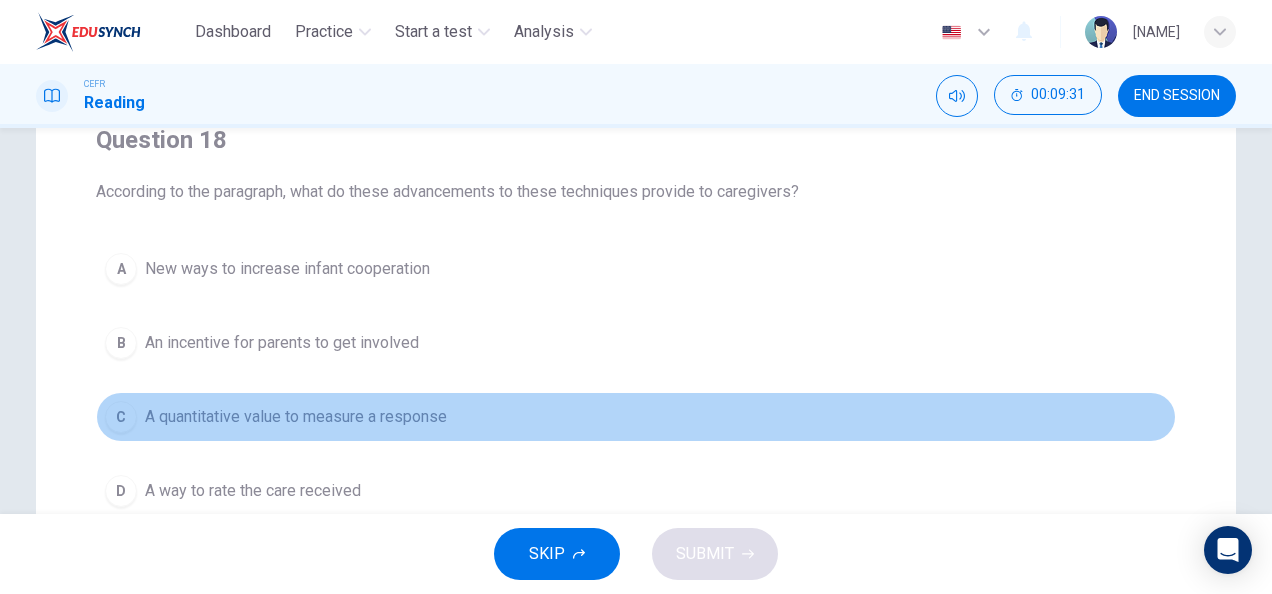 click on "A quantitative value to measure a response" at bounding box center [287, 269] 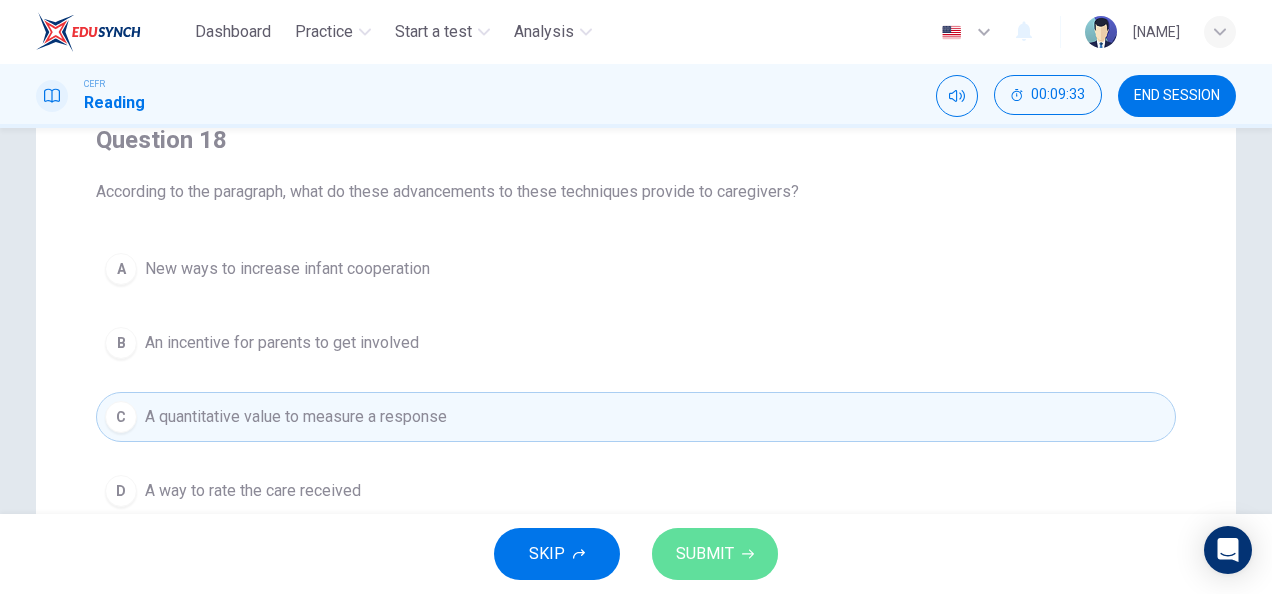 click on "SUBMIT" at bounding box center (705, 554) 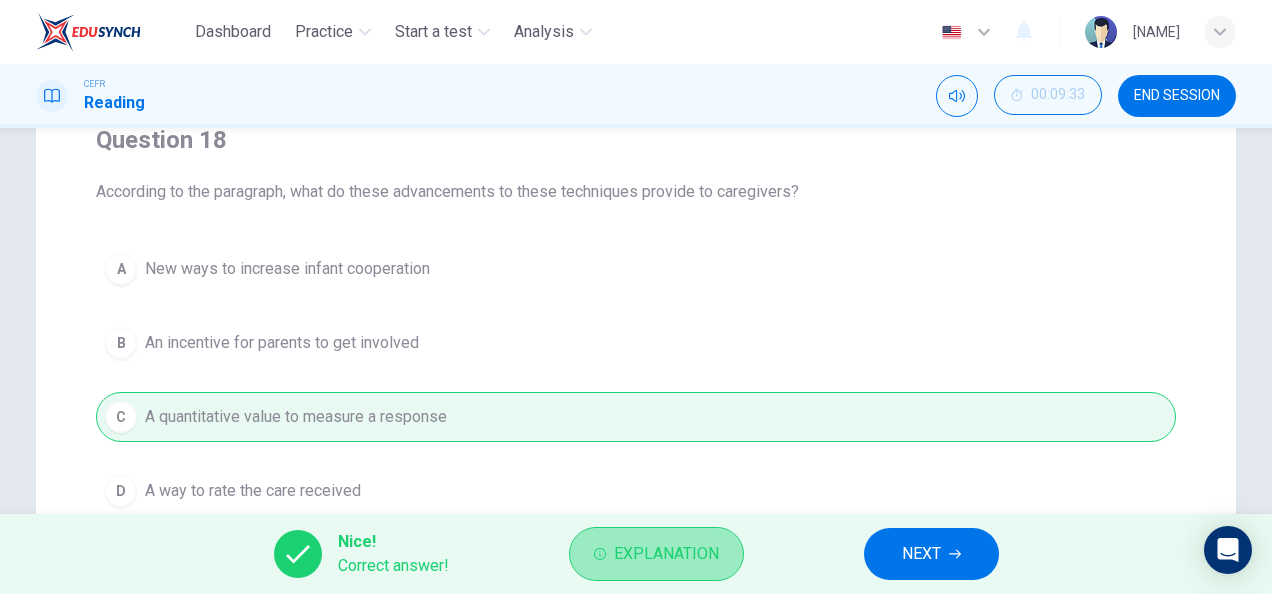 click on "Explanation" at bounding box center [666, 554] 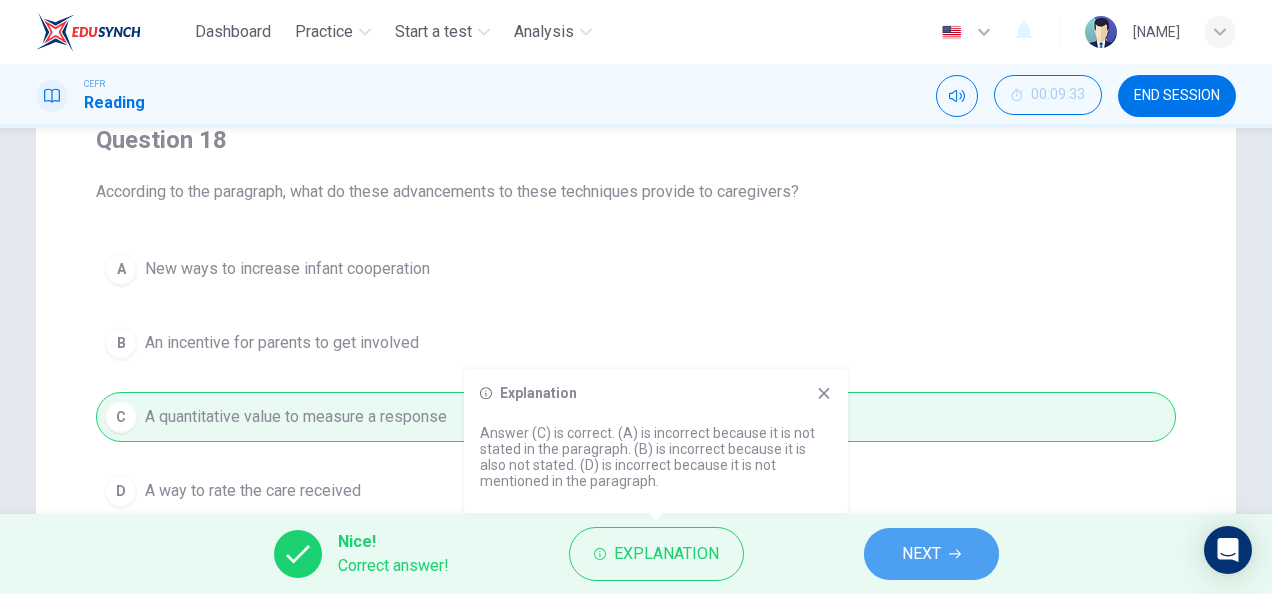 click on "NEXT" at bounding box center [921, 554] 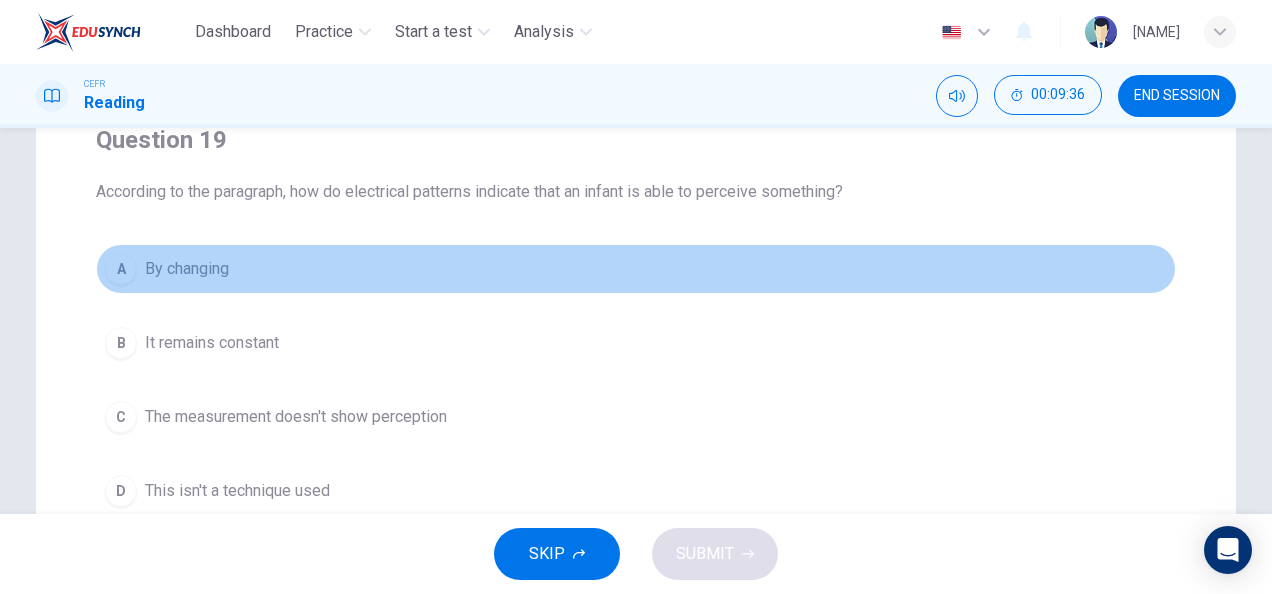 click on "By changing" at bounding box center (187, 269) 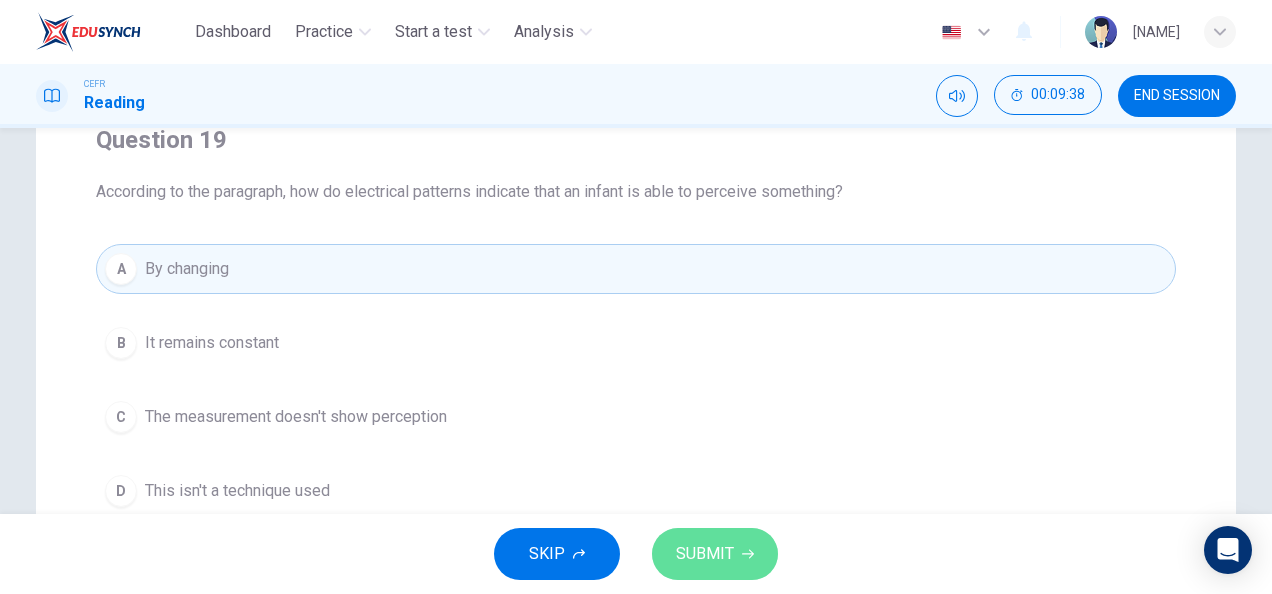 click on "SUBMIT" at bounding box center (715, 554) 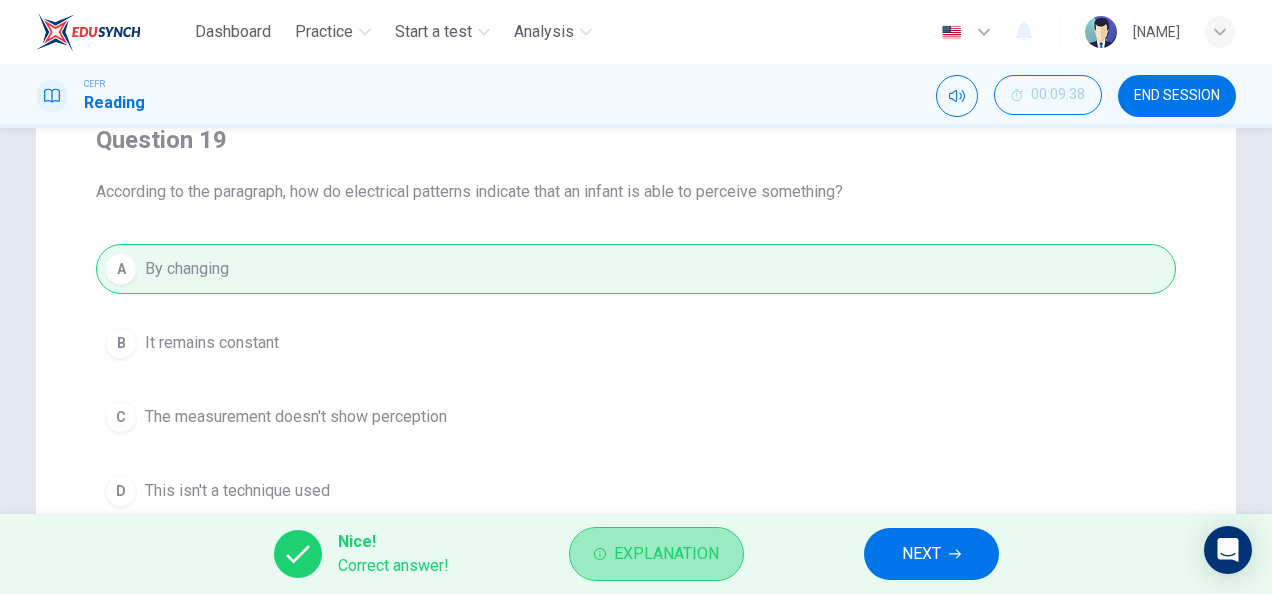 click on "Explanation" at bounding box center [666, 554] 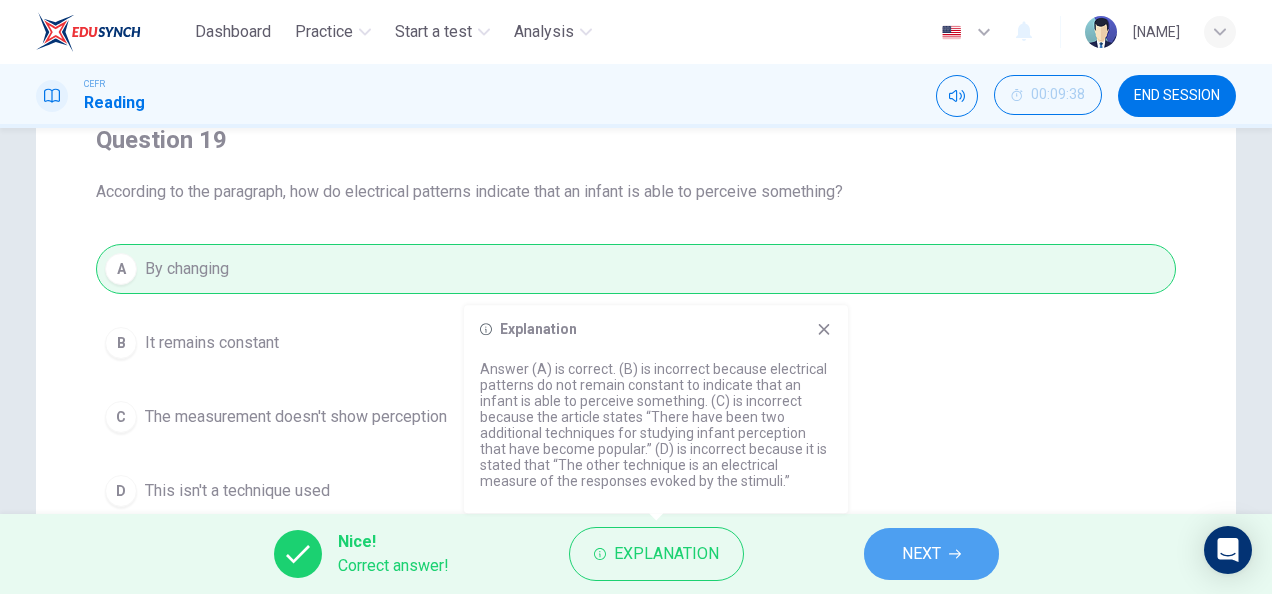 click on "NEXT" at bounding box center (931, 554) 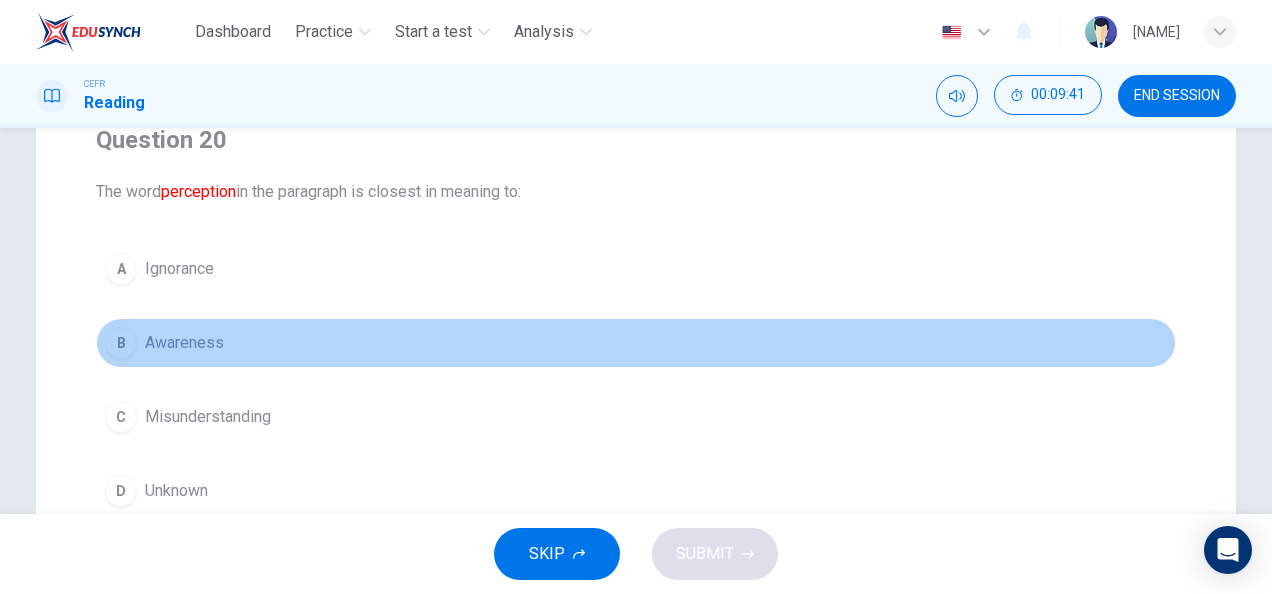 click on "B Awareness" at bounding box center [636, 343] 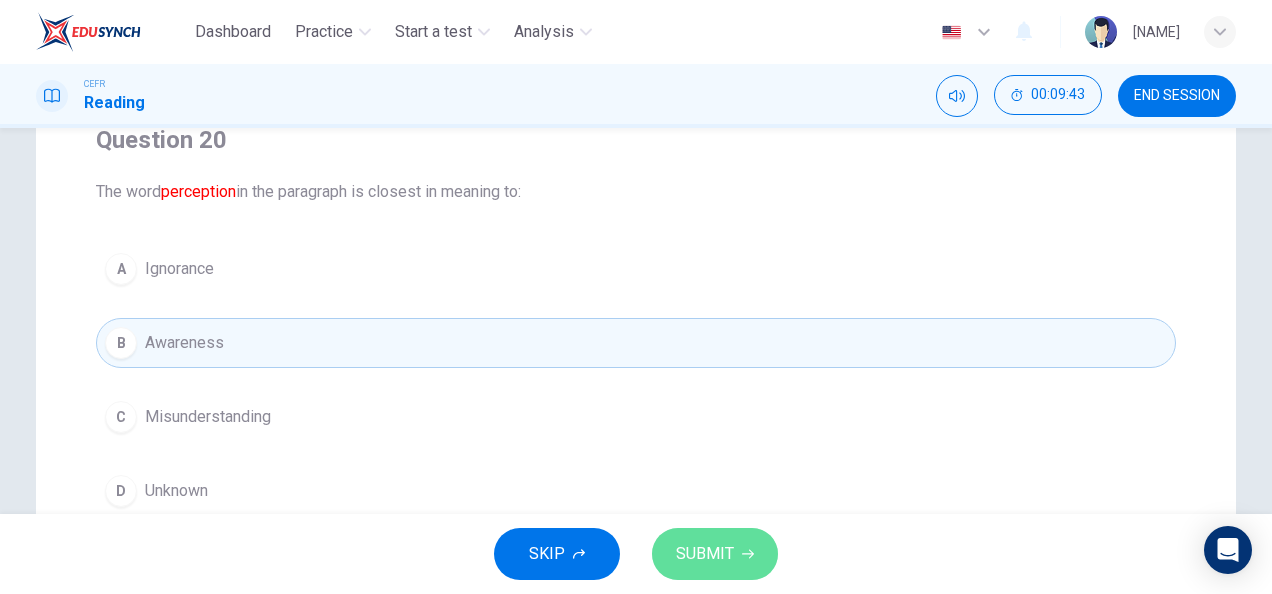 click on "SUBMIT" at bounding box center [705, 554] 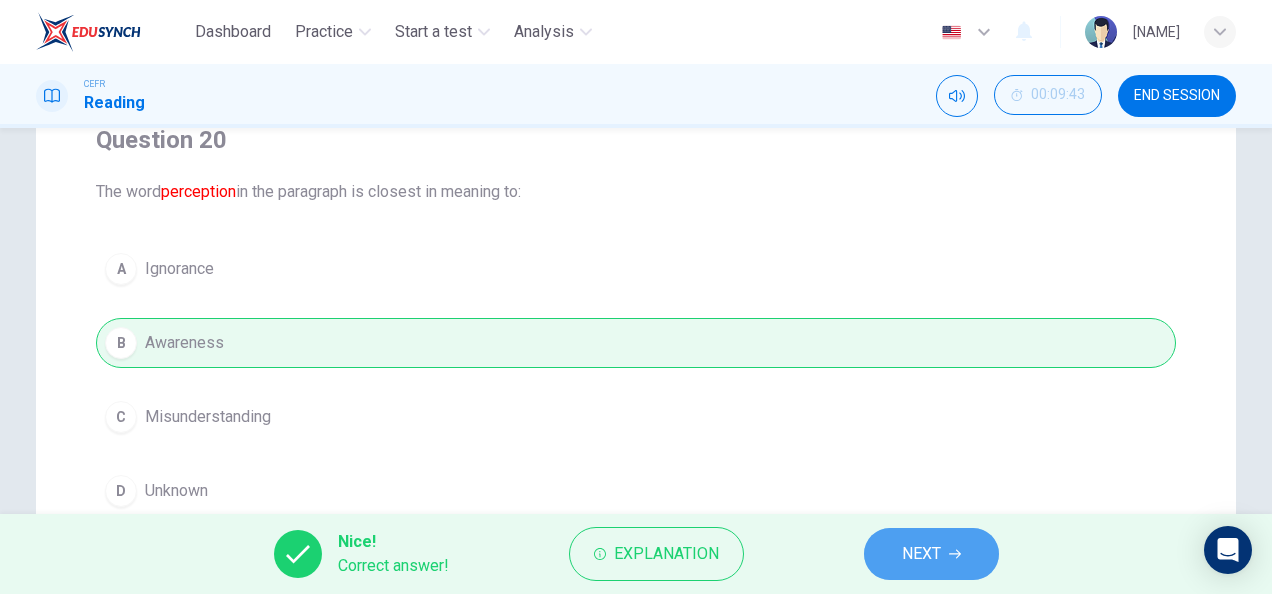 click on "NEXT" at bounding box center [931, 554] 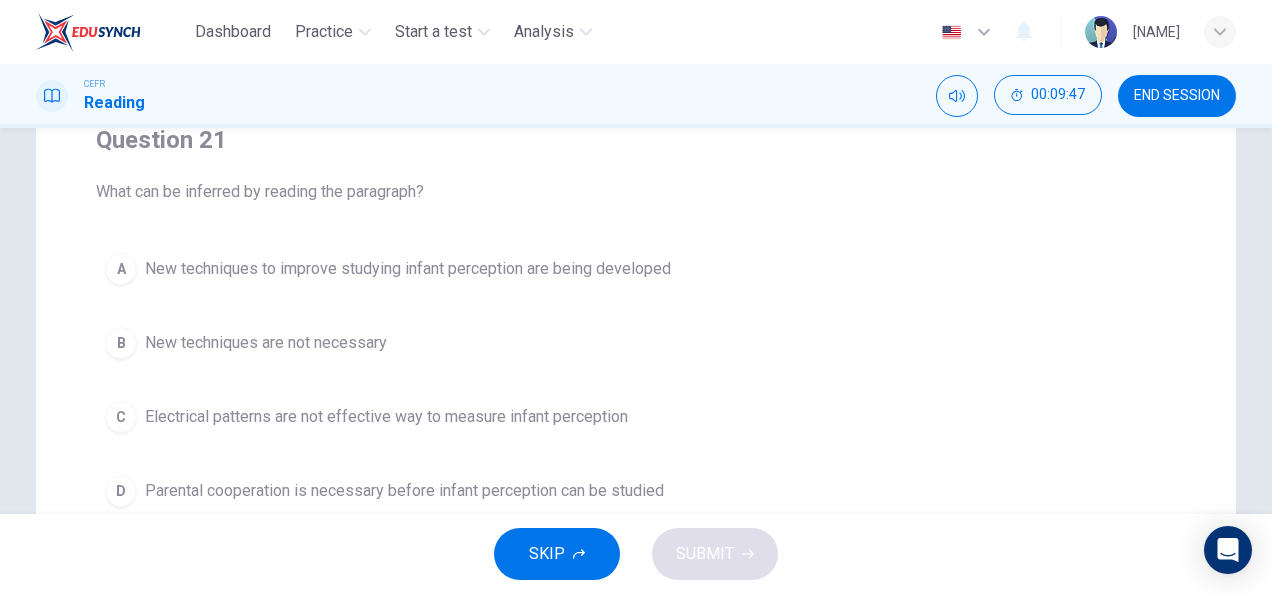 scroll, scrollTop: 177, scrollLeft: 0, axis: vertical 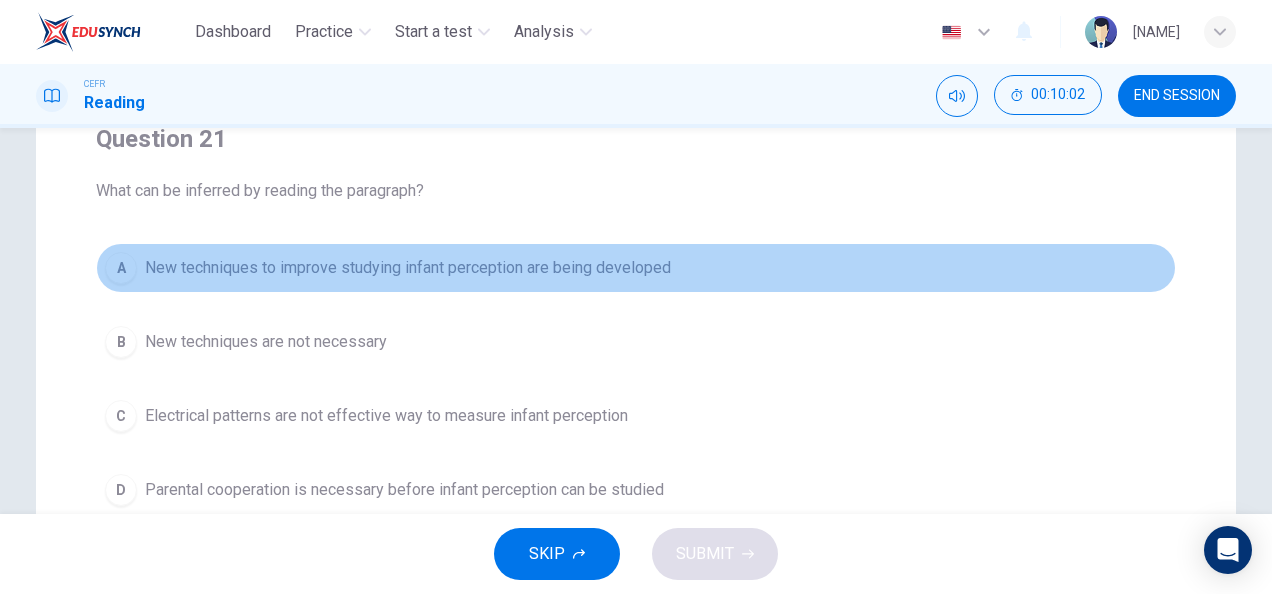 click on "New techniques to improve studying infant perception are being developed" at bounding box center [408, 268] 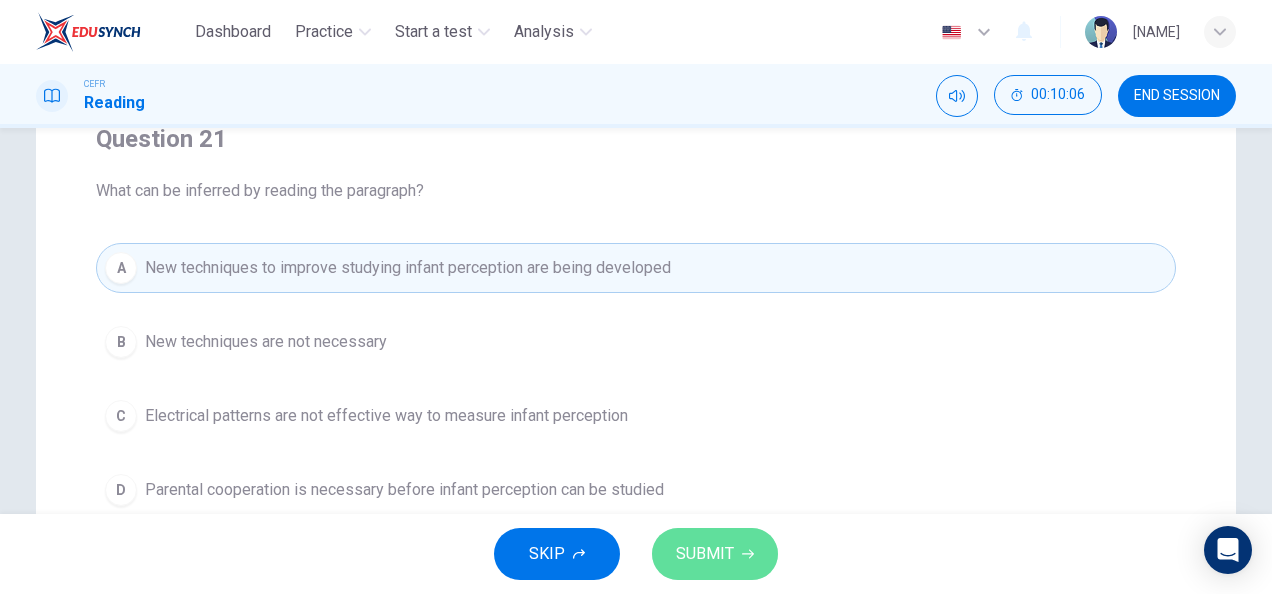 click on "SUBMIT" at bounding box center [705, 554] 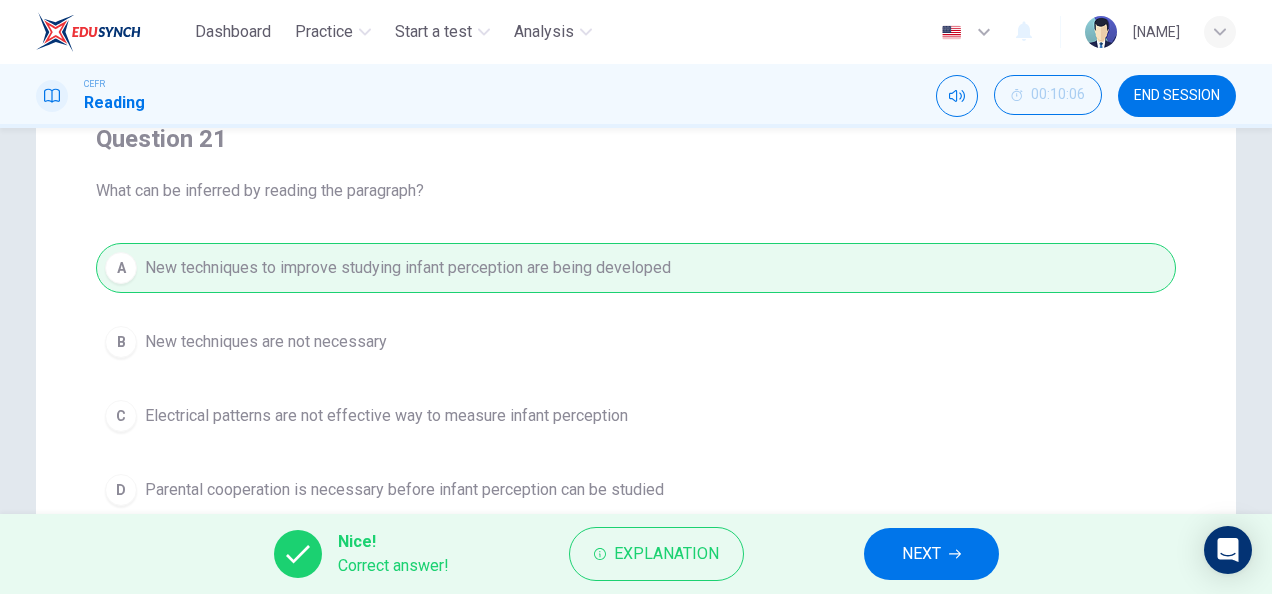 click on "Explanation" at bounding box center [666, 554] 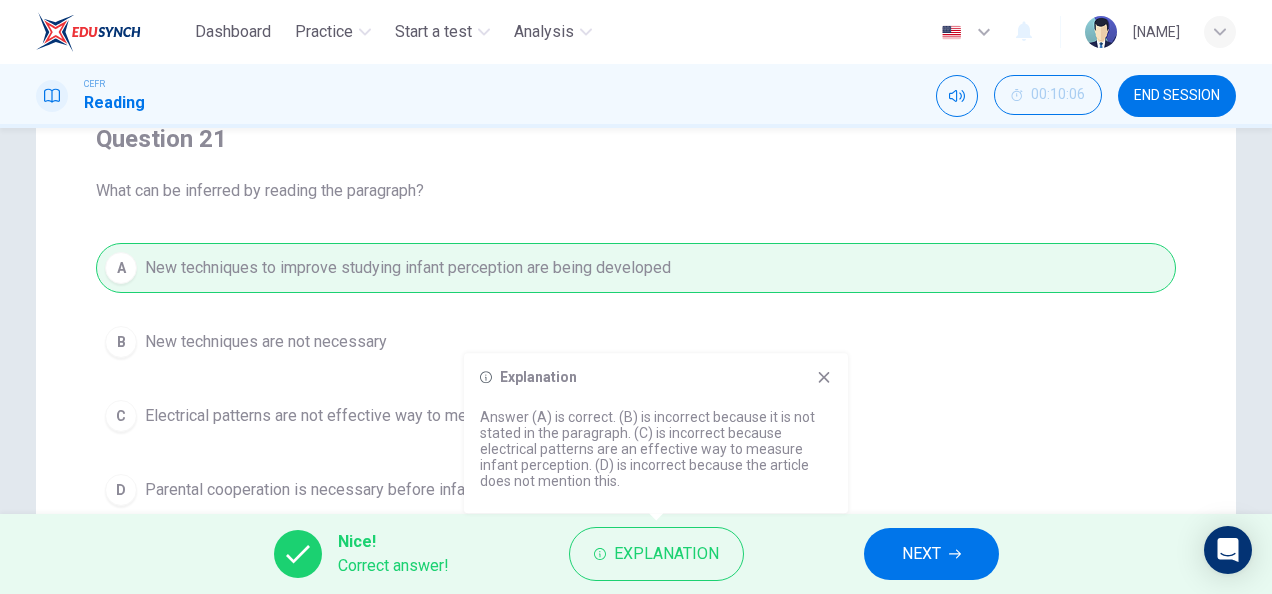 click on "Explanation" at bounding box center (666, 554) 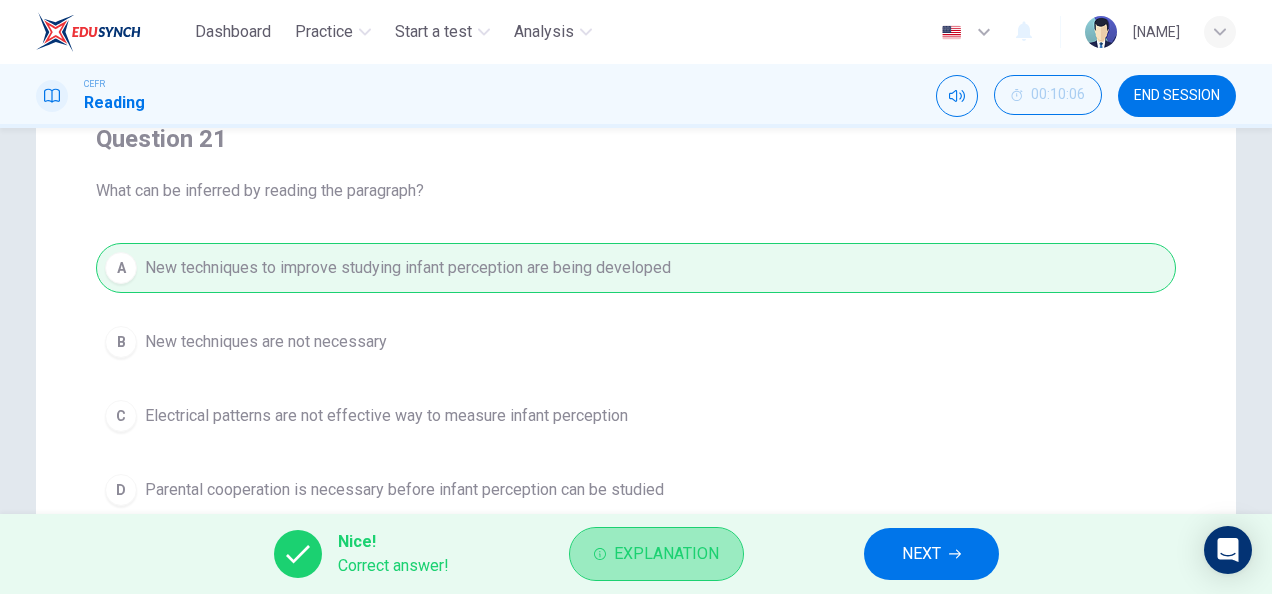 click on "Explanation" at bounding box center [666, 554] 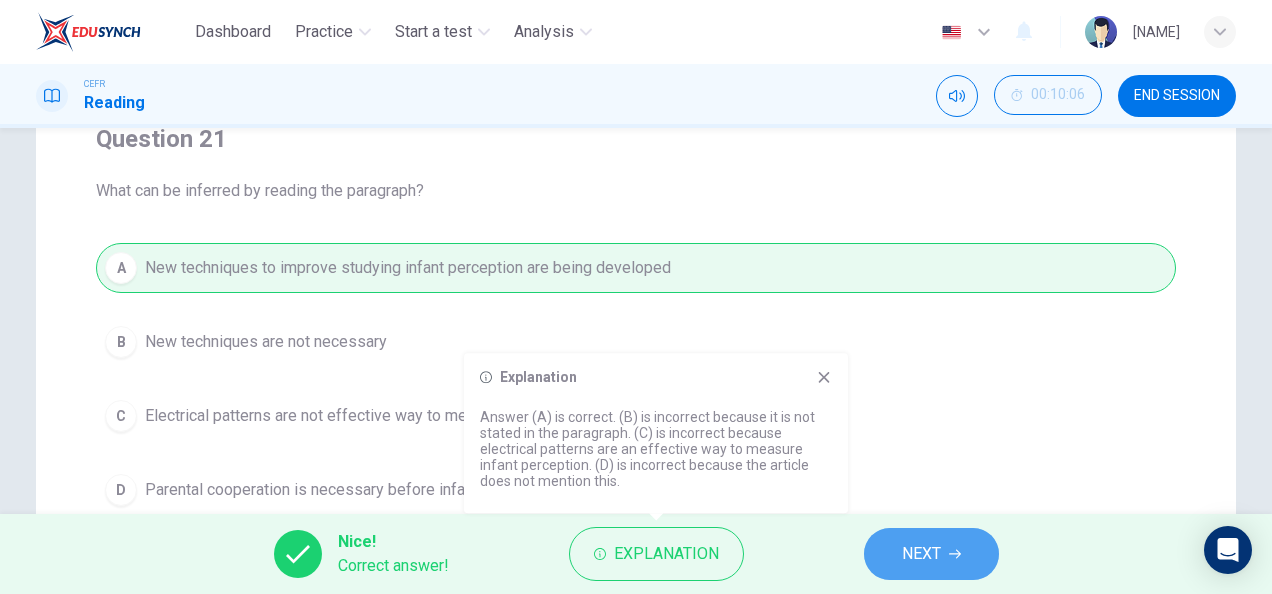 click on "NEXT" at bounding box center [931, 554] 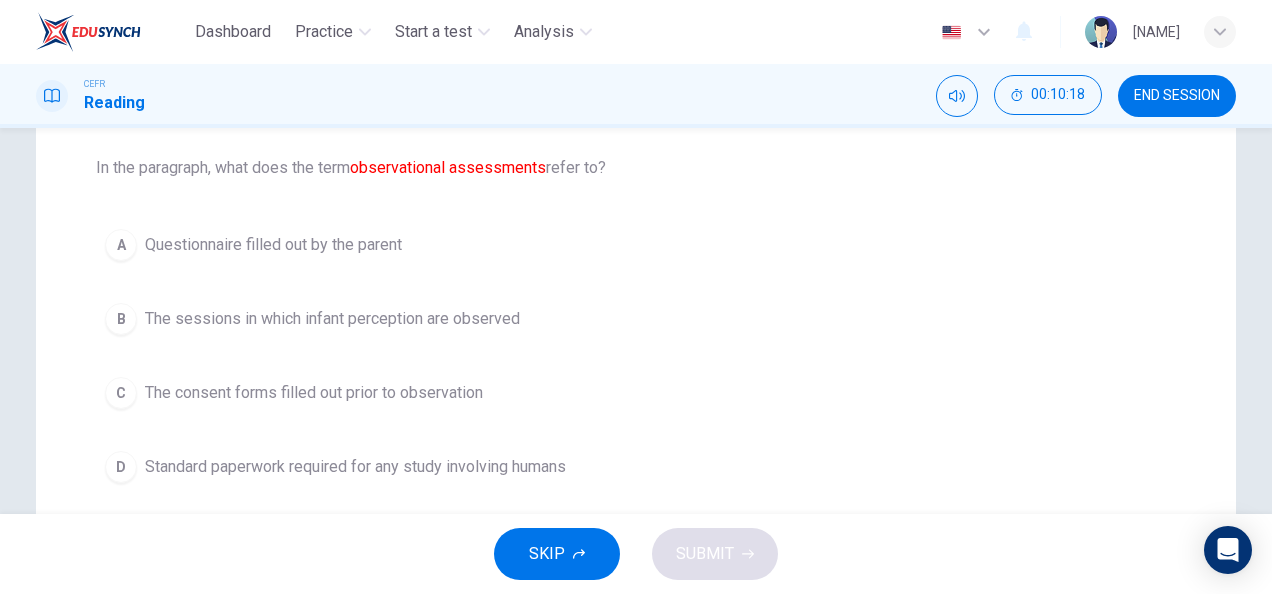 scroll, scrollTop: 201, scrollLeft: 0, axis: vertical 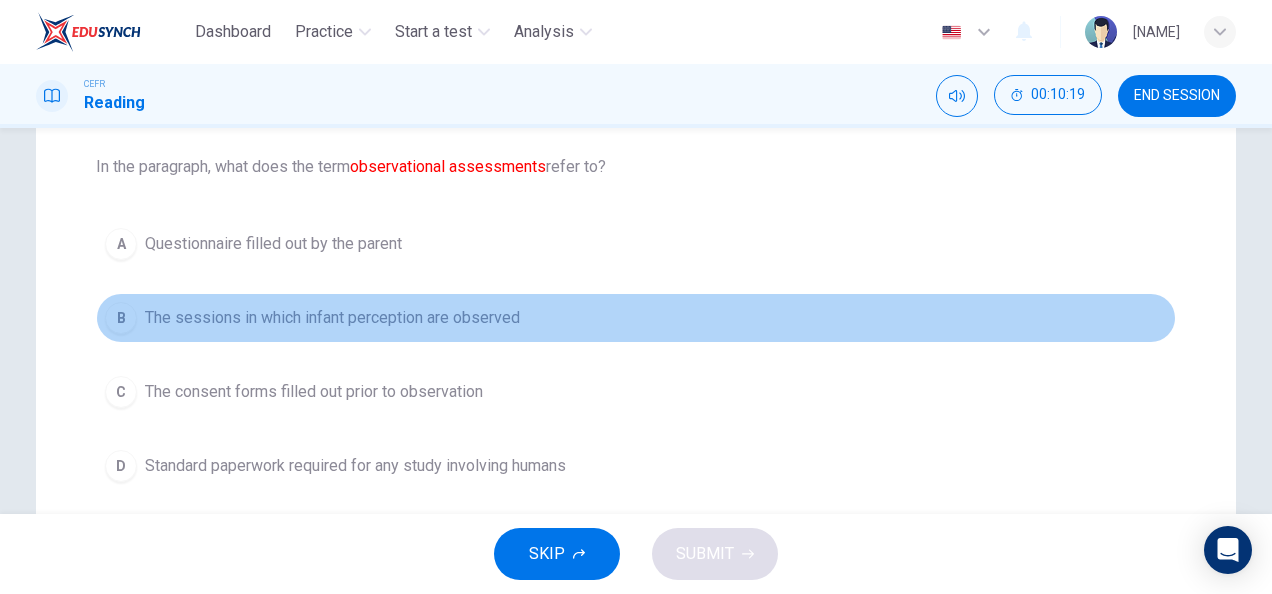 click on "The sessions in which infant perception are observed" at bounding box center (273, 244) 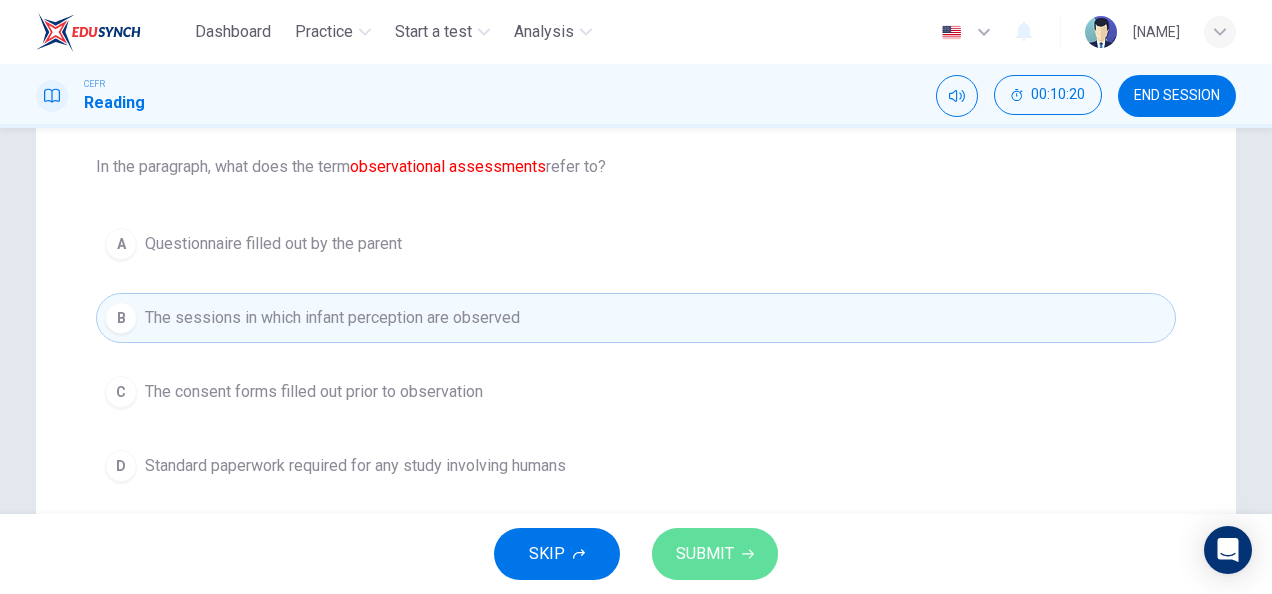 click on "SUBMIT" at bounding box center [705, 554] 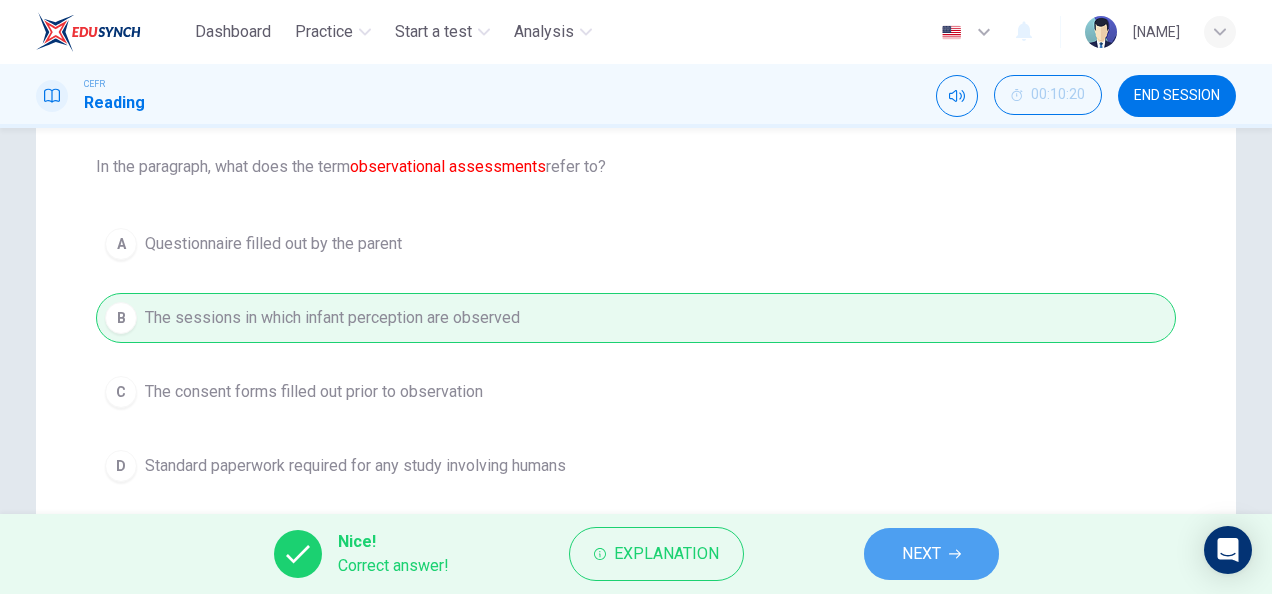 click on "NEXT" at bounding box center (931, 554) 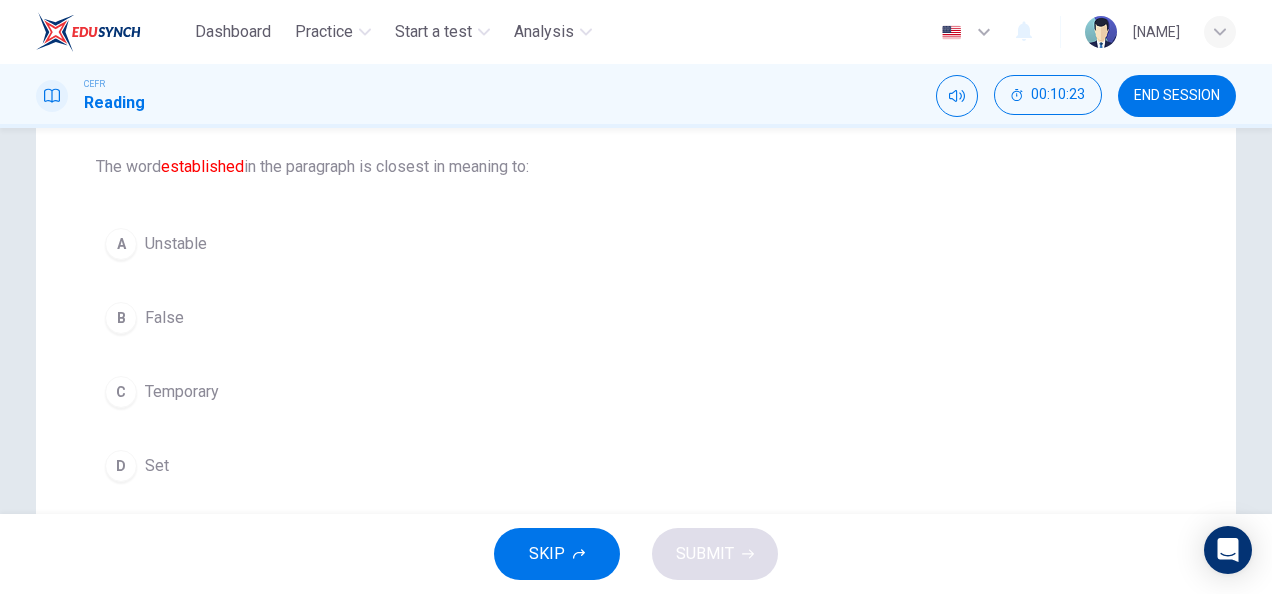 click on "A  Unstable B False C Temporary D Set" at bounding box center (636, 355) 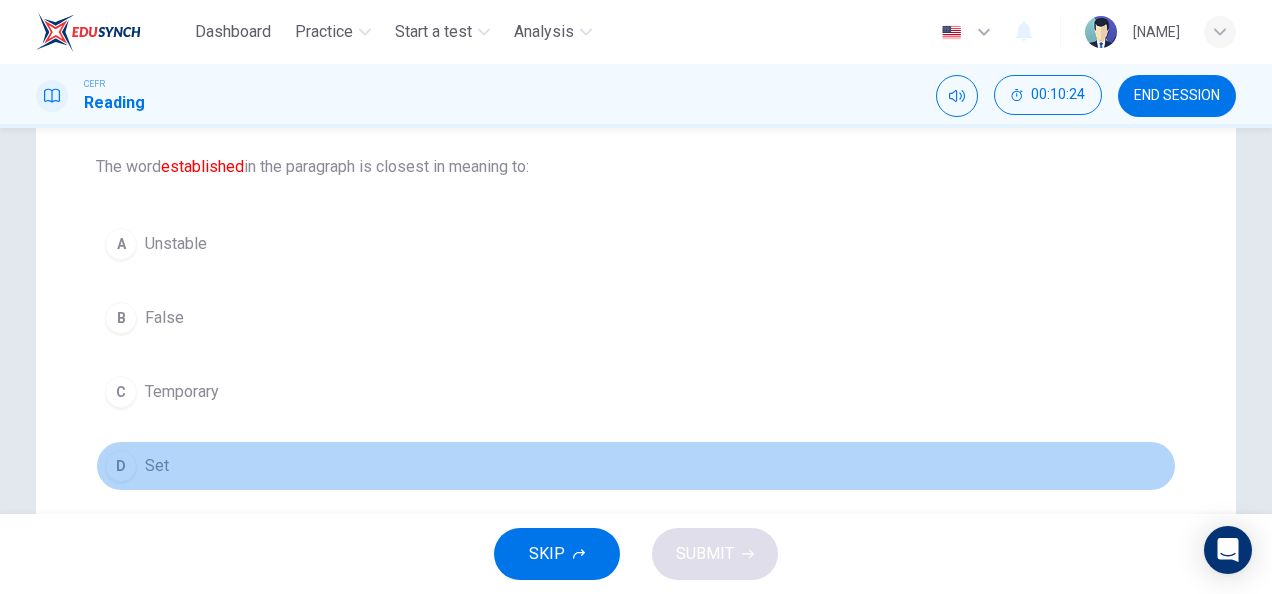 click on "D Set" at bounding box center [636, 466] 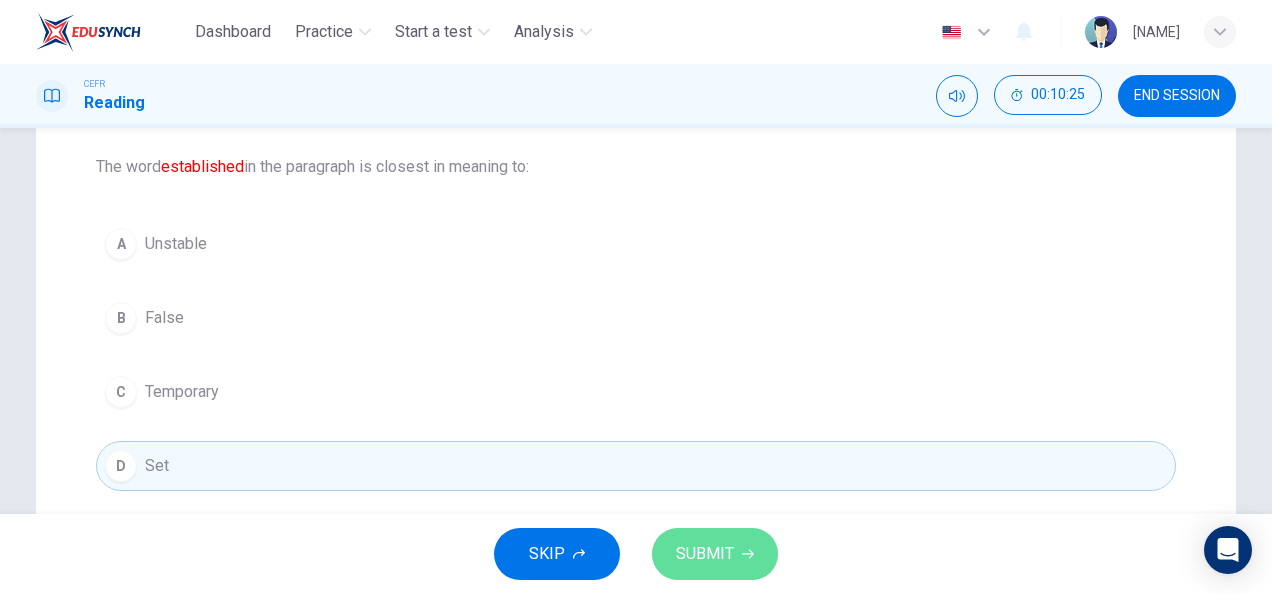 click on "SUBMIT" at bounding box center (705, 554) 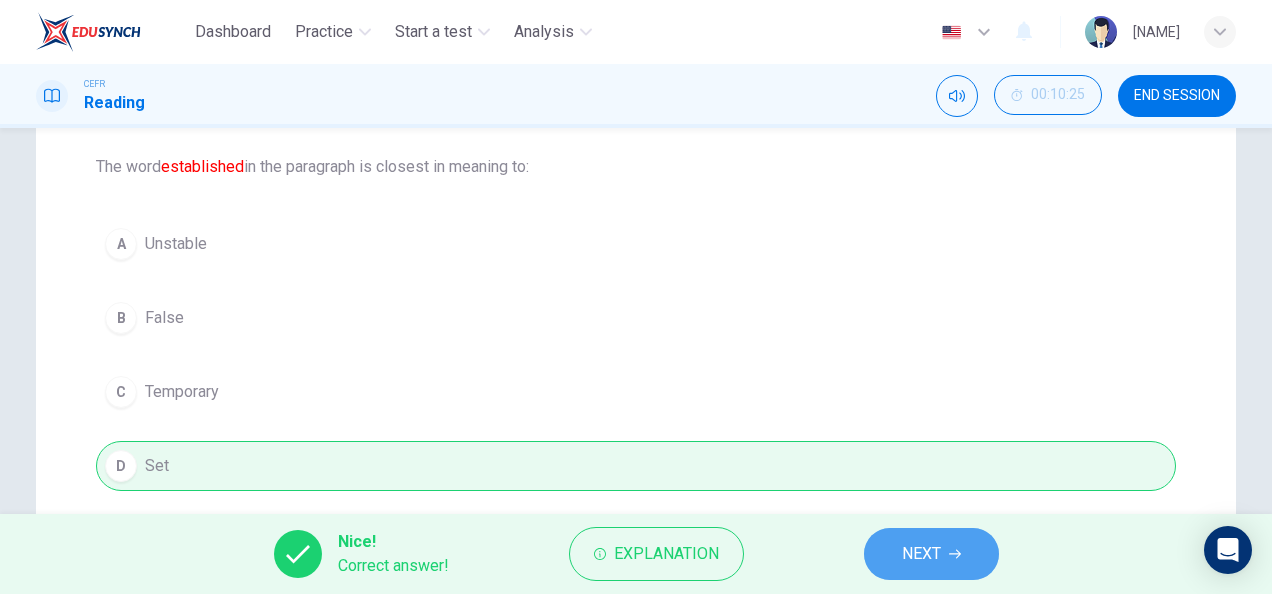 click on "NEXT" at bounding box center [931, 554] 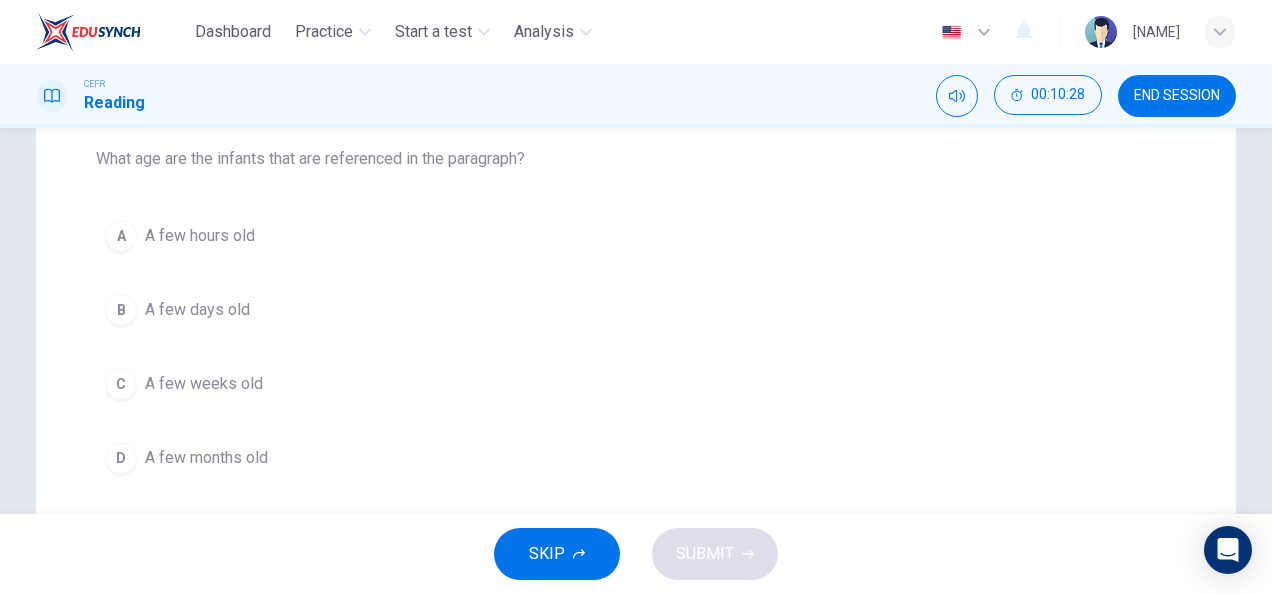 scroll, scrollTop: 211, scrollLeft: 0, axis: vertical 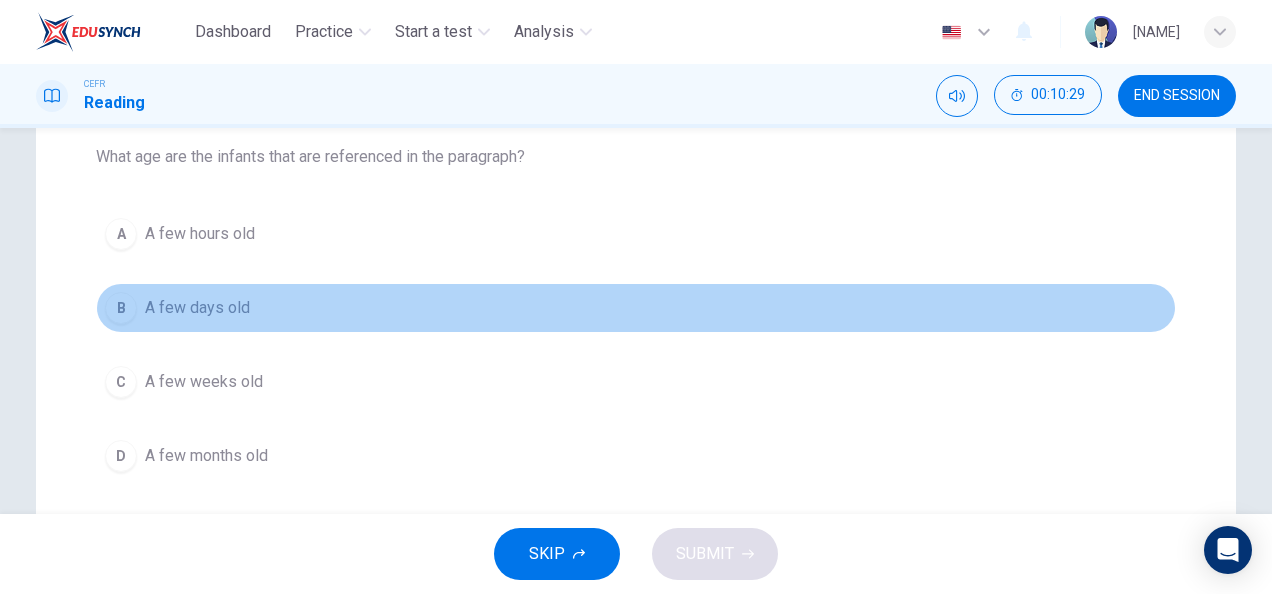 click on "A few days old" at bounding box center (200, 234) 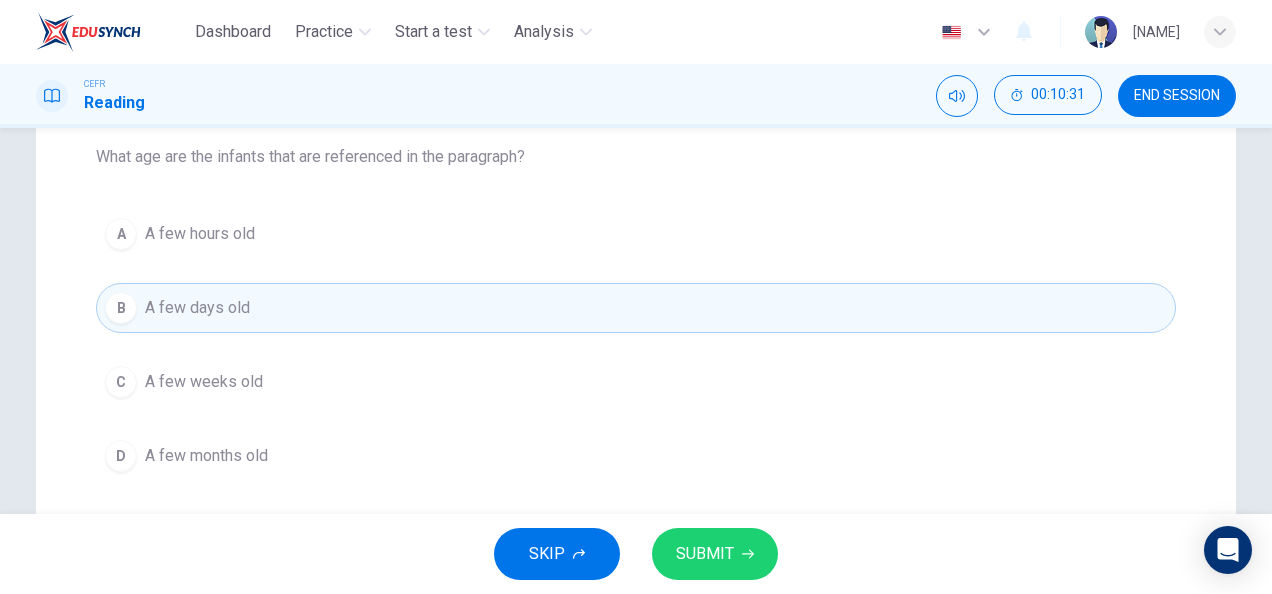 click on "SUBMIT" at bounding box center [705, 554] 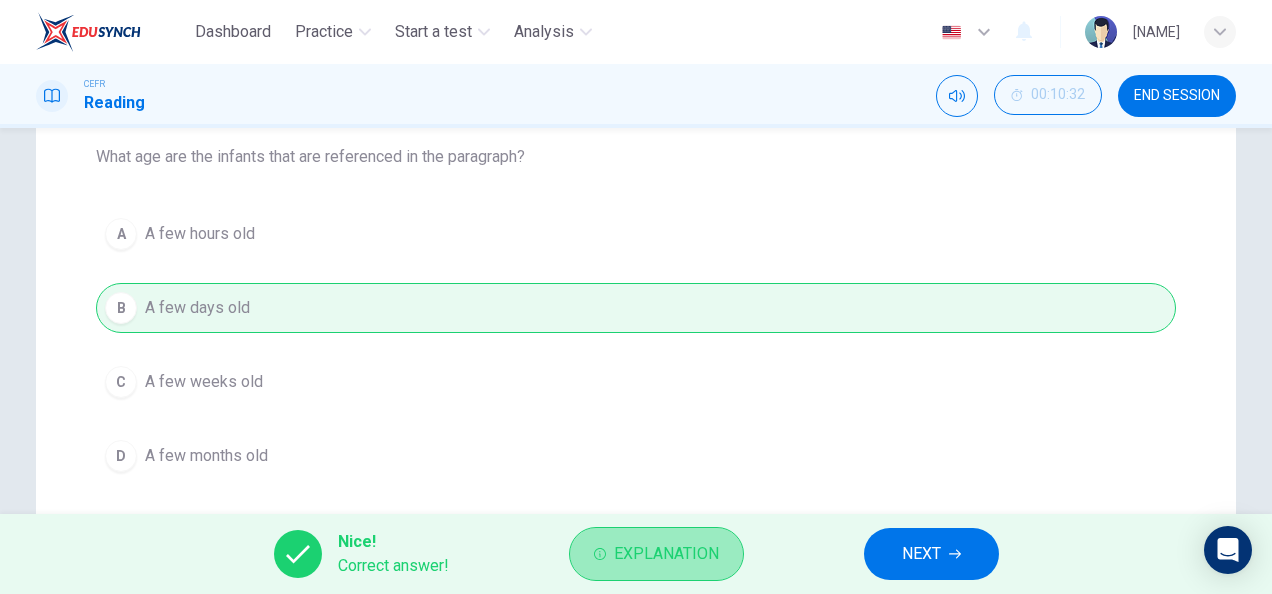 click on "Explanation" at bounding box center [656, 554] 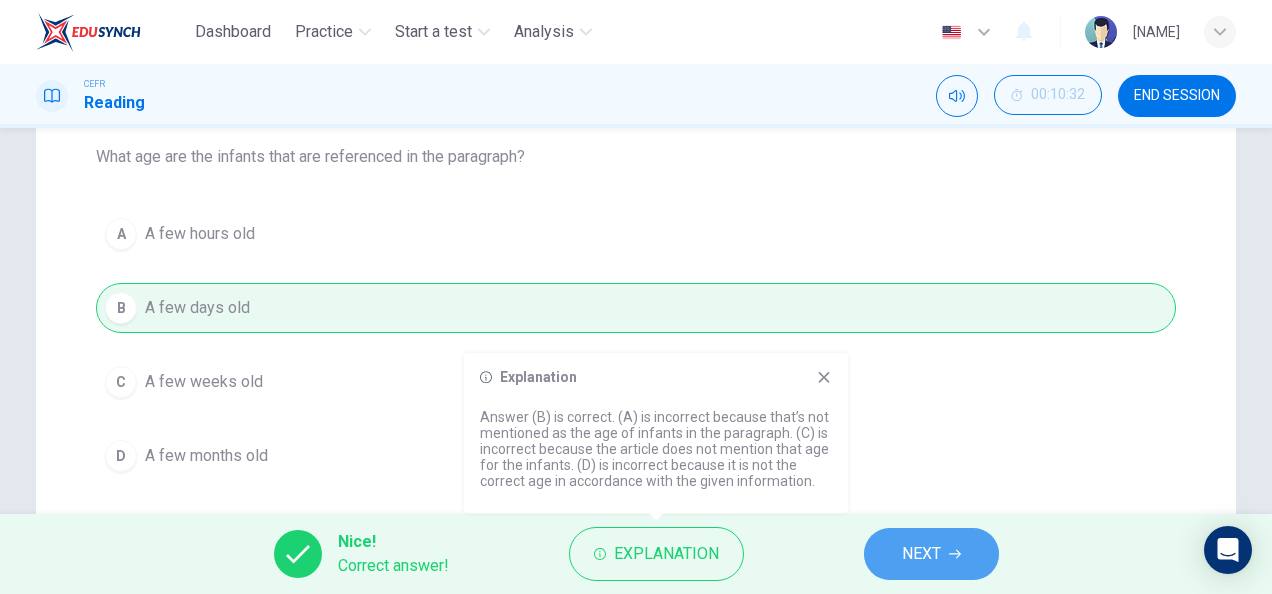 click on "NEXT" at bounding box center (931, 554) 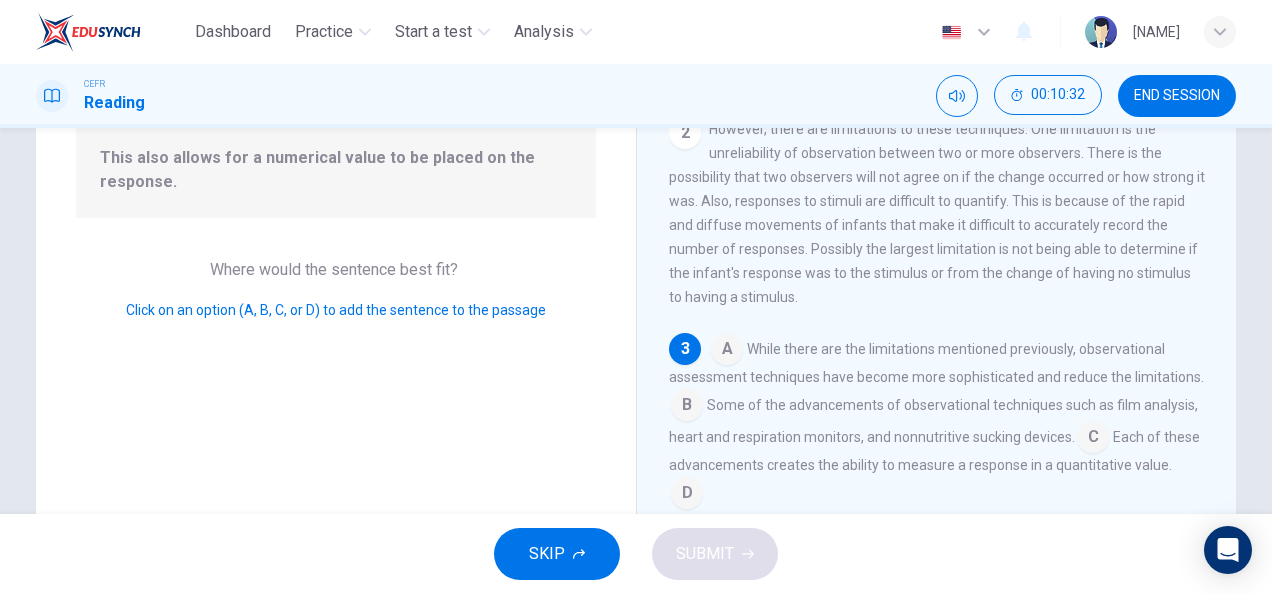 scroll, scrollTop: 142, scrollLeft: 0, axis: vertical 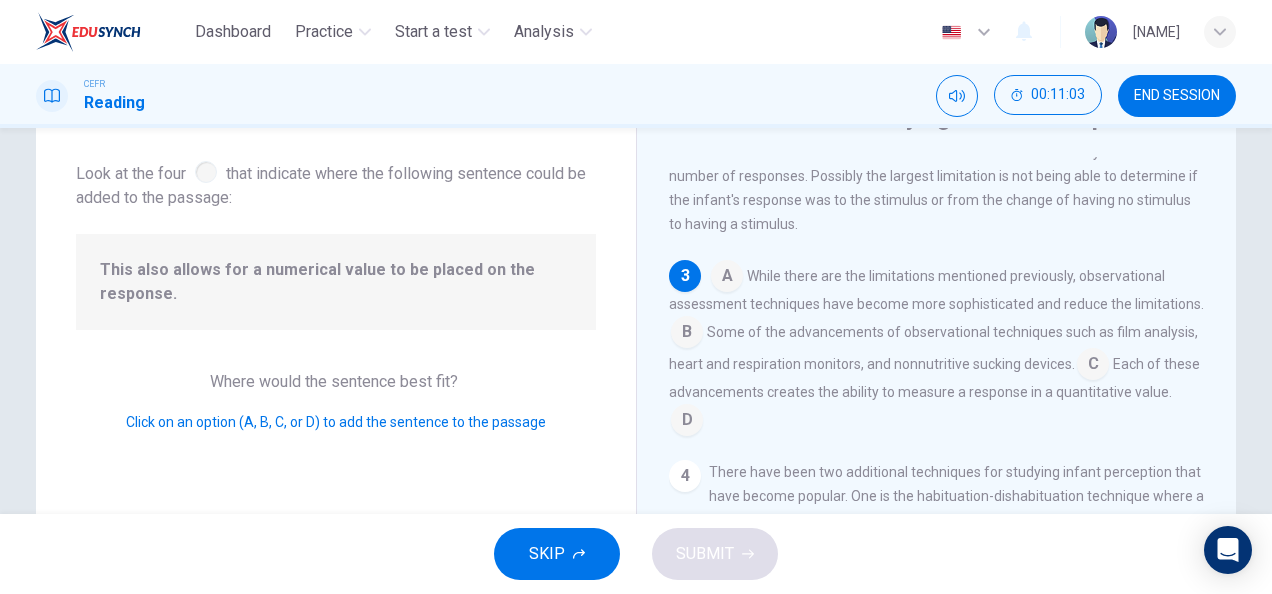 click at bounding box center (727, 278) 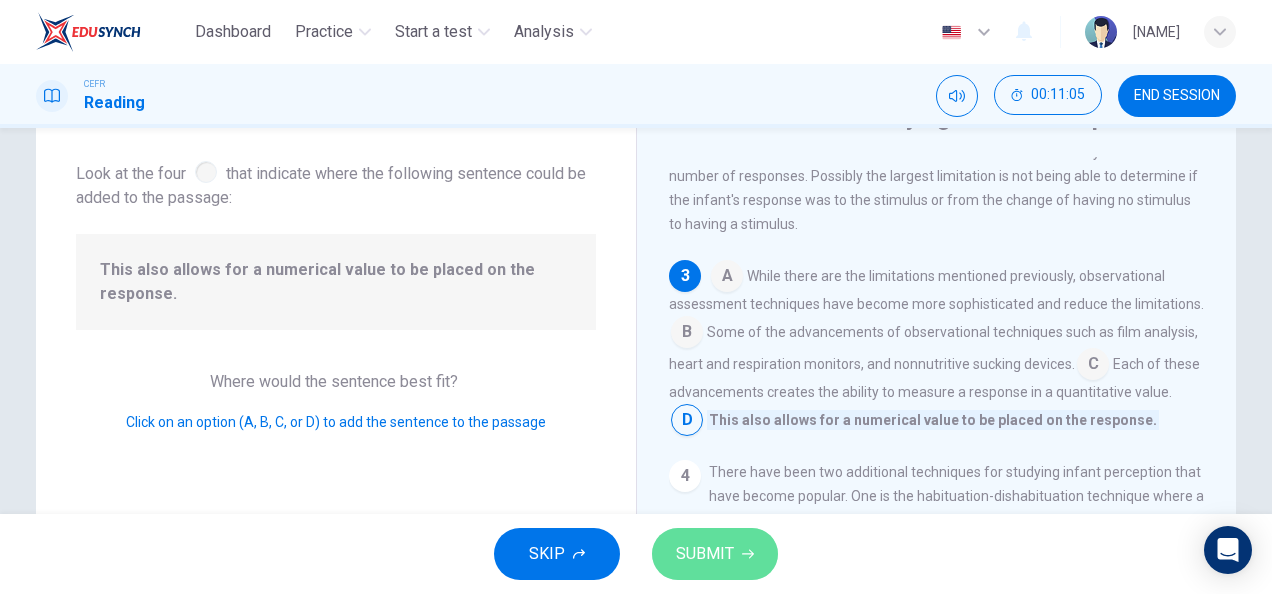 click on "SUBMIT" at bounding box center [705, 554] 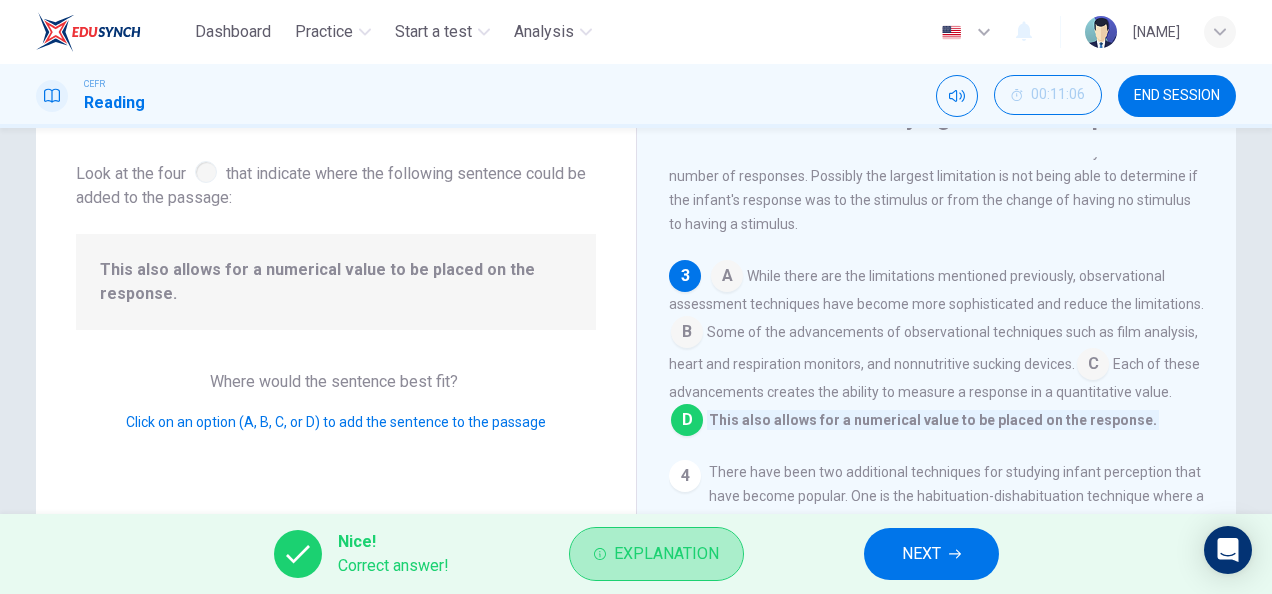 click on "Explanation" at bounding box center [666, 554] 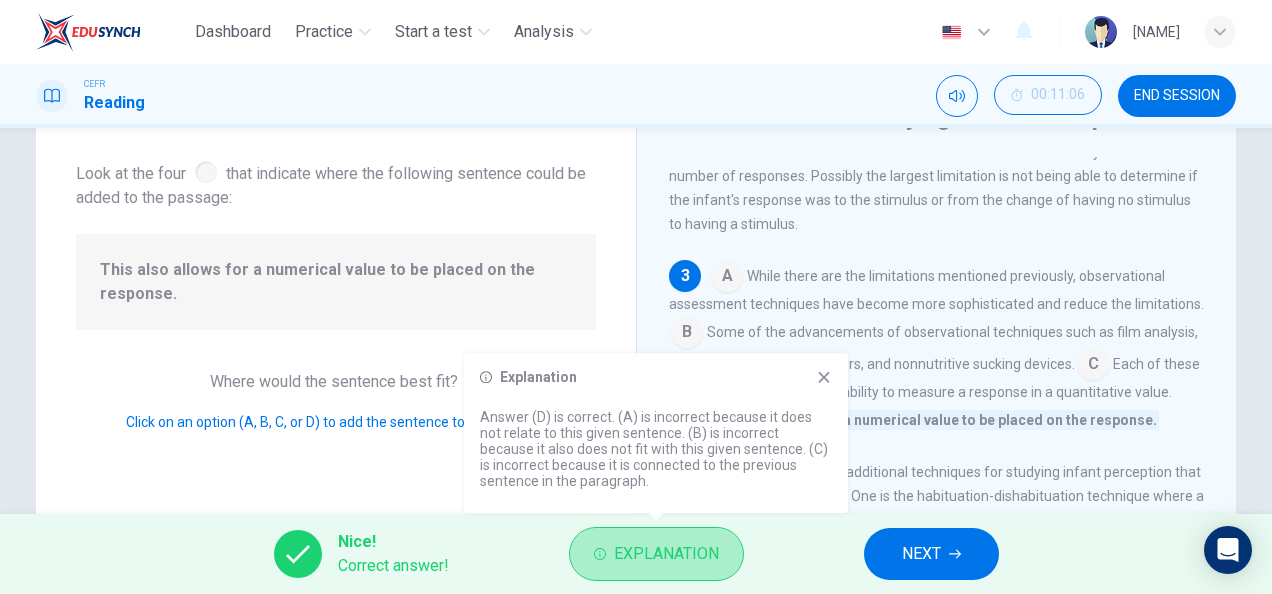 click on "Explanation" at bounding box center (666, 554) 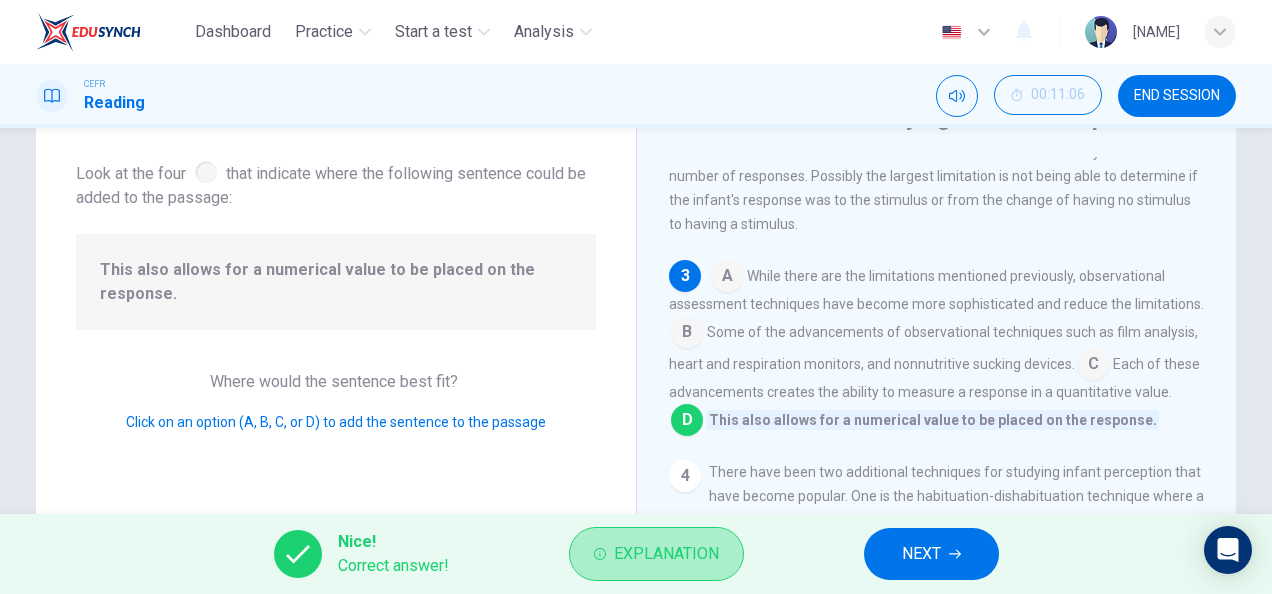 click on "Explanation" at bounding box center (666, 554) 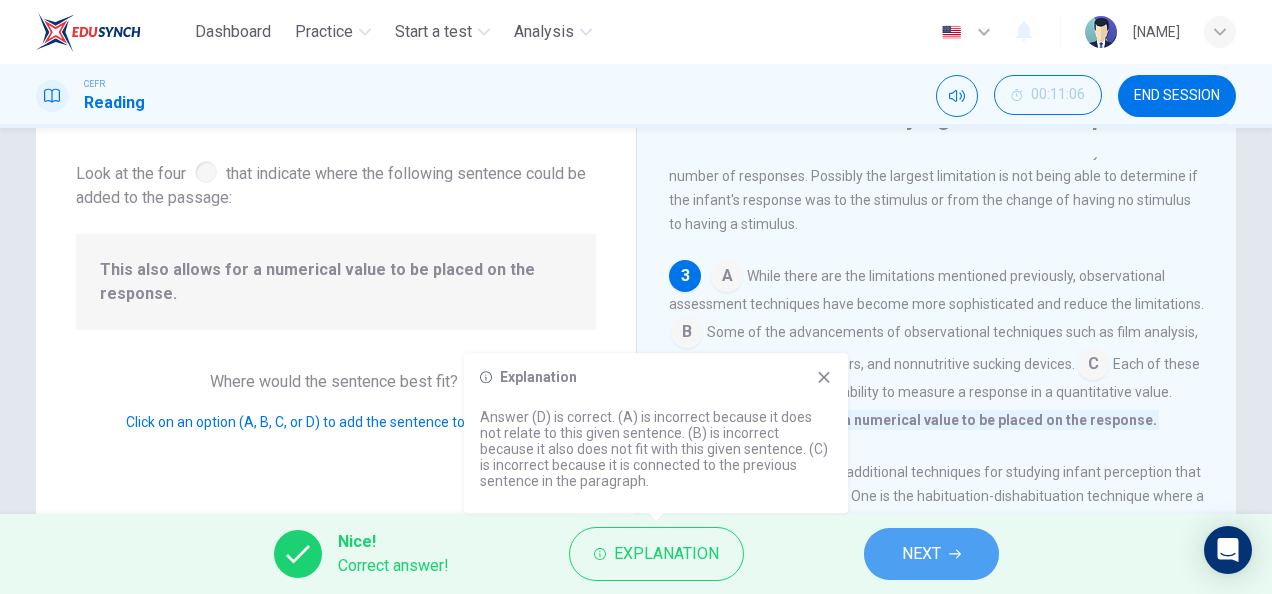 click on "NEXT" at bounding box center (921, 554) 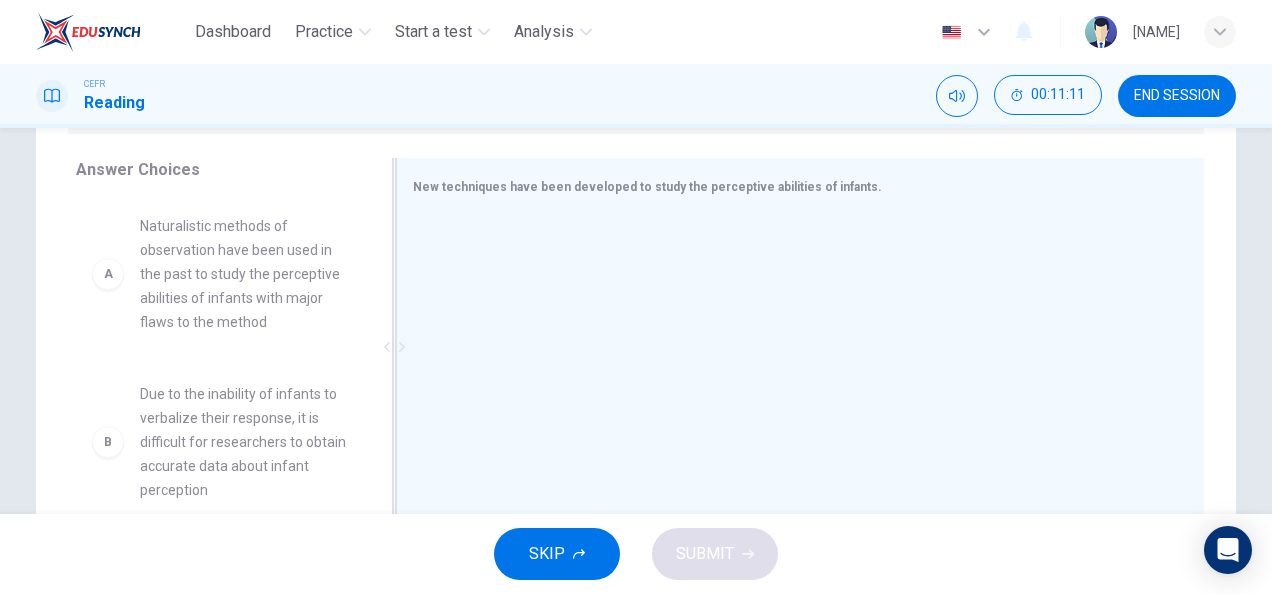 scroll, scrollTop: 314, scrollLeft: 0, axis: vertical 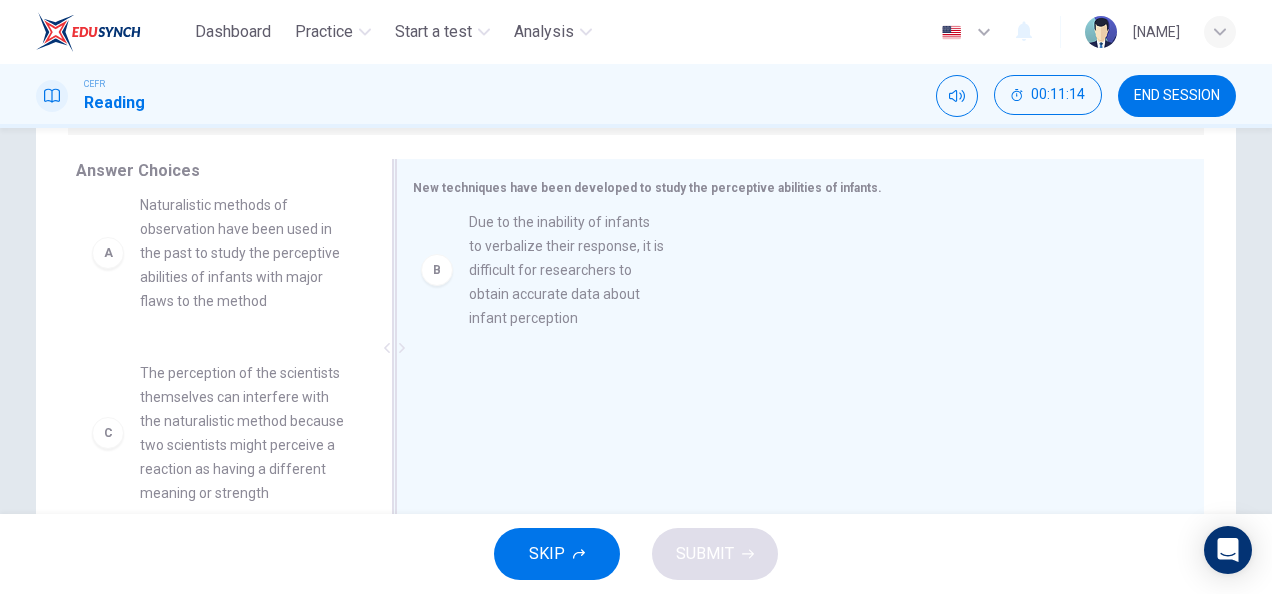 drag, startPoint x: 290, startPoint y: 416, endPoint x: 632, endPoint y: 242, distance: 383.71866 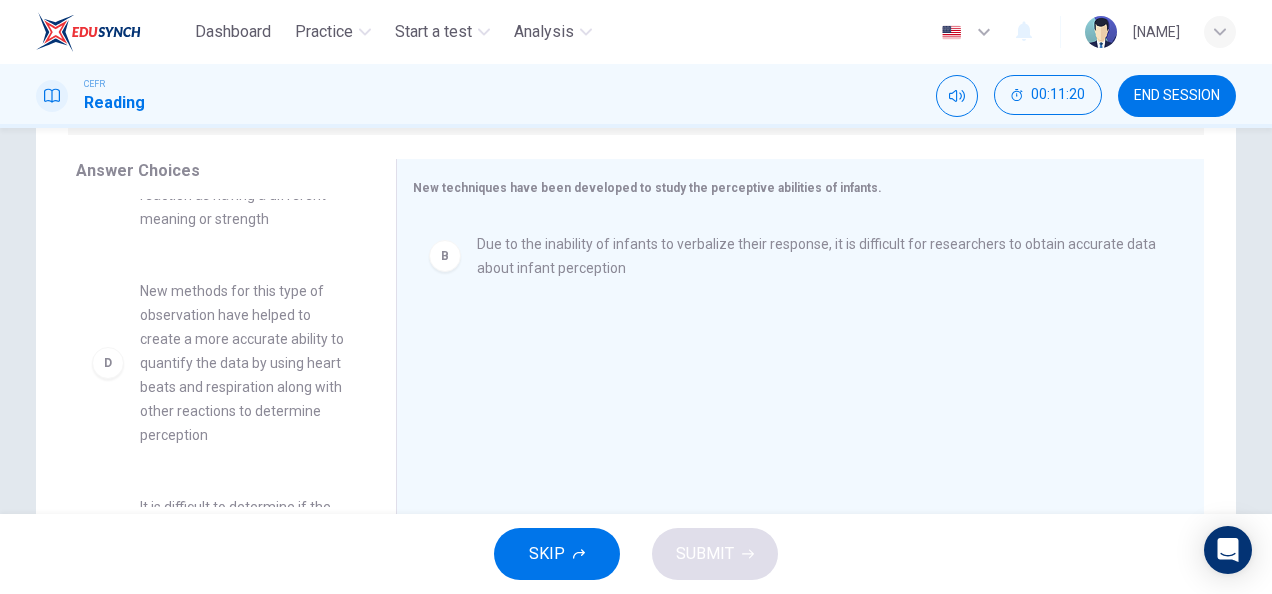 scroll, scrollTop: 298, scrollLeft: 0, axis: vertical 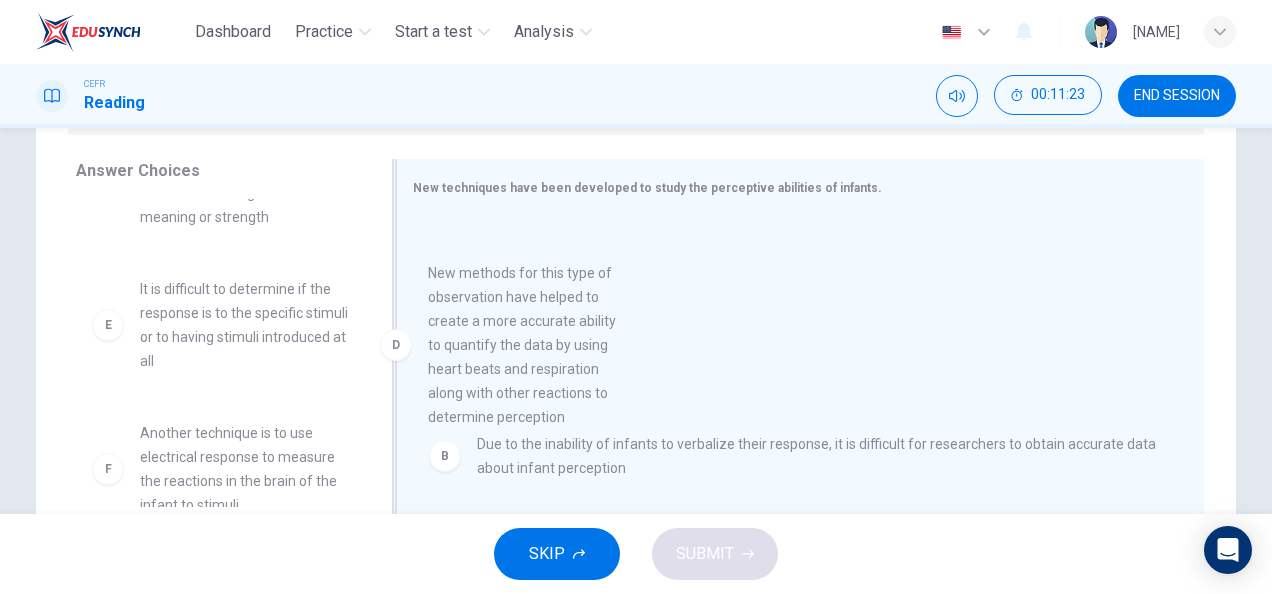 drag, startPoint x: 230, startPoint y: 390, endPoint x: 534, endPoint y: 352, distance: 306.36578 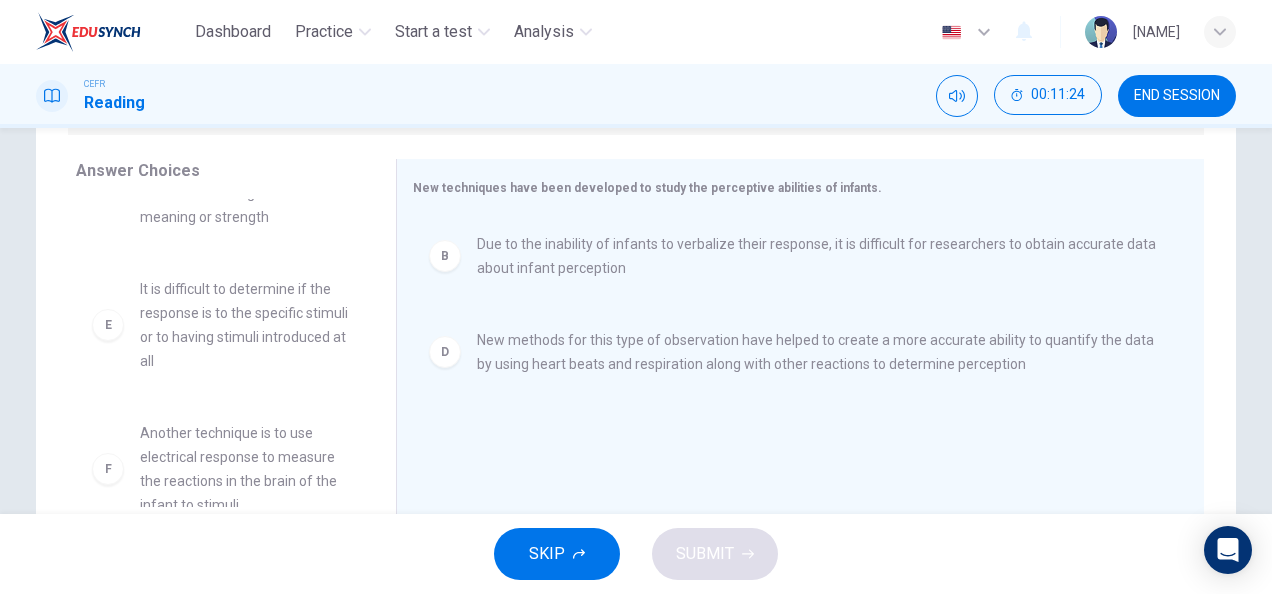 scroll, scrollTop: 348, scrollLeft: 0, axis: vertical 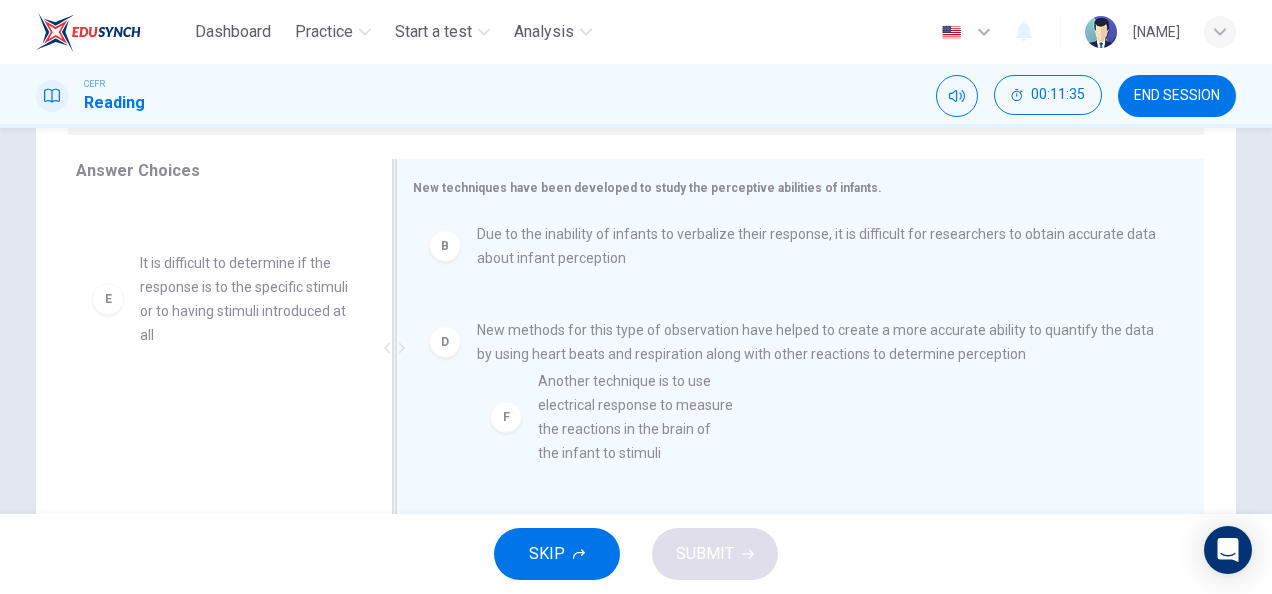drag, startPoint x: 281, startPoint y: 425, endPoint x: 699, endPoint y: 400, distance: 418.74695 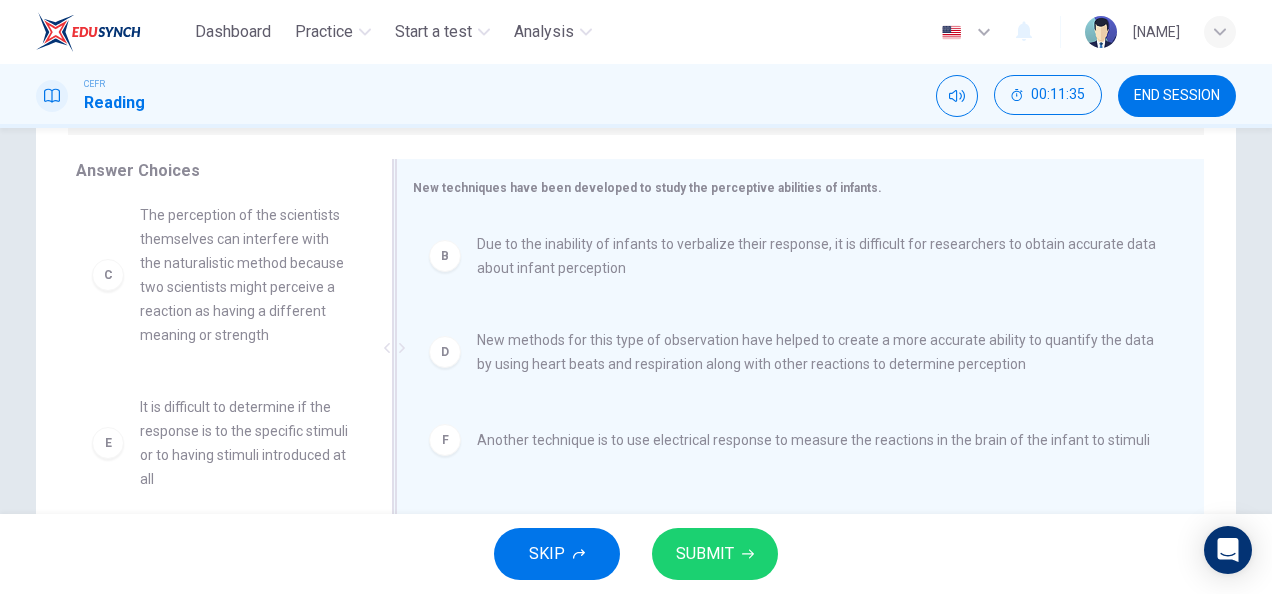 scroll, scrollTop: 0, scrollLeft: 0, axis: both 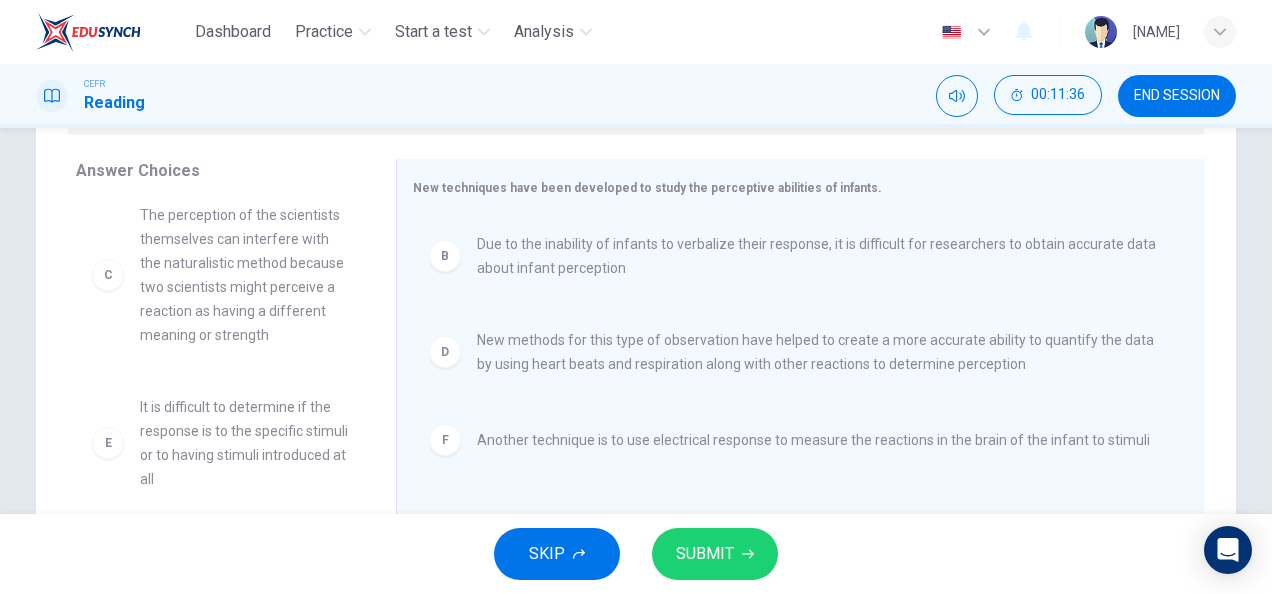 drag, startPoint x: 374, startPoint y: 432, endPoint x: 373, endPoint y: 356, distance: 76.00658 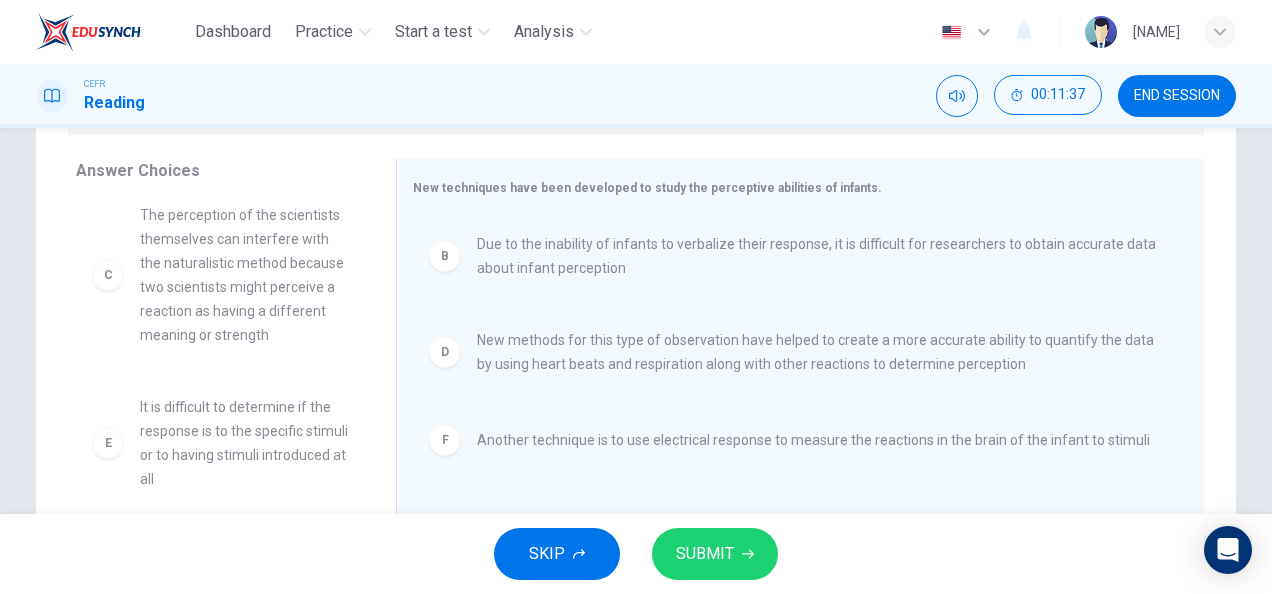 scroll, scrollTop: 0, scrollLeft: 0, axis: both 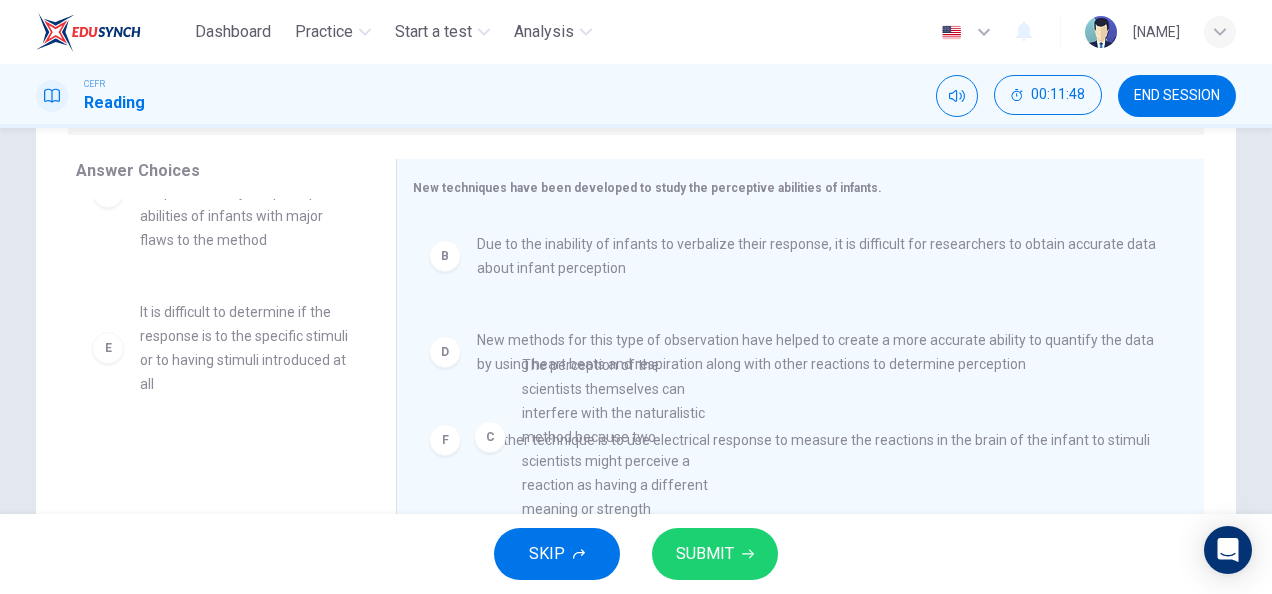 drag, startPoint x: 238, startPoint y: 416, endPoint x: 639, endPoint y: 514, distance: 412.8014 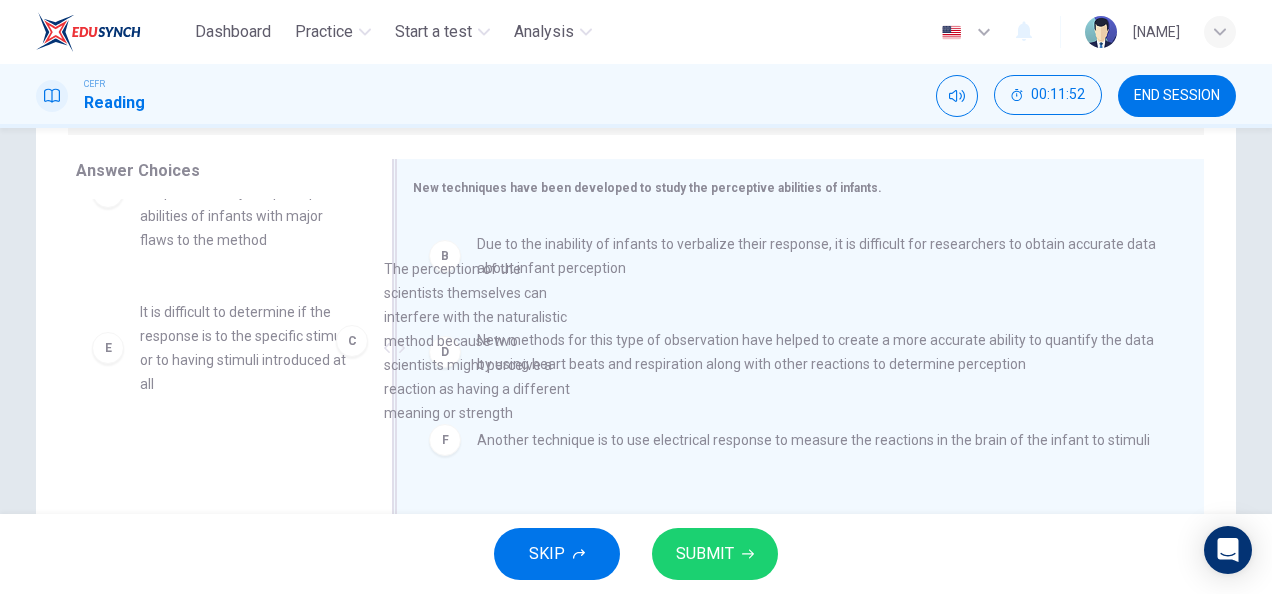 drag, startPoint x: 320, startPoint y: 426, endPoint x: 574, endPoint y: 383, distance: 257.61404 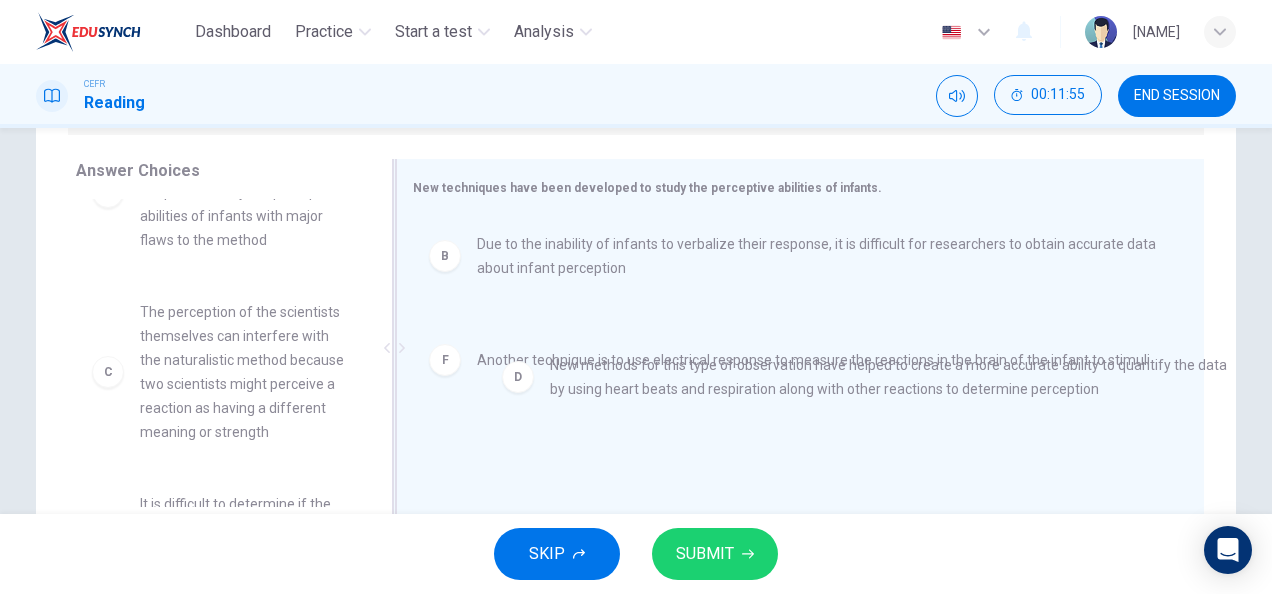 drag, startPoint x: 519, startPoint y: 358, endPoint x: 594, endPoint y: 386, distance: 80.05623 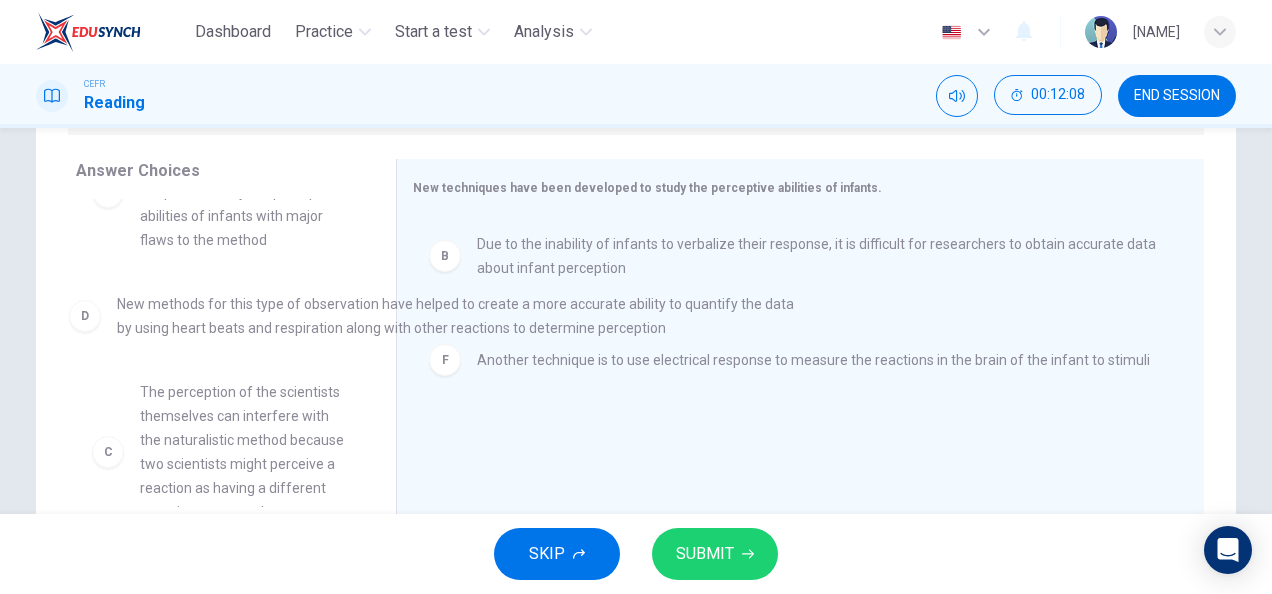 drag, startPoint x: 620, startPoint y: 381, endPoint x: 142, endPoint y: 314, distance: 482.67276 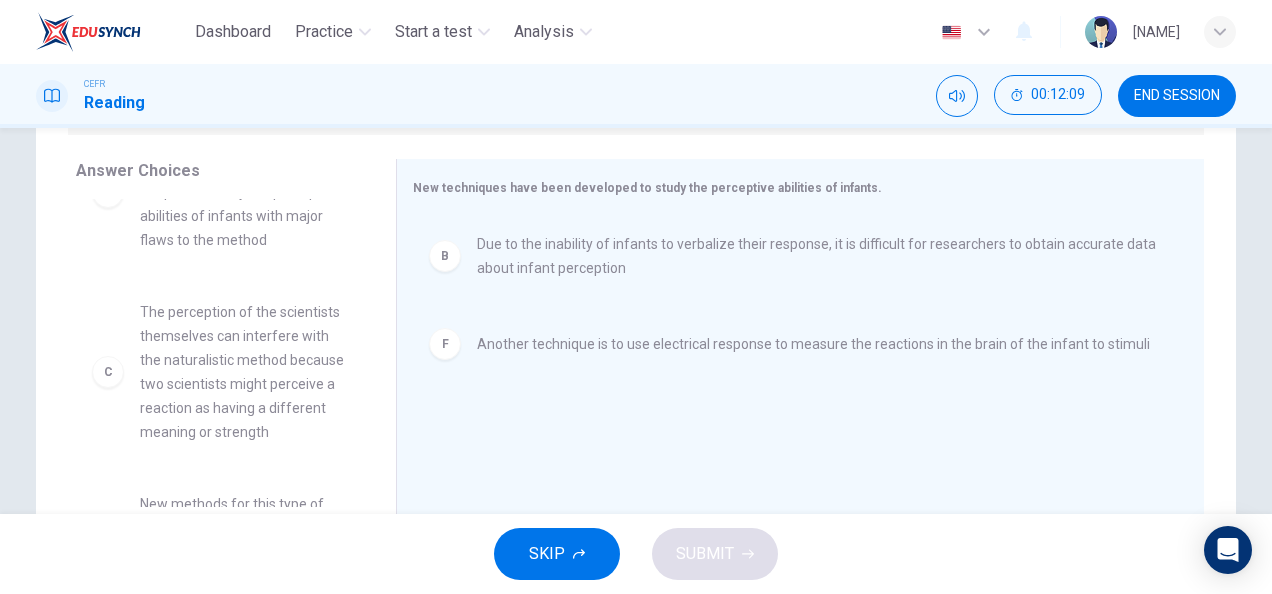 scroll, scrollTop: 84, scrollLeft: 0, axis: vertical 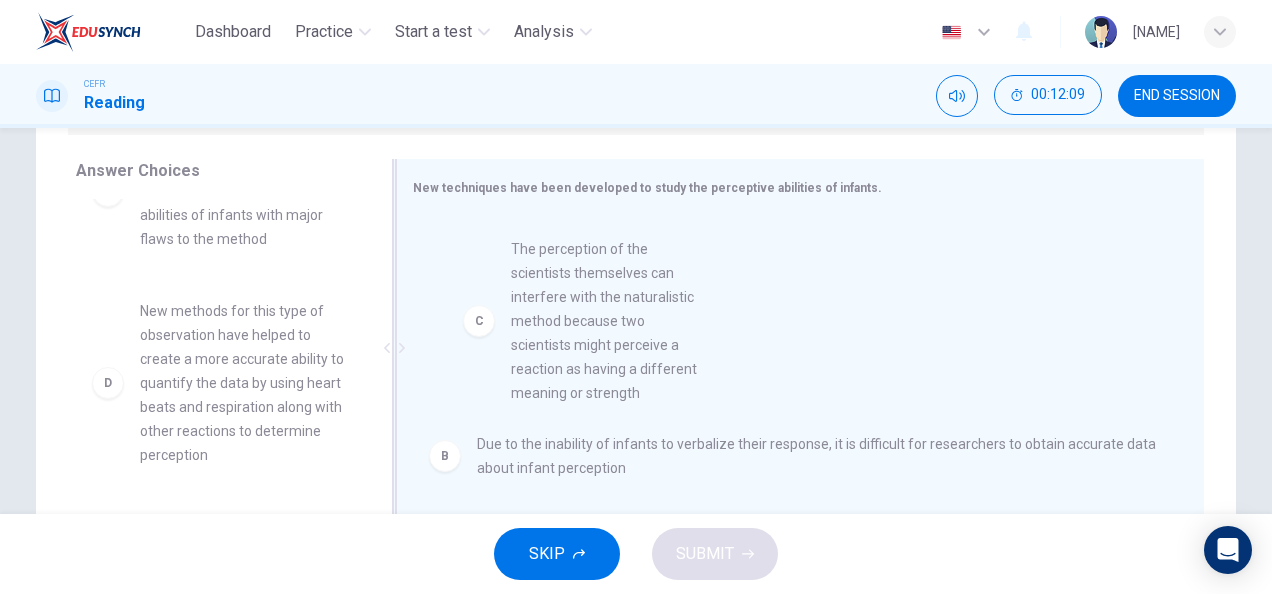 drag, startPoint x: 210, startPoint y: 439, endPoint x: 586, endPoint y: 375, distance: 381.40793 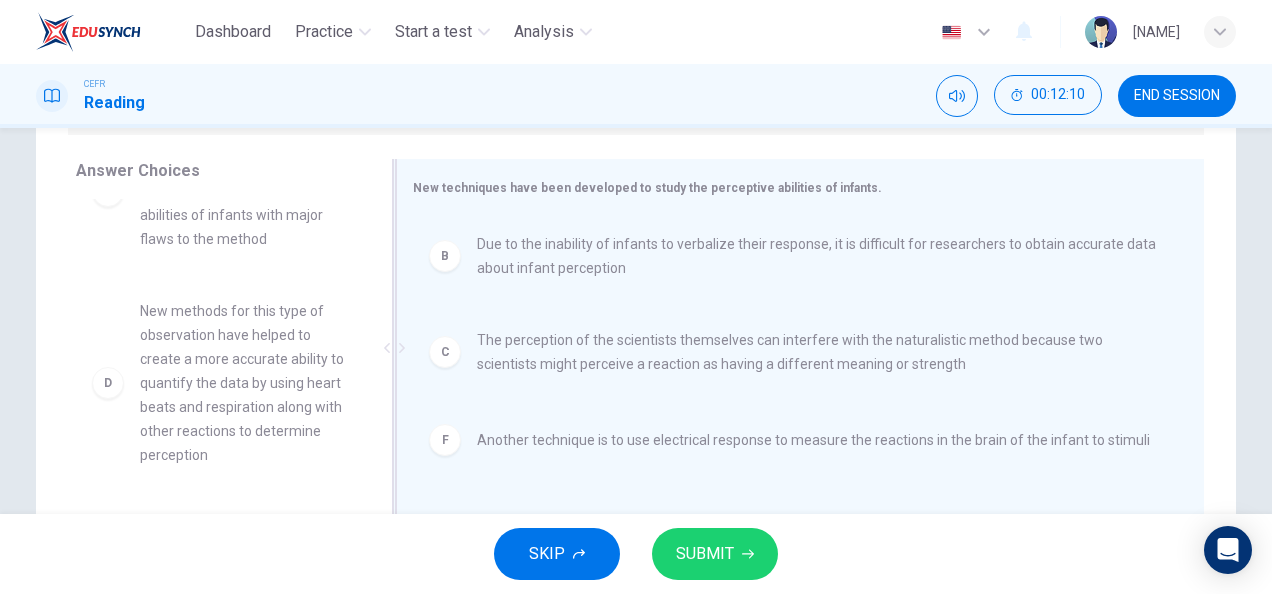 scroll, scrollTop: 389, scrollLeft: 0, axis: vertical 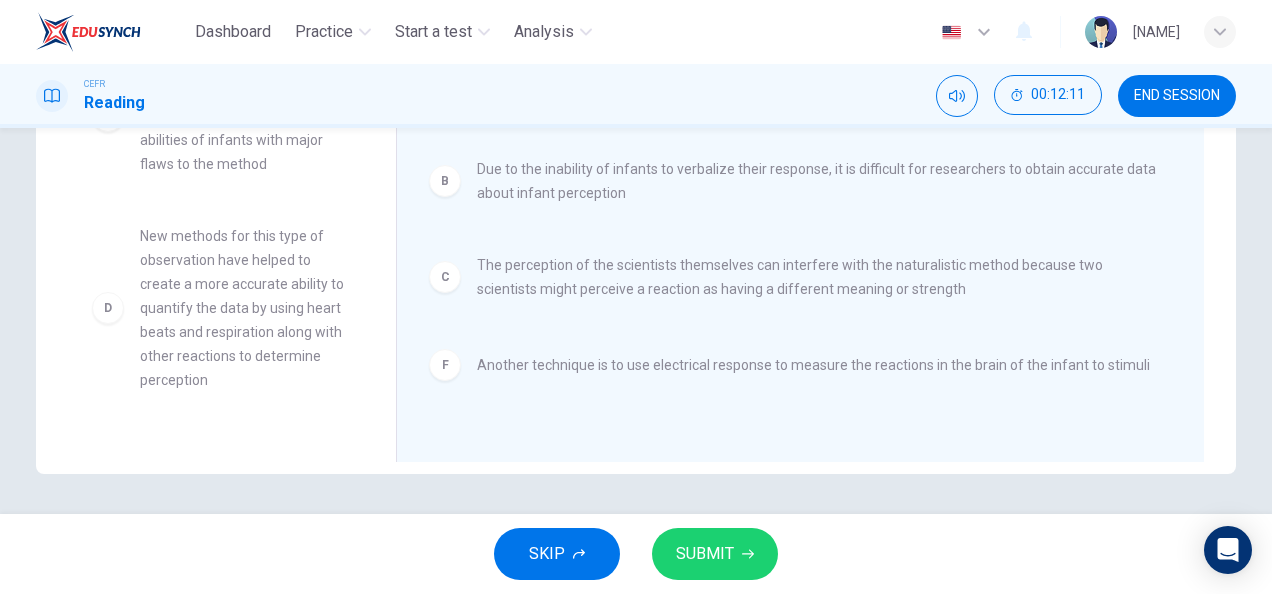 click on "SUBMIT" at bounding box center [705, 554] 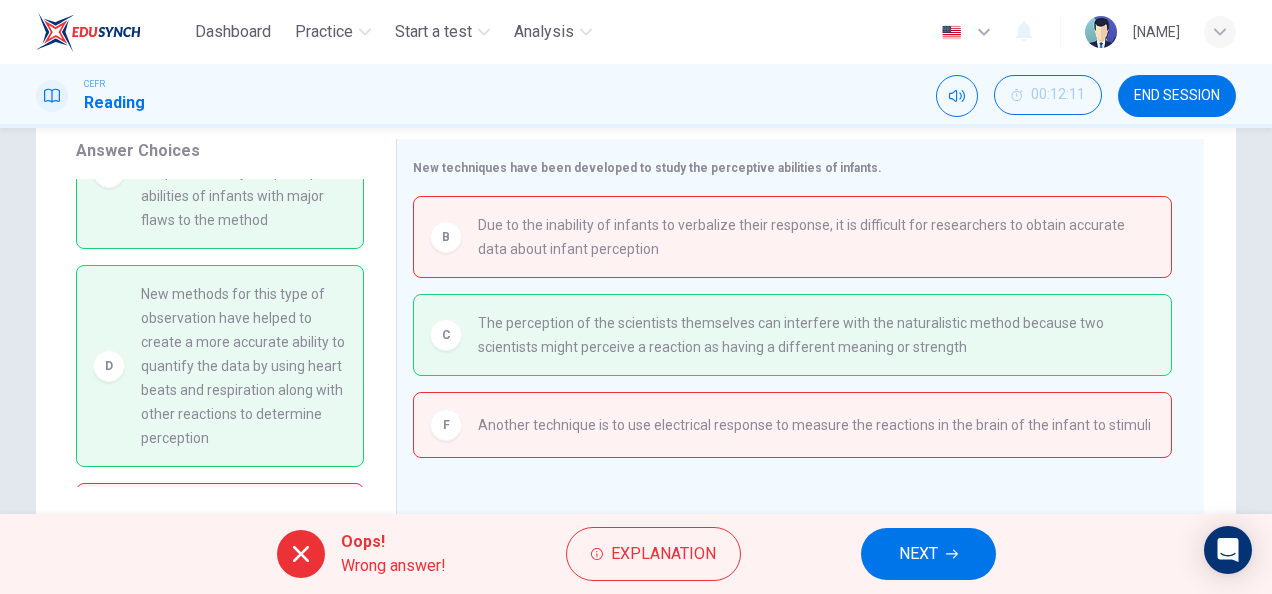 scroll, scrollTop: 335, scrollLeft: 0, axis: vertical 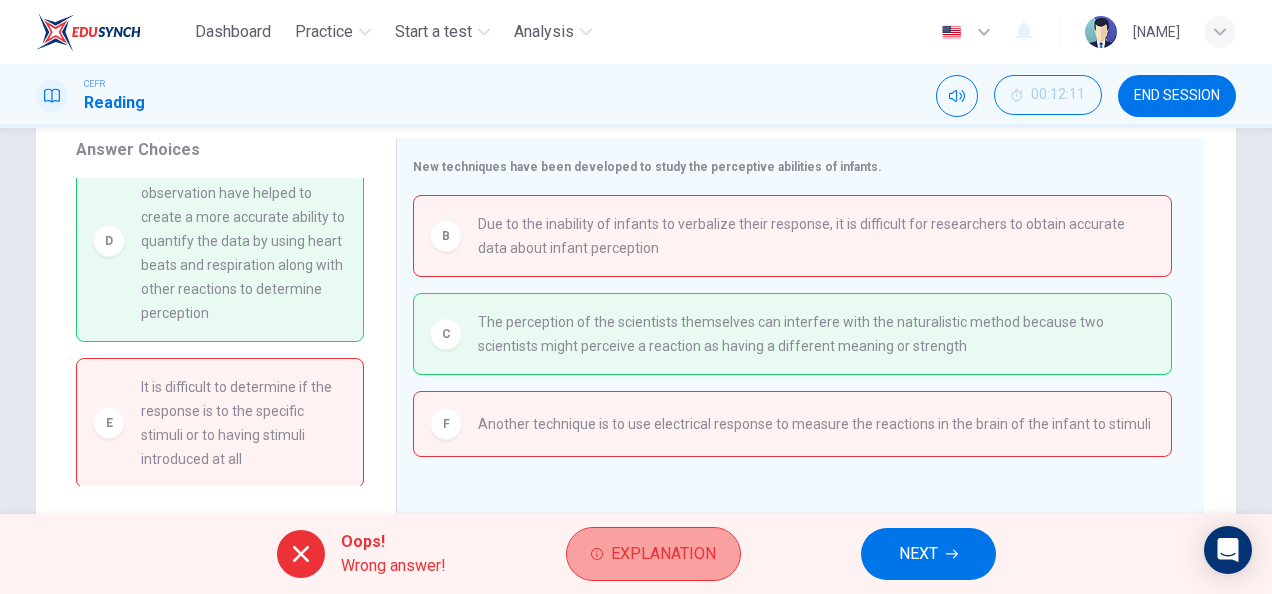 click on "Explanation" at bounding box center [653, 554] 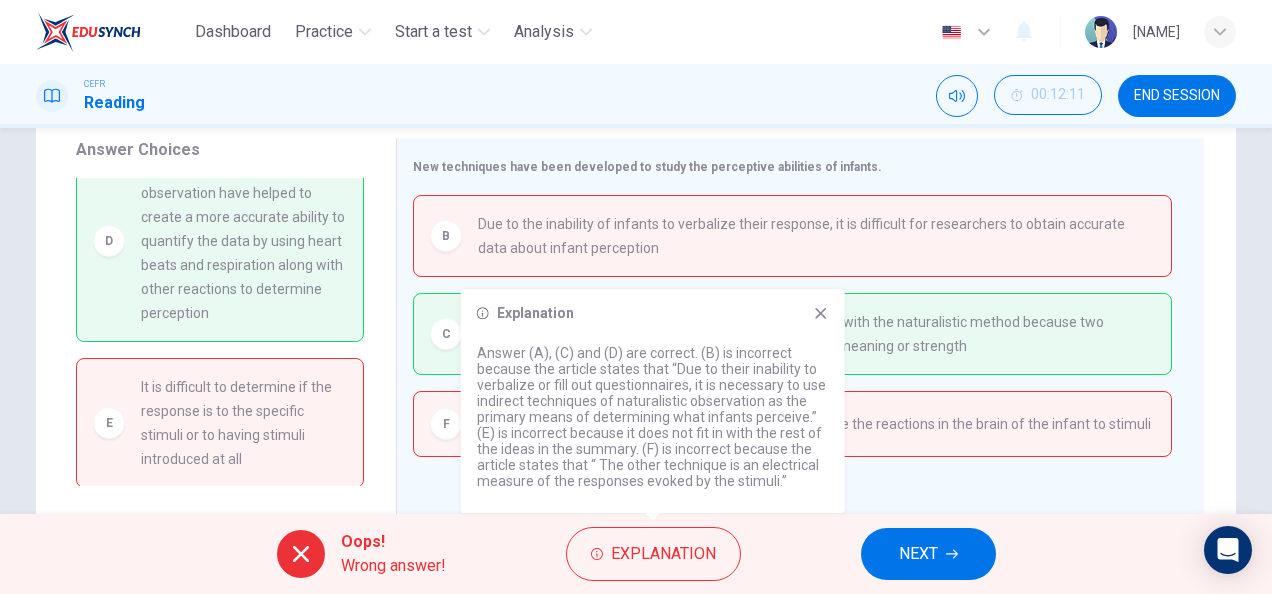 drag, startPoint x: 1126, startPoint y: 526, endPoint x: 887, endPoint y: 536, distance: 239.2091 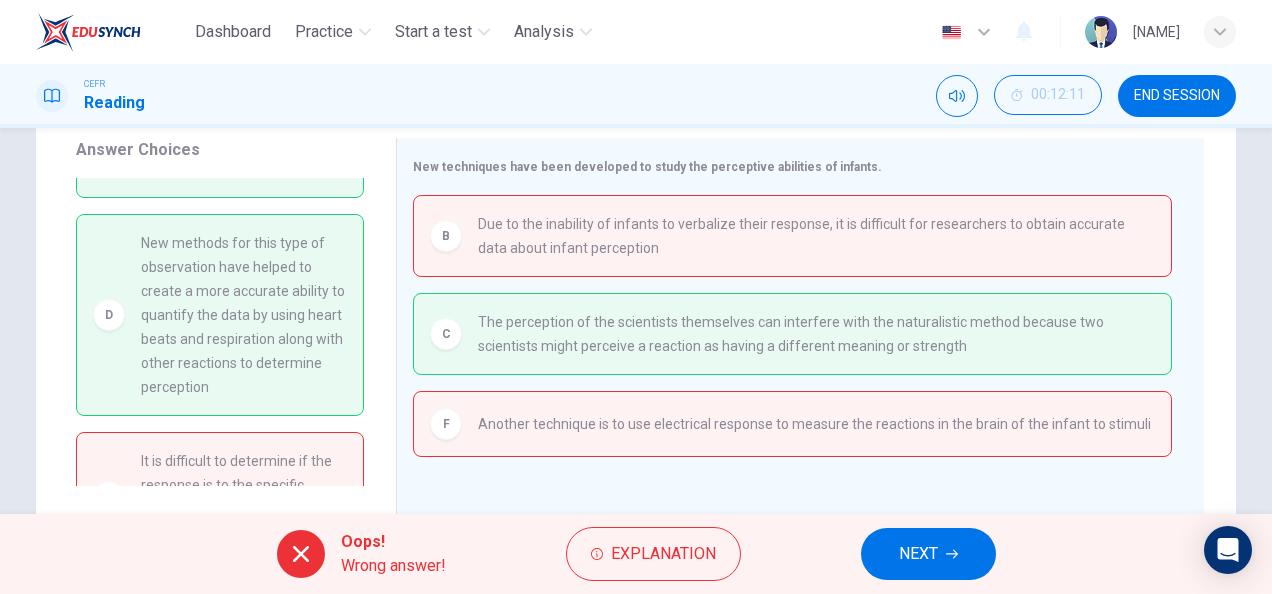 scroll, scrollTop: 133, scrollLeft: 0, axis: vertical 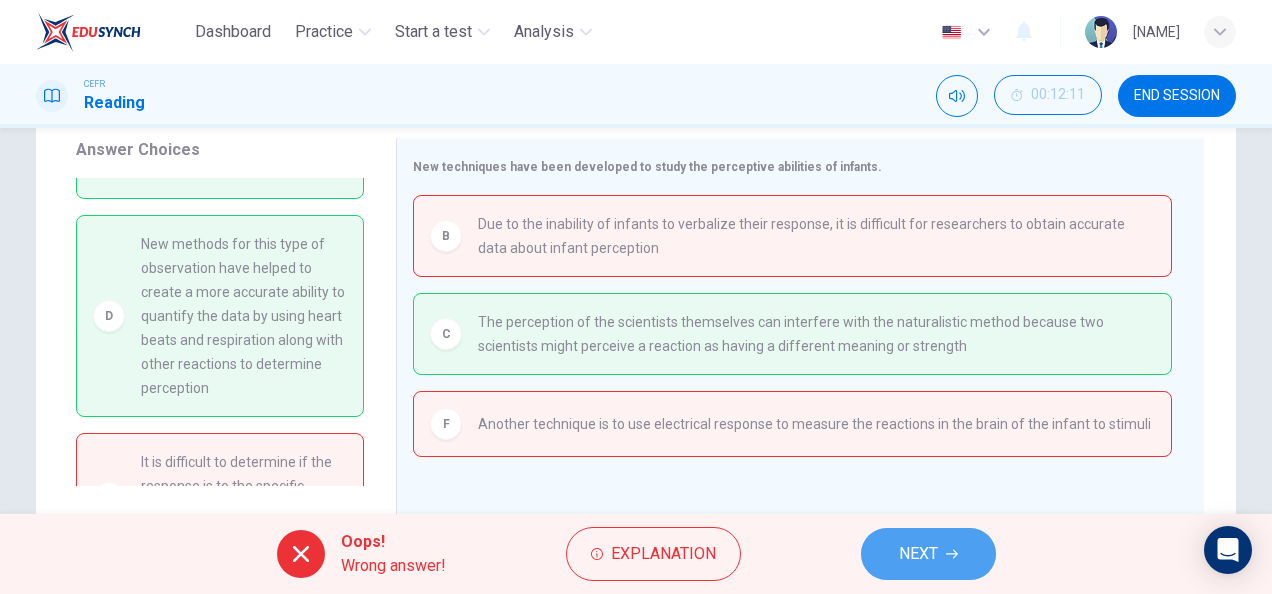 click on "NEXT" at bounding box center [928, 554] 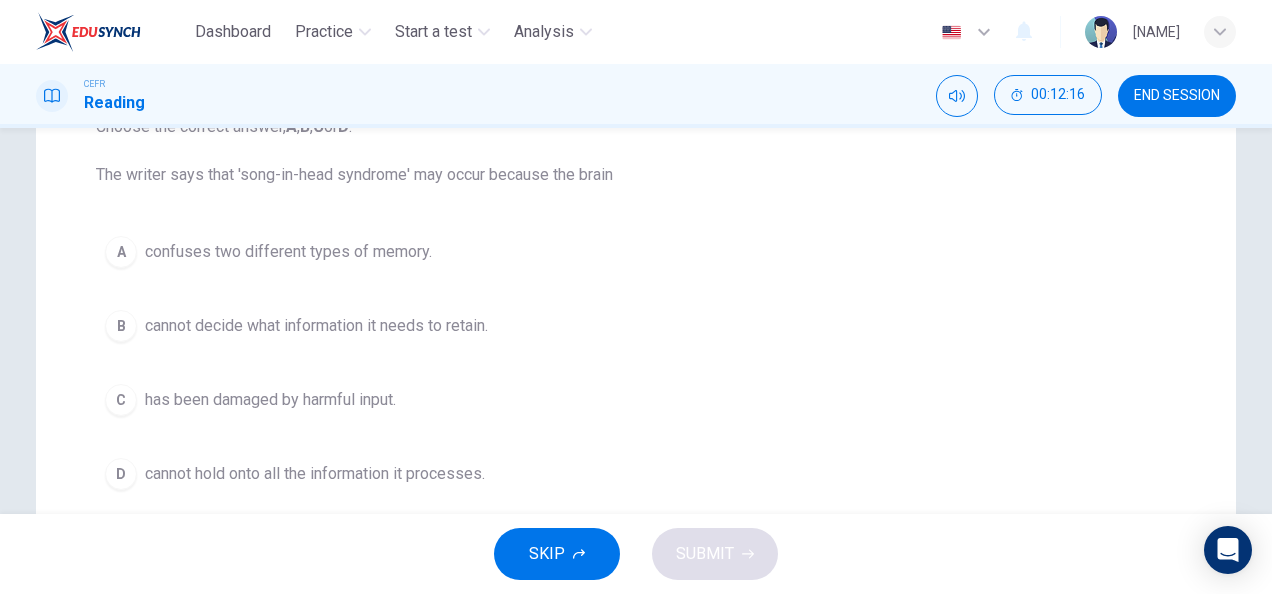 scroll, scrollTop: 240, scrollLeft: 0, axis: vertical 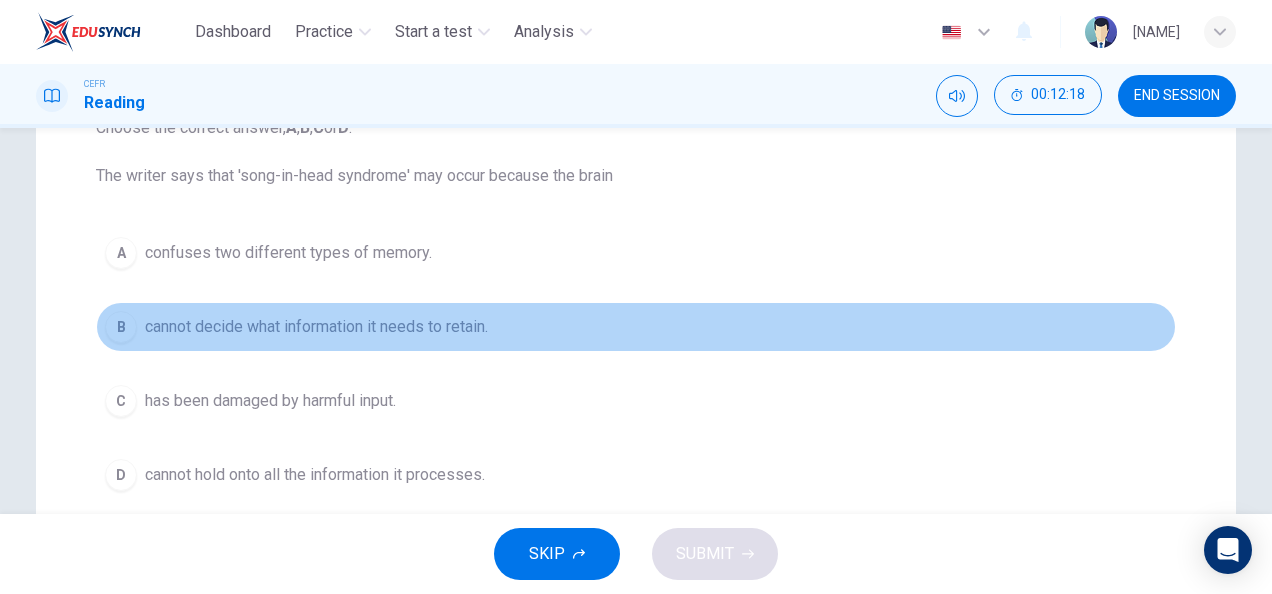 click on "cannot decide what information it needs to retain." at bounding box center [288, 253] 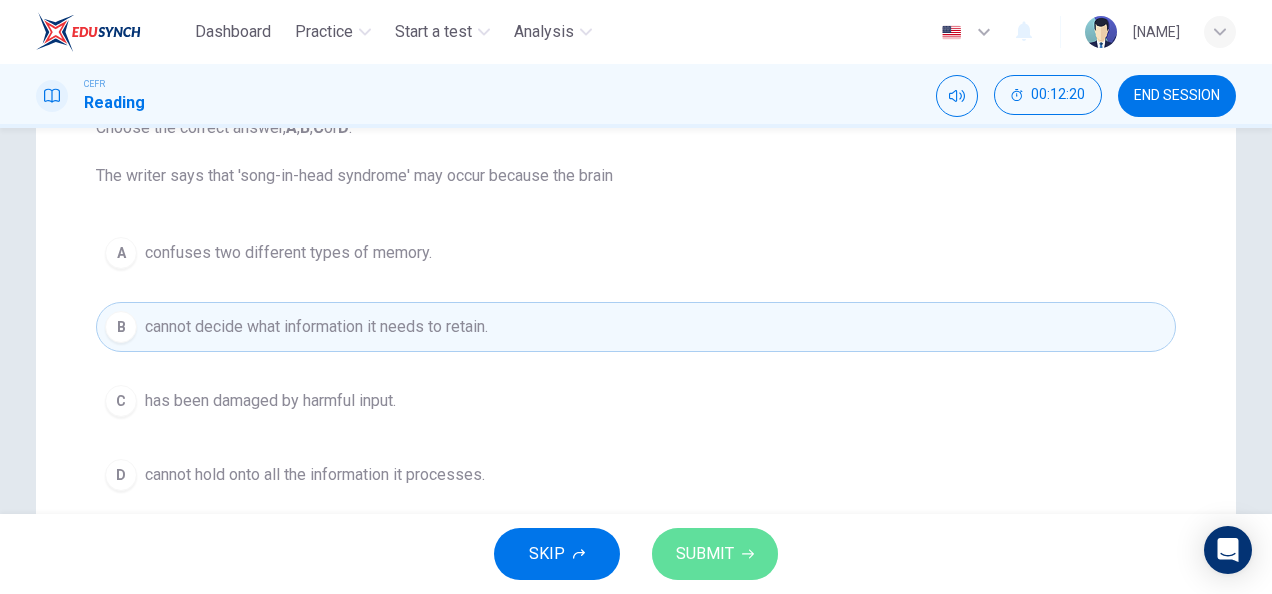 click on "SUBMIT" at bounding box center (705, 554) 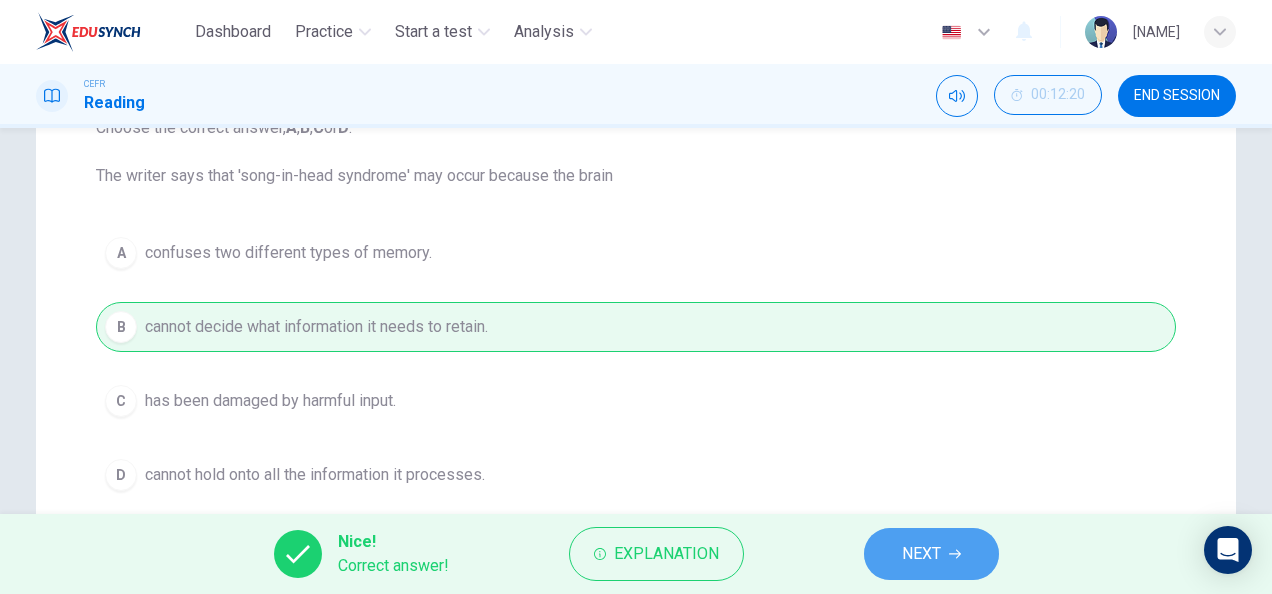 click on "NEXT" at bounding box center [921, 554] 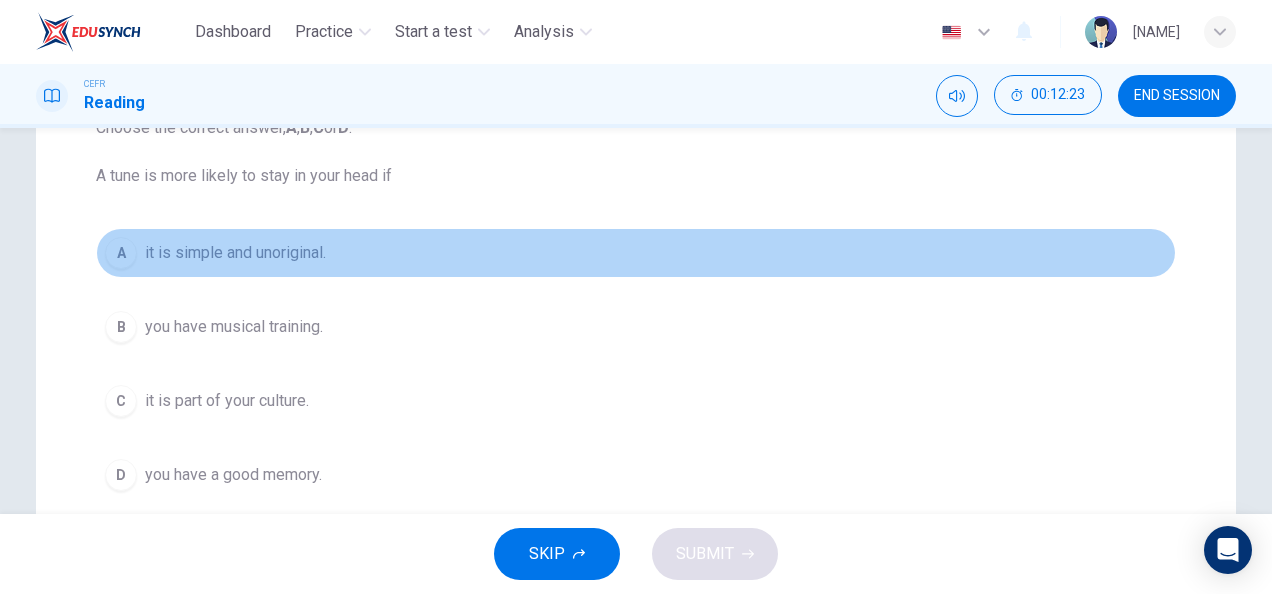 click on "it is simple and unoriginal." at bounding box center (235, 253) 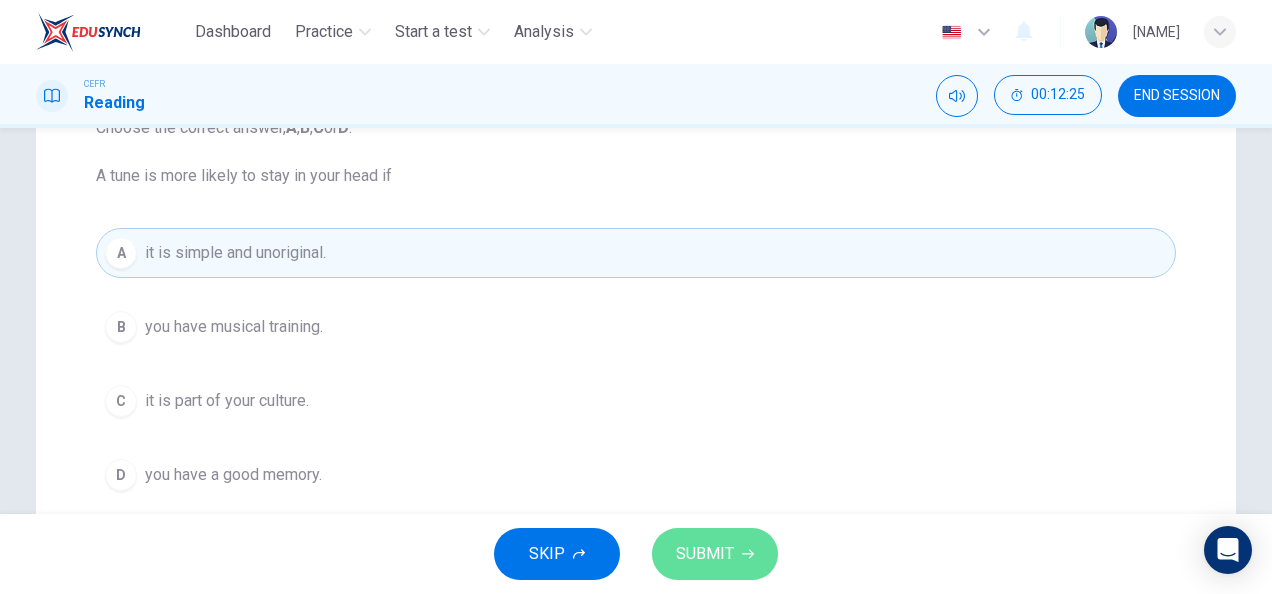 click on "SUBMIT" at bounding box center [705, 554] 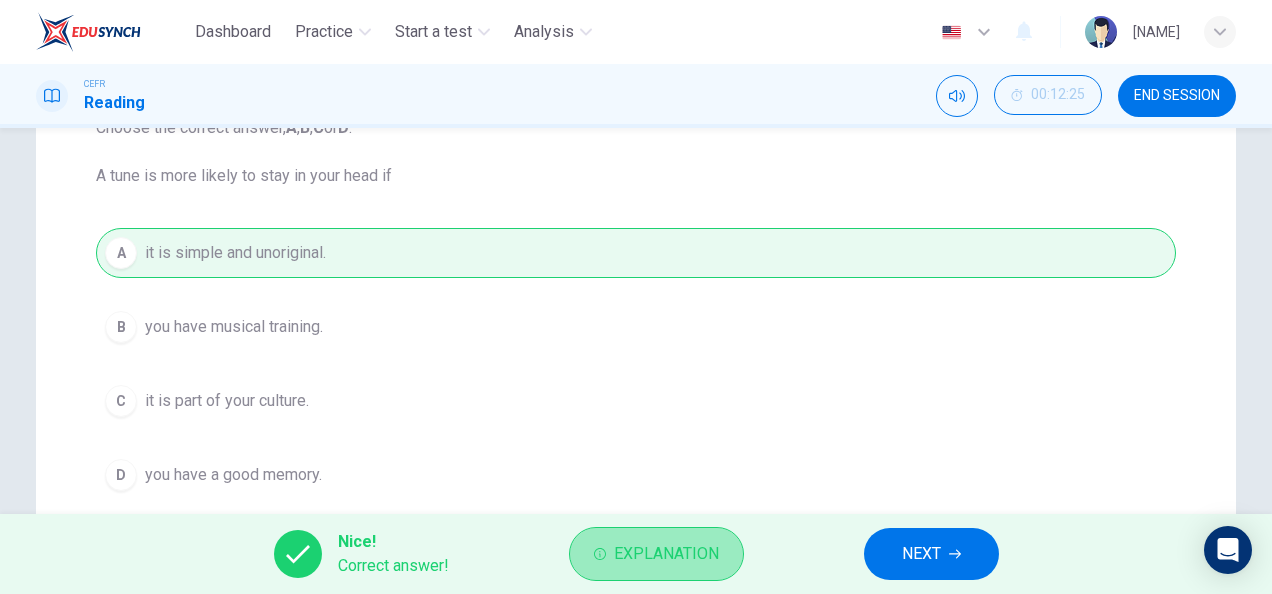 click on "Explanation" at bounding box center (666, 554) 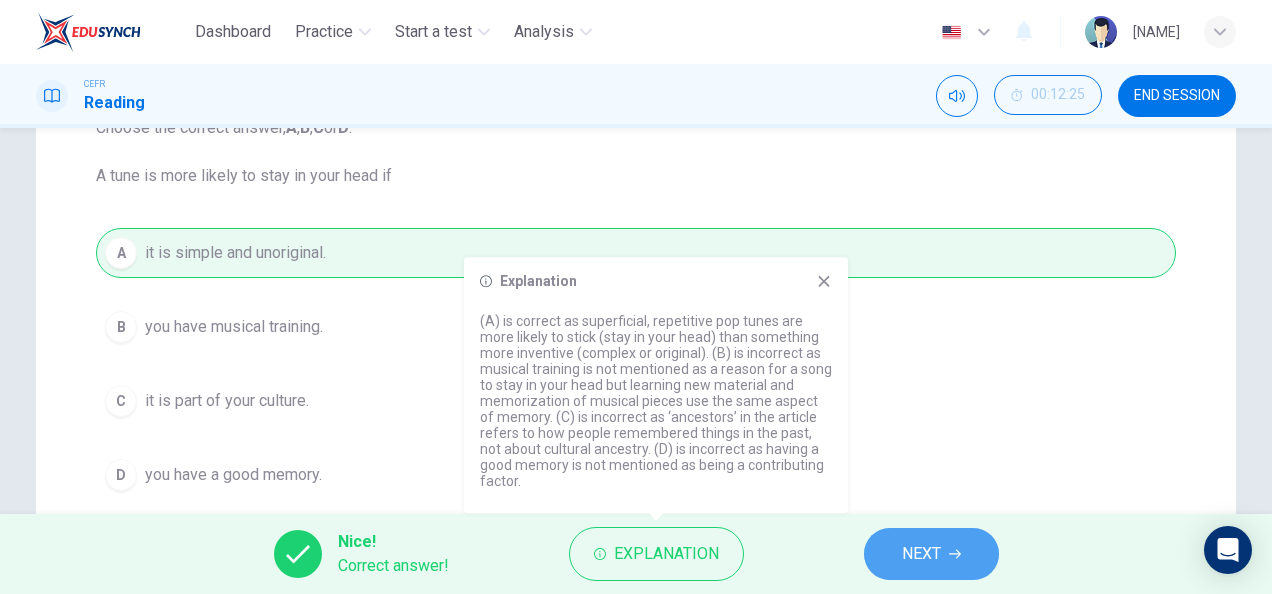 click on "NEXT" at bounding box center [931, 554] 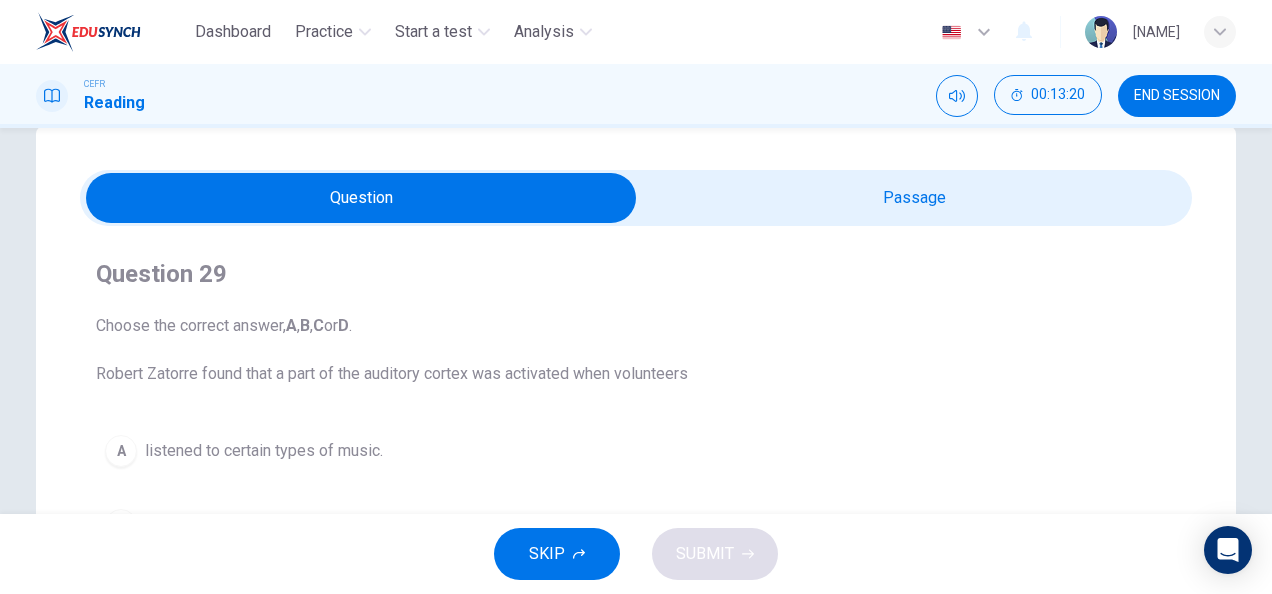 scroll, scrollTop: 40, scrollLeft: 0, axis: vertical 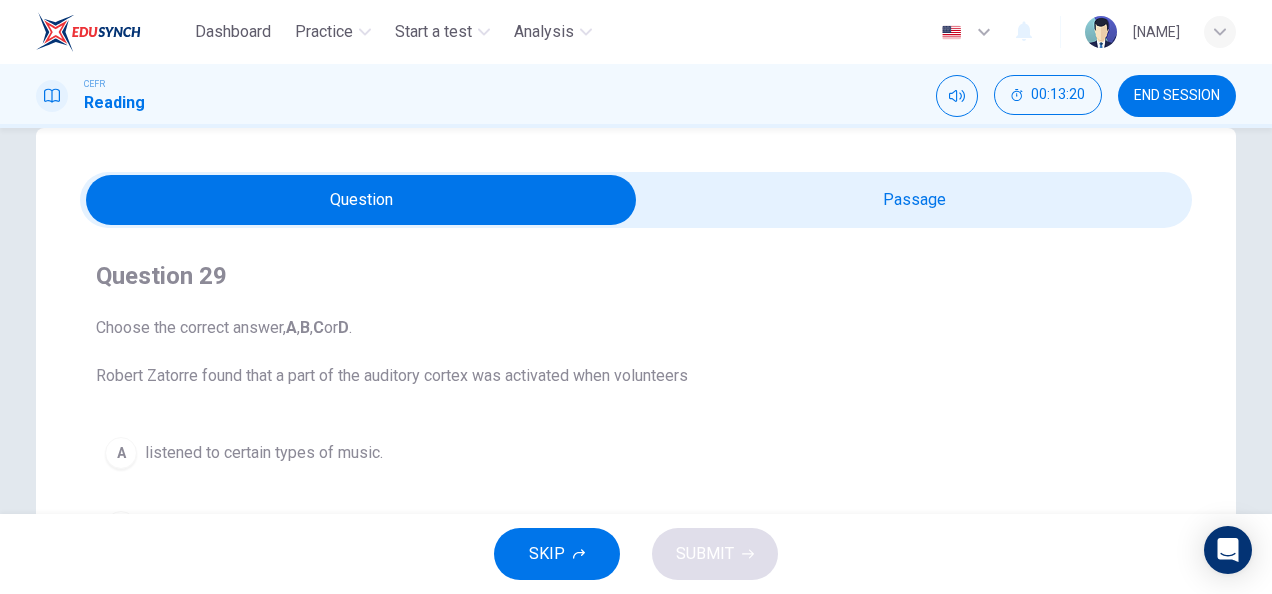 click at bounding box center (361, 200) 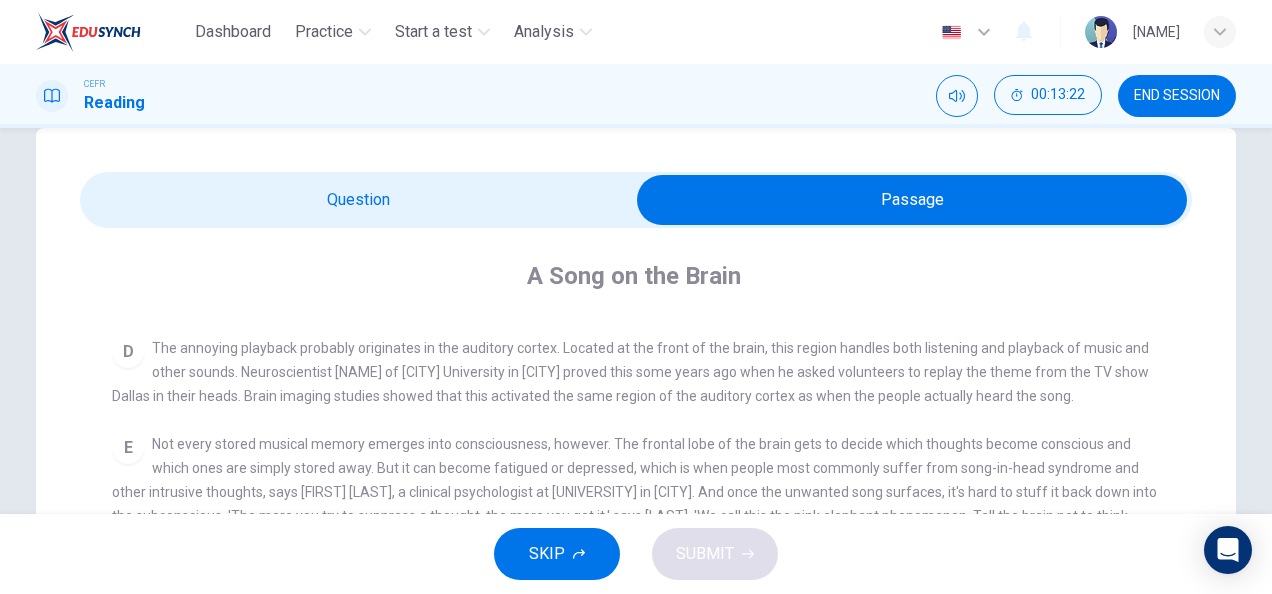 scroll, scrollTop: 674, scrollLeft: 0, axis: vertical 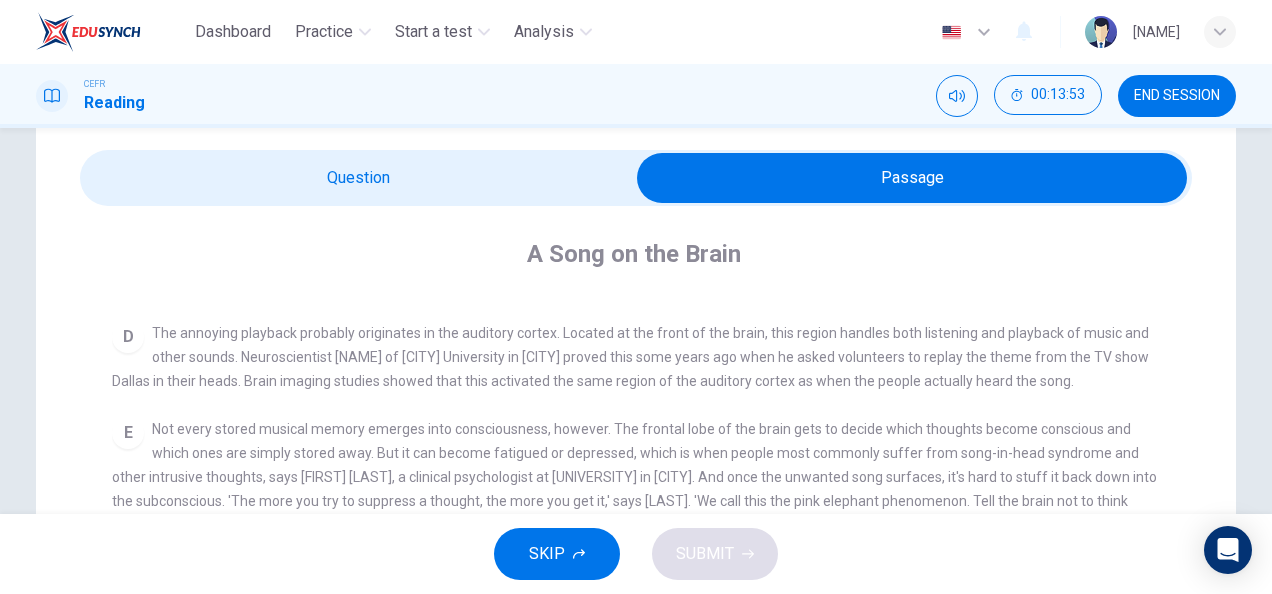 click at bounding box center [912, 178] 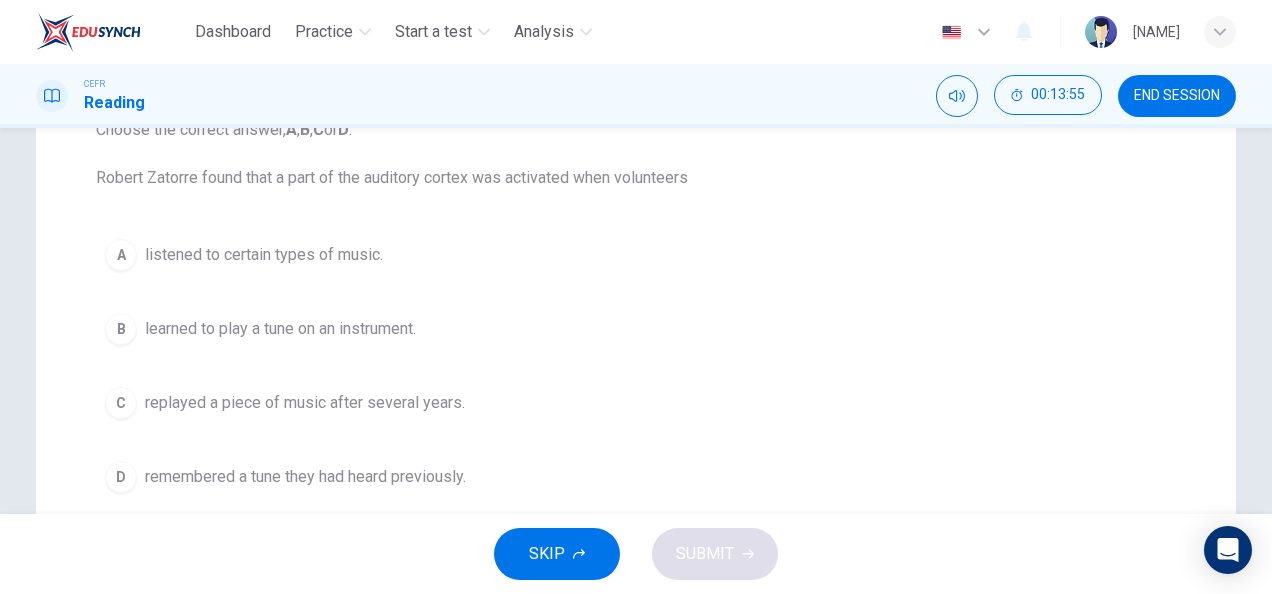 scroll, scrollTop: 237, scrollLeft: 0, axis: vertical 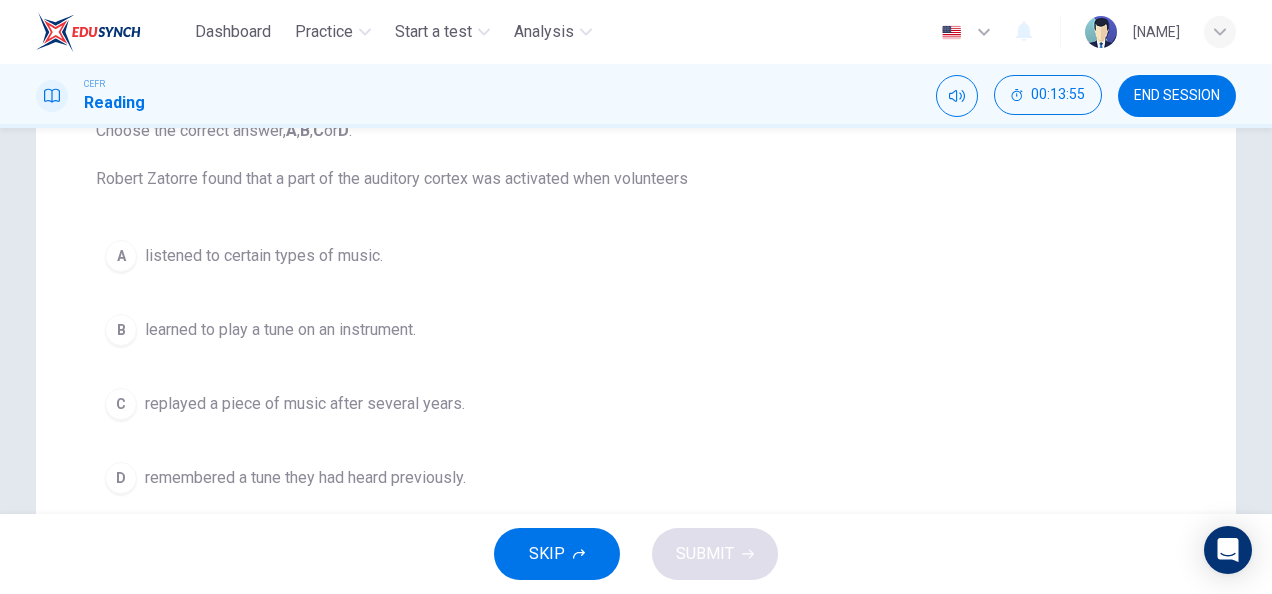click on "C replayed a piece of music after several years." at bounding box center [636, 404] 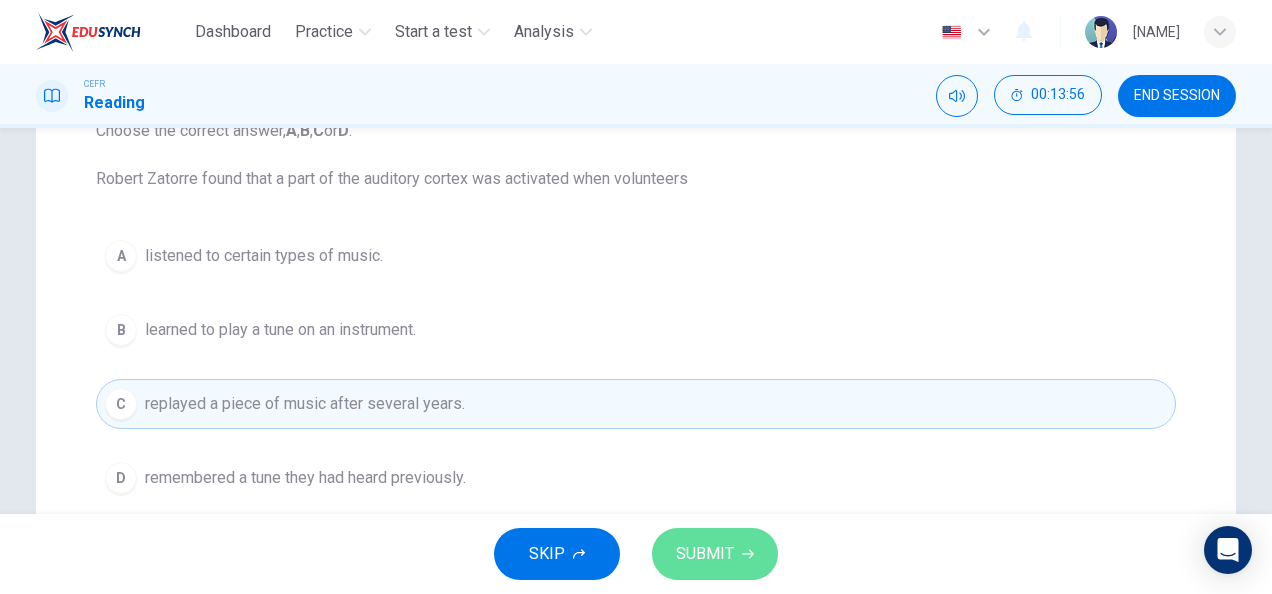 click on "SUBMIT" at bounding box center [705, 554] 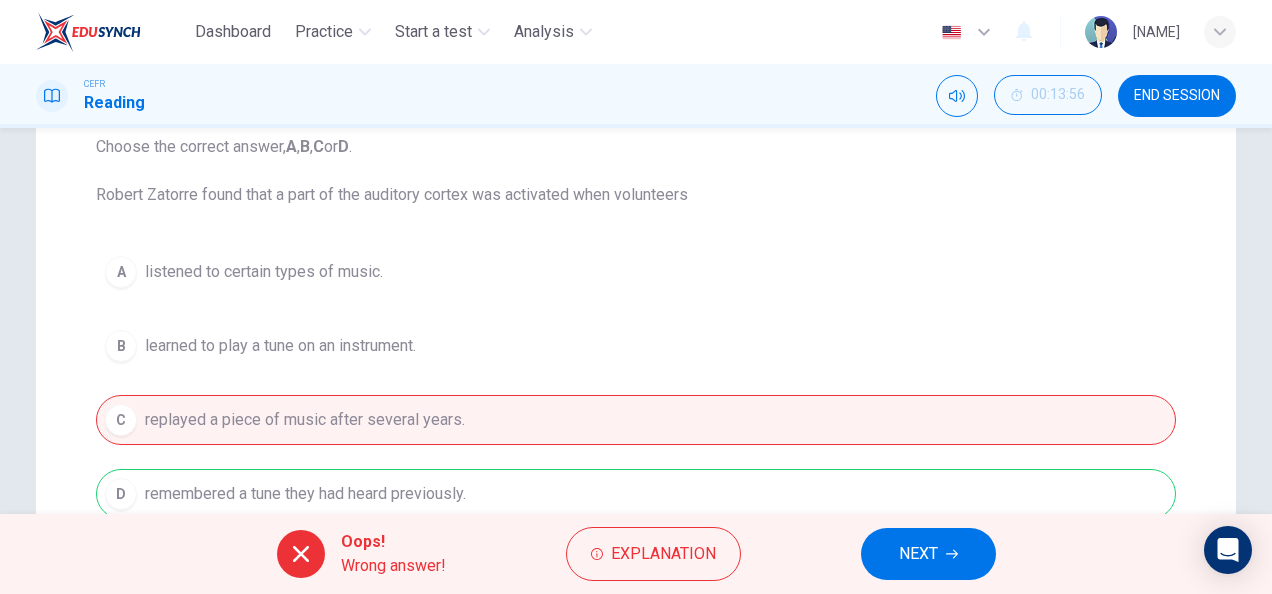 scroll, scrollTop: 259, scrollLeft: 0, axis: vertical 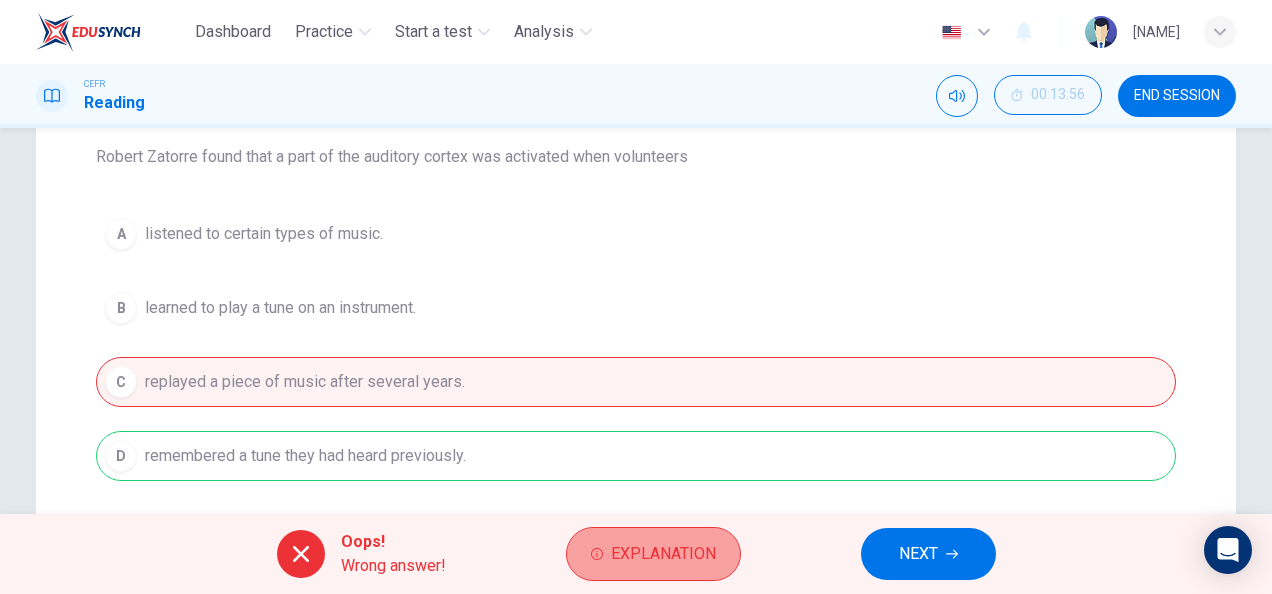 click on "Explanation" at bounding box center [653, 554] 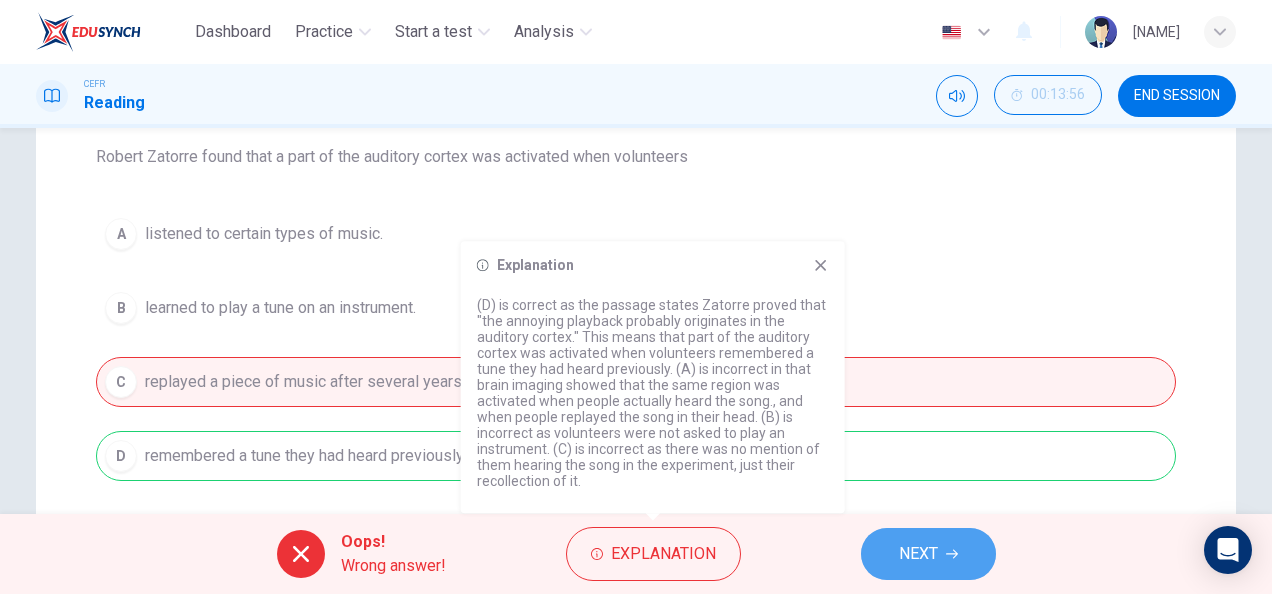 click on "NEXT" at bounding box center (918, 554) 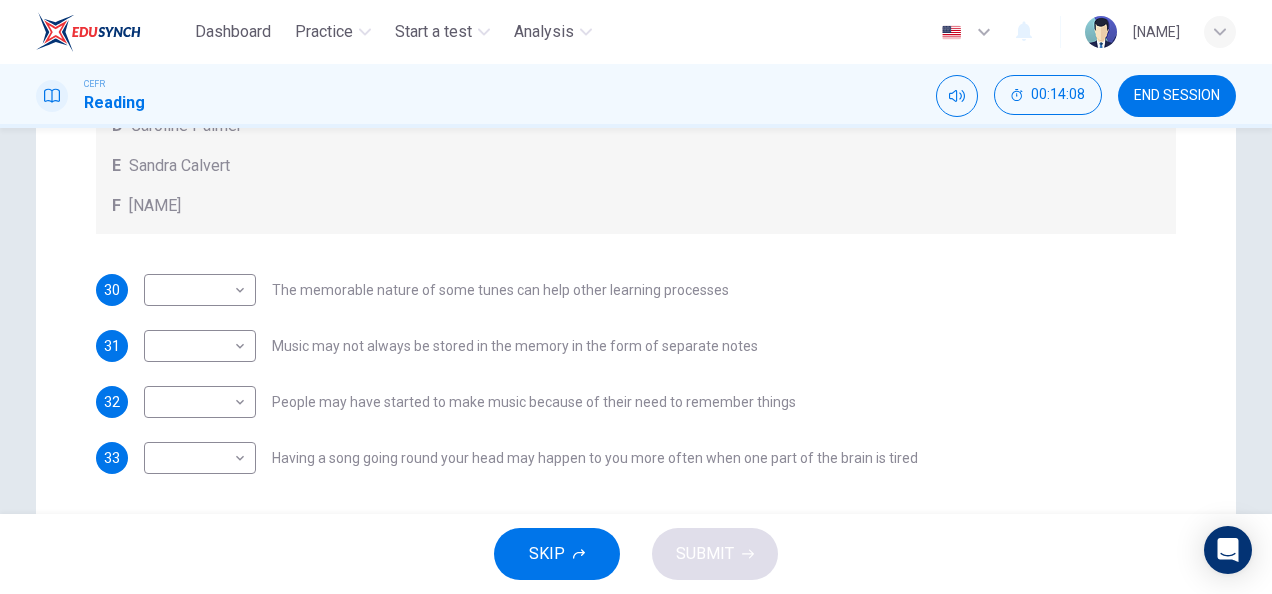 scroll, scrollTop: 558, scrollLeft: 0, axis: vertical 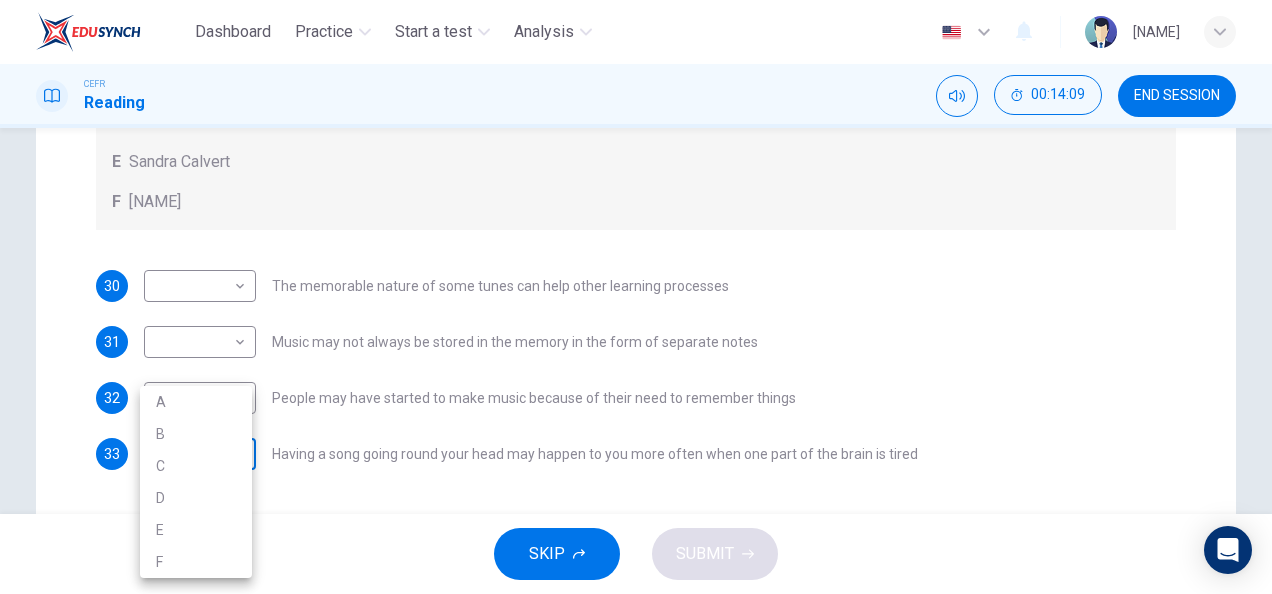 click on "Dashboard Practice Start a test Analysis English en ​​​ [NAME] CEFR Reading 00:14:09 END SESSION Question Passage Questions 30 - 33 Look at the following theories and the list of people below.
Match each theory with the person it is credited to.
Write the correct letter  A-F  in the boxes below. A Roger Chaffin B Susan Ball C Steven Brown D Caroline Palmer E Sandra Calvert F Leon James 30 ​​ The memorable nature of some tunes can help other learning processes 31 ​​​ Music may not always be stored in the memory in the form of separate notes 32 ​​ People may have started to make music because of their need to remember things 33 ​​ Having a song going round your head may happen to you more often when one part of the brain is tired A Song on the Brain CLICK TO ZOOM Click to Zoom A B C D E F G H I SKIP SUBMIT EduSynch - Online Language Proficiency Testing
Dashboard Practice Start a test Analysis Notifications © Copyright  2025 A B C D E F" at bounding box center (636, 297) 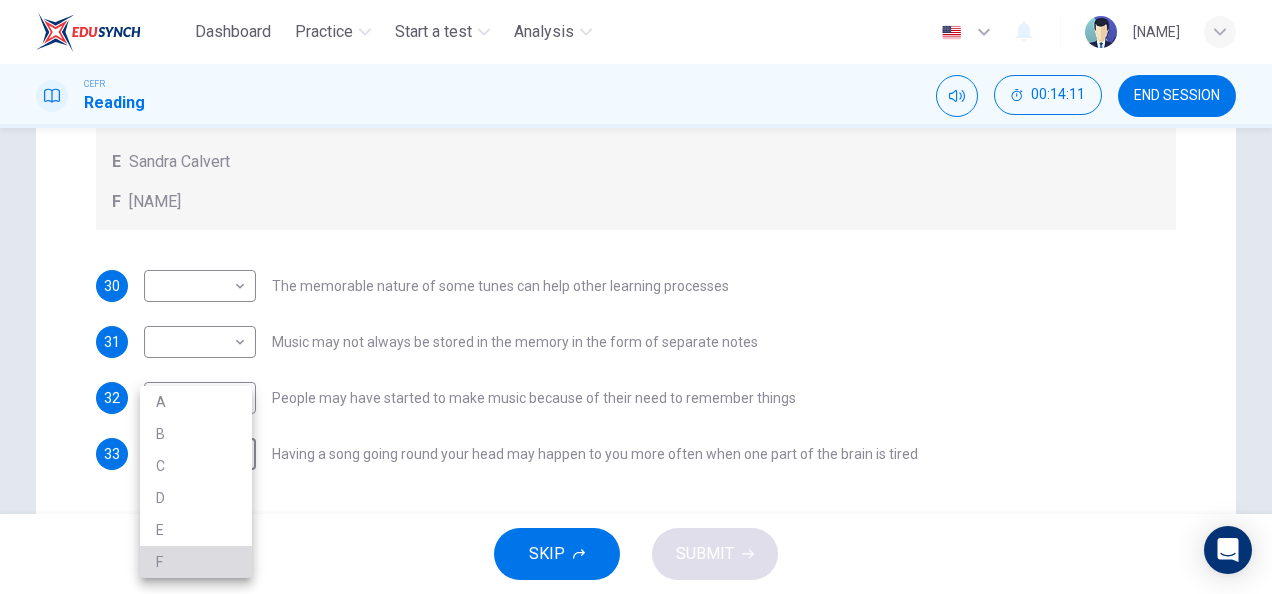 click on "F" at bounding box center (196, 562) 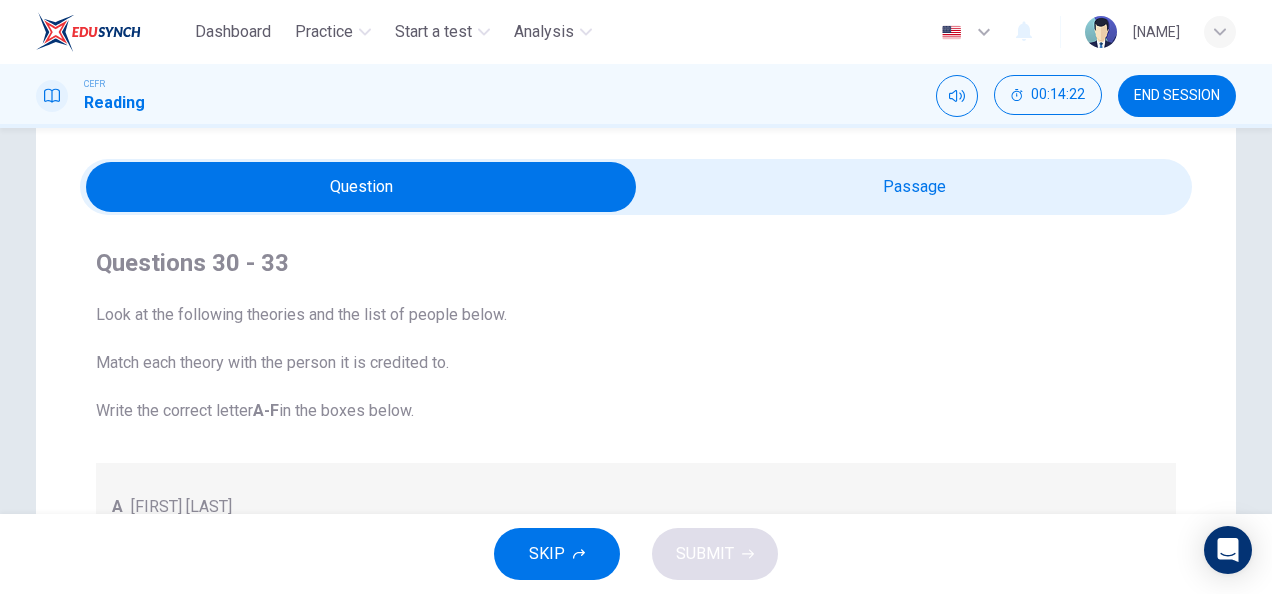 scroll, scrollTop: 0, scrollLeft: 0, axis: both 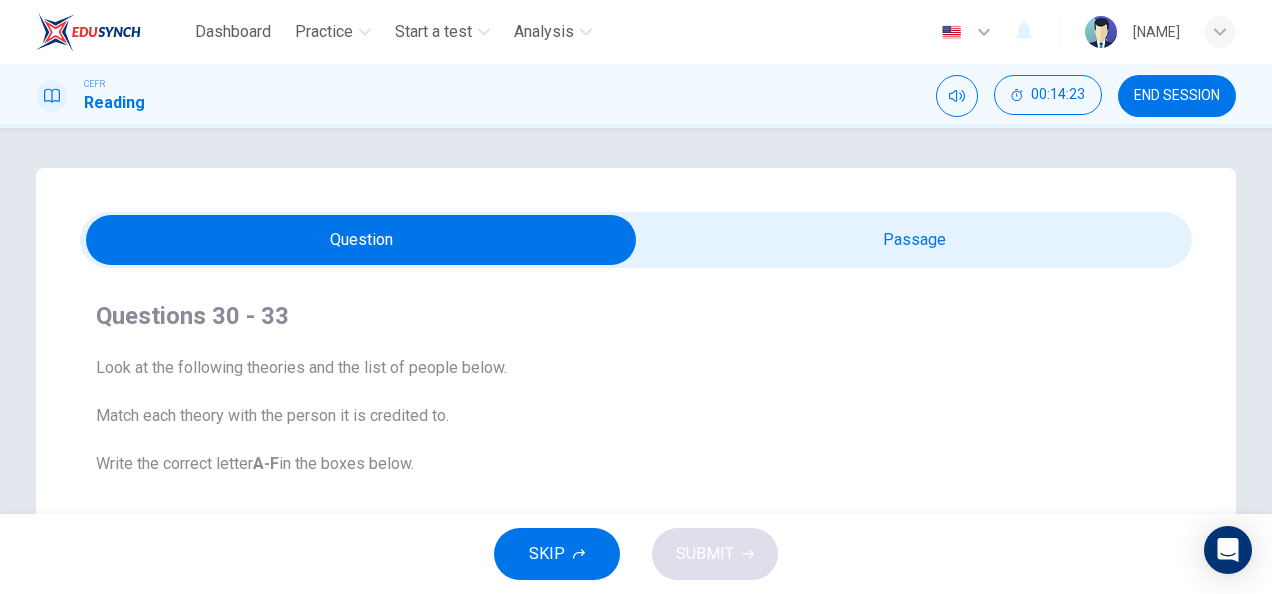drag, startPoint x: 702, startPoint y: 228, endPoint x: 702, endPoint y: 440, distance: 212 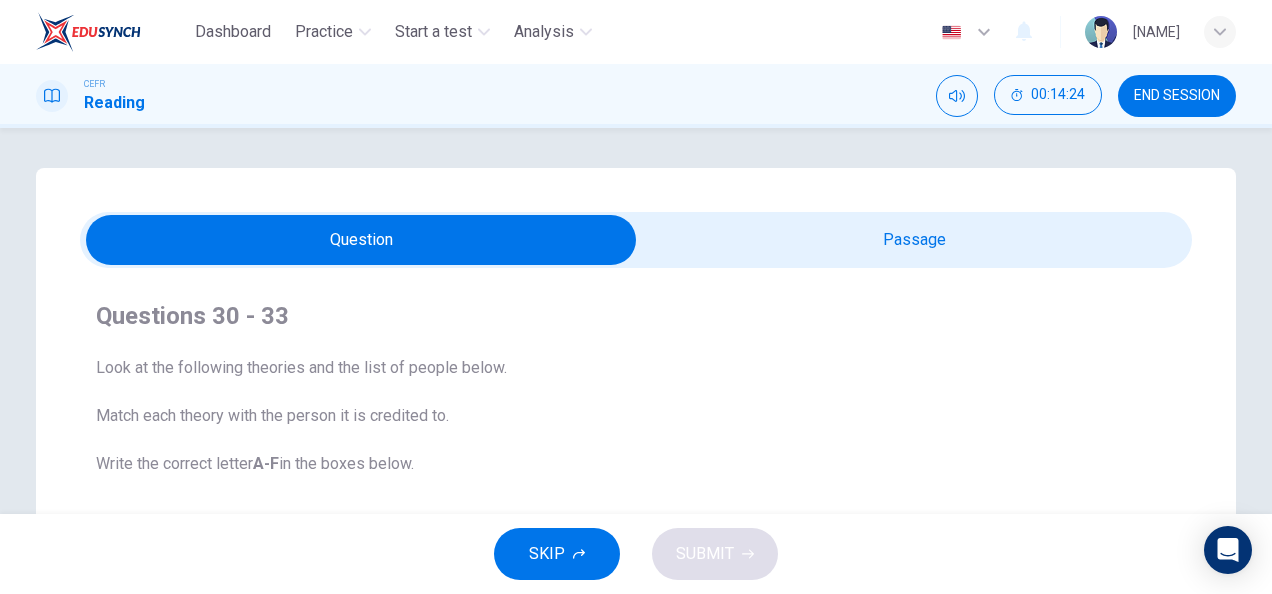 click at bounding box center (361, 240) 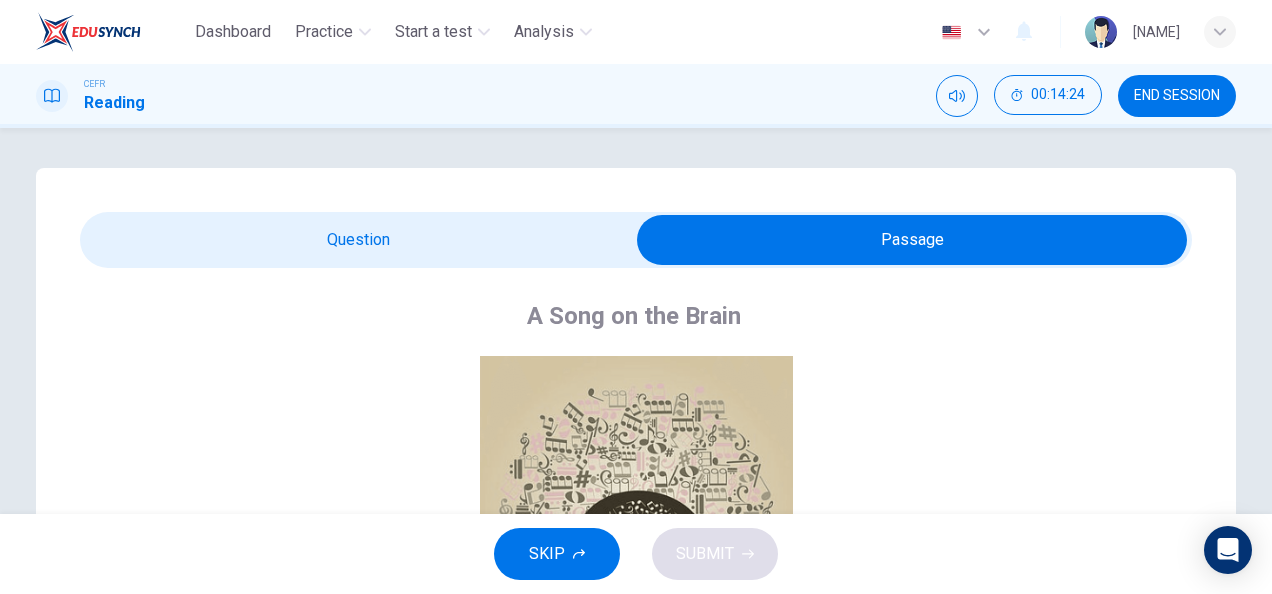 click at bounding box center (912, 240) 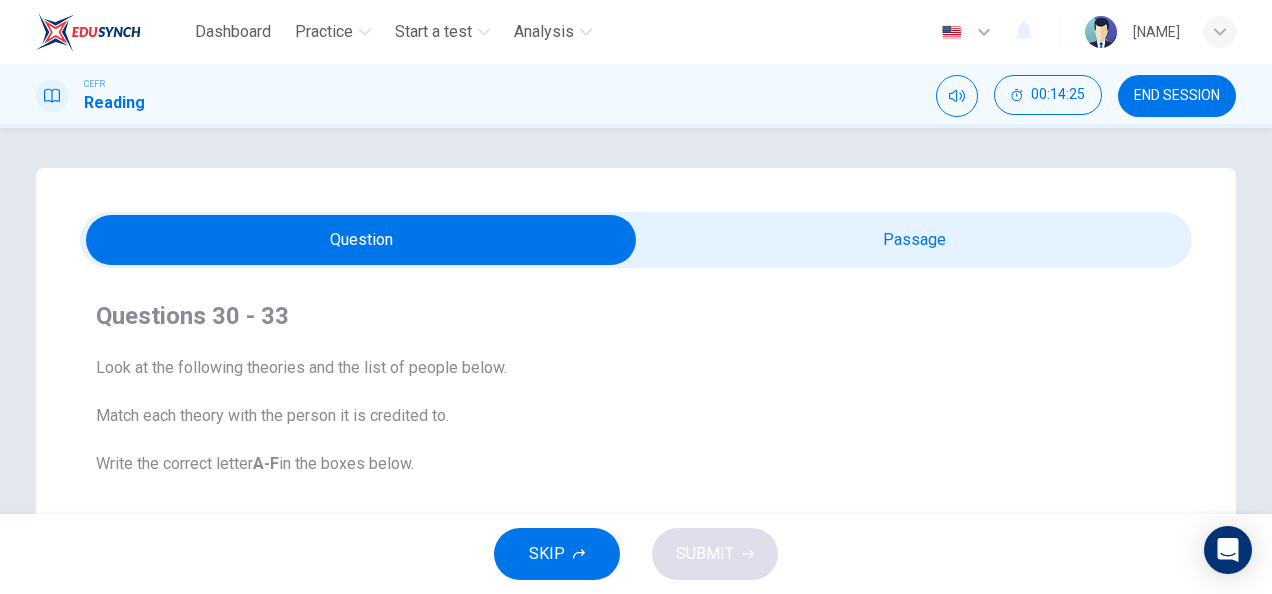 click at bounding box center [361, 240] 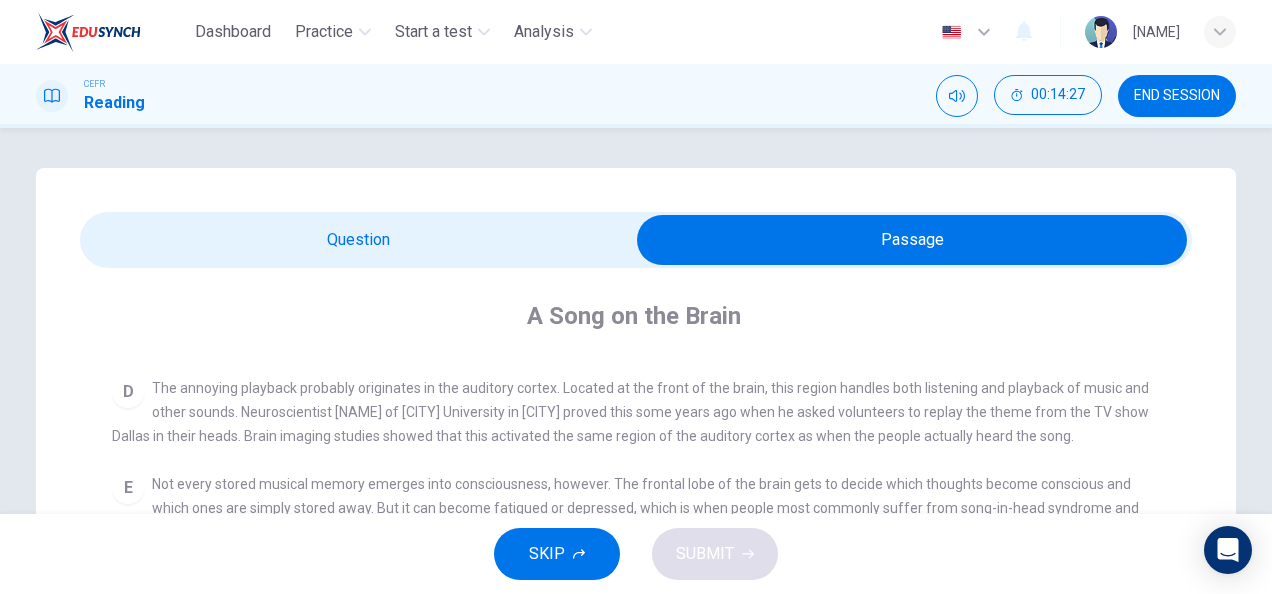 scroll, scrollTop: 674, scrollLeft: 0, axis: vertical 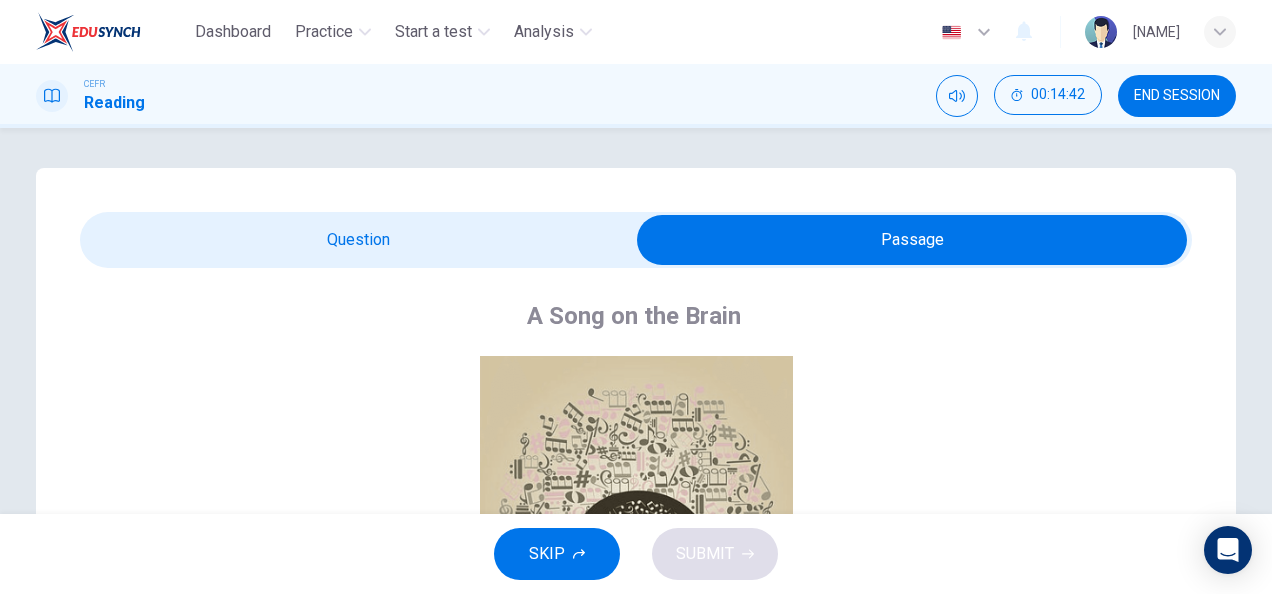 click at bounding box center [912, 240] 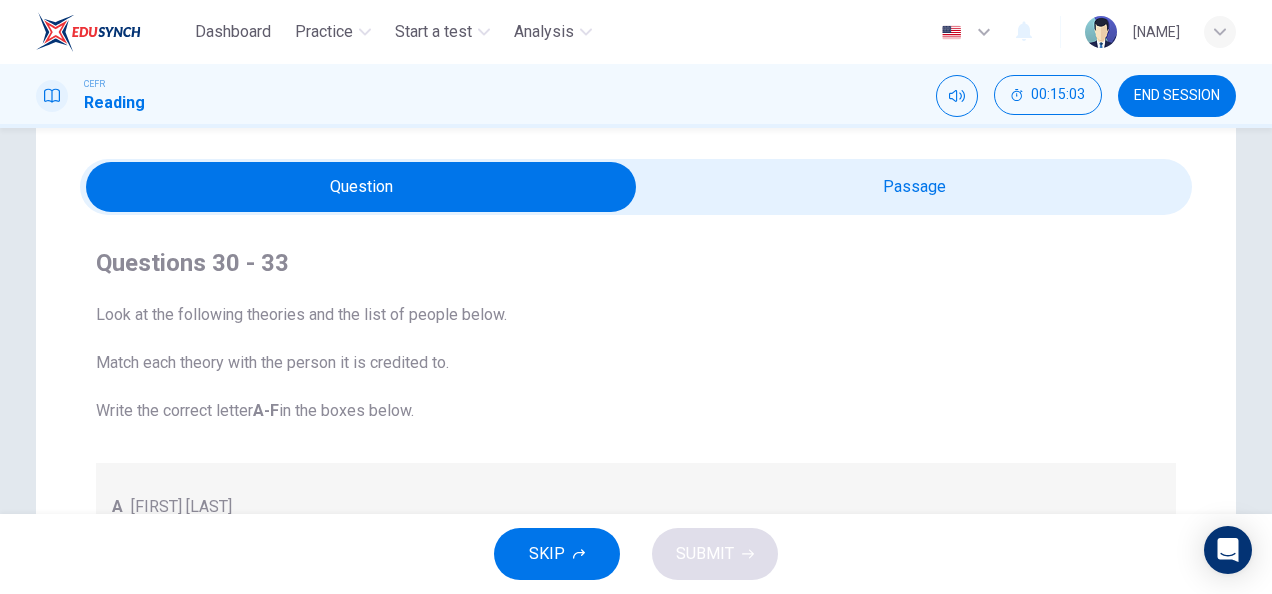 scroll, scrollTop: 0, scrollLeft: 0, axis: both 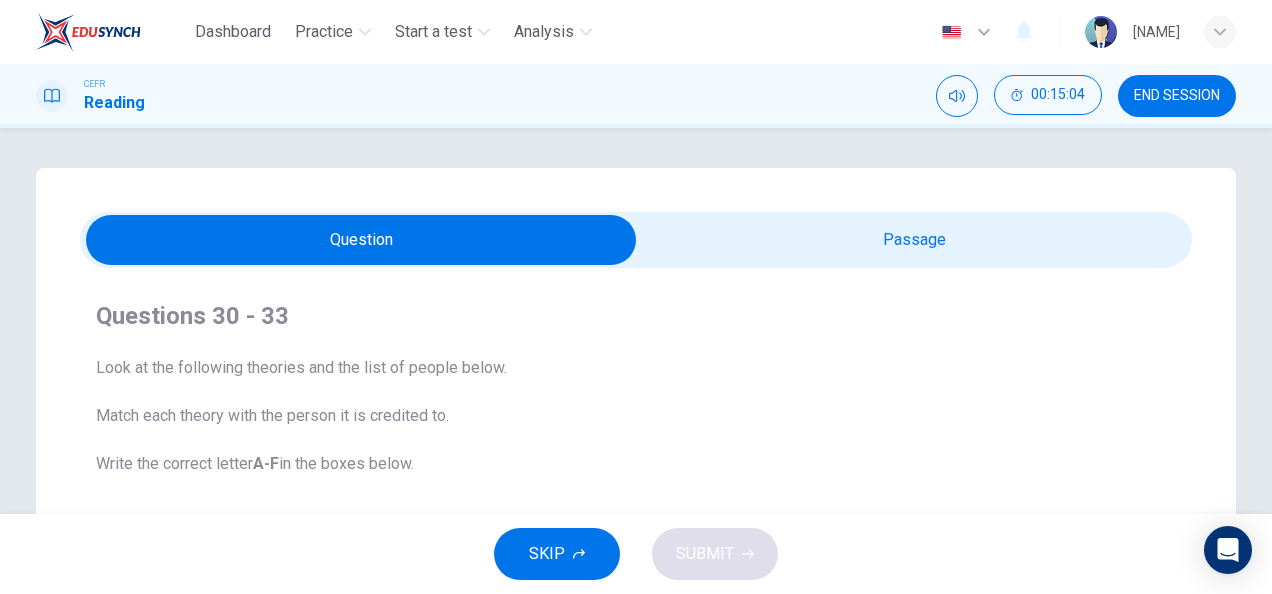 click at bounding box center (361, 240) 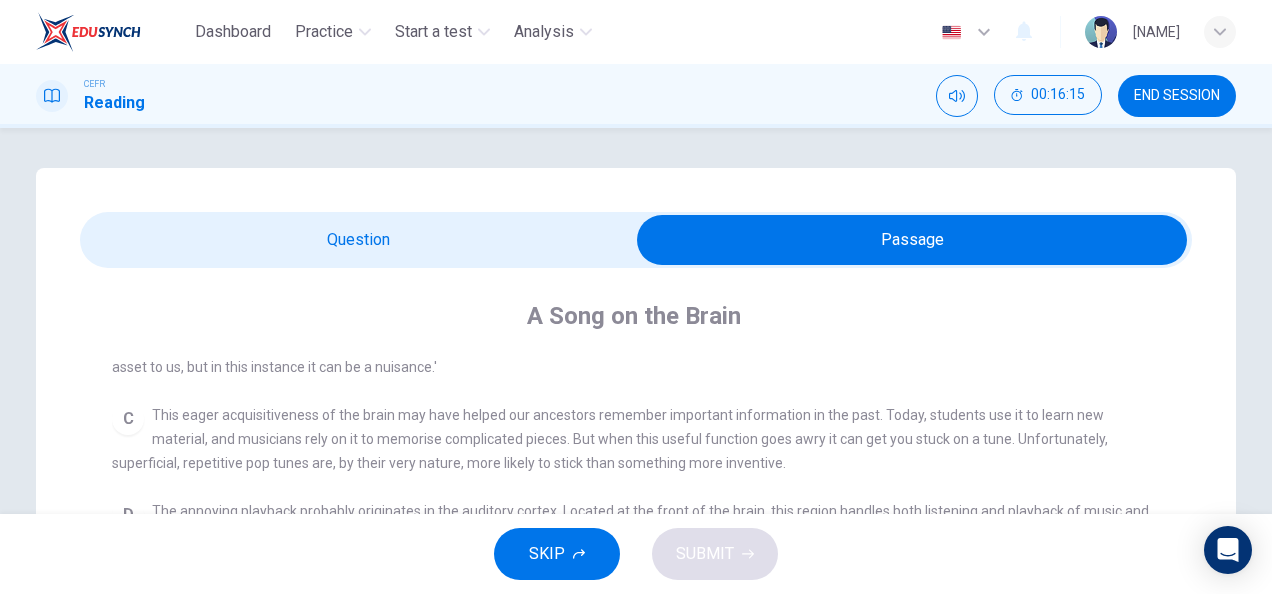 scroll, scrollTop: 537, scrollLeft: 0, axis: vertical 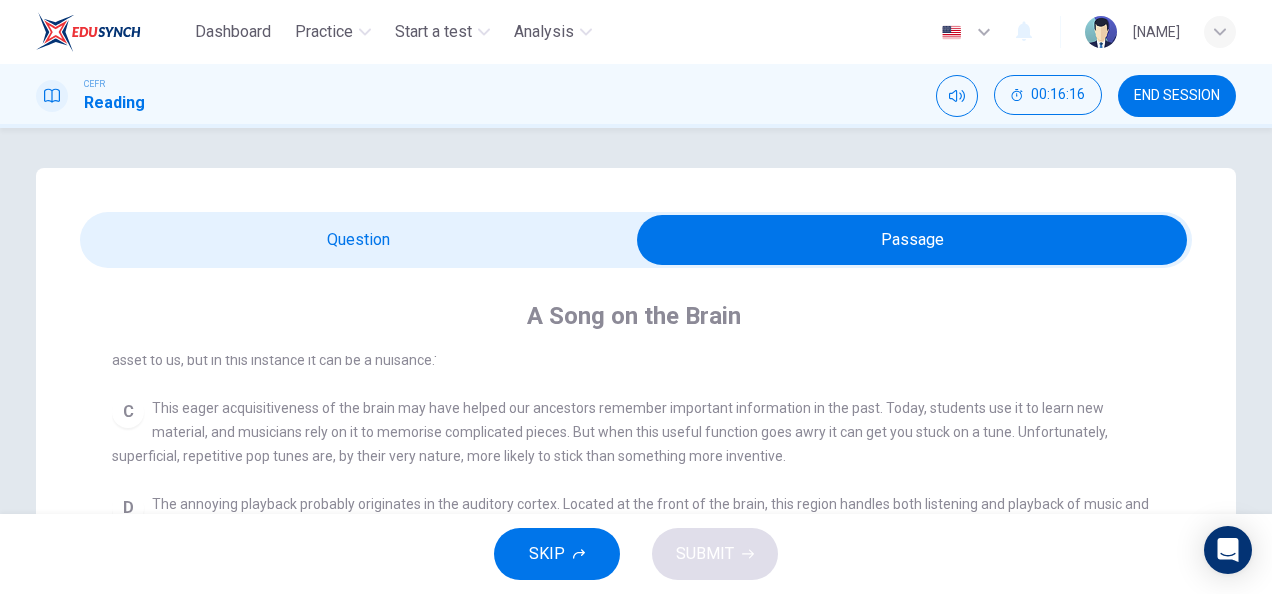 click at bounding box center [912, 240] 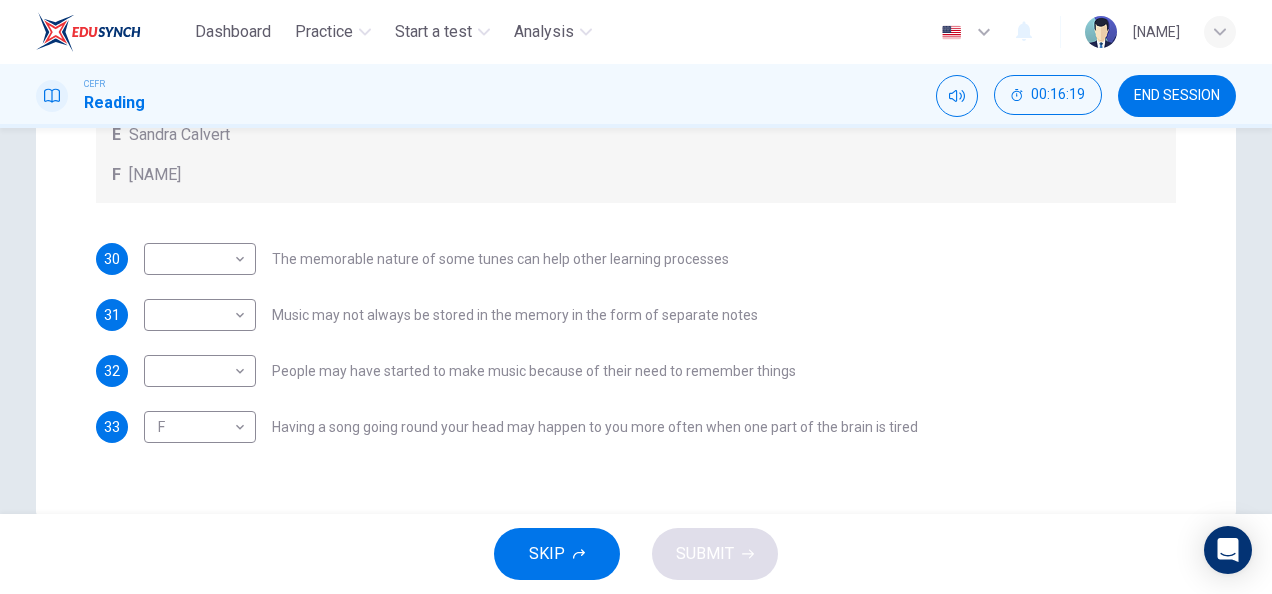 scroll, scrollTop: 585, scrollLeft: 0, axis: vertical 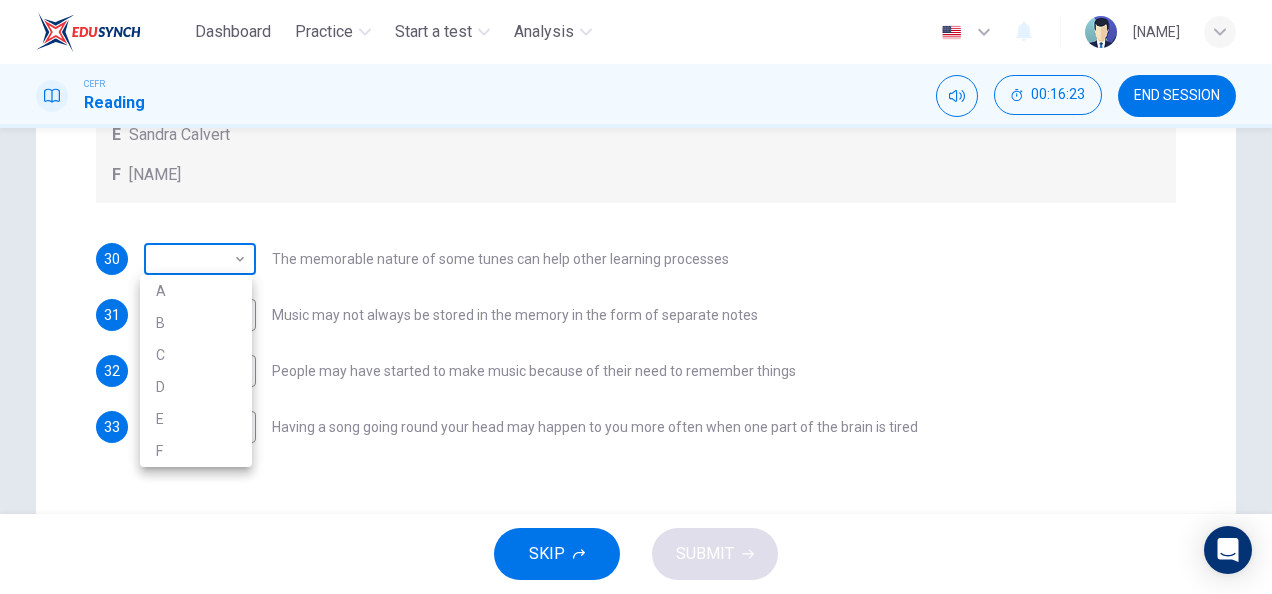 click on "Write the appropriate letters (" at bounding box center (636, 297) 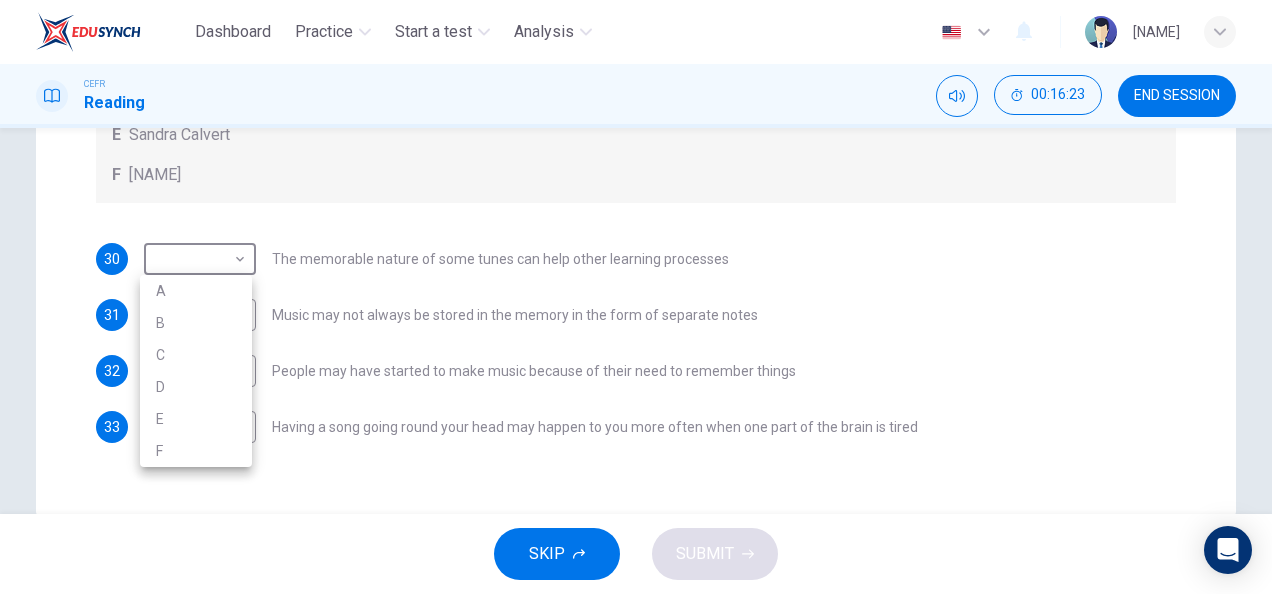 click on "A" at bounding box center [196, 291] 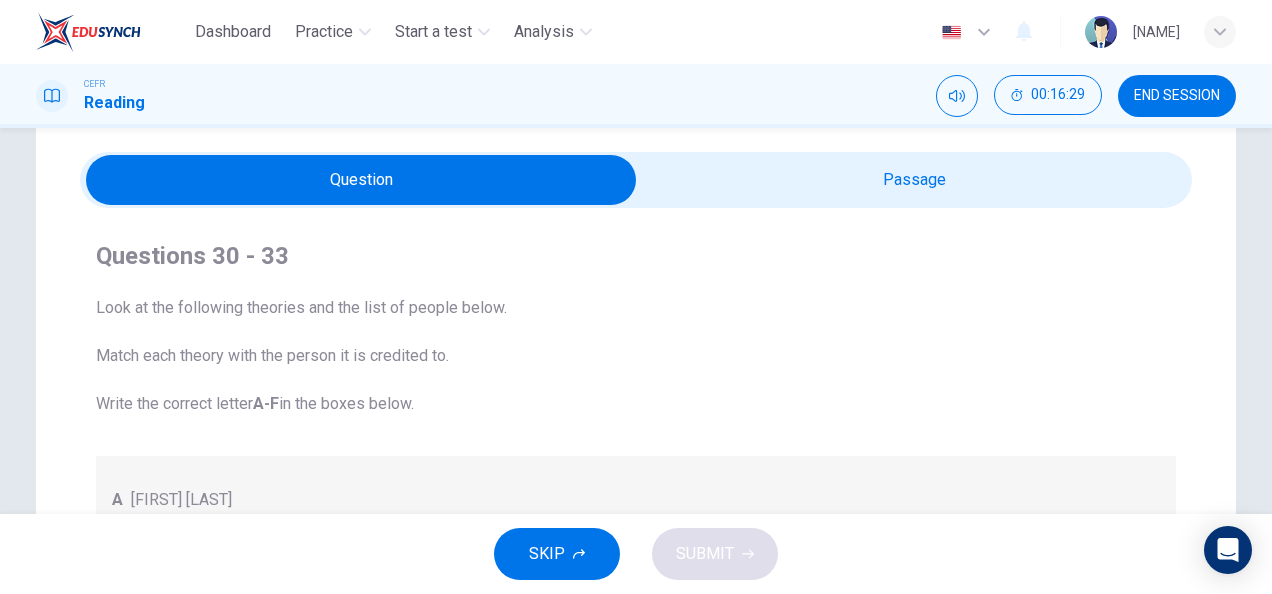 scroll, scrollTop: 0, scrollLeft: 0, axis: both 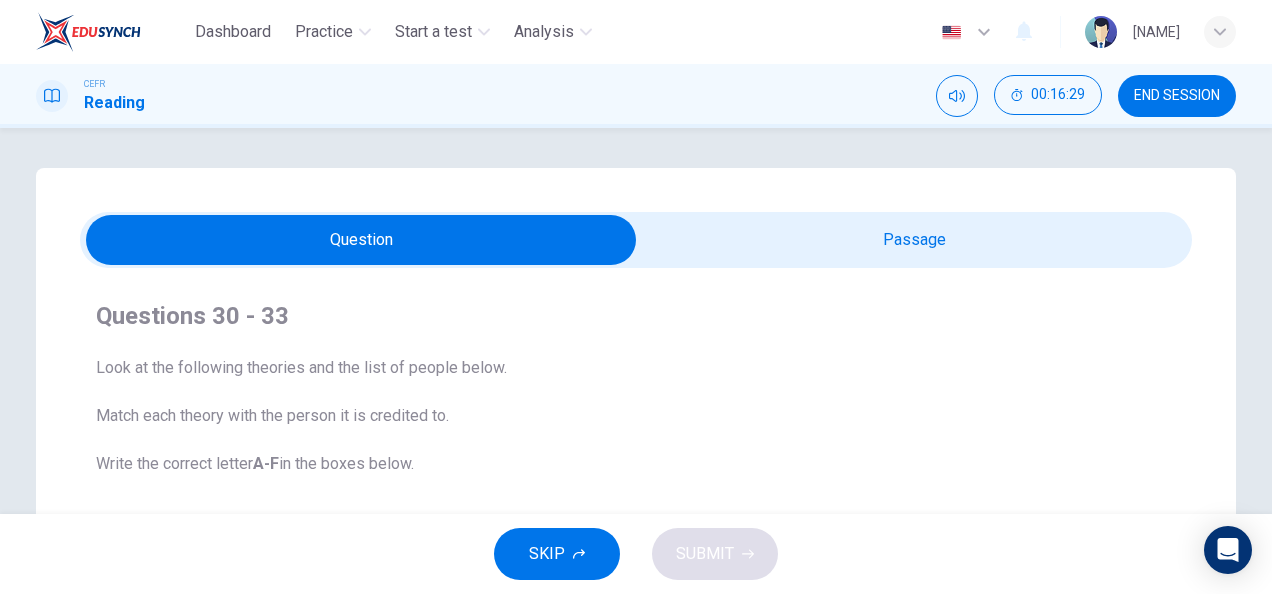 click on "Questions 30 - 33 Look at the following theories and the list of people below.
Match each theory with the person it is credited to.
Write the correct letter  A-F  in the boxes below. A Roger Chaffin B Susan Ball C Steven Brown D Caroline Palmer E Sandra Calvert F Leon James 30 A A ​ The memorable nature of some tunes can help other learning processes 31 ​ ​ Music may not always be stored in the memory in the form of separate notes 32 ​ ​ People may have started to make music because of their need to remember things 33 F F ​ Having a song going round your head may happen to you more often when one part of the brain is tired" at bounding box center (636, 664) 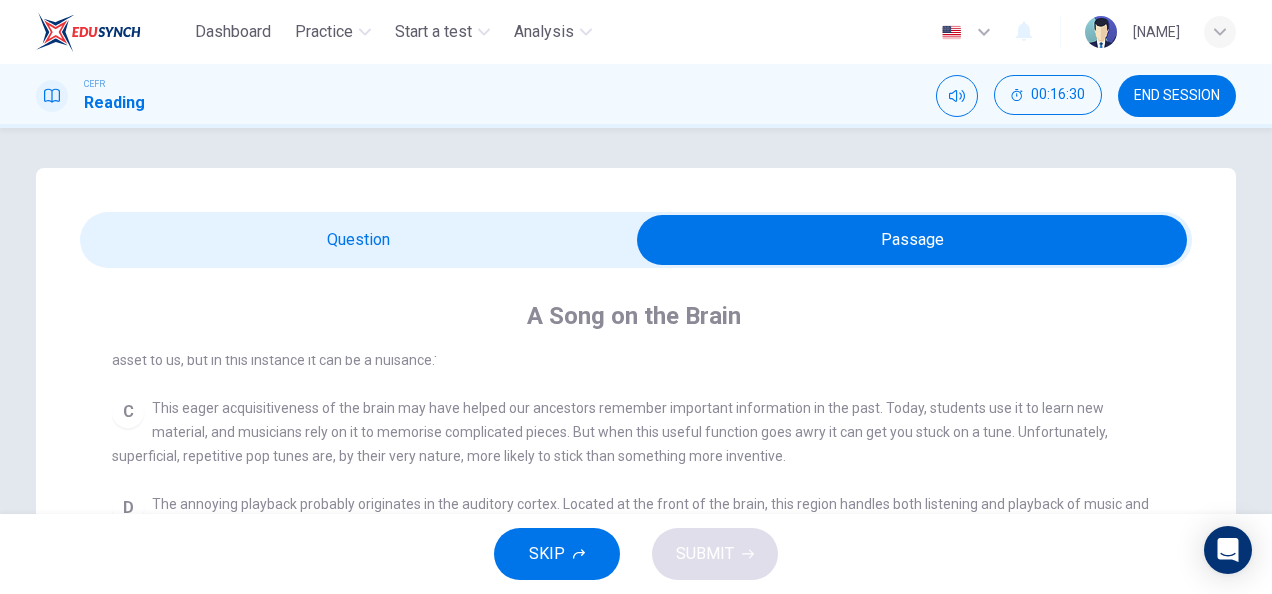 scroll, scrollTop: 674, scrollLeft: 0, axis: vertical 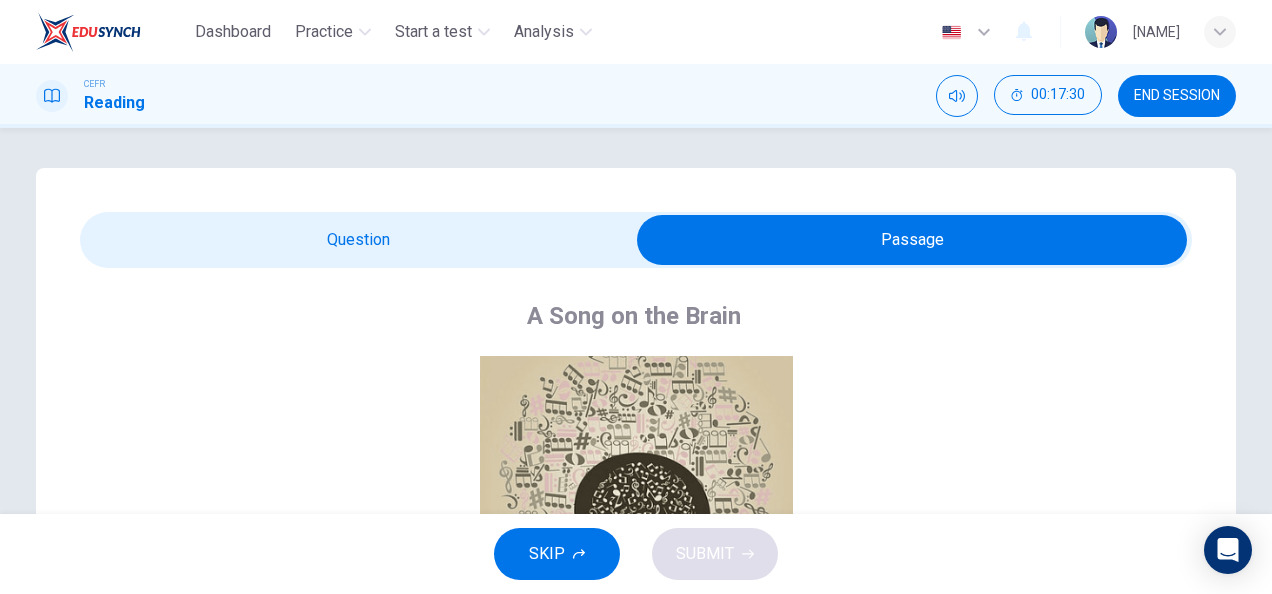 drag, startPoint x: 511, startPoint y: 240, endPoint x: 518, endPoint y: 254, distance: 15.652476 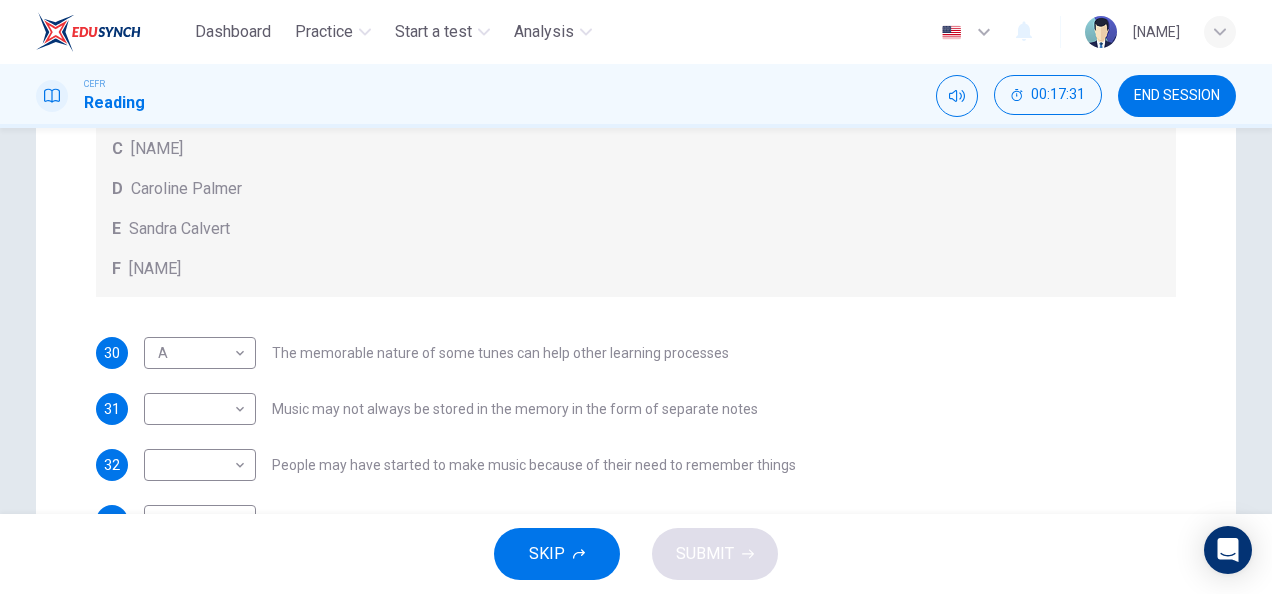 scroll, scrollTop: 545, scrollLeft: 0, axis: vertical 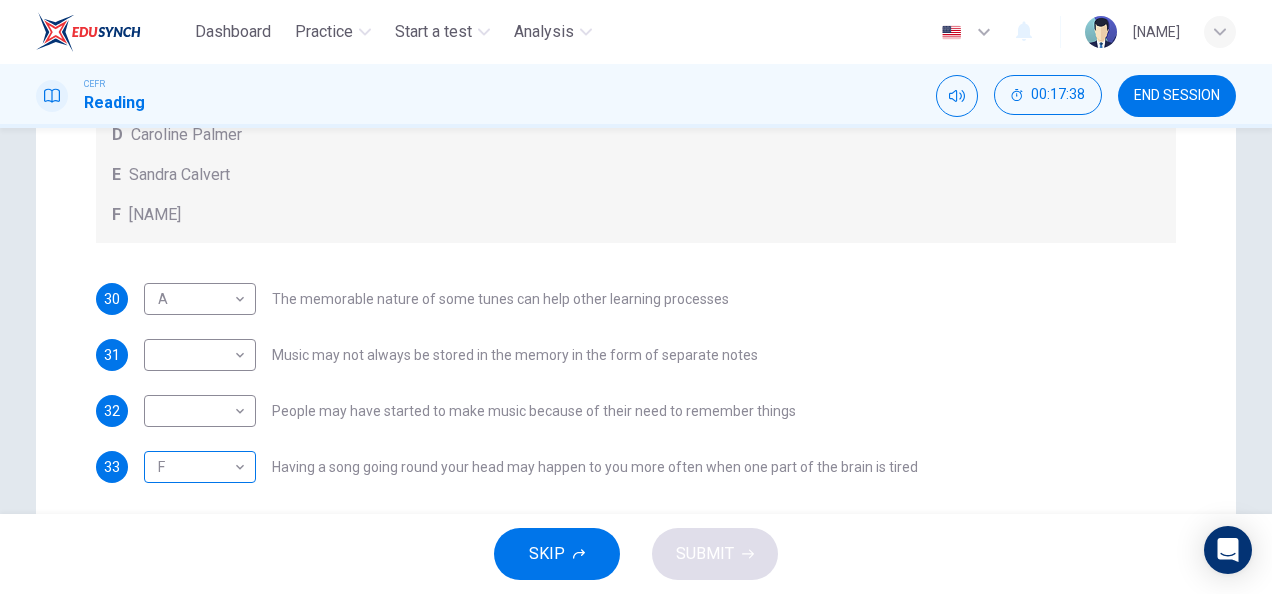 click on "Dashboard Practice Start a test Analysis English en ​ [NAME] CEFR Reading 00:17:38 END SESSION Question Passage Questions 30 - 33 Look at the following theories and the list of people below.
Match each theory with the person it is credited to.
Write the correct letter  A-F  in the boxes below. A Roger Chaffin B Susan Ball C Steven Brown D Caroline Palmer E Sandra Calvert F Leon James 30 A A ​ The memorable nature of some tunes can help other learning processes 31 ​ ​ Music may not always be stored in the memory in the form of separate notes 32 ​ ​ People may have started to make music because of their need to remember things 33 F F ​ Having a song going round your head may happen to you more often when one part of the brain is tired A Song on the Brain CLICK TO ZOOM Click to Zoom A B C D E F G H I SKIP SUBMIT EduSynch - Online Language Proficiency Testing
Dashboard Practice Start a test Analysis Notifications © Copyright  2025" at bounding box center [636, 297] 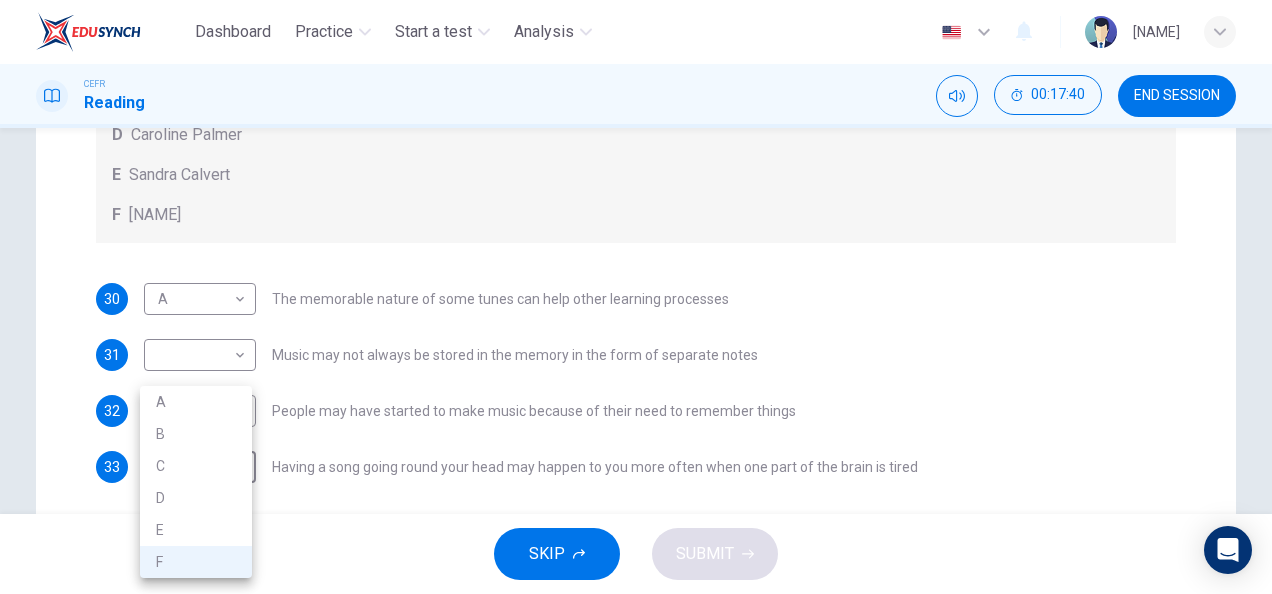 click at bounding box center (636, 297) 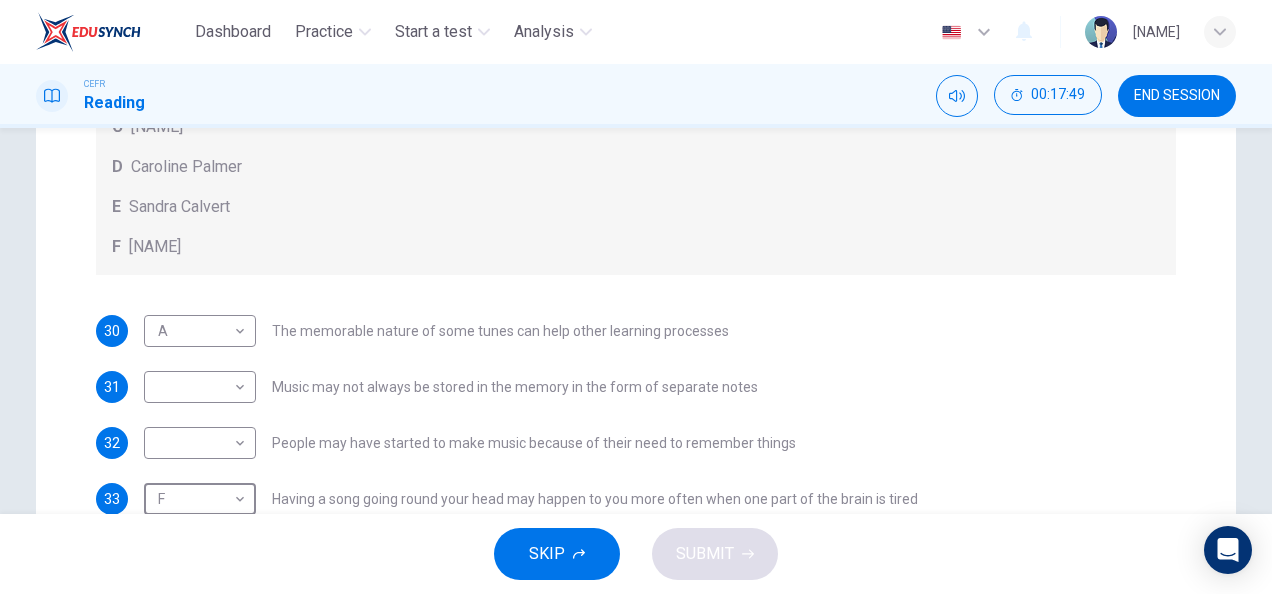 scroll, scrollTop: 0, scrollLeft: 0, axis: both 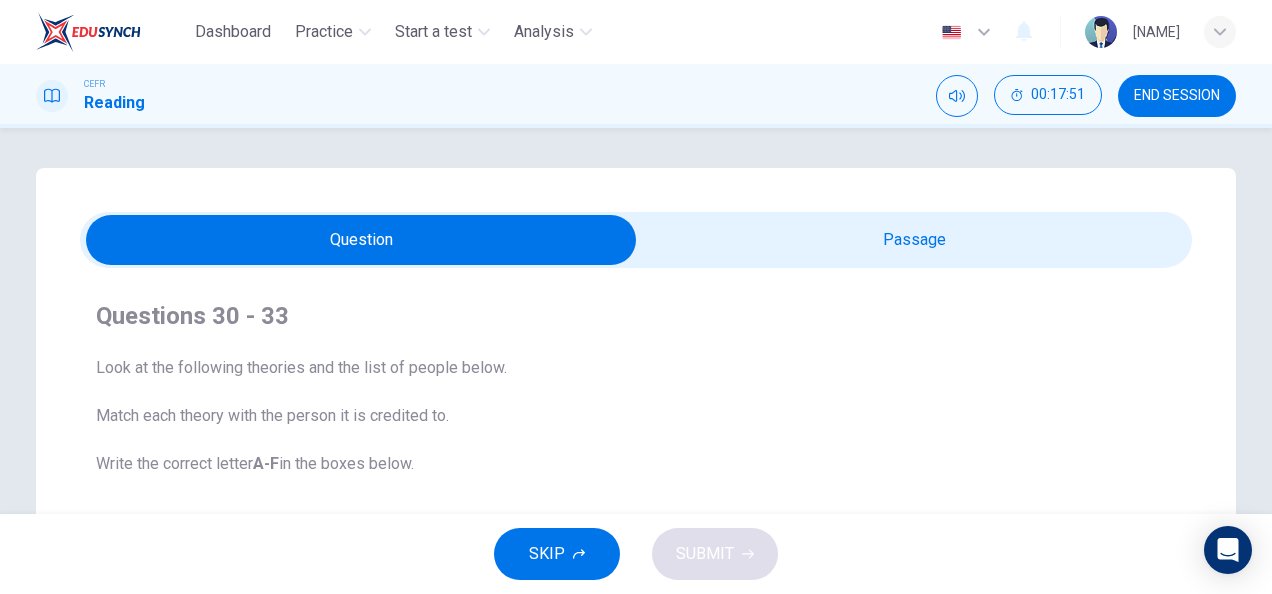 click at bounding box center [361, 240] 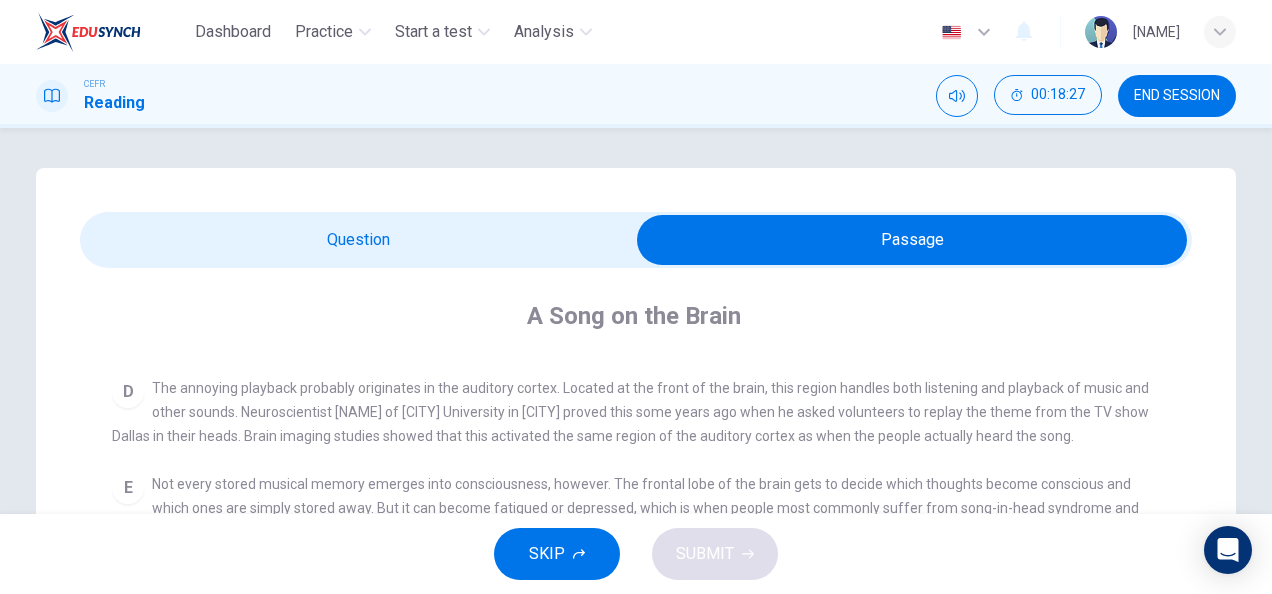 scroll, scrollTop: 674, scrollLeft: 0, axis: vertical 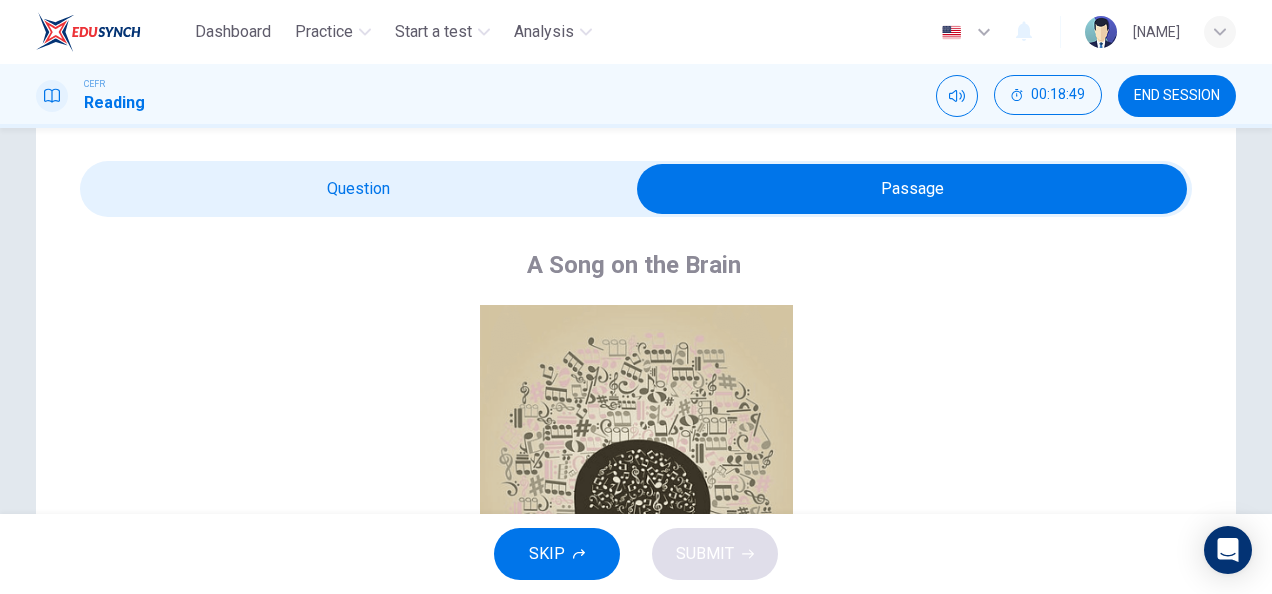 click at bounding box center (912, 189) 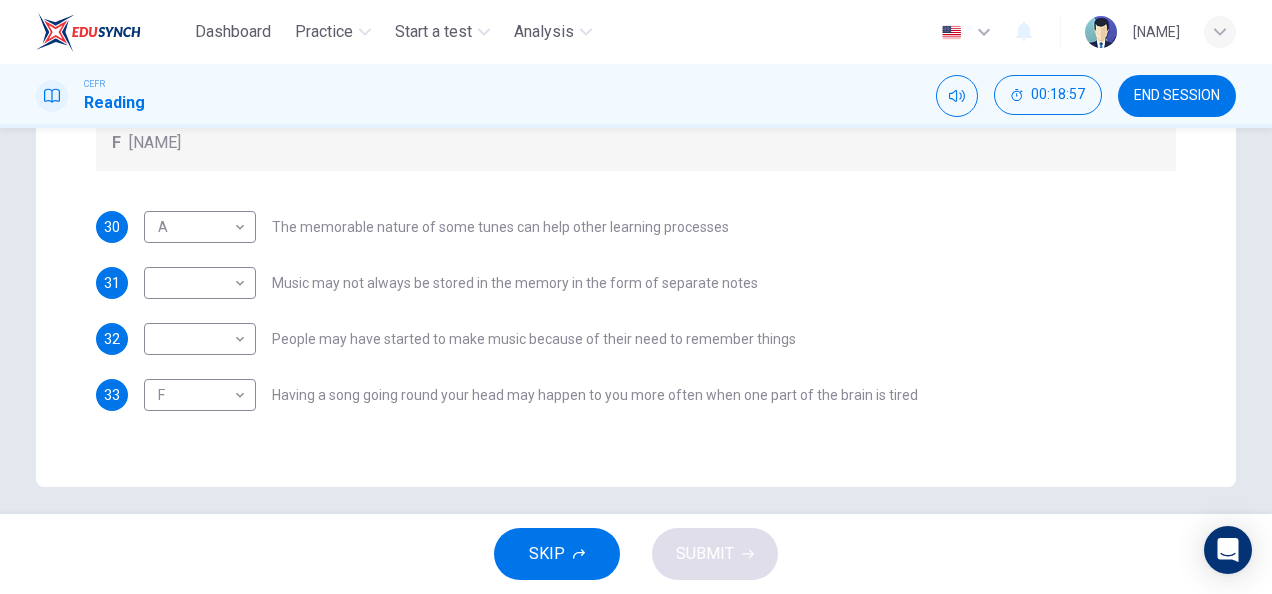 scroll, scrollTop: 619, scrollLeft: 0, axis: vertical 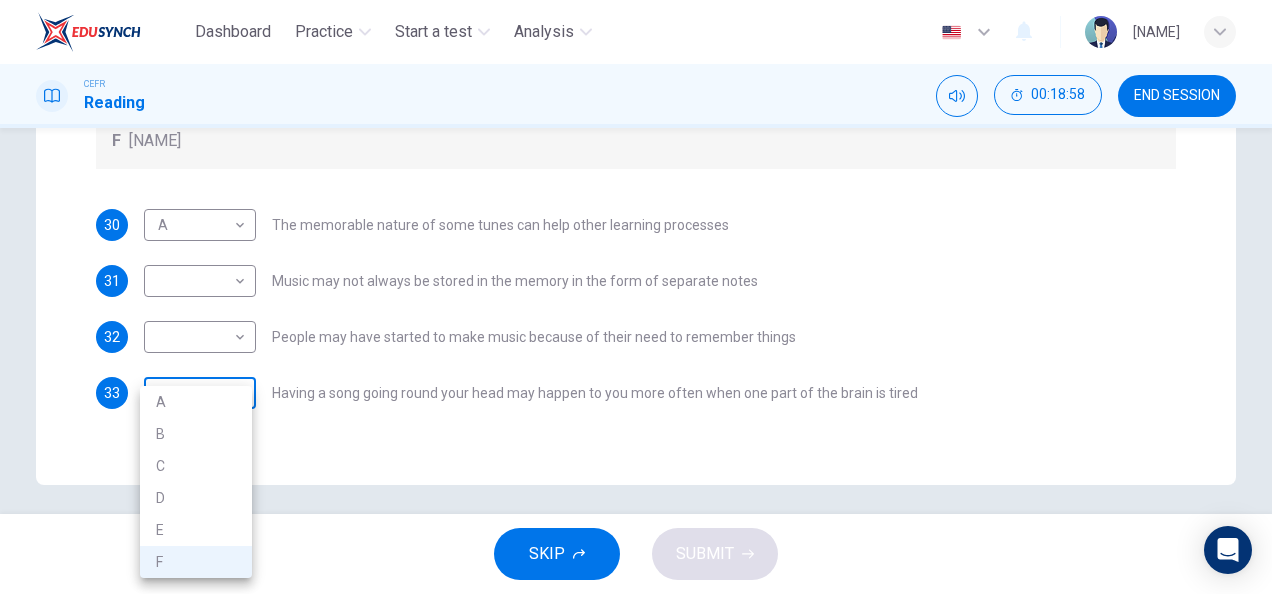 click on "Dashboard Practice Start a test Analysis English en ​​​ [NAME] CEFR Reading 00:18:58 END SESSION Question Passage Questions 30 - 33 Look at the following theories and the list of people below.
Match each theory with the person it is credited to.
Write the correct letter  A-F  in the boxes below. A Roger Chaffin B Susan Ball C Steven Brown D Caroline Palmer E Sandra Calvert F Leon James 30 A A ​​ The memorable nature of some tunes can help other learning processes 31 ​​​ Music may not always be stored in the memory in the form of separate notes 32 ​​ People may have started to make music because of their need to remember things 33 F F ​​ Having a song going round your head may happen to you more often when one part of the brain is tired A Song on the Brain CLICK TO ZOOM Click to Zoom A B C D E F G H I SKIP SUBMIT EduSynch - Online Language Proficiency Testing
Dashboard Practice Start a test Analysis Notifications © Copyright  2025 A B C D E F" at bounding box center (636, 297) 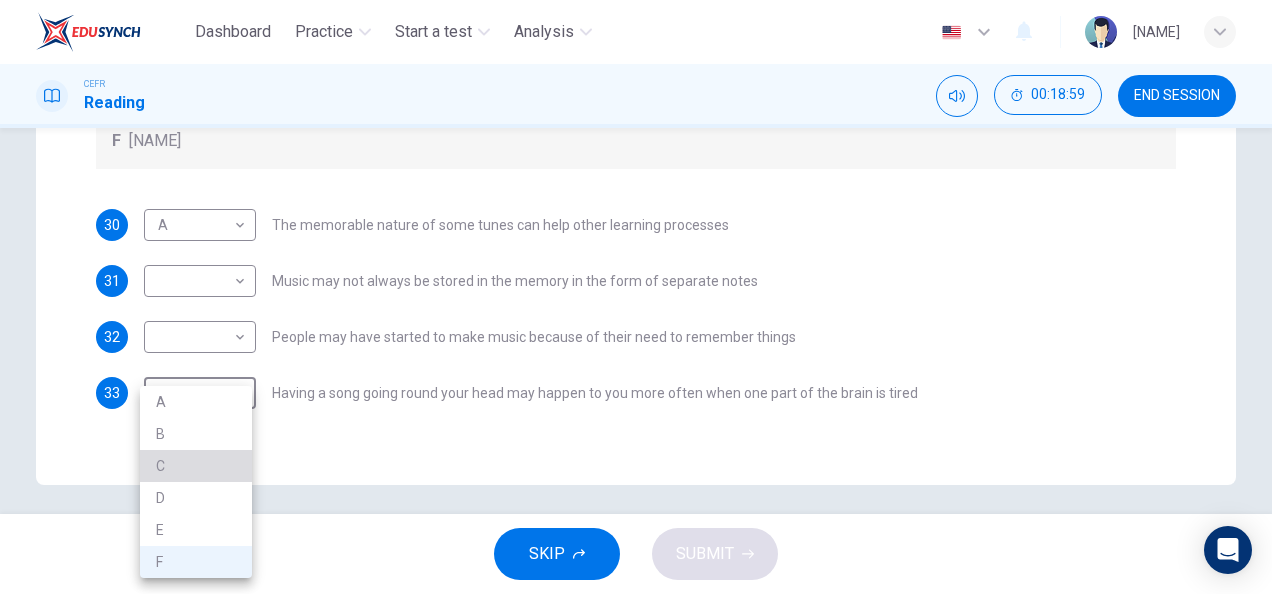 click on "C" at bounding box center [196, 466] 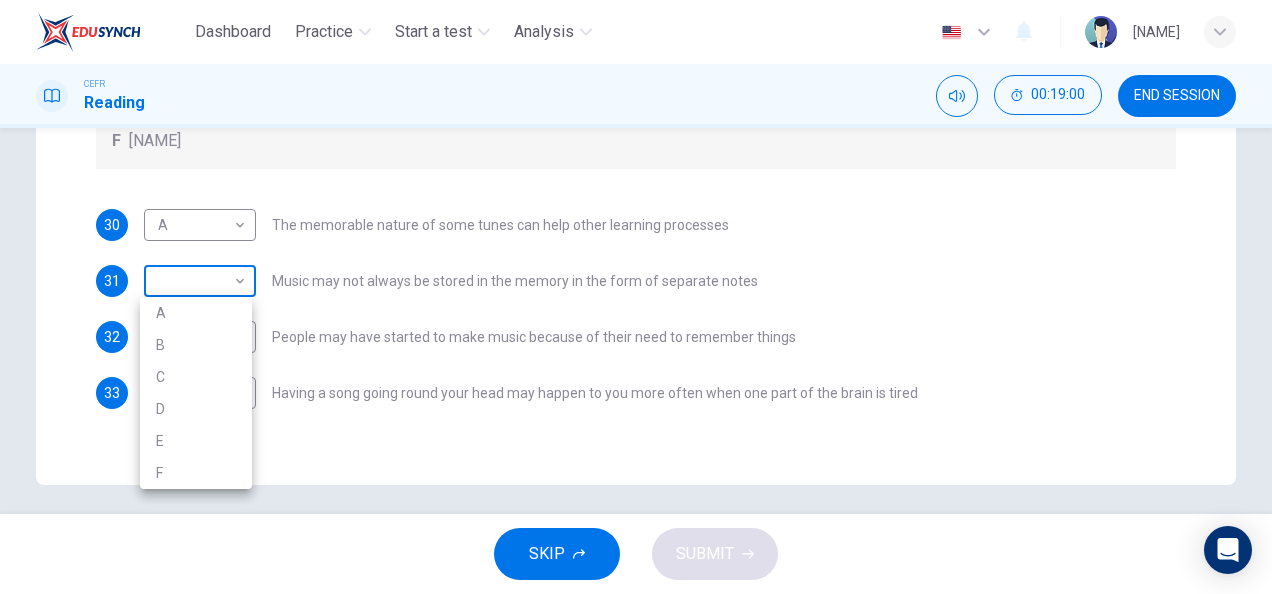 click on "Dashboard Practice Start a test Analysis English en ​ [FIRST] [LAST] CEFR Reading 00:19:00 END SESSION Question Passage Questions 30 - 33 Look at the following theories and the list of people below.
Match each theory with the person it is credited to.
Write the correct letter  A-F  in the boxes below. A Roger Chaffin B Susan Ball C Steven Brown D Caroline Palmer E Sandra Calvert F Leon James 30 A A ​ The memorable nature of some tunes can help other learning processes 31 ​ ​ Music may not always be stored in the memory in the form of separate notes 32 ​ ​ People may have started to make music because of their need to remember things 33 C C ​ Having a song going round your head may happen to you more often when one part of the brain is tired A Song on the Brain CLICK TO ZOOM Click to Zoom A B C D E F G H I SKIP SUBMIT EduSynch - Online Language Proficiency Testing
Dashboard Practice Start a test Analysis Notifications © Copyright  2025 A B C D E F" at bounding box center [636, 297] 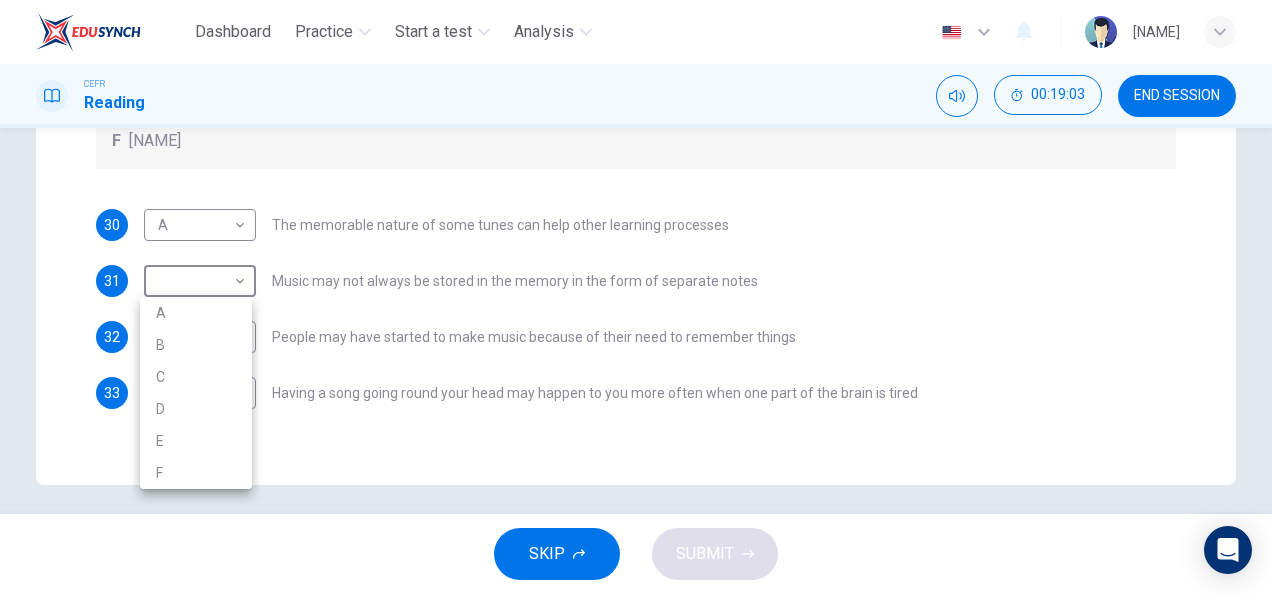 click at bounding box center [636, 297] 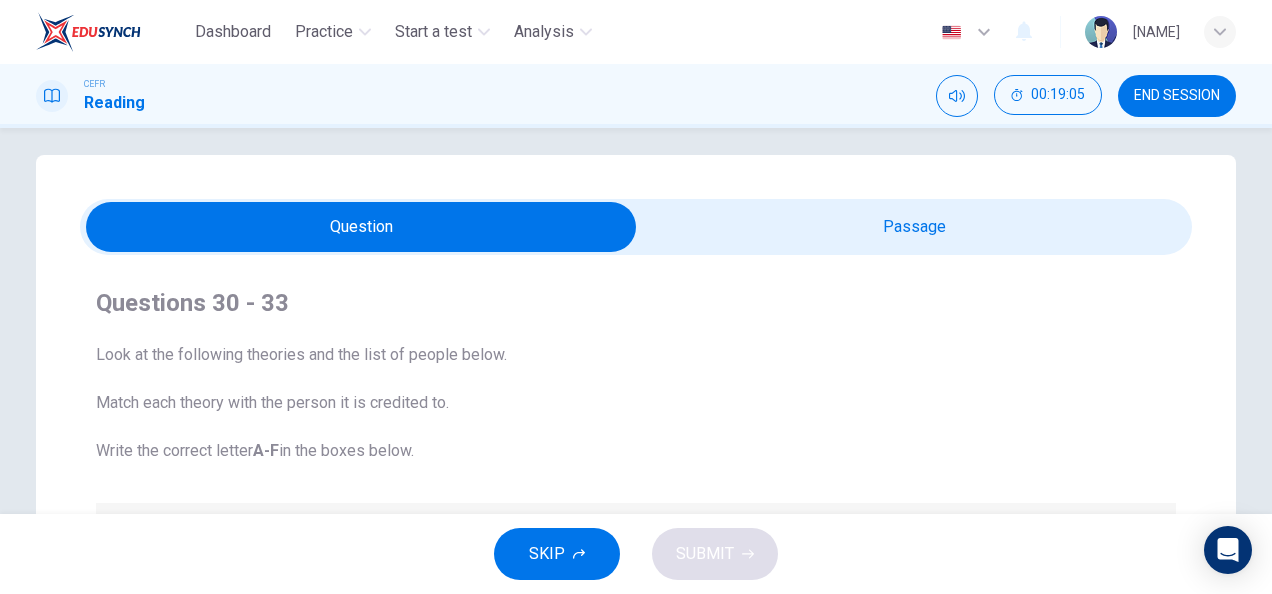 scroll, scrollTop: 11, scrollLeft: 0, axis: vertical 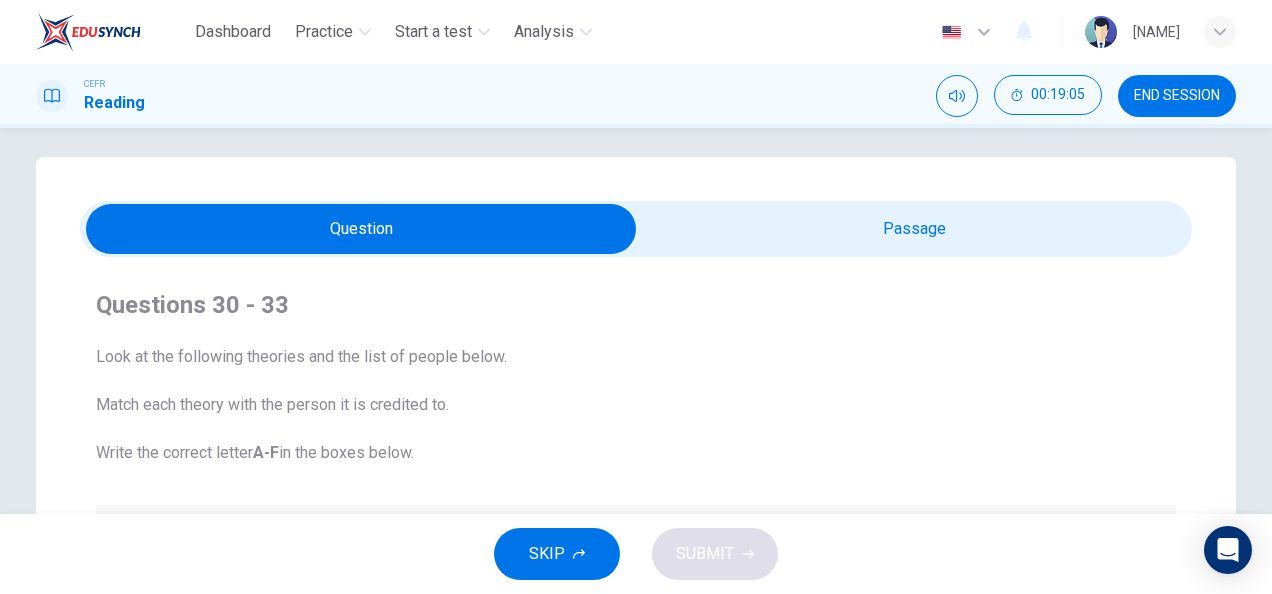 click at bounding box center [361, 229] 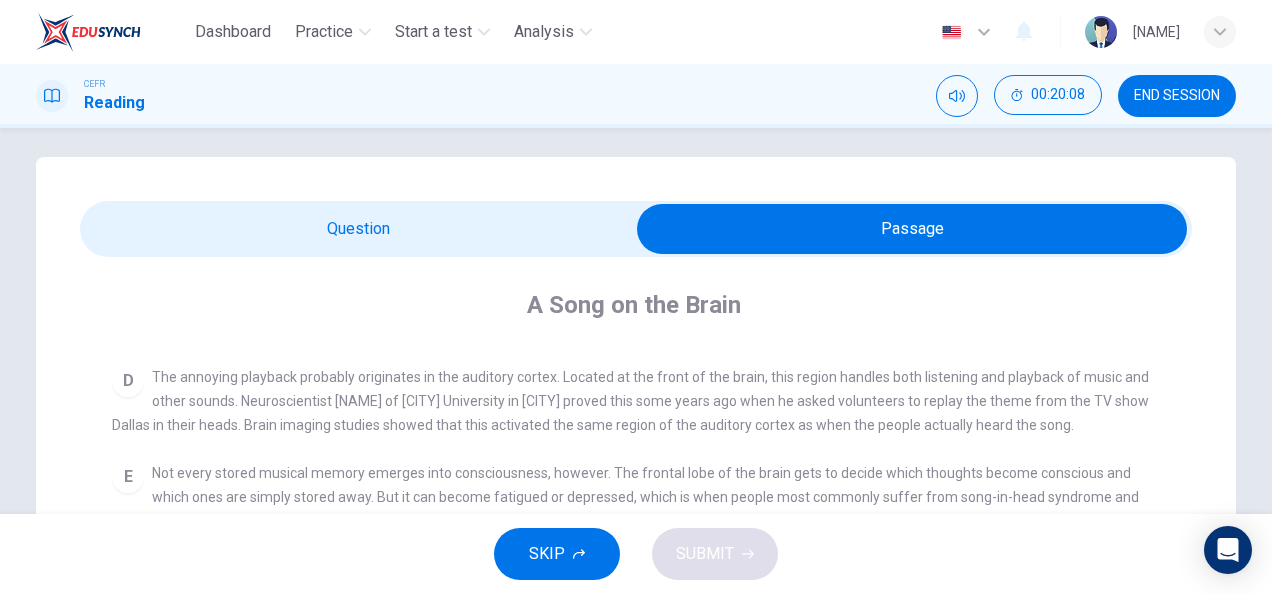 scroll, scrollTop: 674, scrollLeft: 0, axis: vertical 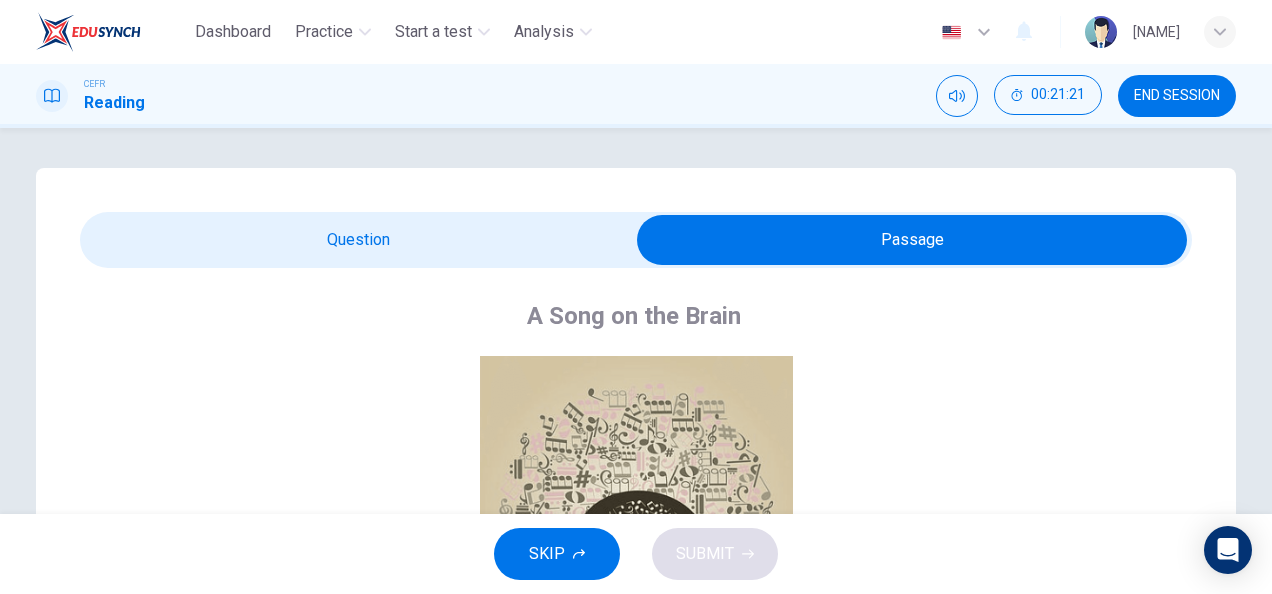 click at bounding box center [912, 240] 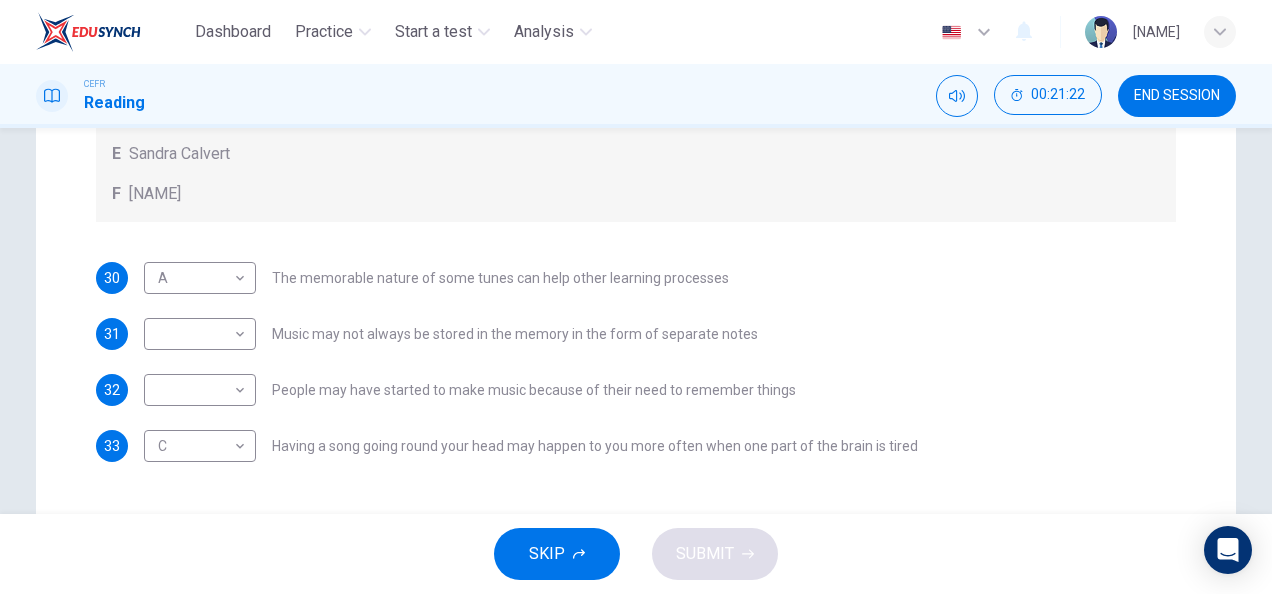 scroll, scrollTop: 566, scrollLeft: 0, axis: vertical 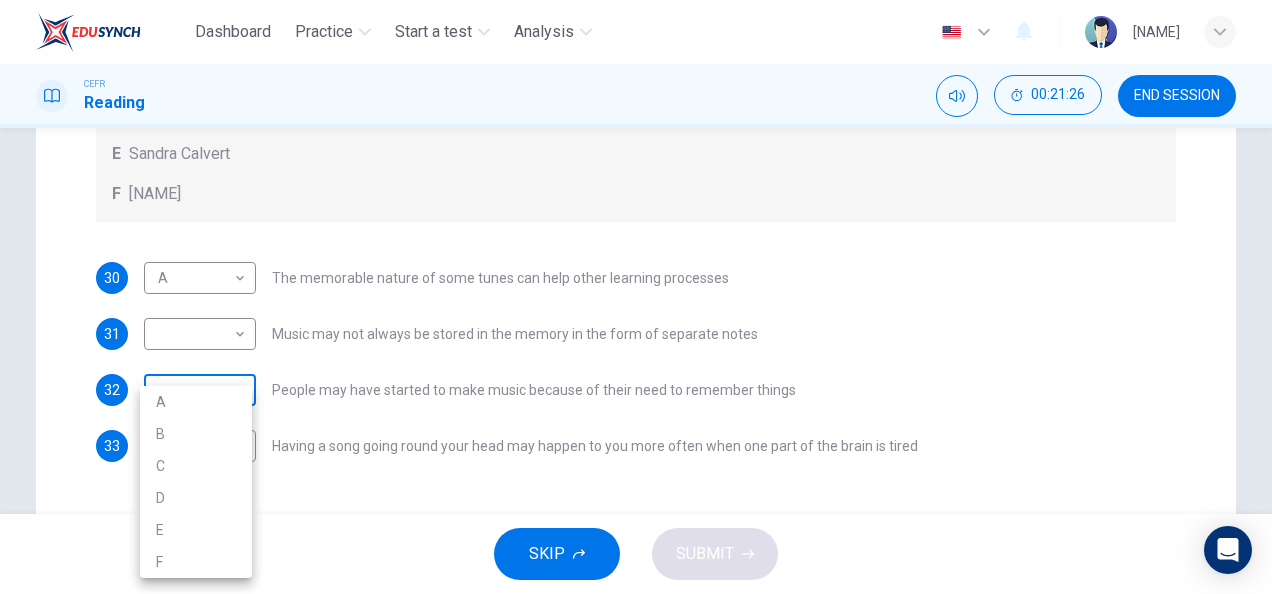 click on "Dashboard Practice Start a test Analysis English en ​ [FIRST] [LAST] CEFR Reading 00:21:26 END SESSION Question Passage Questions 30 - 33 Look at the following theories and the list of people below.
Match each theory with the person it is credited to.
Write the correct letter  A-F  in the boxes below. A Roger Chaffin B Susan Ball C Steven Brown D Caroline Palmer E Sandra Calvert F Leon James 30 A A ​ The memorable nature of some tunes can help other learning processes 31 ​ ​ Music may not always be stored in the memory in the form of separate notes 32 ​ ​ People may have started to make music because of their need to remember things 33 C C ​ Having a song going round your head may happen to you more often when one part of the brain is tired A Song on the Brain CLICK TO ZOOM Click to Zoom A B C D E F G H I SKIP SUBMIT EduSynch - Online Language Proficiency Testing
Dashboard Practice Start a test Analysis Notifications © Copyright  2025 A B C D E F" at bounding box center [636, 297] 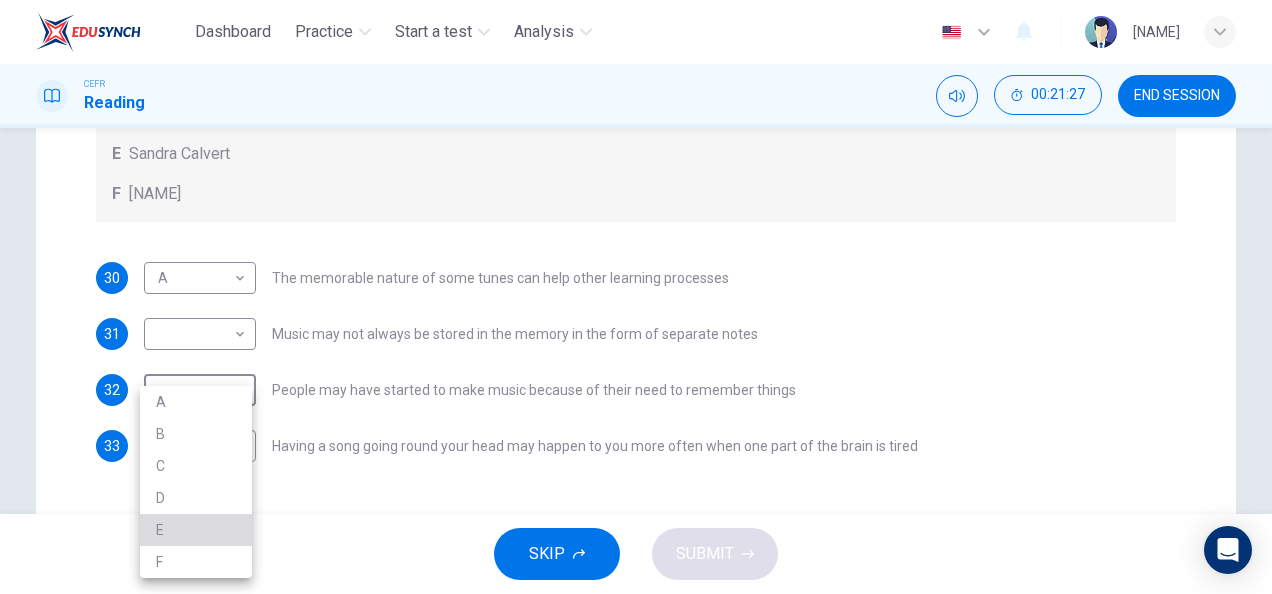 click on "E" at bounding box center (196, 530) 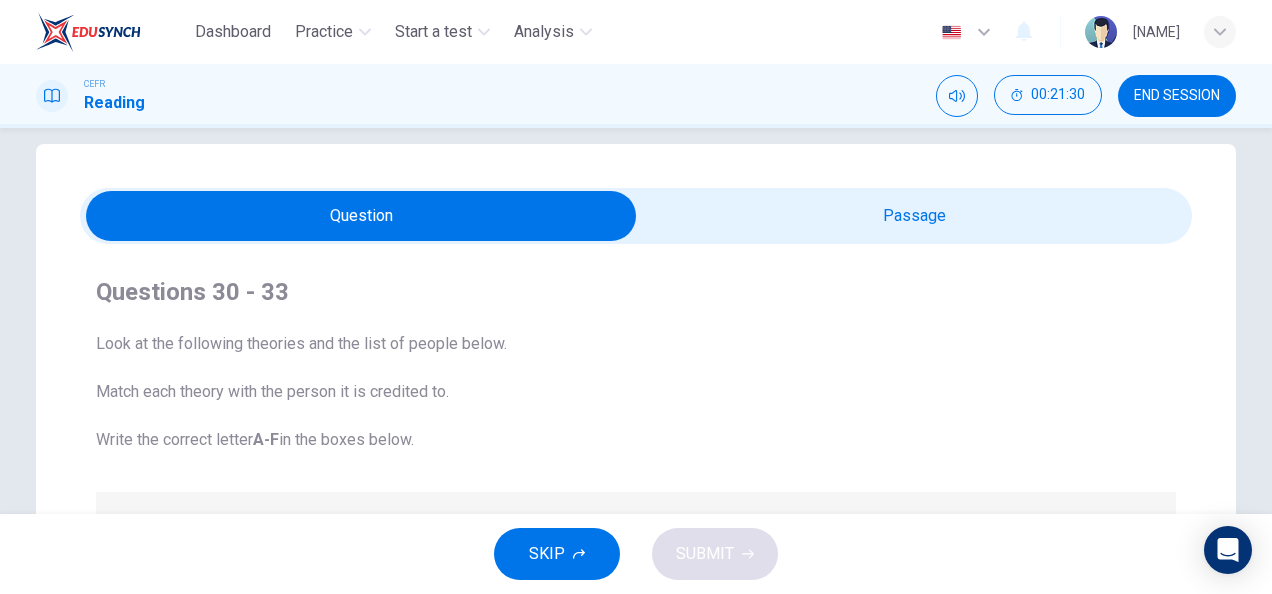 scroll, scrollTop: 0, scrollLeft: 0, axis: both 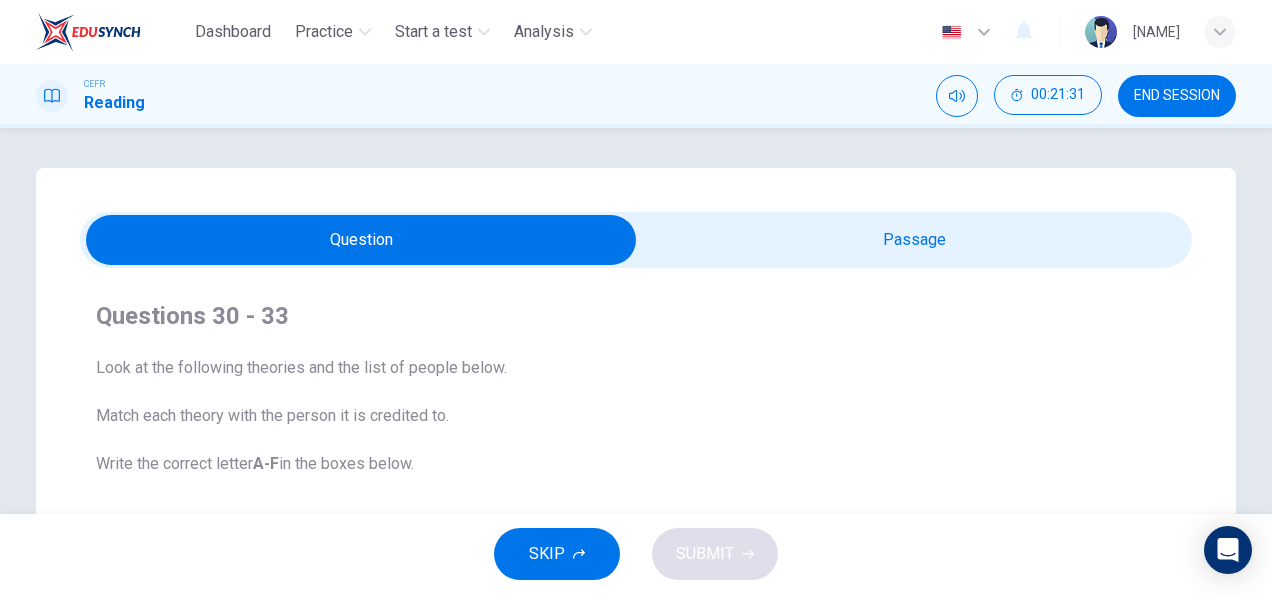 click at bounding box center [361, 240] 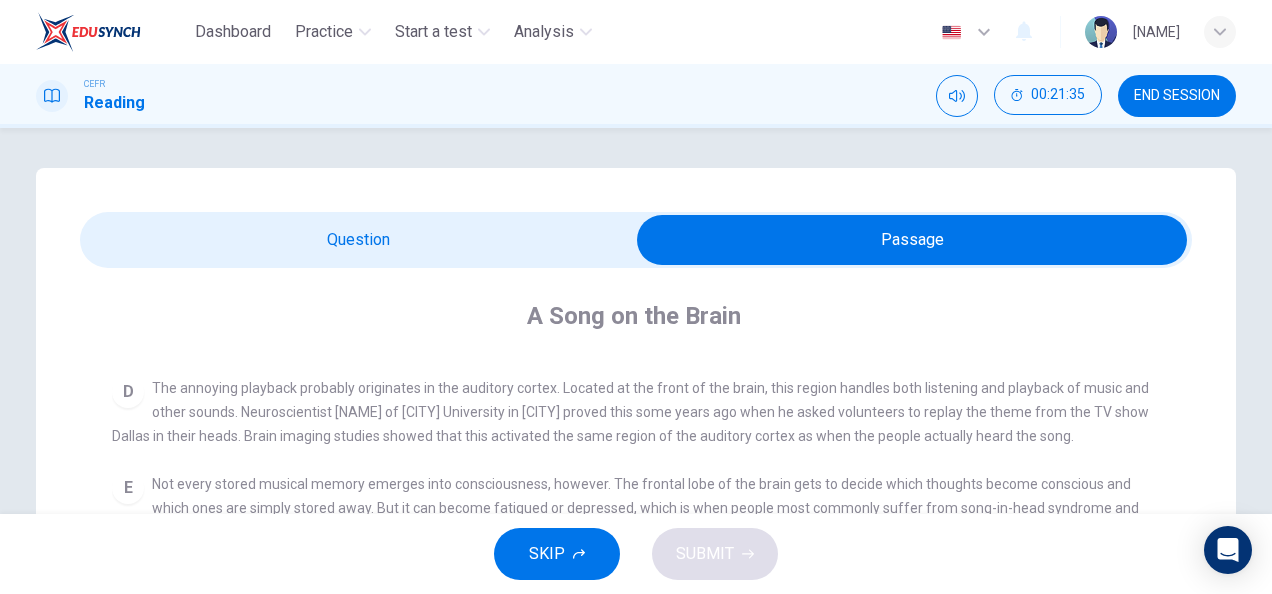 scroll, scrollTop: 674, scrollLeft: 0, axis: vertical 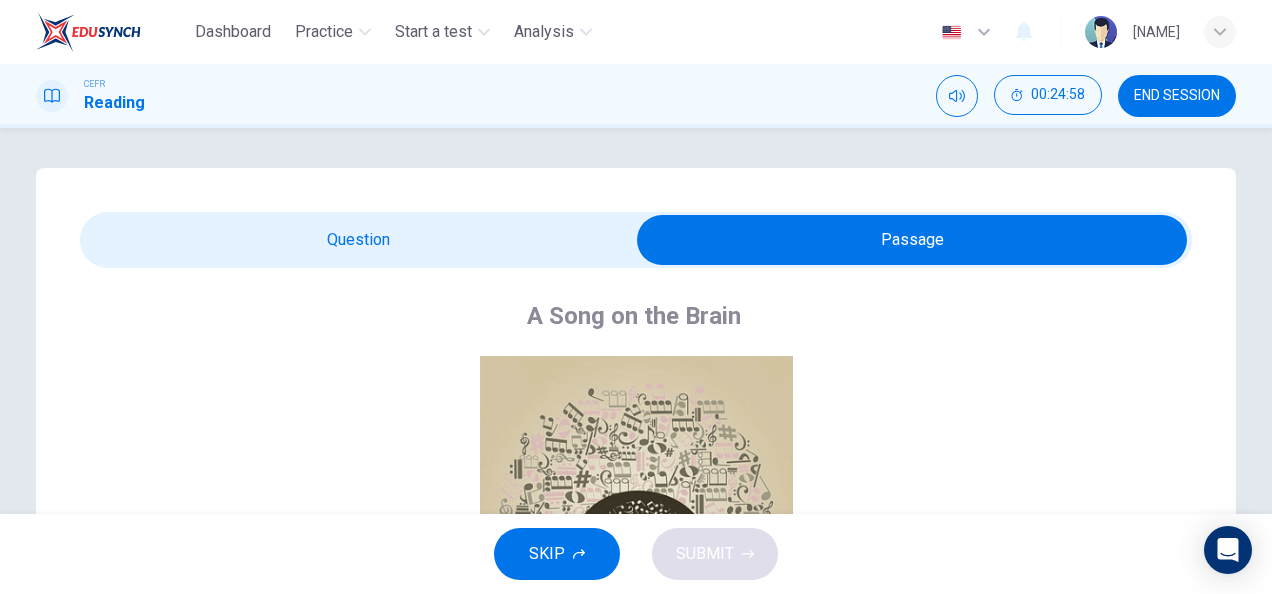 click at bounding box center [912, 240] 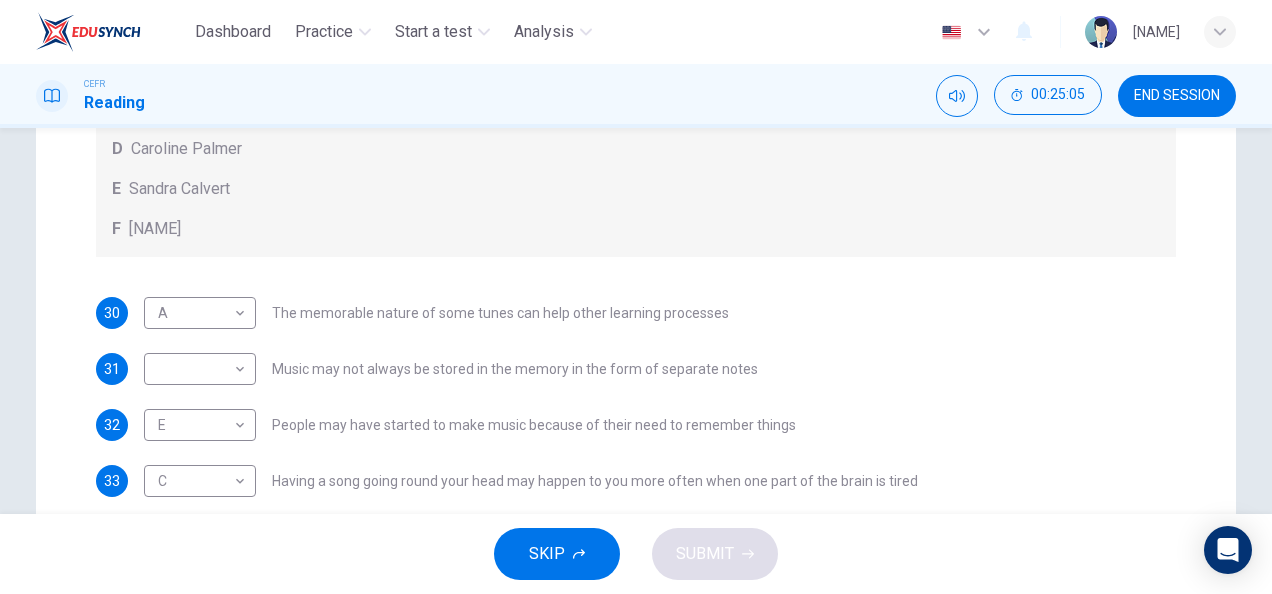 scroll, scrollTop: 538, scrollLeft: 0, axis: vertical 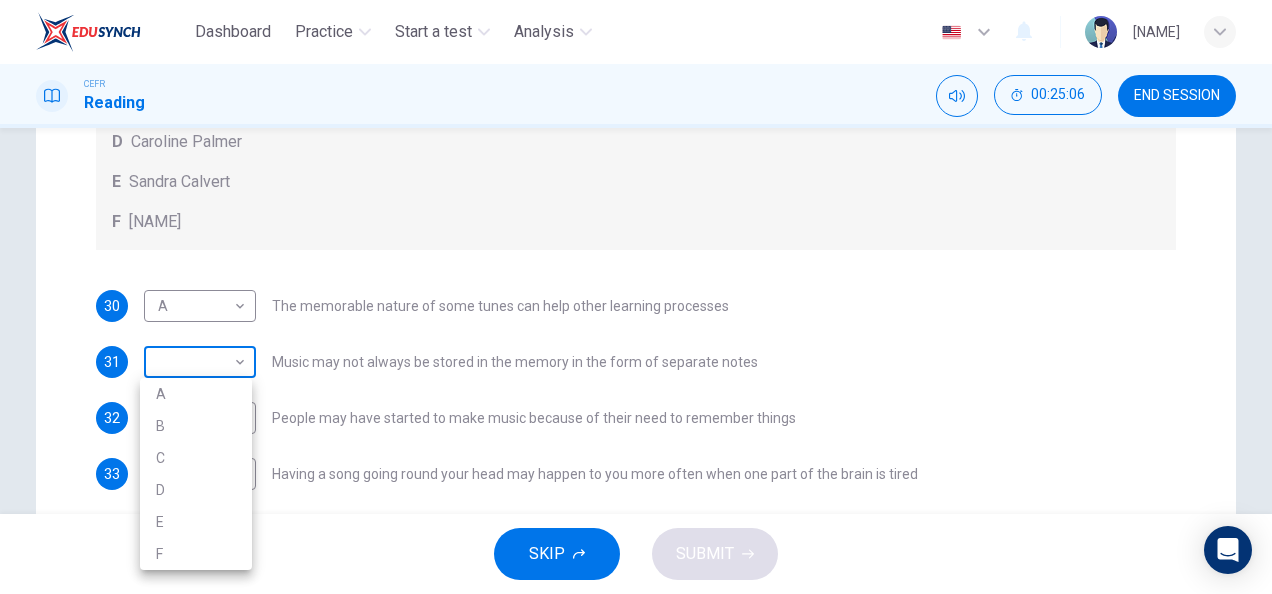 click on "Dashboard Practice Start a test Analysis English en ​ HANIS IZZATI BINTI AMRAN CEFR Reading 00:25:06 END SESSION Question Passage Questions 30 - 33 Look at the following theories and the list of people below.
Match each theory with the person it is credited to.
Write the correct letter  A-F  in the boxes below. A Roger Chaffin B Susan Ball C Steven Brown D Caroline Palmer E Sandra Calvert F Leon James 30 A A ​ The memorable nature of some tunes can help other learning processes 31 ​ ​ Music may not always be stored in the memory in the form of separate notes 32 E E ​ People may have started to make music because of their need to remember things 33 C C ​ Having a song going round your head may happen to you more often when one part of the brain is tired A Song on the Brain CLICK TO ZOOM Click to Zoom A B C D E F G H I SKIP SUBMIT EduSynch - Online Language Proficiency Testing
Dashboard Practice Start a test Analysis Notifications © Copyright  2025 A B C D E F" at bounding box center [636, 297] 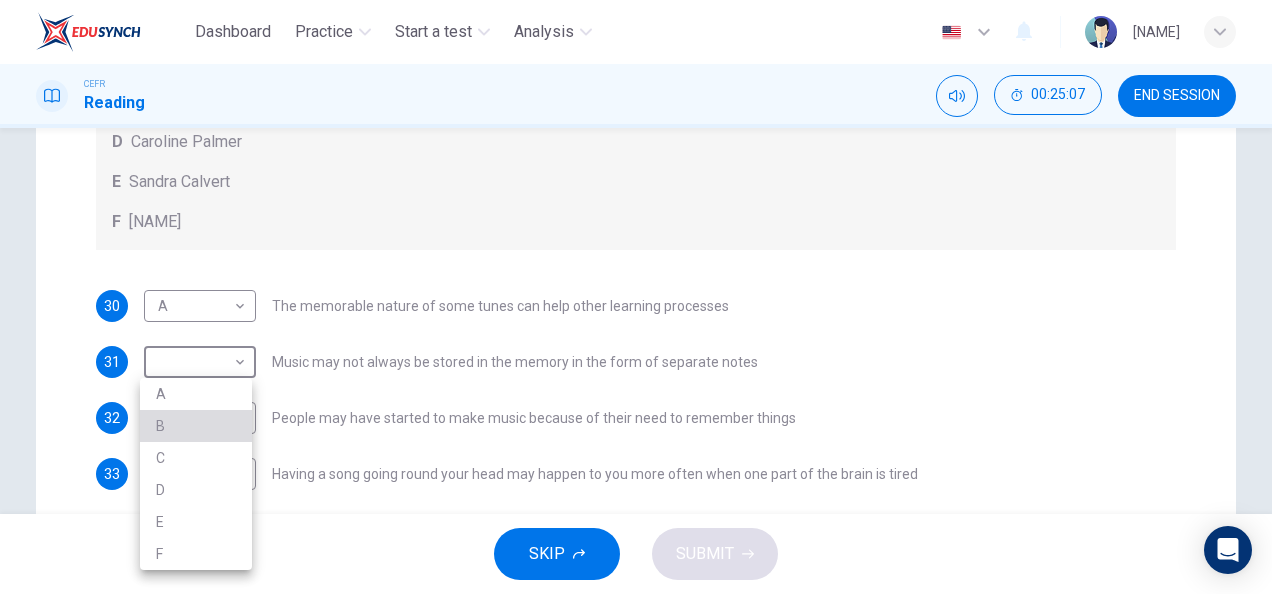 click on "B" at bounding box center (196, 426) 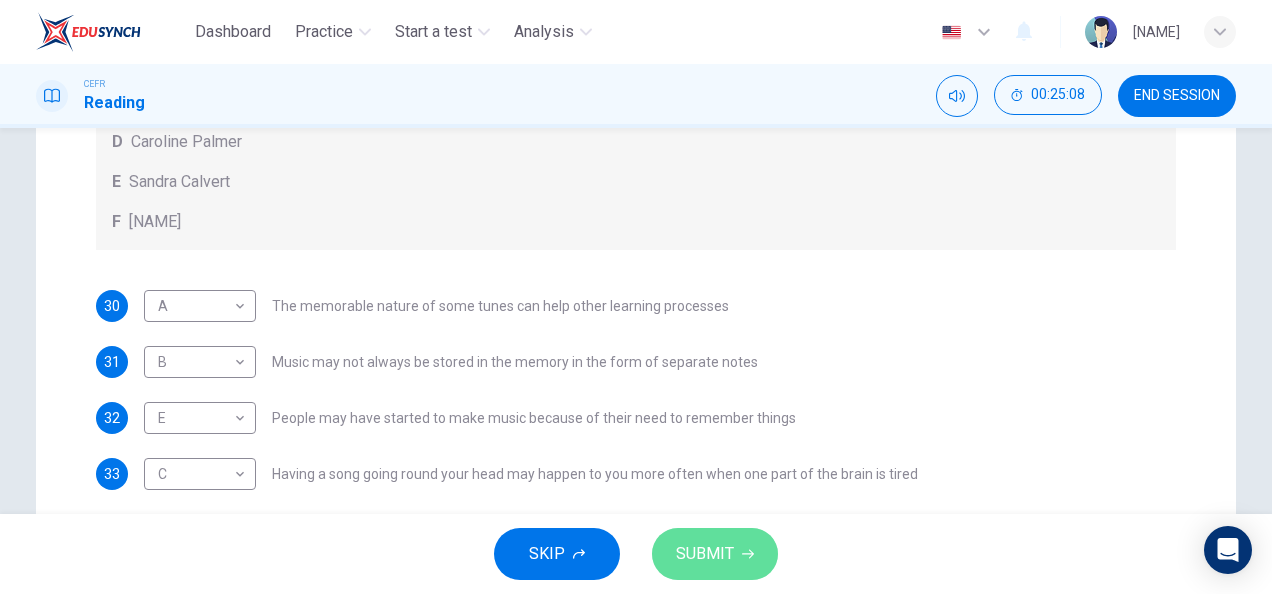 click on "SUBMIT" at bounding box center (705, 554) 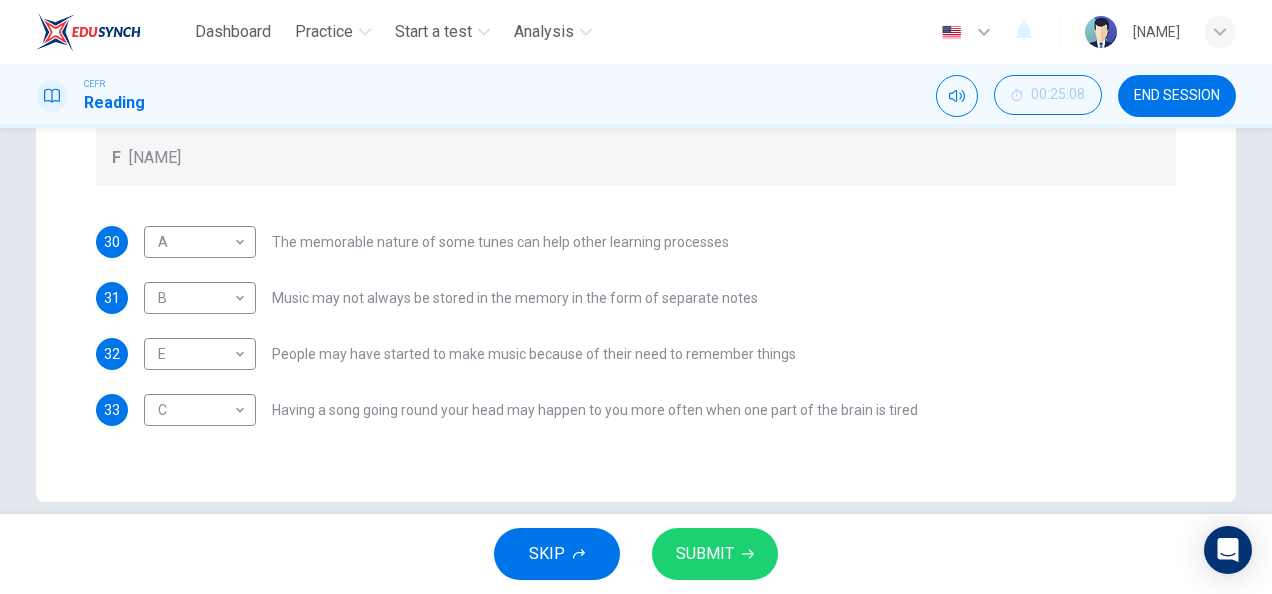 scroll, scrollTop: 630, scrollLeft: 0, axis: vertical 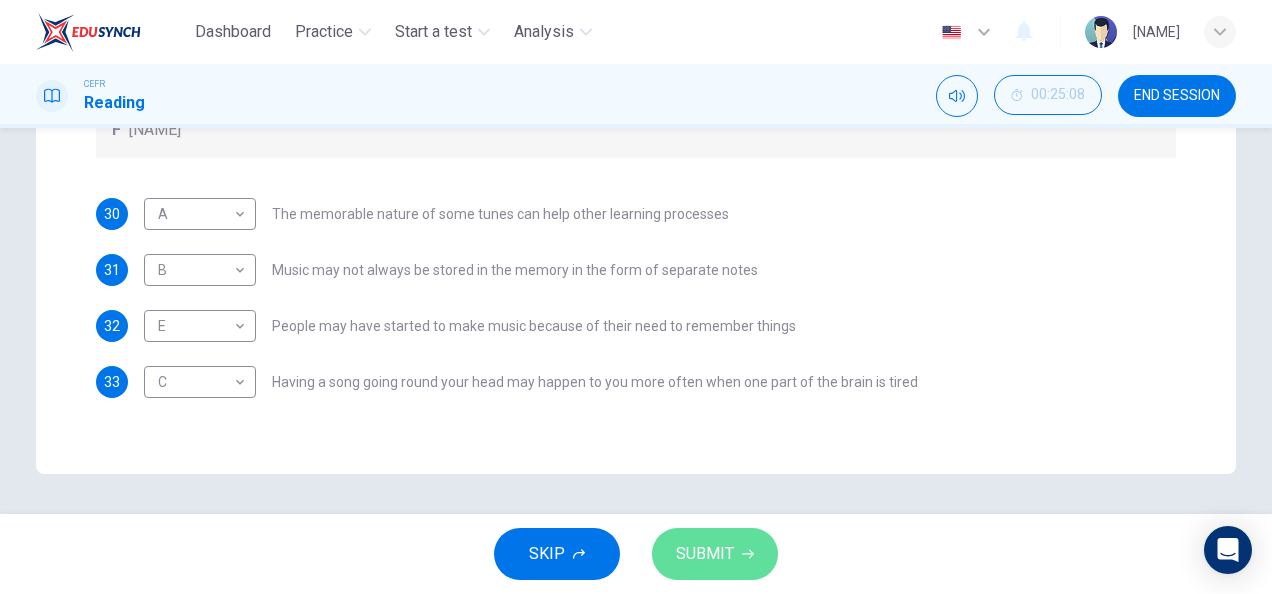click on "SUBMIT" at bounding box center (715, 554) 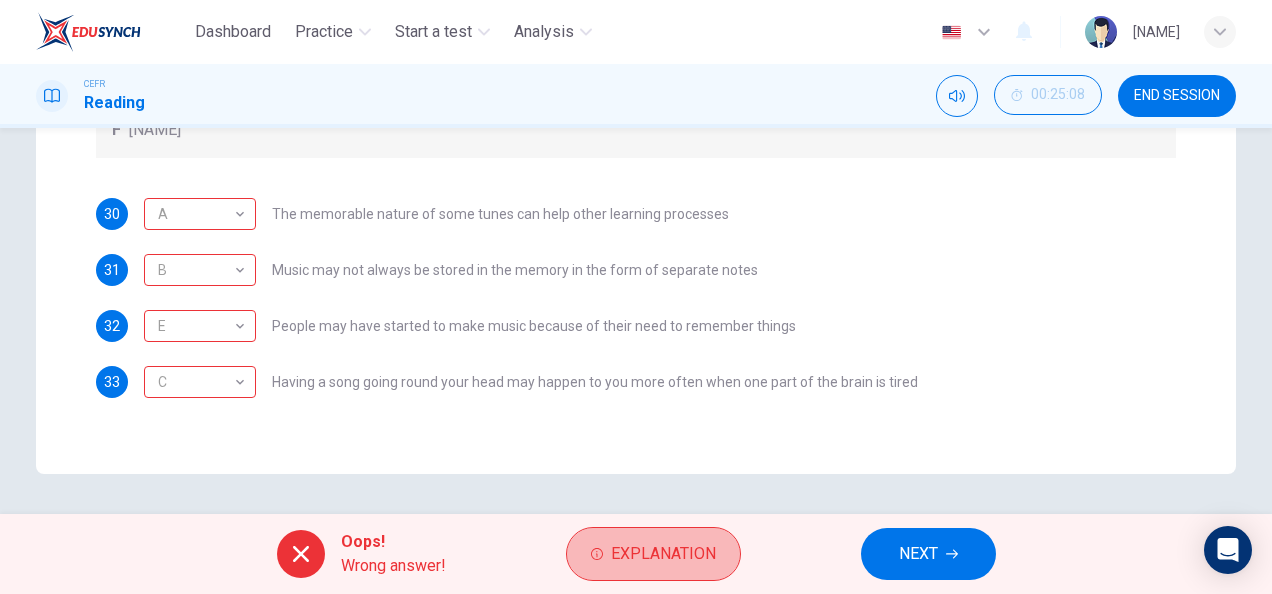 click on "Explanation" at bounding box center [663, 554] 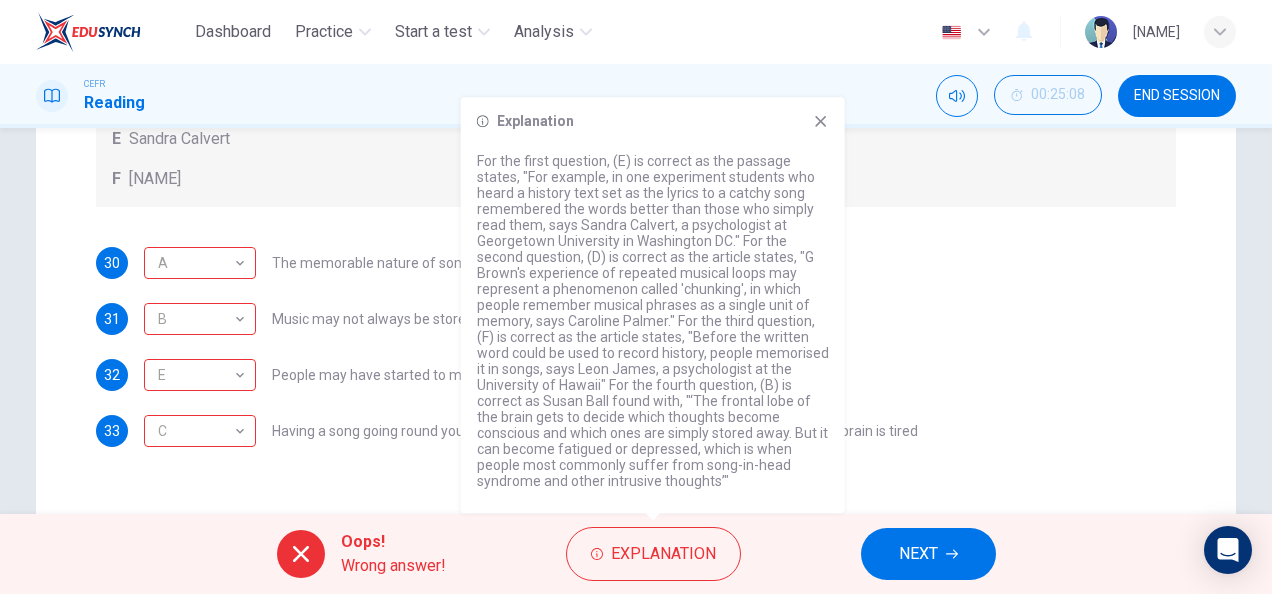 scroll, scrollTop: 582, scrollLeft: 0, axis: vertical 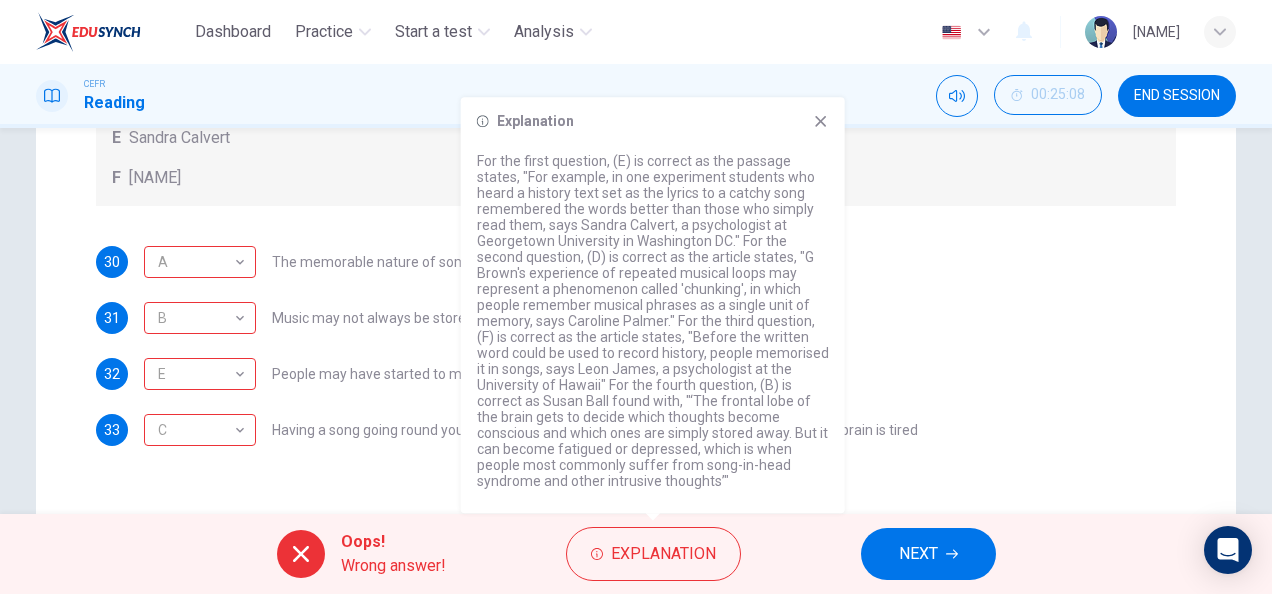 click on "32 E E ​ People may have started to make music because of their need to remember things" at bounding box center (636, 374) 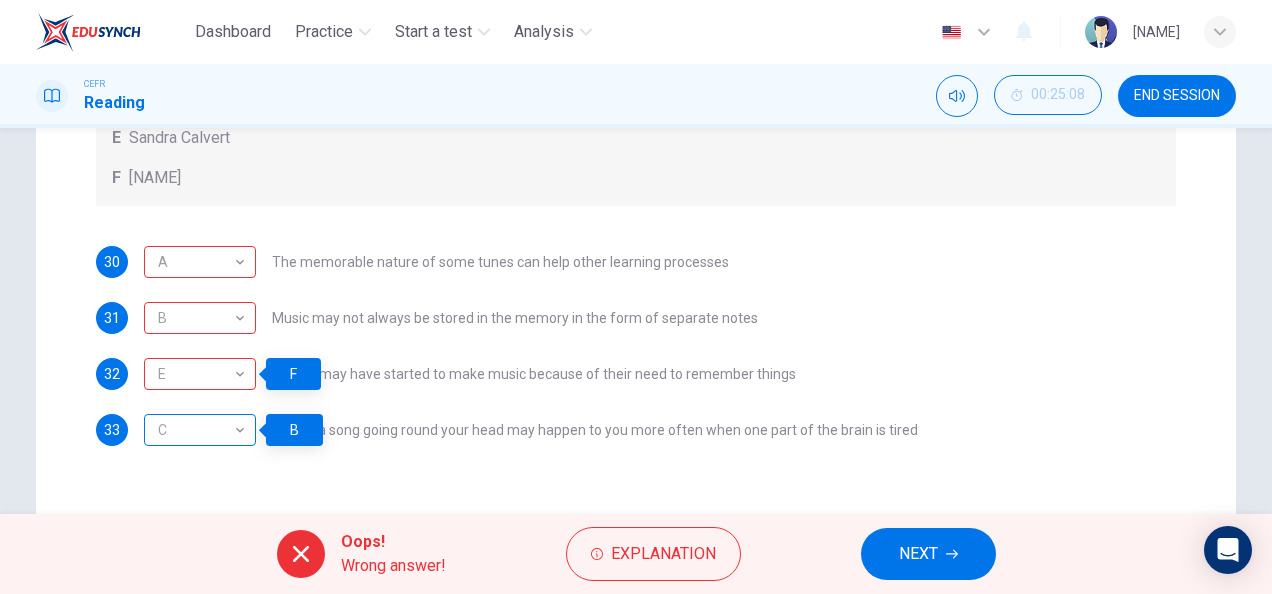 click on "C" at bounding box center (196, 430) 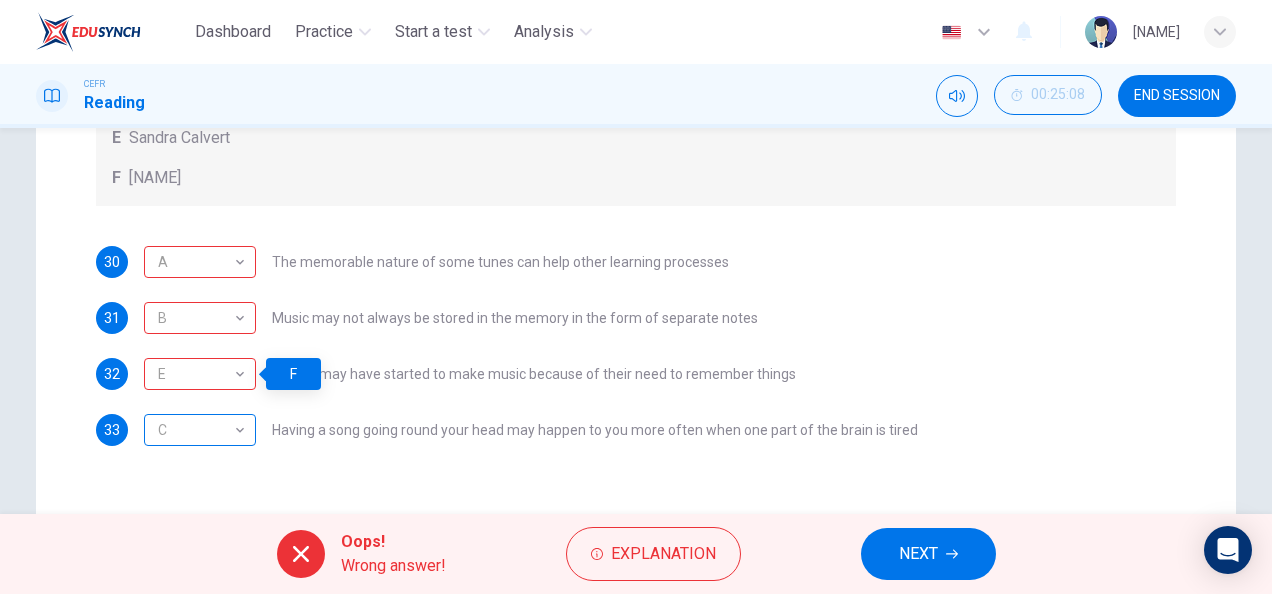 click on "C" at bounding box center [196, 430] 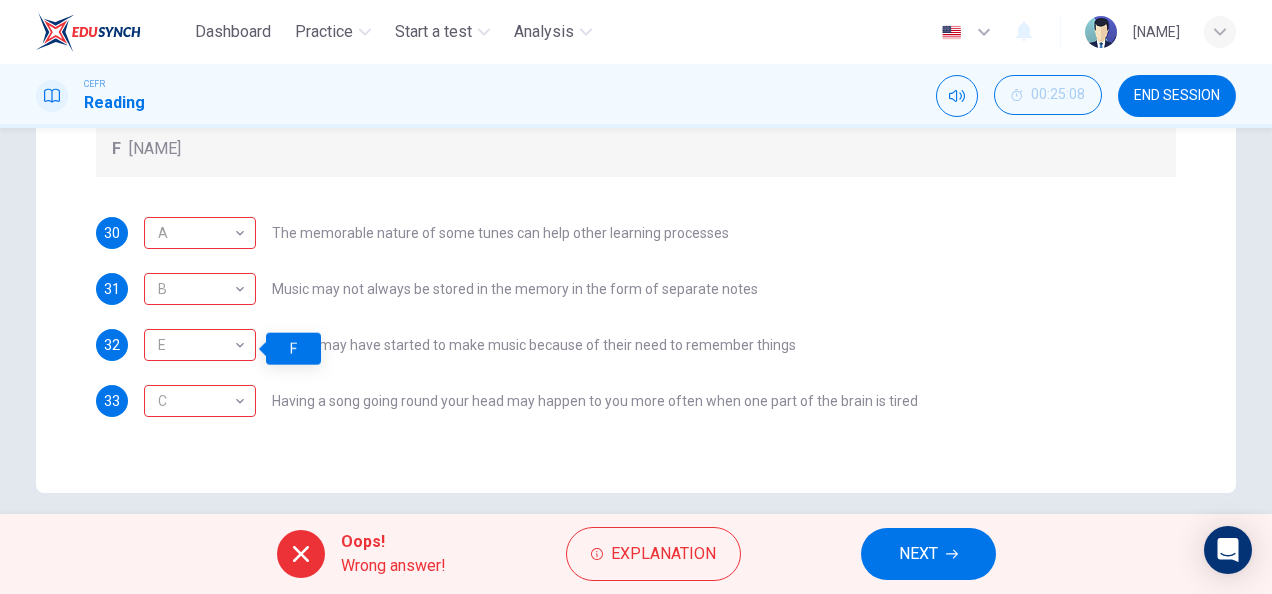 scroll, scrollTop: 616, scrollLeft: 0, axis: vertical 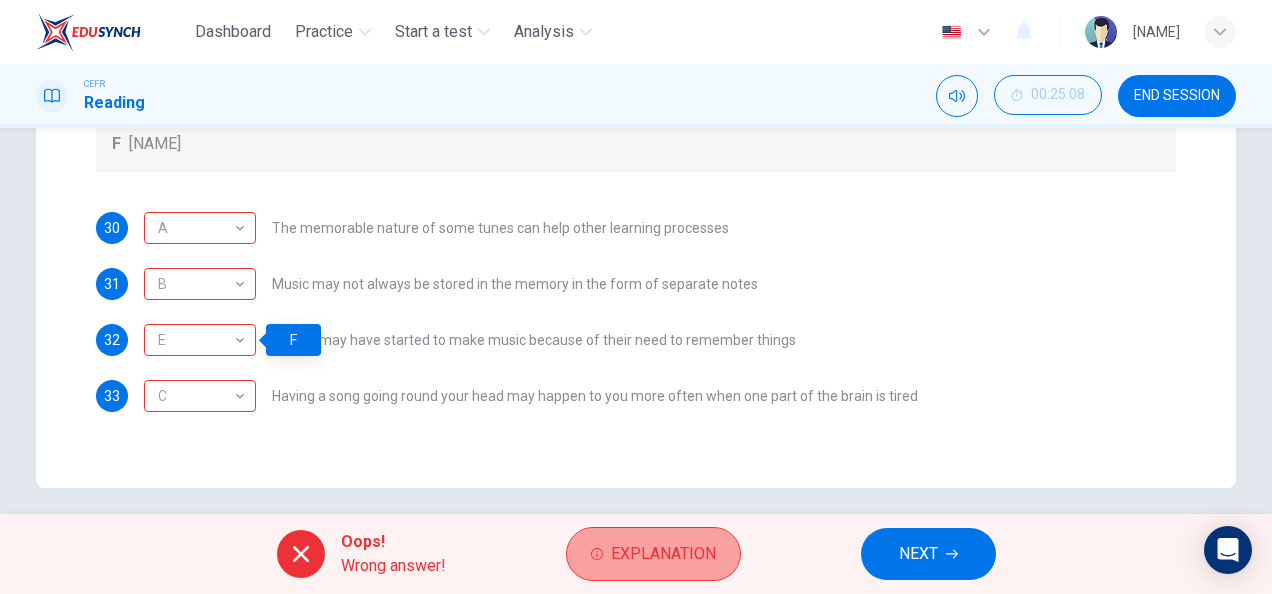 click on "Explanation" at bounding box center [663, 554] 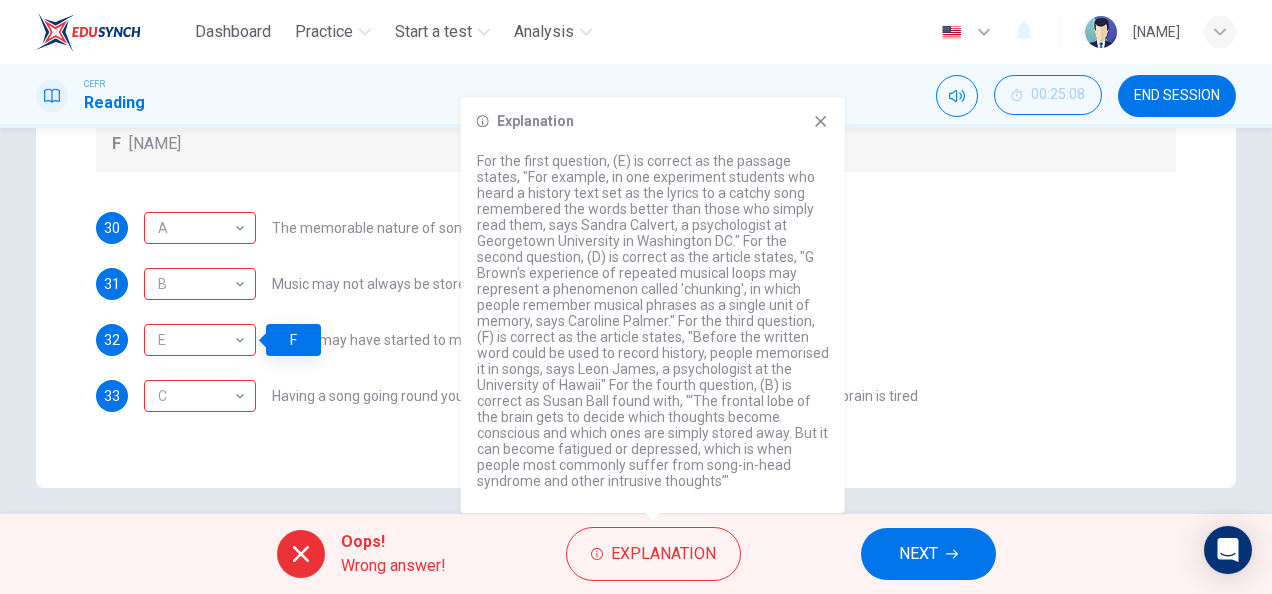 click on "30 A A ​ The memorable nature of some tunes can help other learning processes 31 B B ​ Music may not always be stored in the memory in the form of separate notes 32 E E ​ People may have started to make music because of their need to remember things 33 C C ​ Having a song going round your head may happen to you more often when one part of the brain is tired" at bounding box center (636, 312) 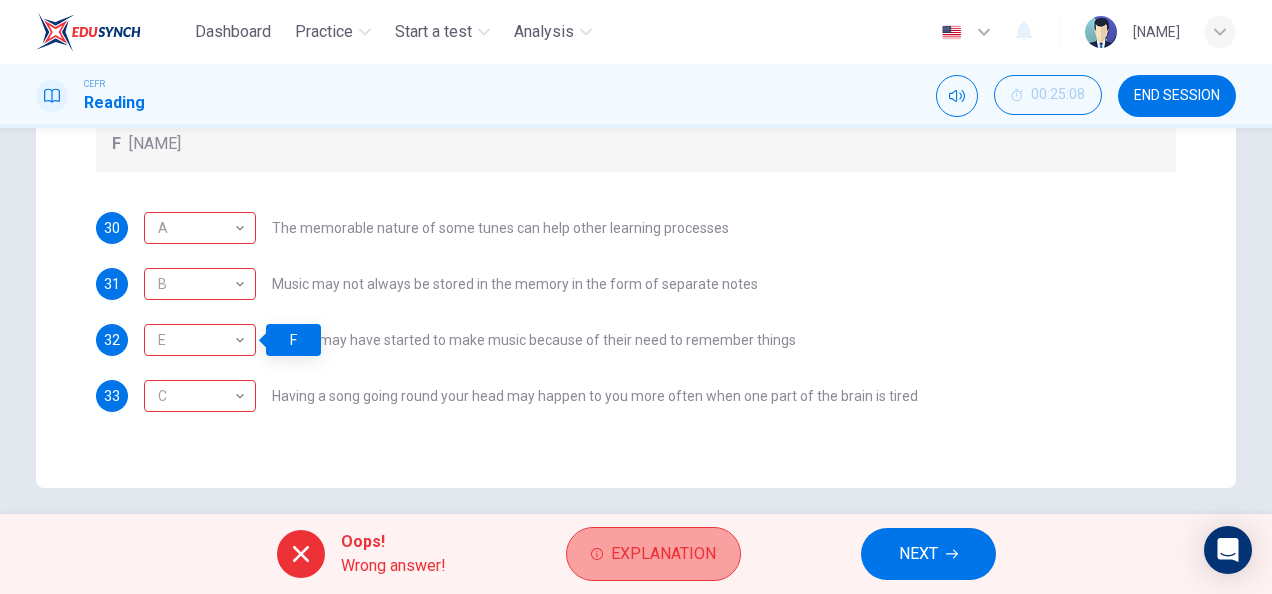 click on "Explanation" at bounding box center (663, 554) 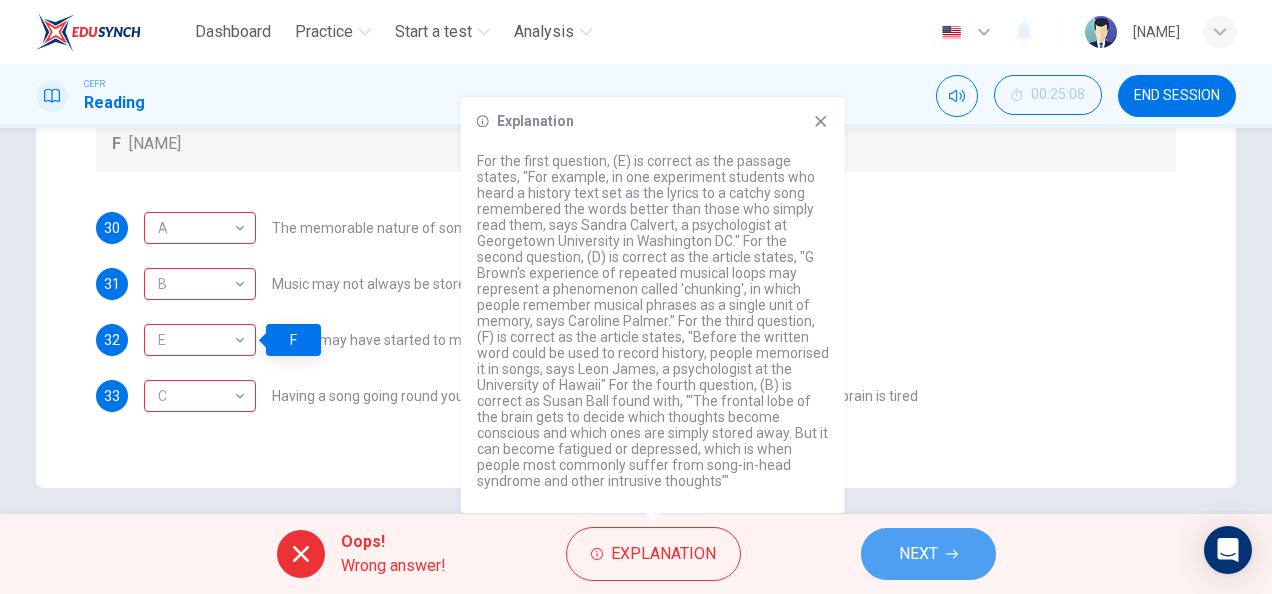 click on "NEXT" at bounding box center (918, 554) 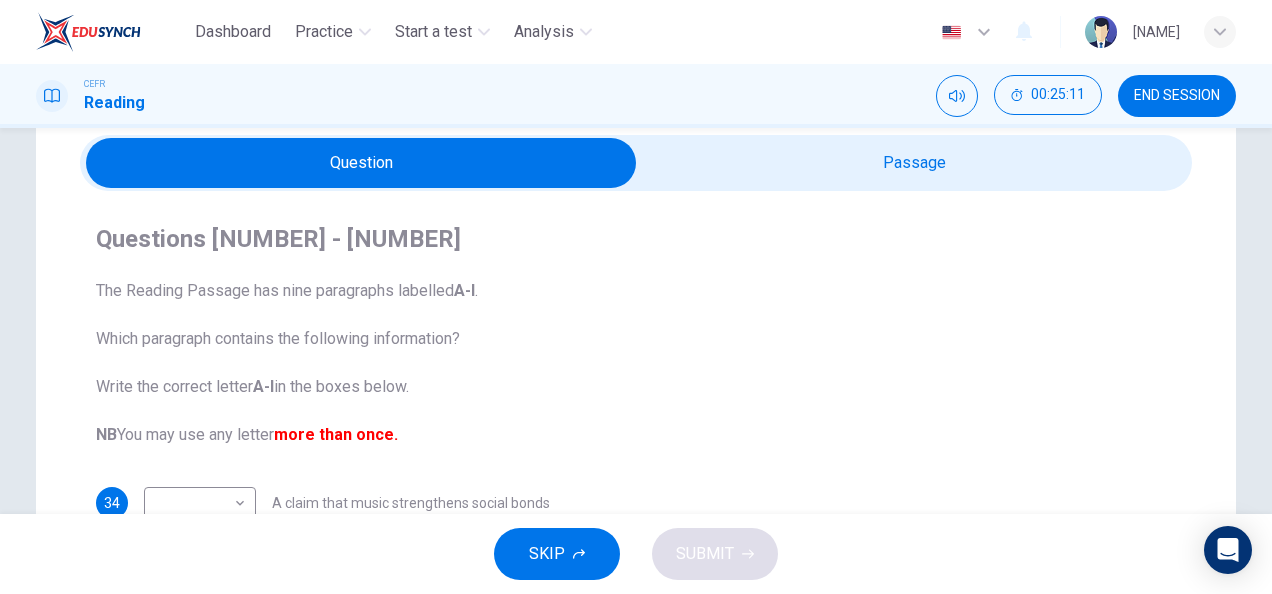scroll, scrollTop: 75, scrollLeft: 0, axis: vertical 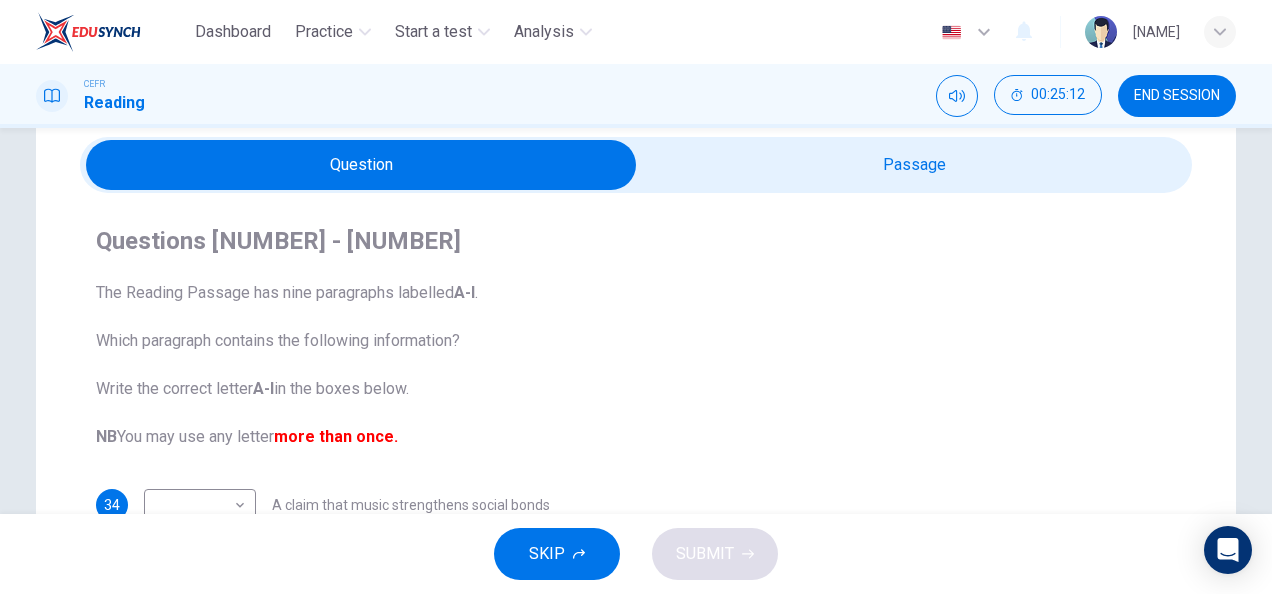 click at bounding box center (361, 165) 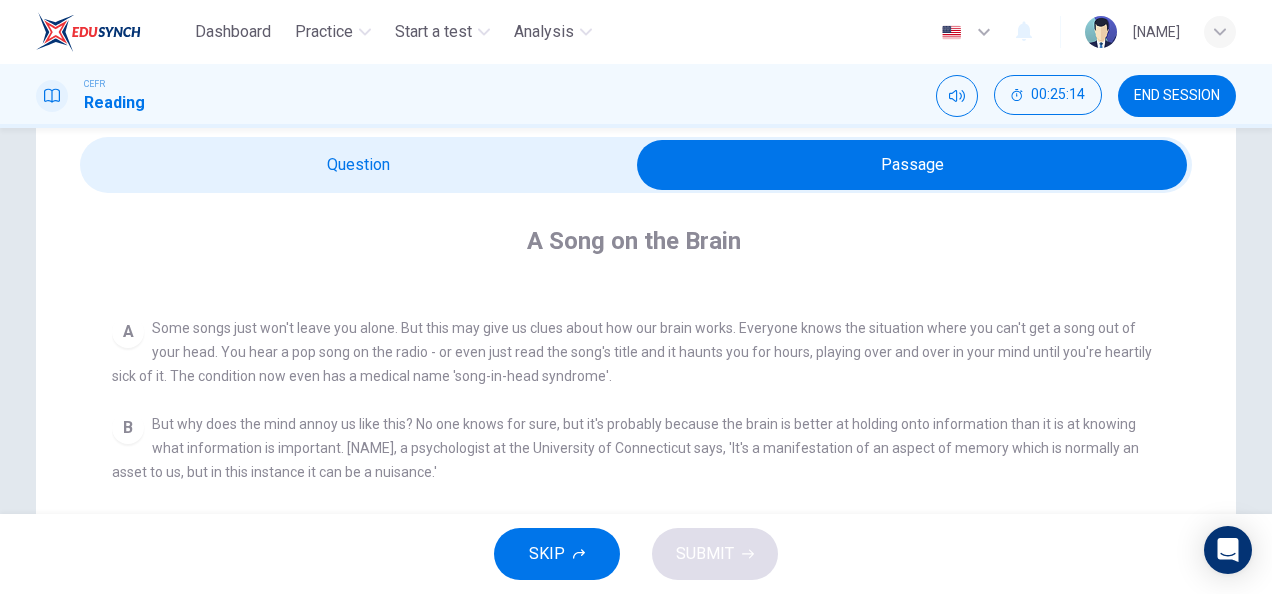 scroll, scrollTop: 352, scrollLeft: 0, axis: vertical 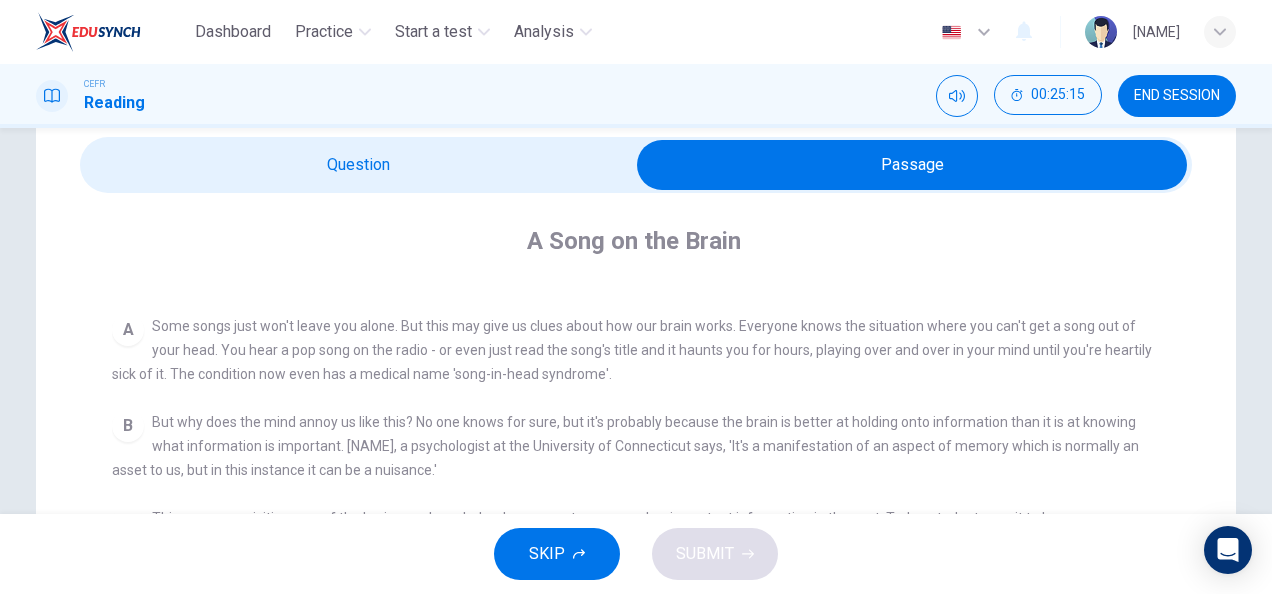 click at bounding box center [912, 165] 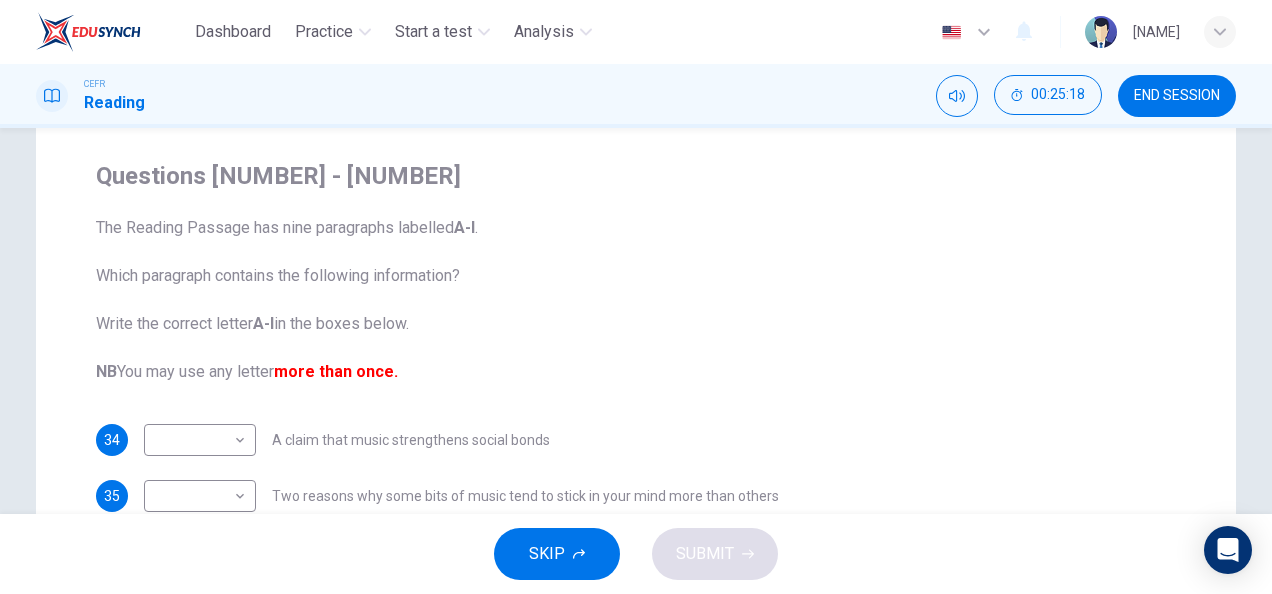 scroll, scrollTop: 139, scrollLeft: 0, axis: vertical 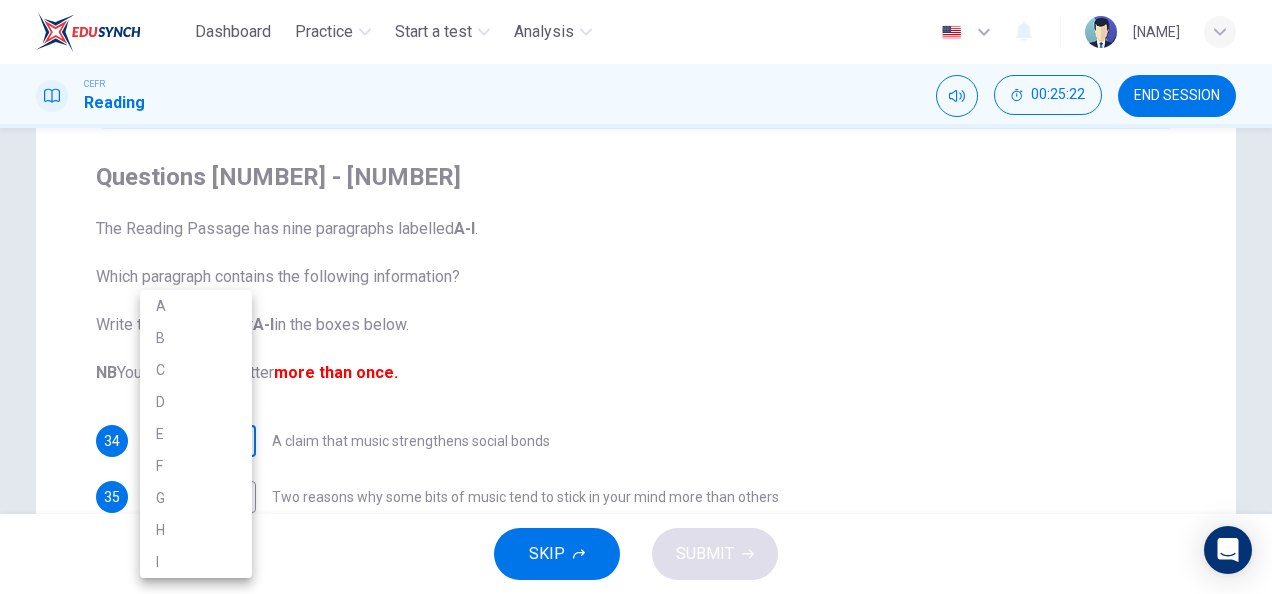 click on "Dashboard Practice Start a test Analysis English en ​ [NAME] CEFR Reading 00:25:22 END SESSION Question Passage Questions 34 - 39 The Reading Passage has nine paragraphs labelled  A-l .
Which paragraph contains the following information?
Write the correct letter  A-l  in the boxes below.
NB  You may use any letter  more than once. 34 ​ ​ A claim that music strengthens social bonds 35 ​ ​ Two reasons why some bits of music tend to stick in your mind more than others 36 ​ ​ An example of how the brain may respond in opposition to your wishes 37 ​ ​ The name of the part of the brain where song-in-head syndrome begins 38 ​ ​ Examples of two everyday events that can set off song-in-head syndrome 39 ​ ​ A description of what one person does to prevent song-in-head syndrome A Song on the Brain CLICK TO ZOOM Click to Zoom A B C D E F G H I SKIP SUBMIT EduSynch - Online Language Proficiency Testing
Dashboard Practice Start a test Analysis Notifications 2025 A B C" at bounding box center [636, 297] 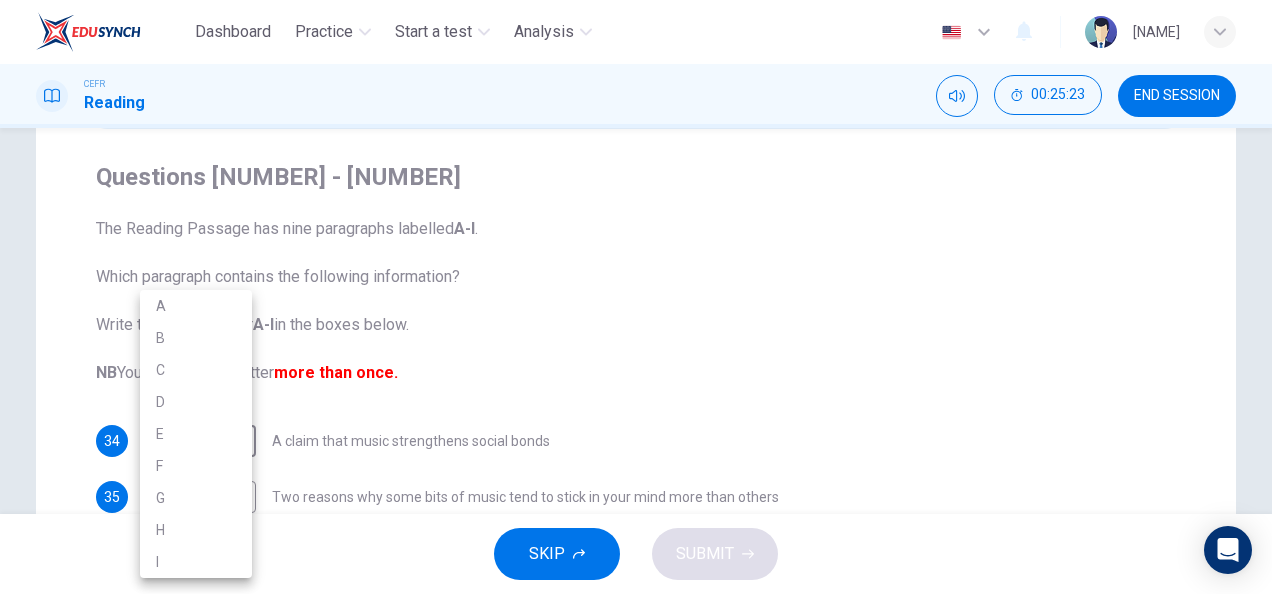 click at bounding box center (636, 297) 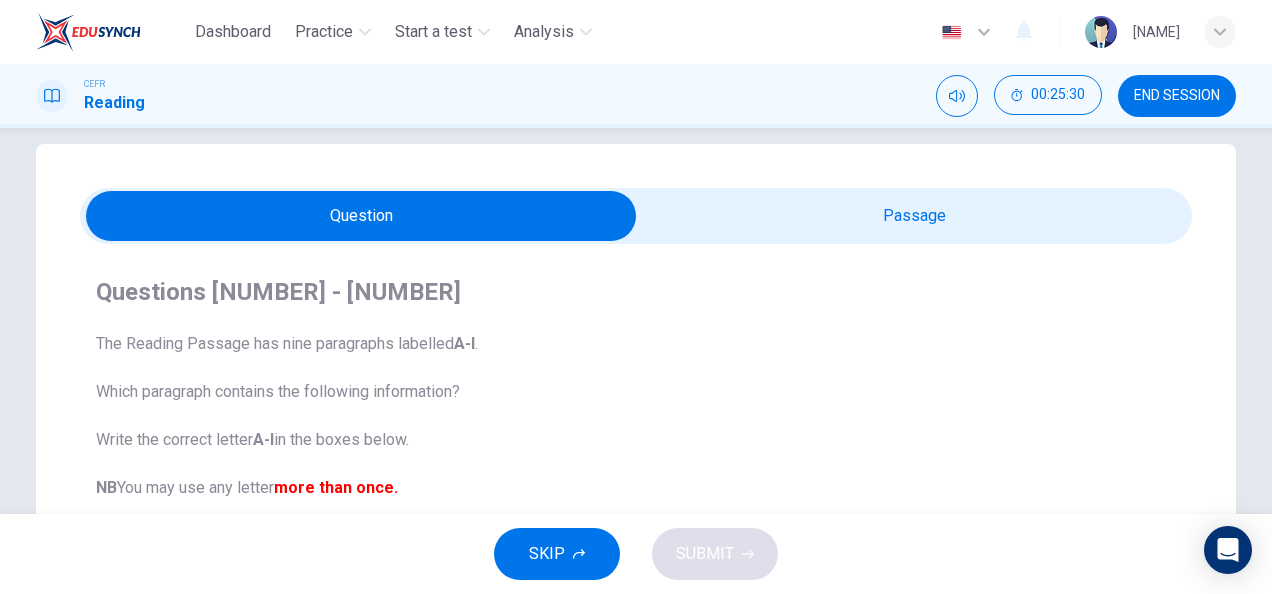 scroll, scrollTop: 22, scrollLeft: 0, axis: vertical 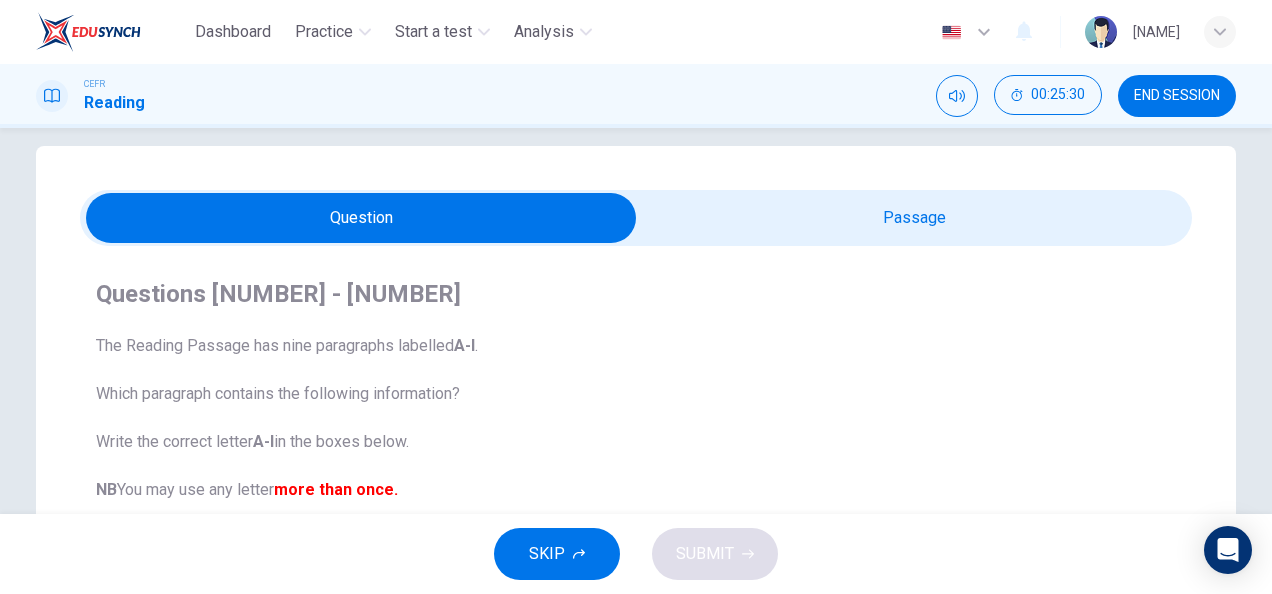 click at bounding box center (361, 218) 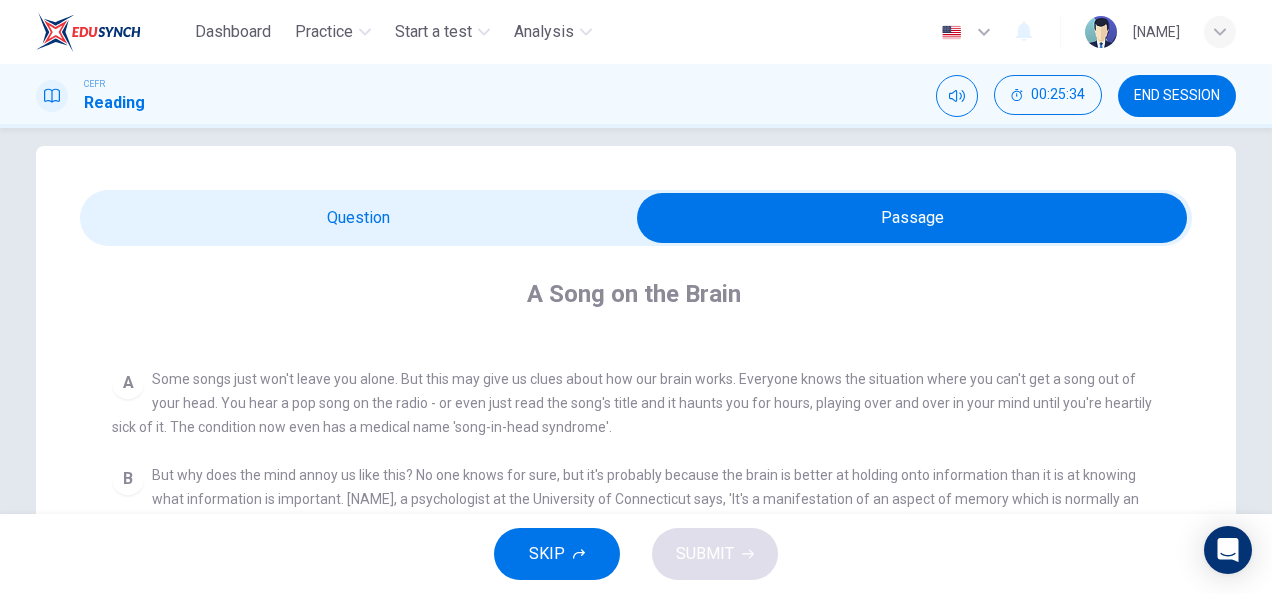 scroll, scrollTop: 674, scrollLeft: 0, axis: vertical 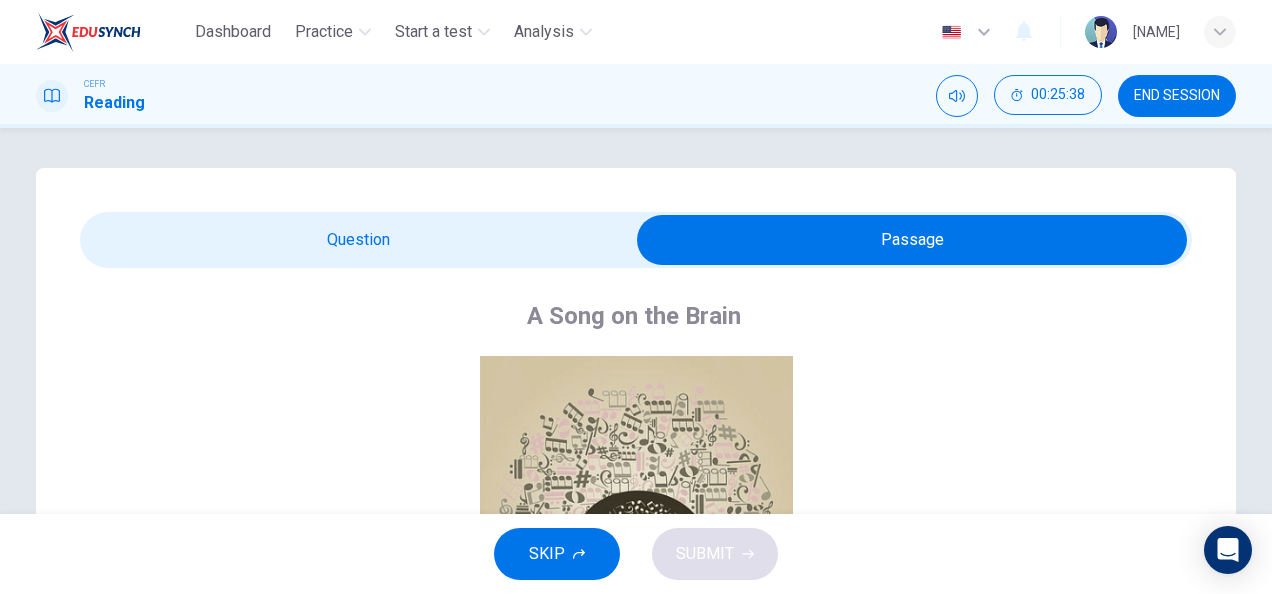 click at bounding box center (912, 240) 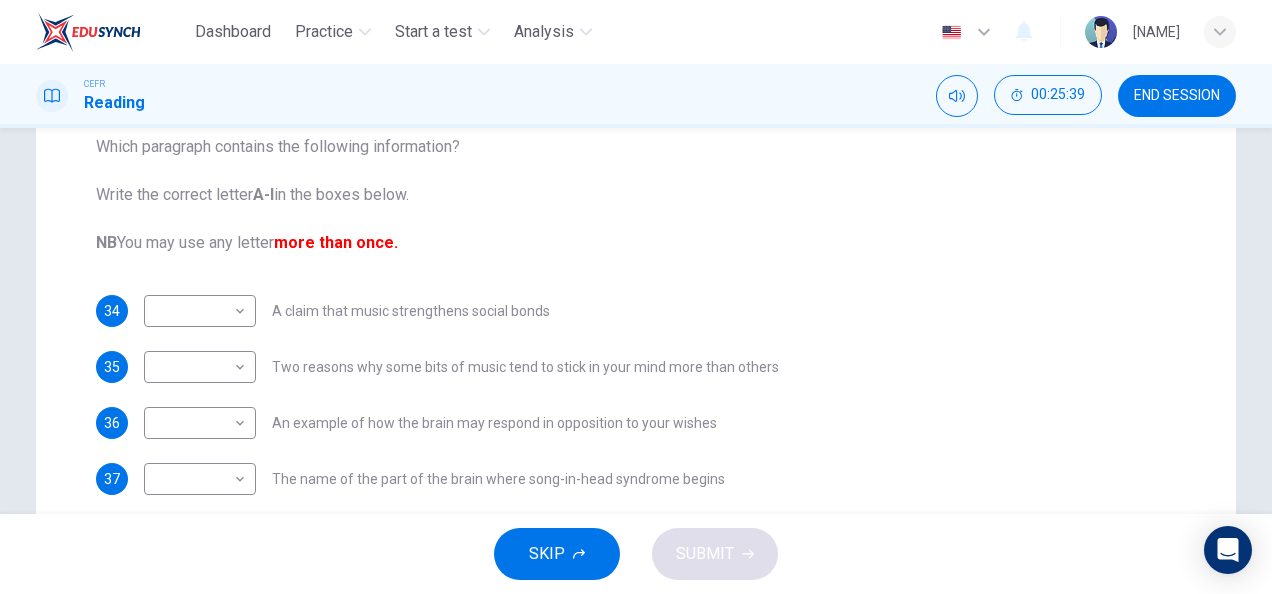 scroll, scrollTop: 270, scrollLeft: 0, axis: vertical 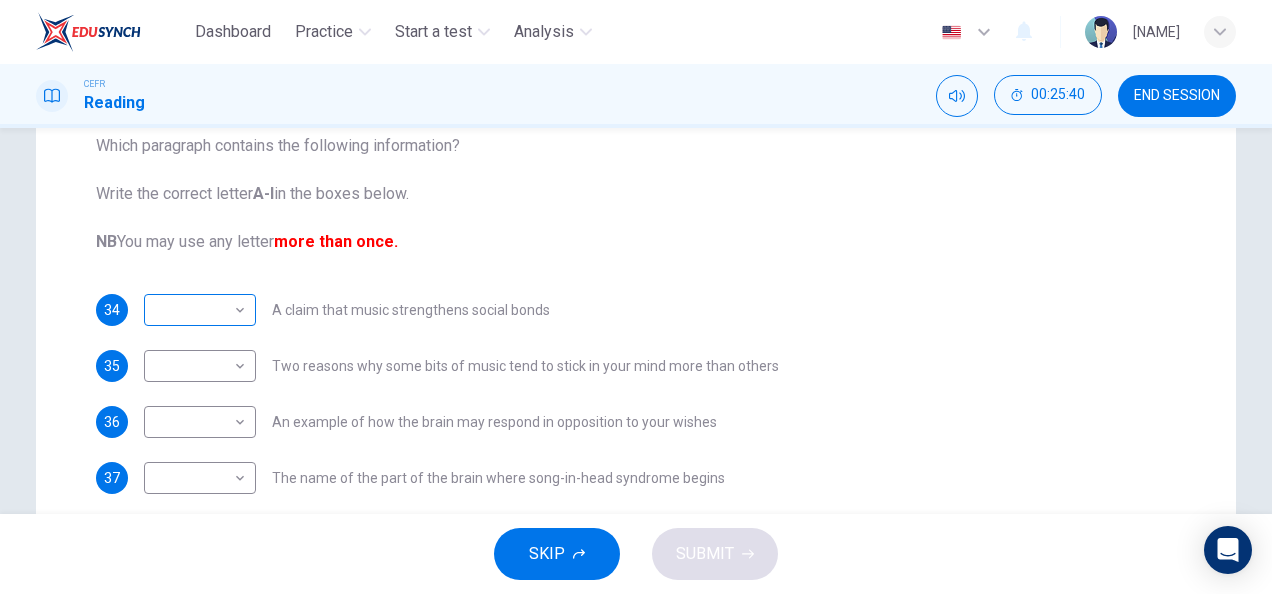 click on "Dashboard Practice Start a test Analysis English en ​ [FIRST] [LAST] CEFR Reading 00:25:40 END SESSION Question Passage Questions 34 - 39 The Reading Passage has nine paragraphs labelled  A-l .
Which paragraph contains the following information?
Write the correct letter  A-l  in the boxes below.
NB  You may use any letter  more than once. 34 ​ ​ A claim that music strengthens social bonds 35 ​ ​ Two reasons why some bits of music tend to stick in your mind more than others 36 ​ ​ An example of how the brain may respond in opposition to your wishes 37 ​ ​ The name of the part of the brain where song-in-head syndrome begins 38 ​ ​ Examples of two everyday events that can set off song-in-head syndrome 39 ​ ​ A description of what one person does to prevent song-in-head syndrome A Song on the Brain CLICK TO ZOOM Click to Zoom A B C D E F G H I SKIP SUBMIT EduSynch - Online Language Proficiency Testing
Dashboard Practice Start a test Analysis Notifications 2025" at bounding box center [636, 297] 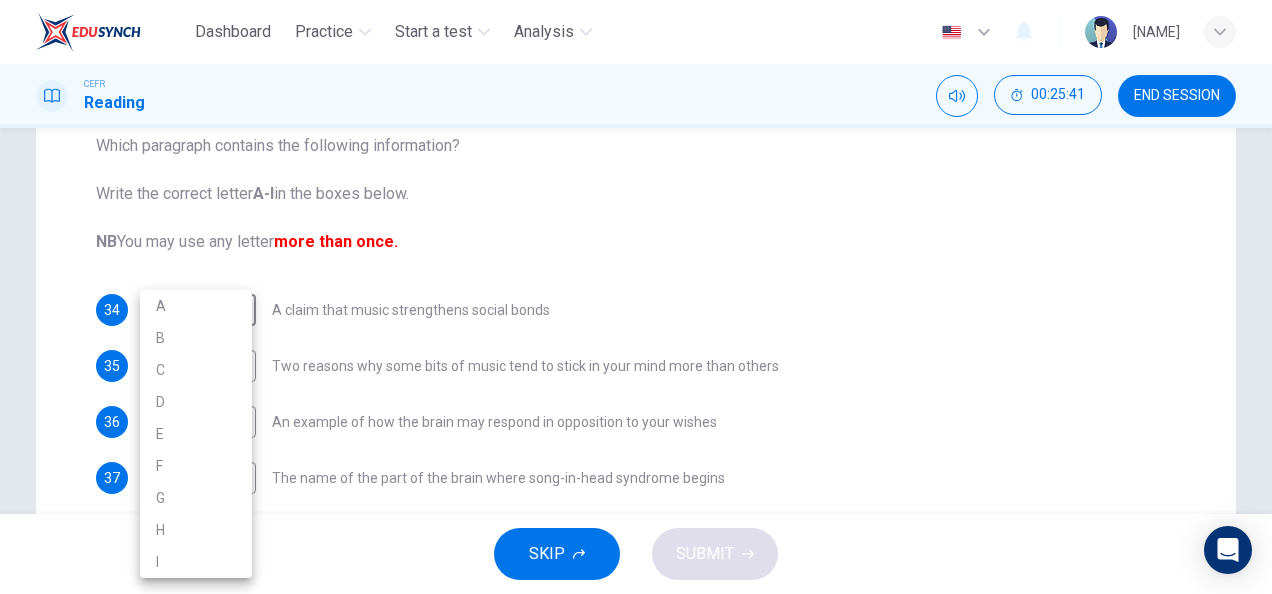 click on "I" at bounding box center (196, 562) 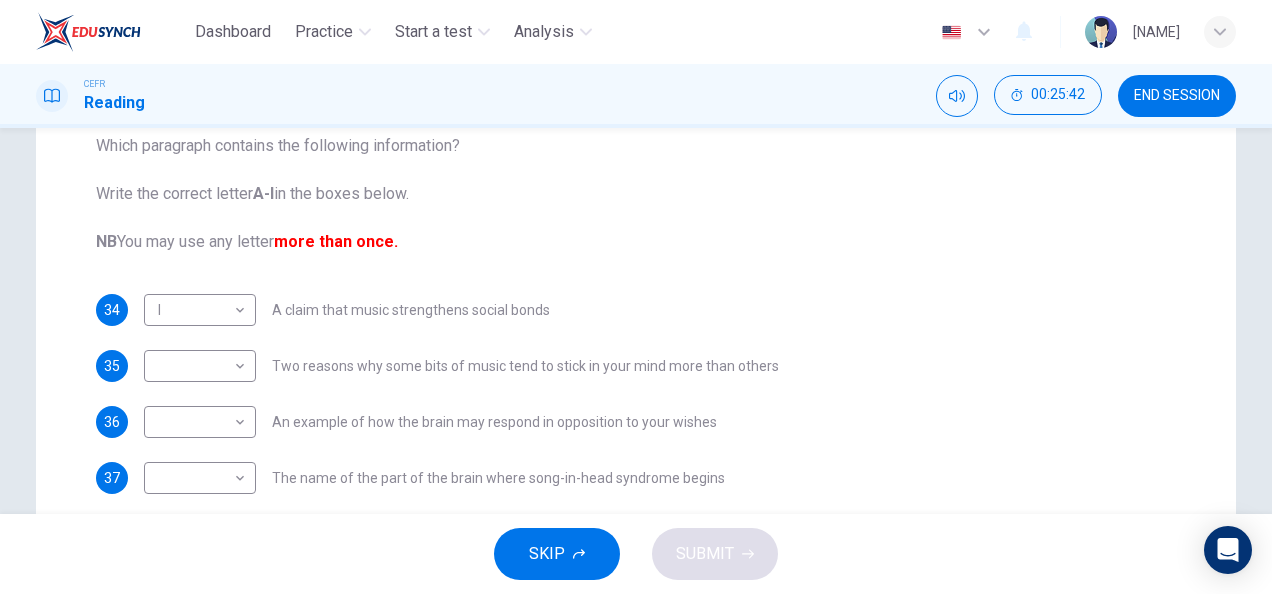 click on "The Reading Passage has nine paragraphs labelled  A-l .
Which paragraph contains the following information?
Write the correct letter  A-l  in the boxes below.
NB  You may use any letter  more than once." at bounding box center (636, 170) 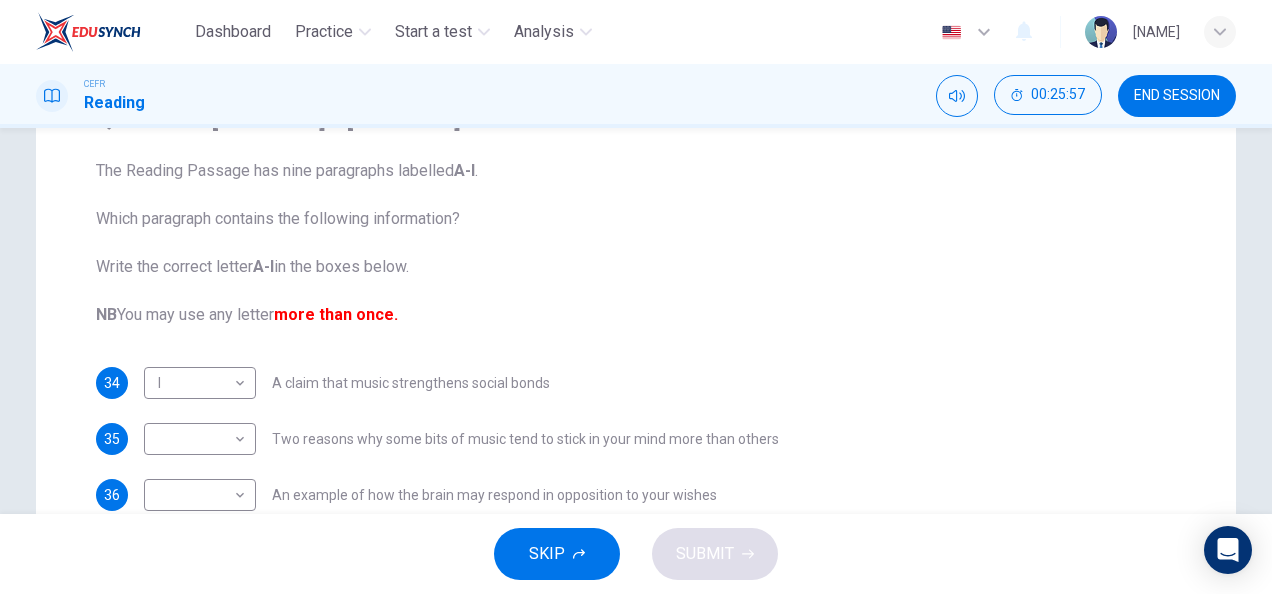 scroll, scrollTop: 0, scrollLeft: 0, axis: both 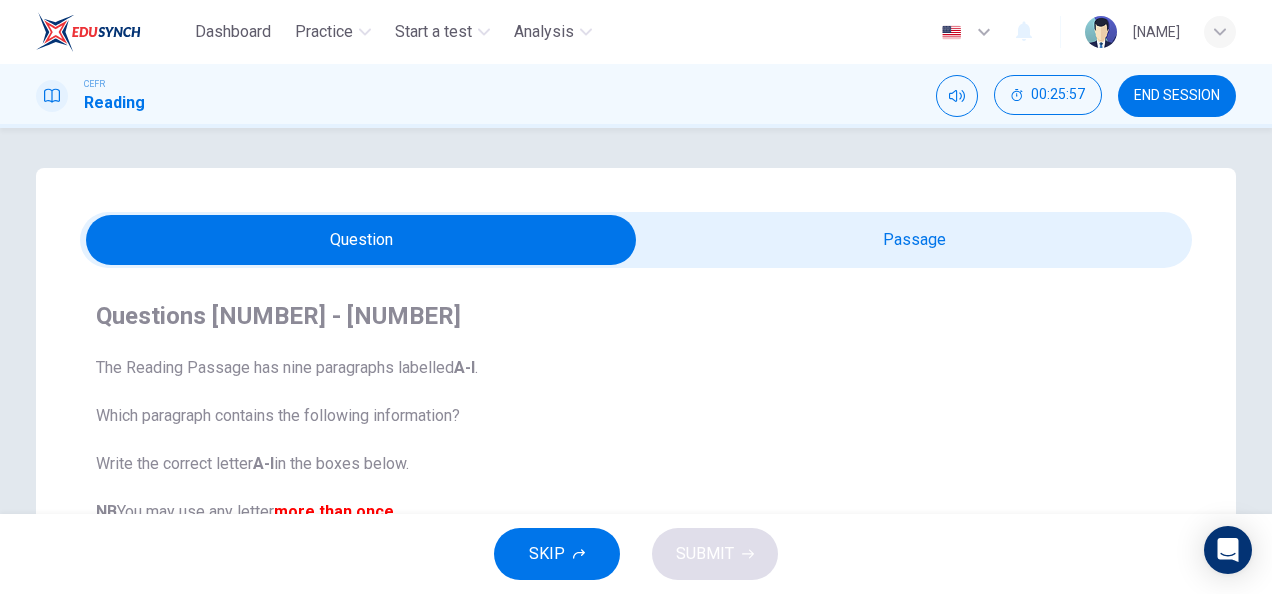 click at bounding box center (361, 240) 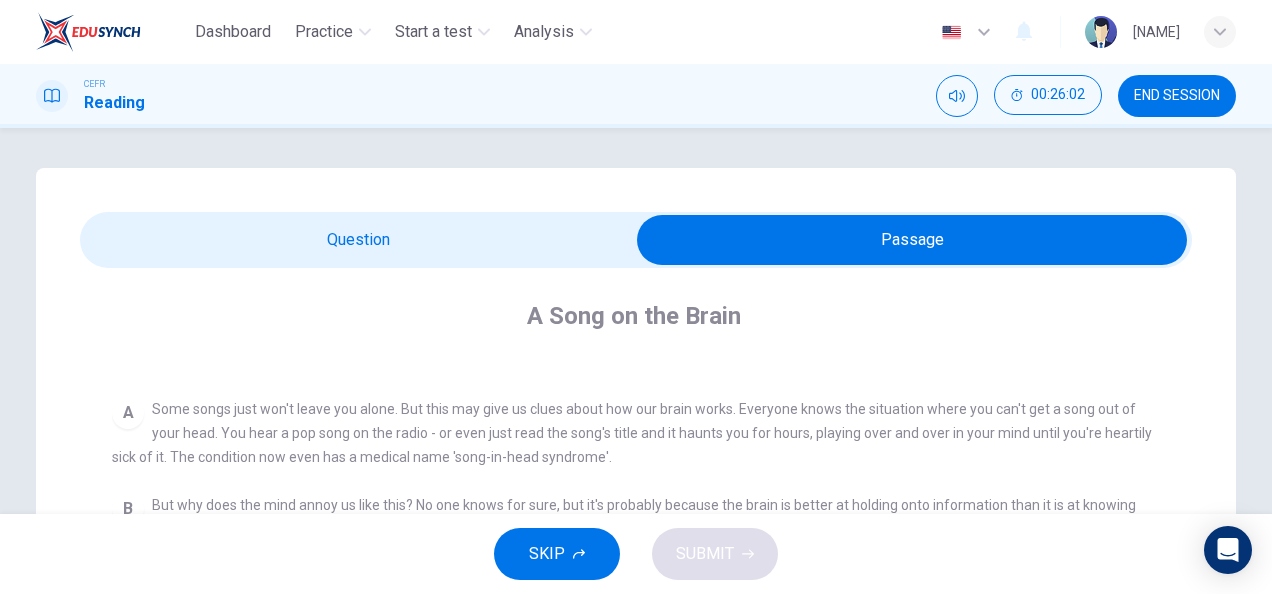 scroll, scrollTop: 341, scrollLeft: 0, axis: vertical 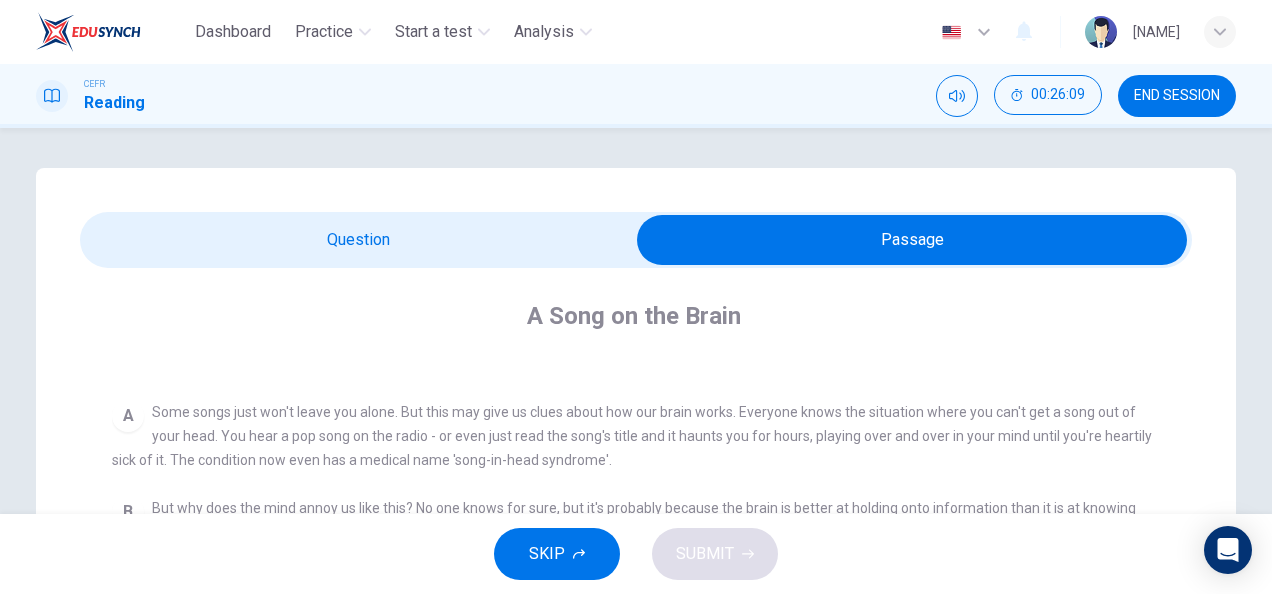 click at bounding box center (912, 240) 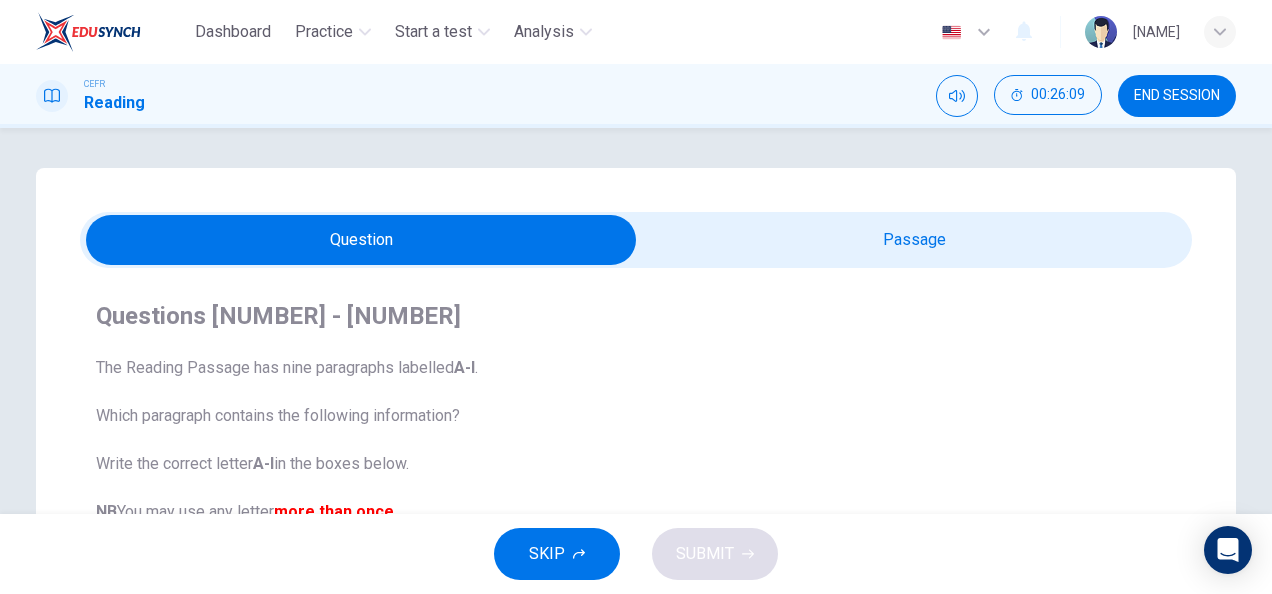 scroll, scrollTop: 316, scrollLeft: 0, axis: vertical 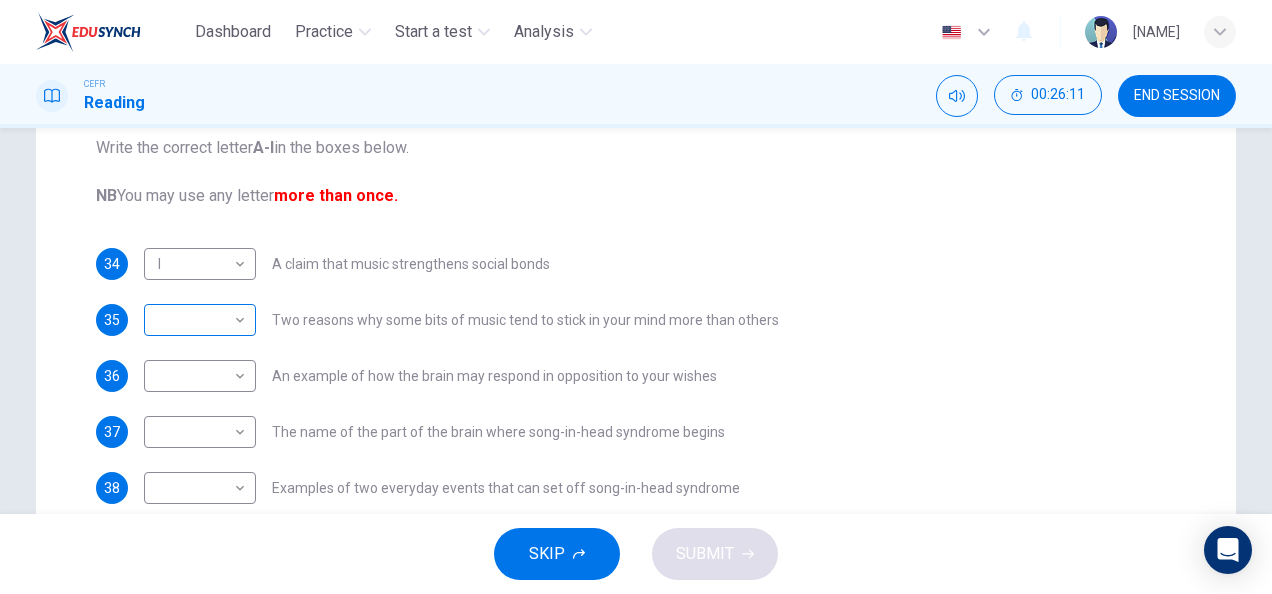 click on "Dashboard Practice Start a test Analysis English en ​ HANIS IZZATI BINTI AMRAN CEFR Reading 00:26:11 END SESSION Question Passage Questions 34 - 39 The Reading Passage has nine paragraphs labelled  A-l .
Which paragraph contains the following information?
Write the correct letter  A-l  in the boxes below.
NB  You may use any letter  more than once. 34 I I ​ A claim that music strengthens social bonds 35 ​ ​ Two reasons why some bits of music tend to stick in your mind more than others 36 ​ ​ An example of how the brain may respond in opposition to your wishes 37 ​ ​ The name of the part of the brain where song-in-head syndrome begins 38 ​ ​ Examples of two everyday events that can set off song-in-head syndrome 39 ​ ​ A description of what one person does to prevent song-in-head syndrome A Song on the Brain CLICK TO ZOOM Click to Zoom A B C D E F G H I SKIP SUBMIT EduSynch - Online Language Proficiency Testing
Dashboard Practice Start a test Analysis Notifications 2025" at bounding box center [636, 297] 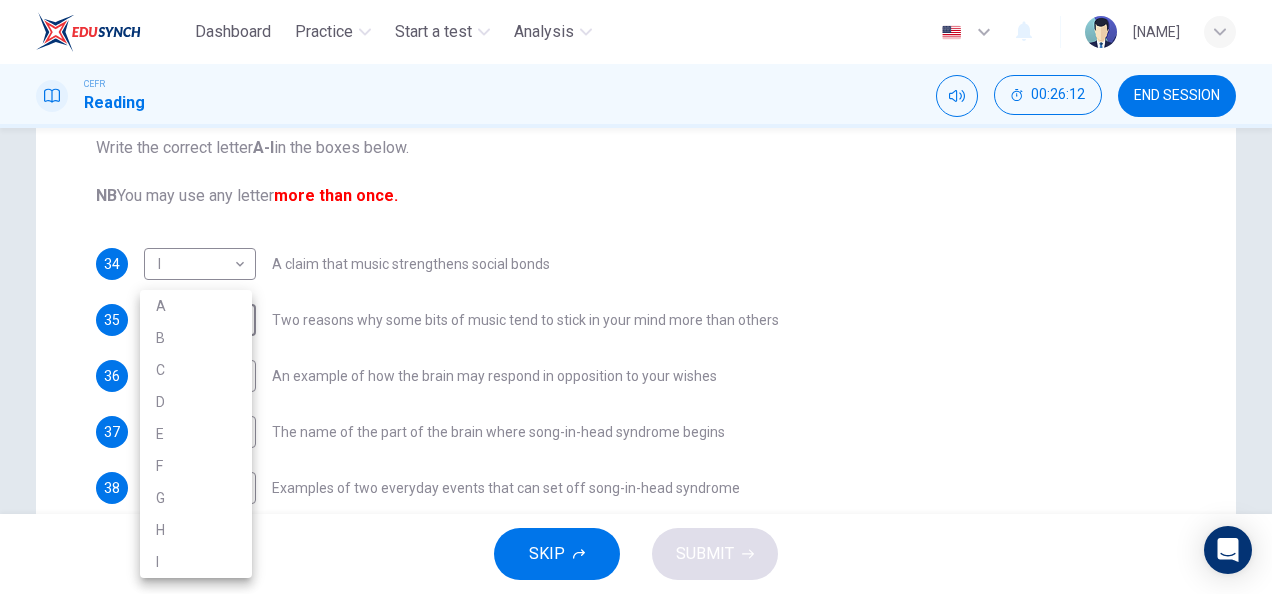 click on "A" at bounding box center (196, 306) 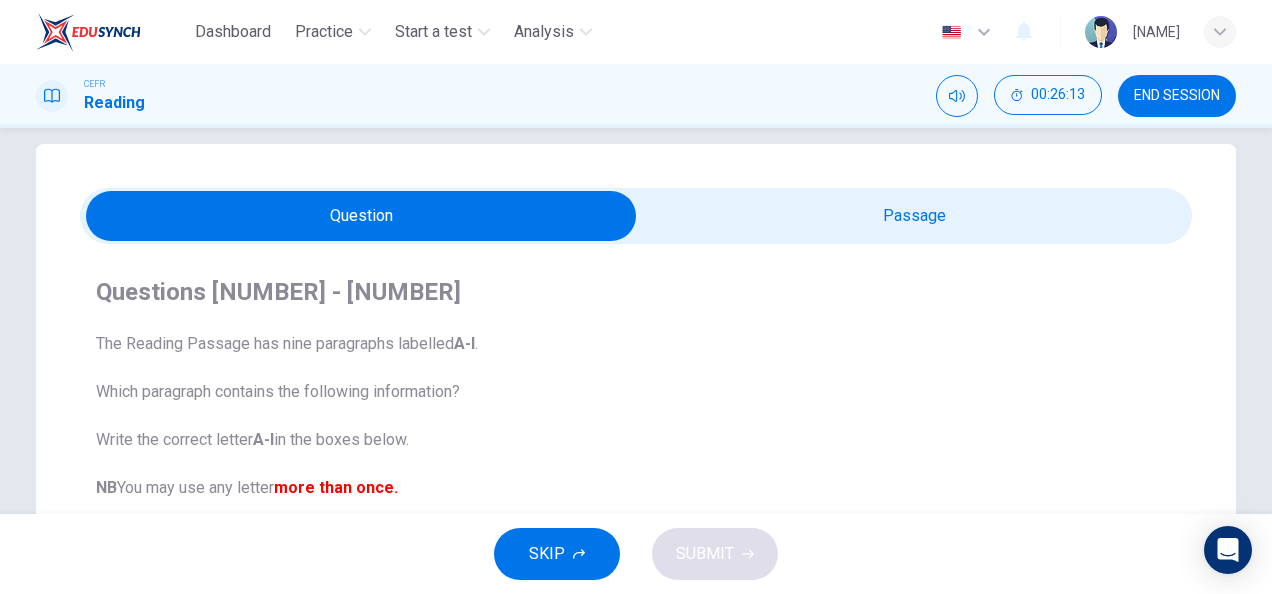 scroll, scrollTop: 10, scrollLeft: 0, axis: vertical 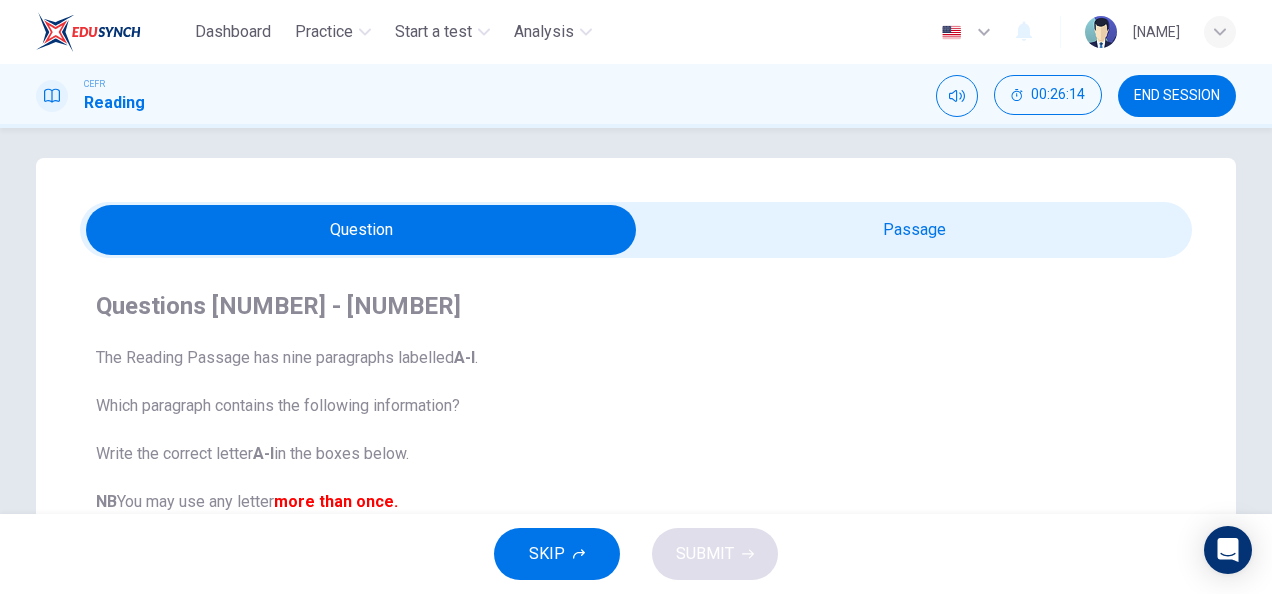 click at bounding box center (361, 230) 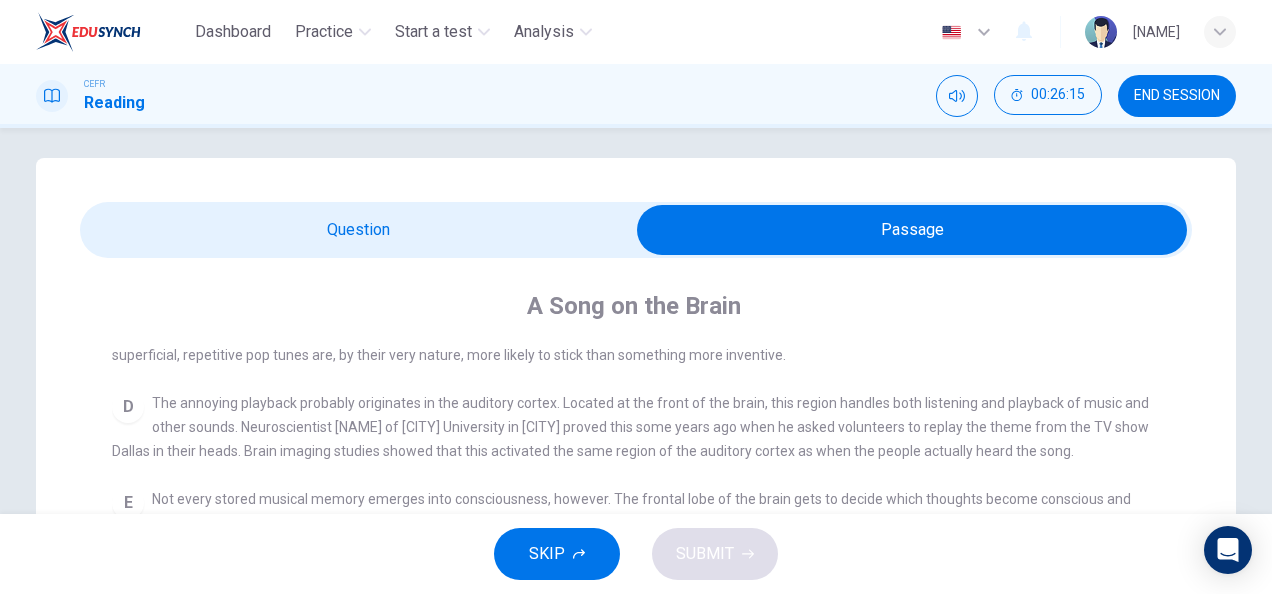 scroll, scrollTop: 674, scrollLeft: 0, axis: vertical 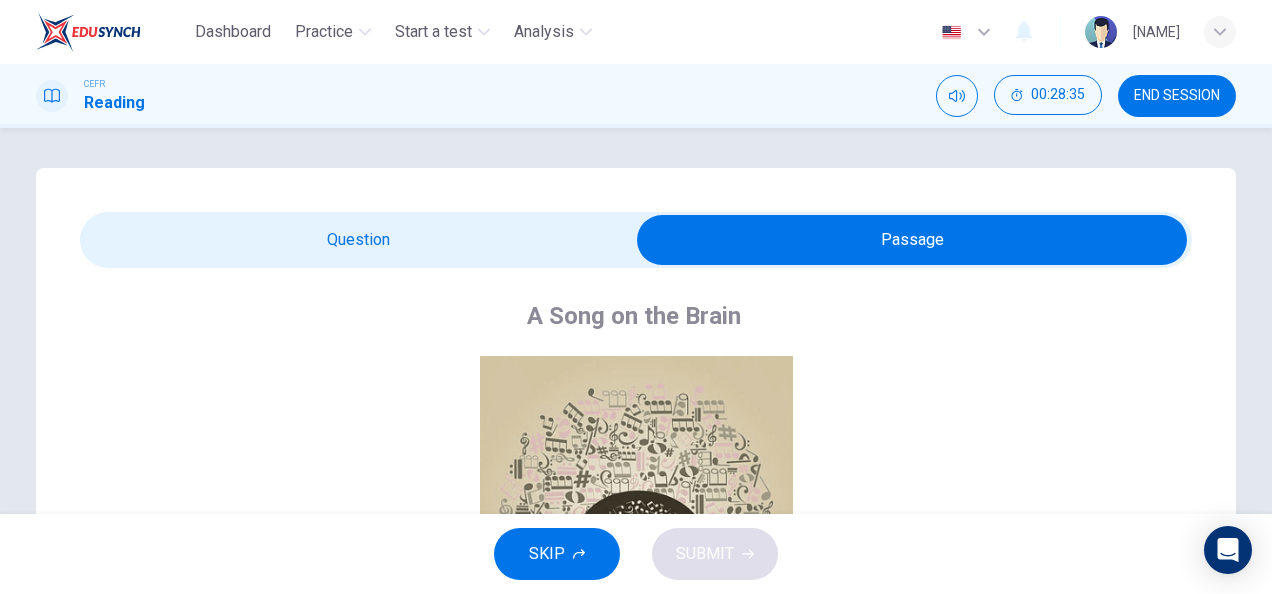 click at bounding box center (912, 240) 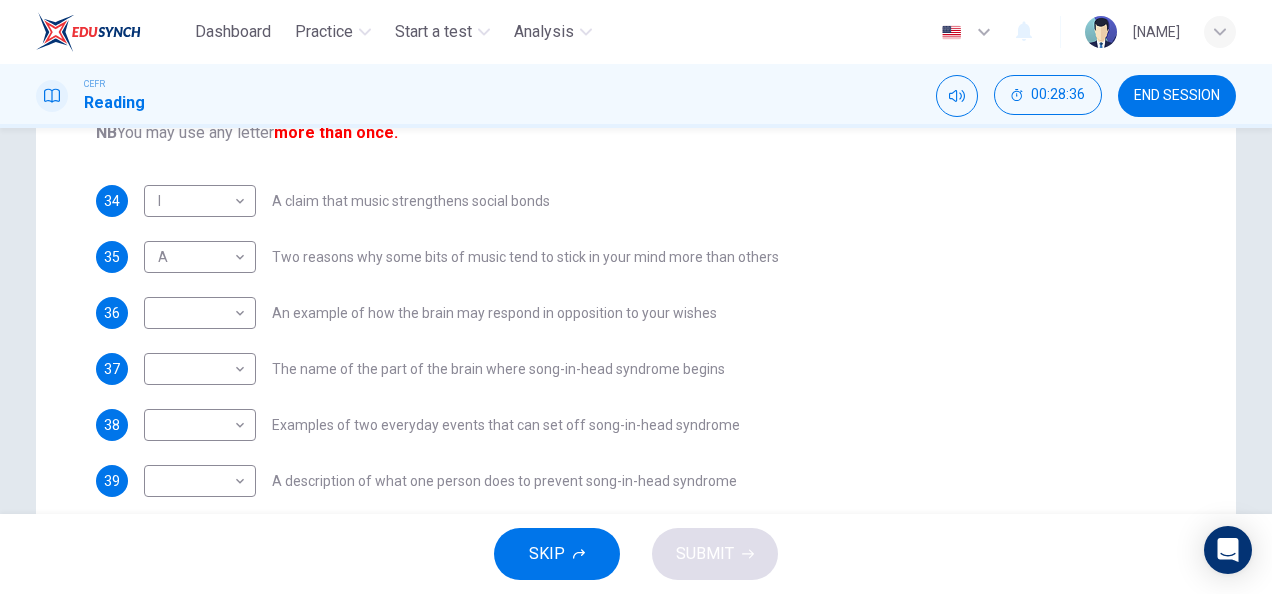 scroll, scrollTop: 451, scrollLeft: 0, axis: vertical 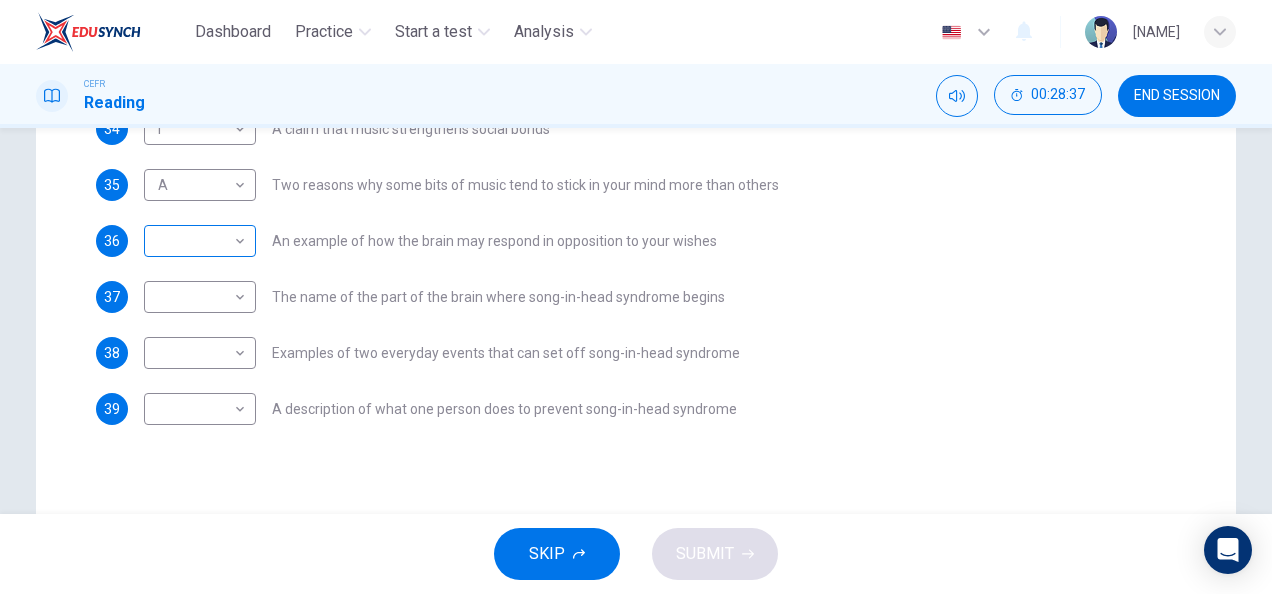 click on "Dashboard Practice Start a test Analysis Notifications 2025" at bounding box center [636, 297] 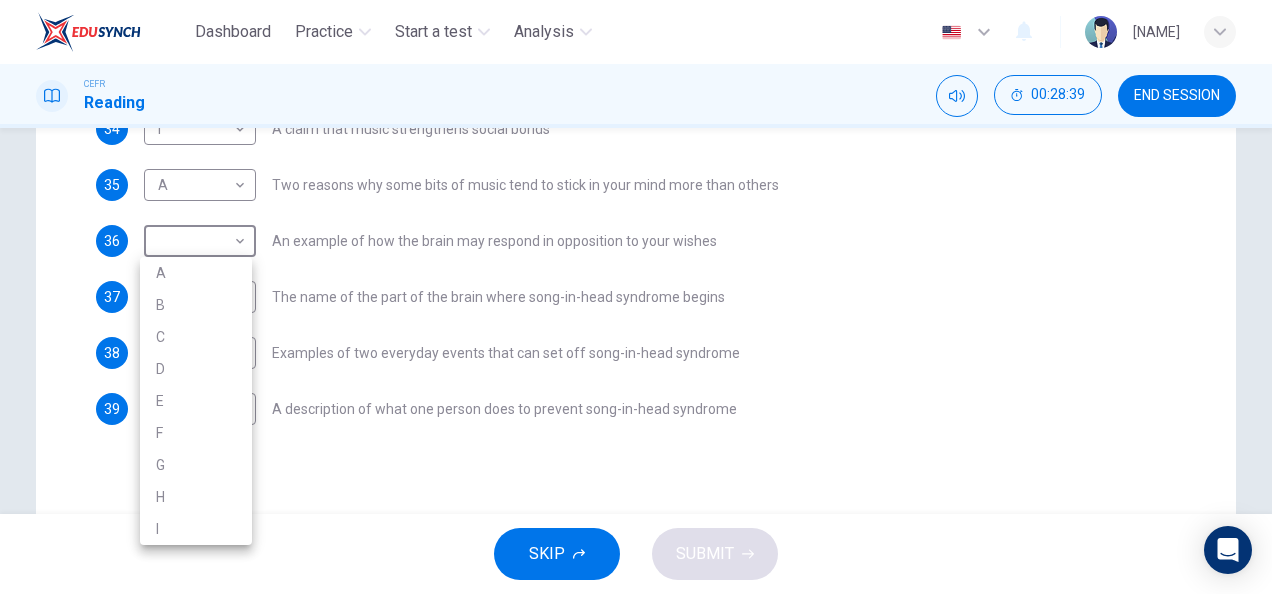 click on "E" at bounding box center (196, 401) 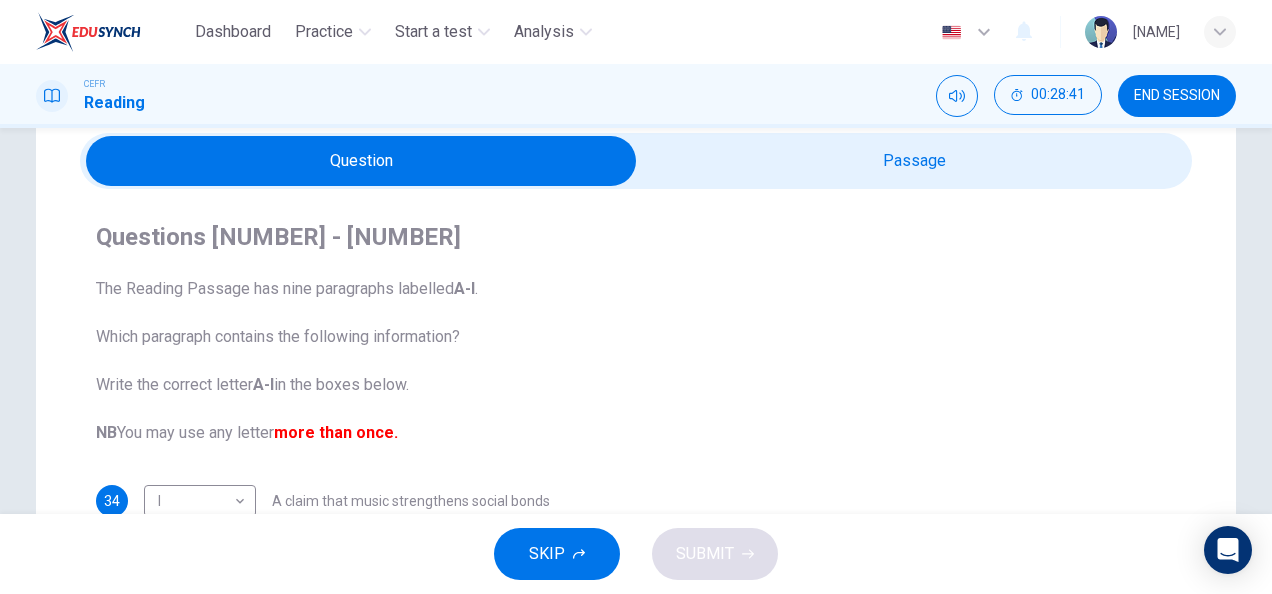 scroll, scrollTop: 78, scrollLeft: 0, axis: vertical 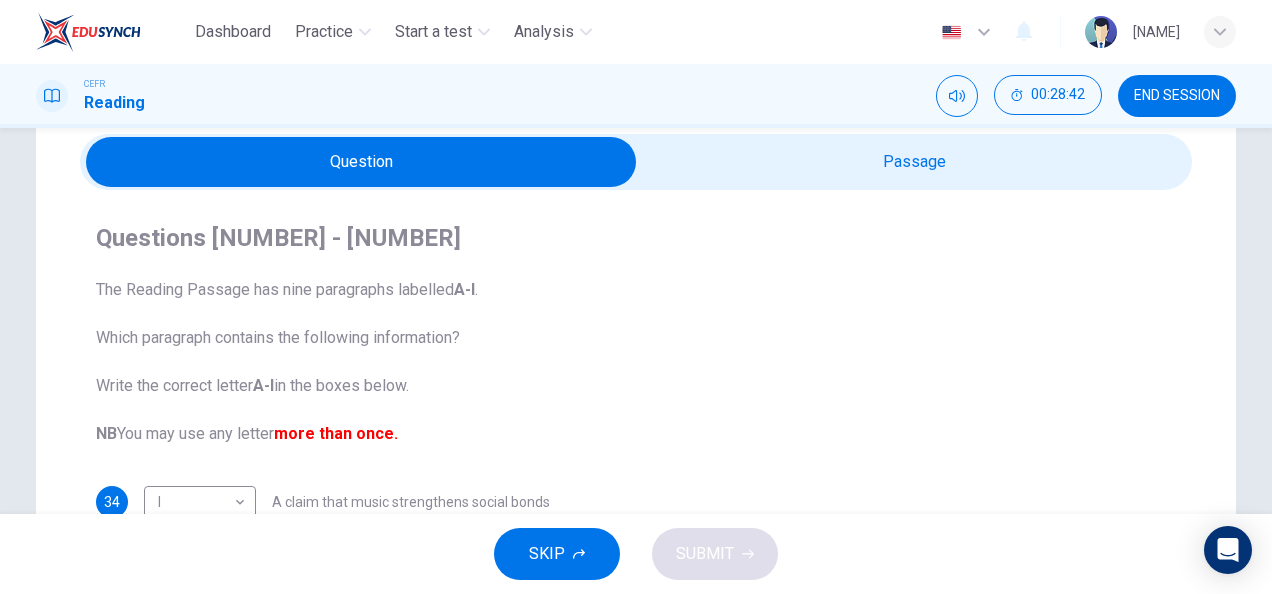 click at bounding box center [361, 162] 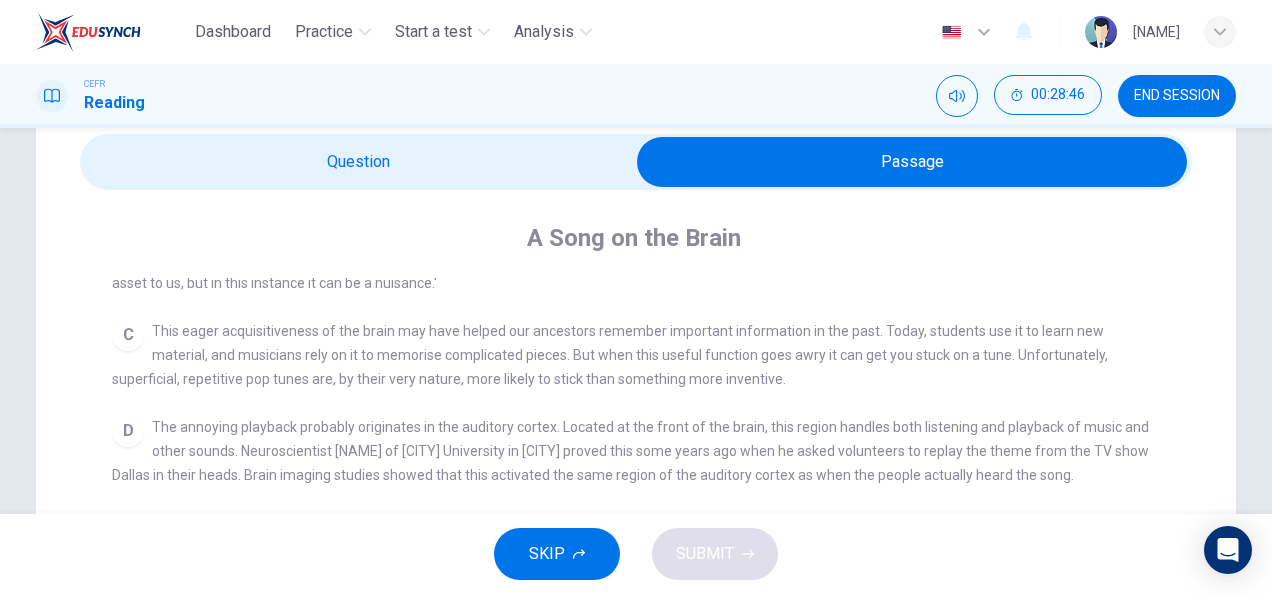 scroll, scrollTop: 541, scrollLeft: 0, axis: vertical 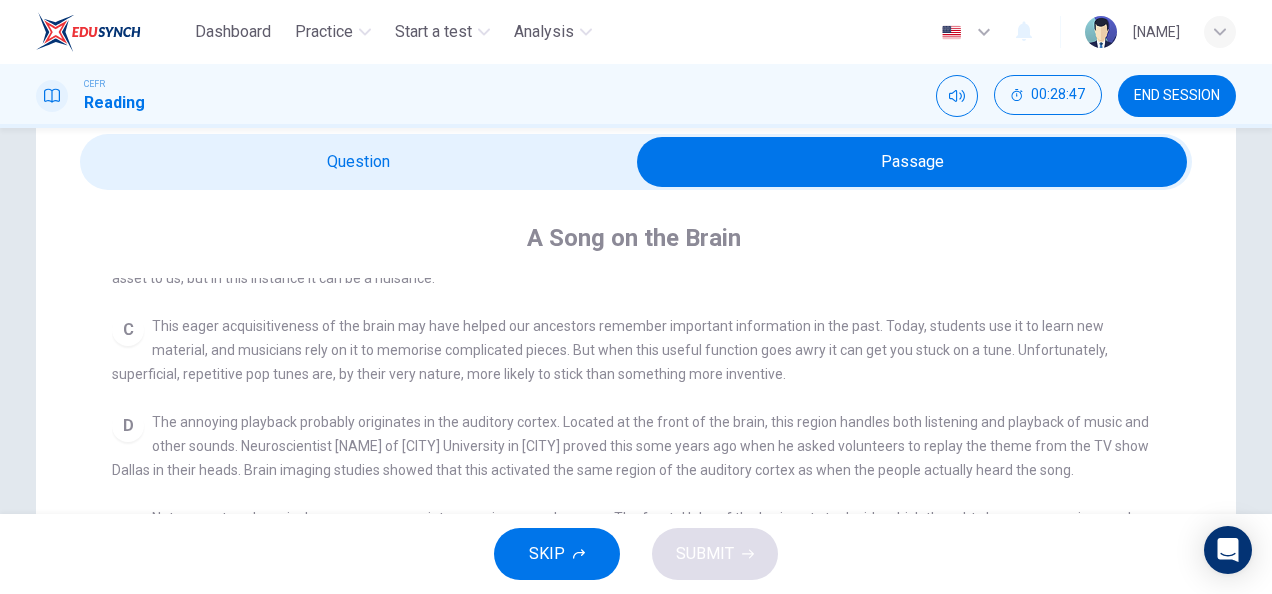 click at bounding box center (912, 162) 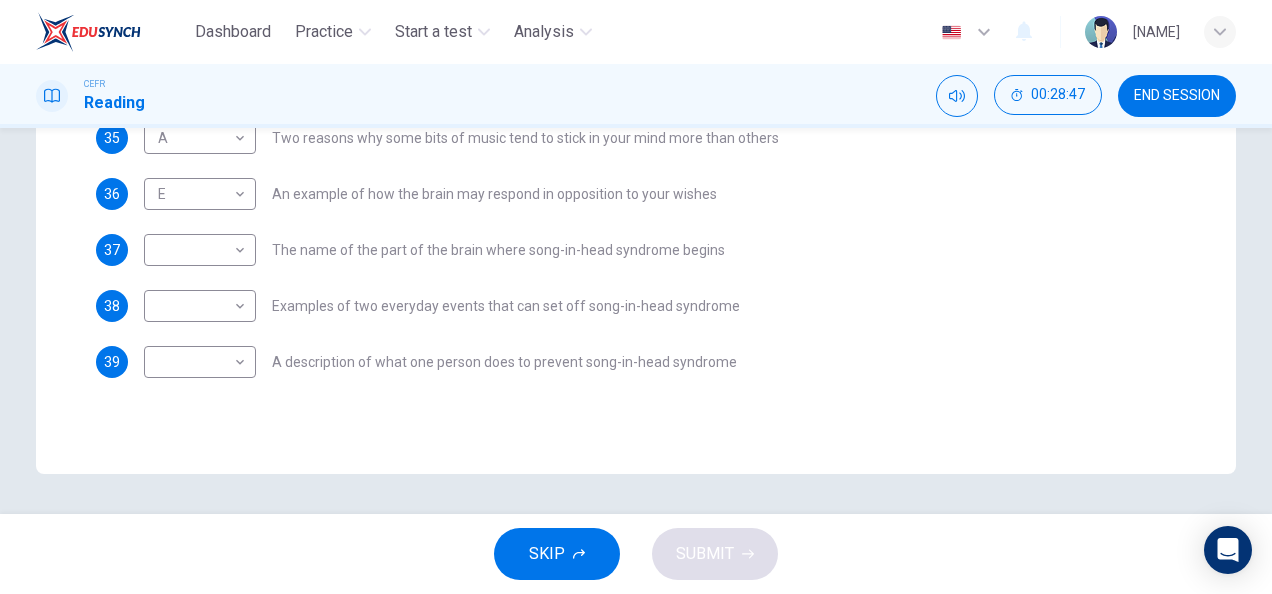 scroll, scrollTop: 496, scrollLeft: 0, axis: vertical 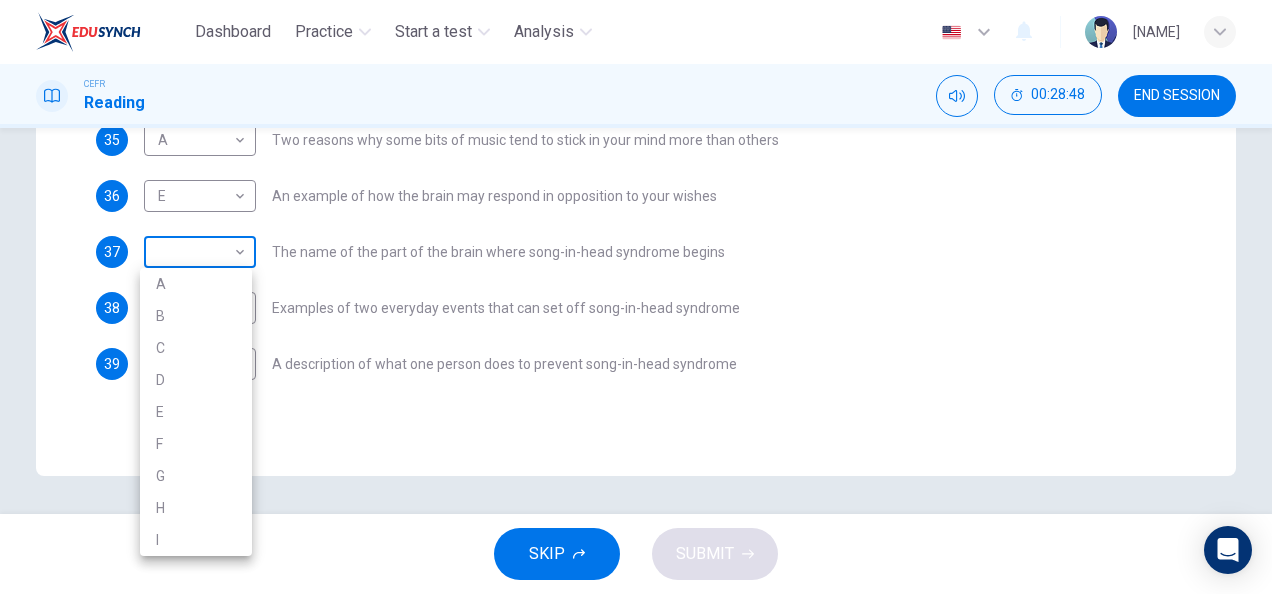 click on "Dashboard Practice Start a test Analysis English en ​ [FIRST] [LAST] CEFR Reading 00:28:48 END SESSION Question Passage Questions 34 - 39 The Reading Passage has nine paragraphs labelled  A-l .
Which paragraph contains the following information?
Write the correct letter  A-l  in the boxes below.
NB  You may use any letter  more than once. 34 I I ​ A claim that music strengthens social bonds 35 A A ​ Two reasons why some bits of music tend to stick in your mind more than others 36 E E ​ An example of how the brain may respond in opposition to your wishes 37 ​ ​ The name of the part of the brain where song-in-head syndrome begins 38 ​ ​ Examples of two everyday events that can set off song-in-head syndrome 39 ​ ​ A description of what one person does to prevent song-in-head syndrome A Song on the Brain CLICK TO ZOOM Click to Zoom A B C D E F G H I SKIP SUBMIT EduSynch - Online Language Proficiency Testing
Dashboard Practice Start a test Analysis Notifications 2025 A B C" at bounding box center (636, 297) 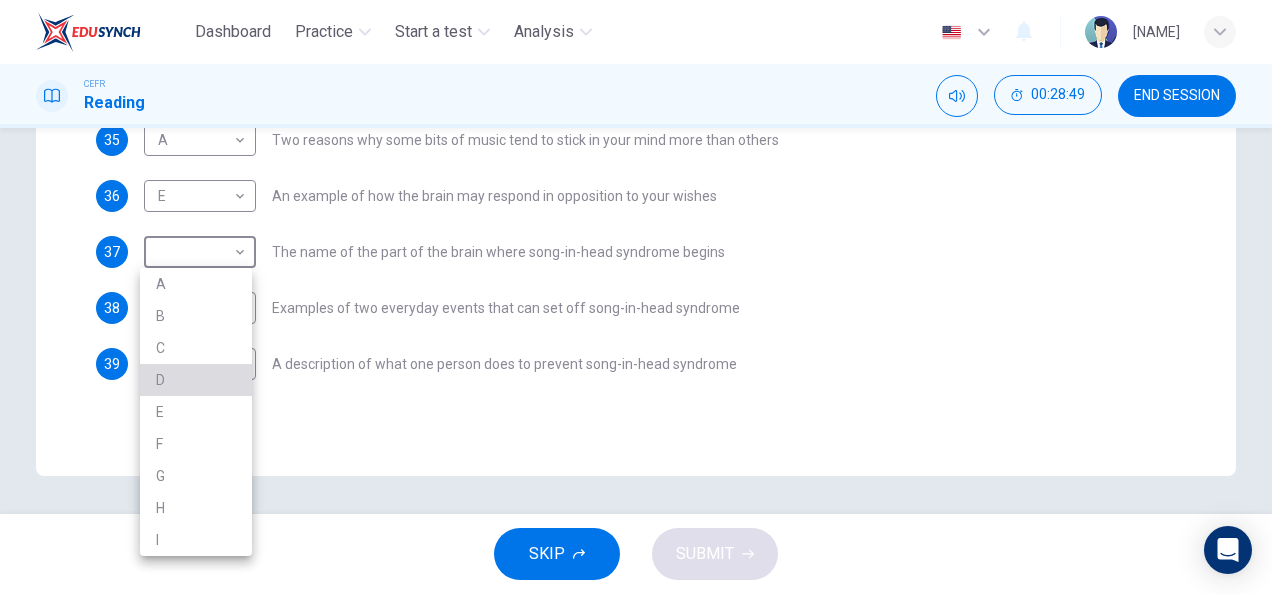 click on "D" at bounding box center (196, 380) 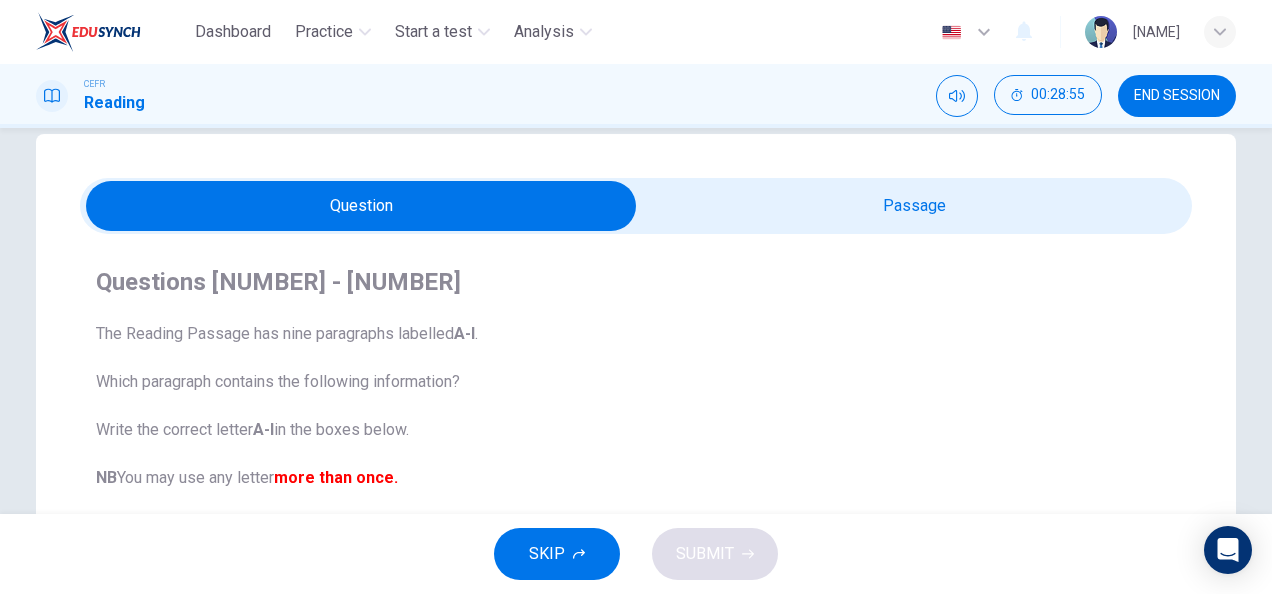 scroll, scrollTop: 0, scrollLeft: 0, axis: both 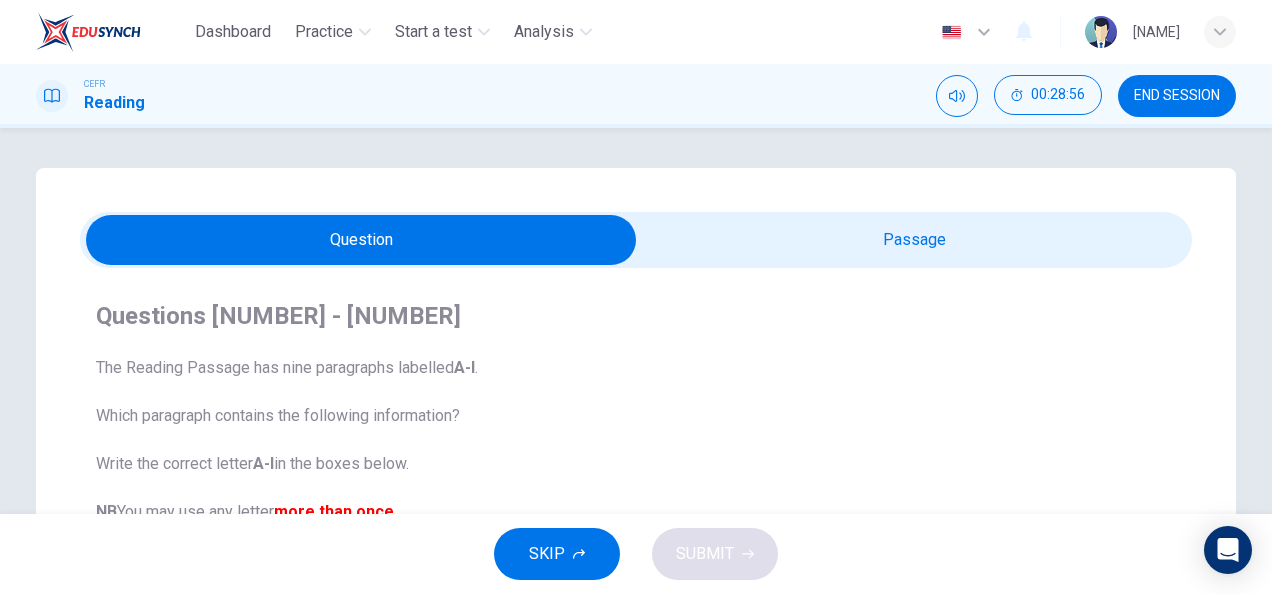 click at bounding box center [361, 240] 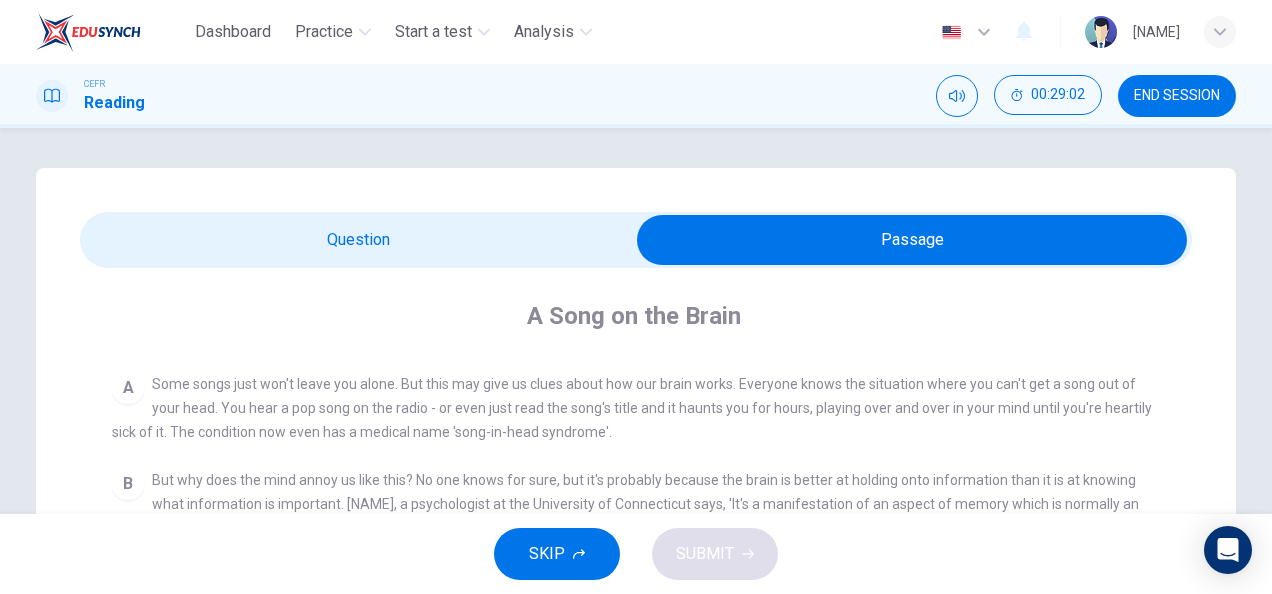 scroll, scrollTop: 368, scrollLeft: 0, axis: vertical 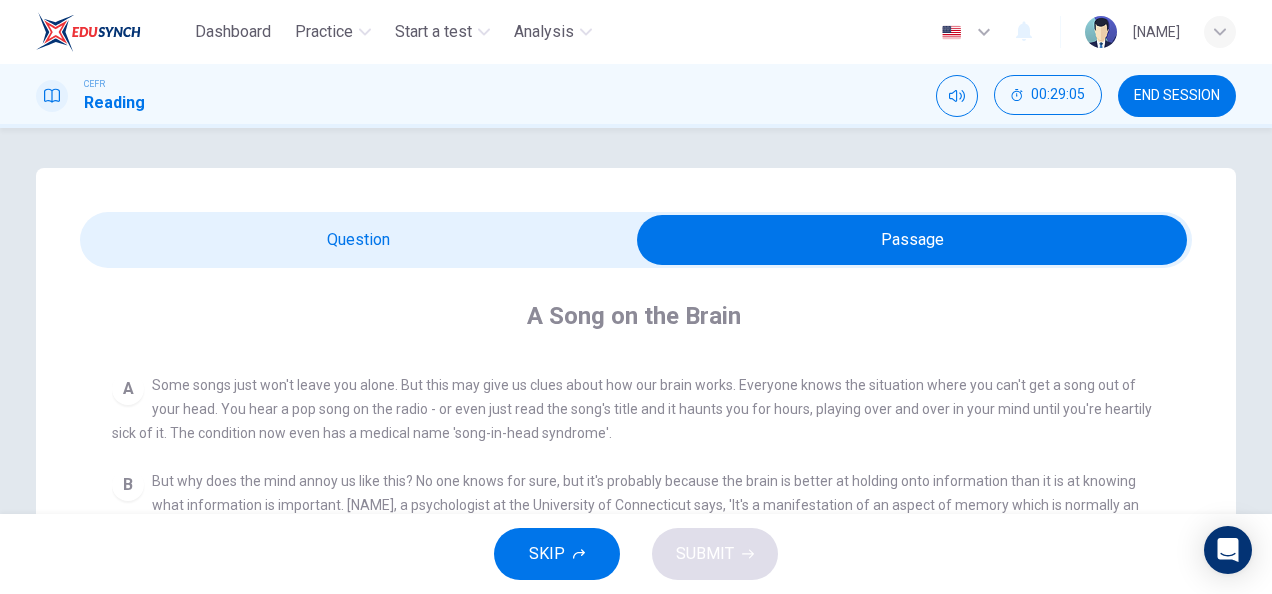 click at bounding box center [912, 240] 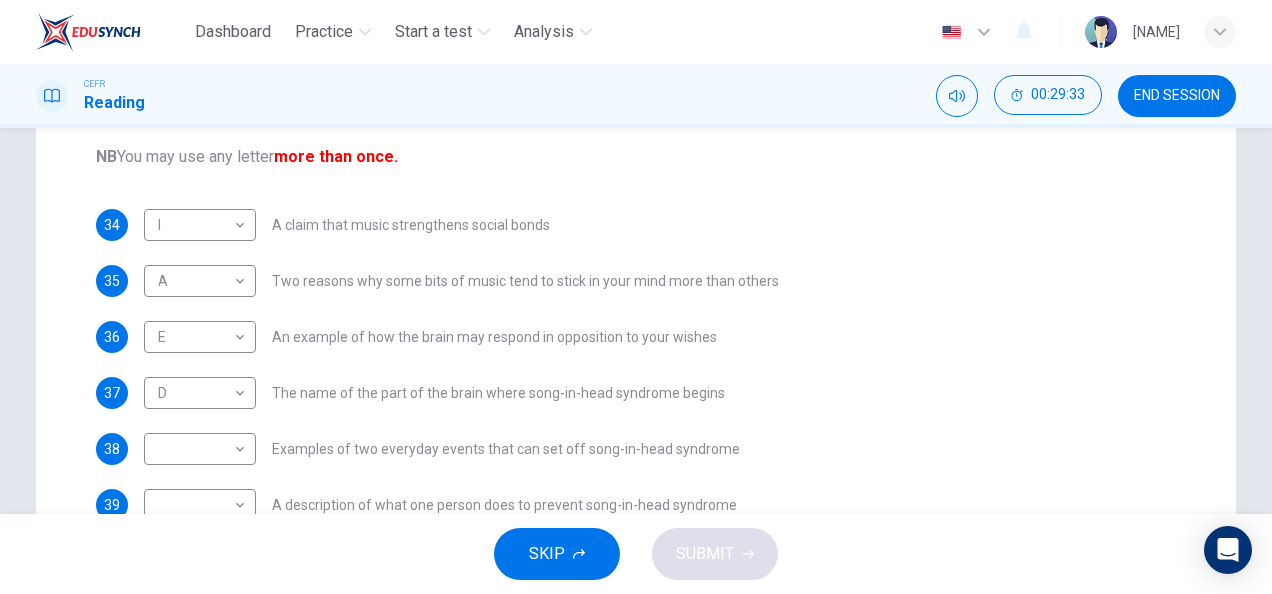 scroll, scrollTop: 0, scrollLeft: 0, axis: both 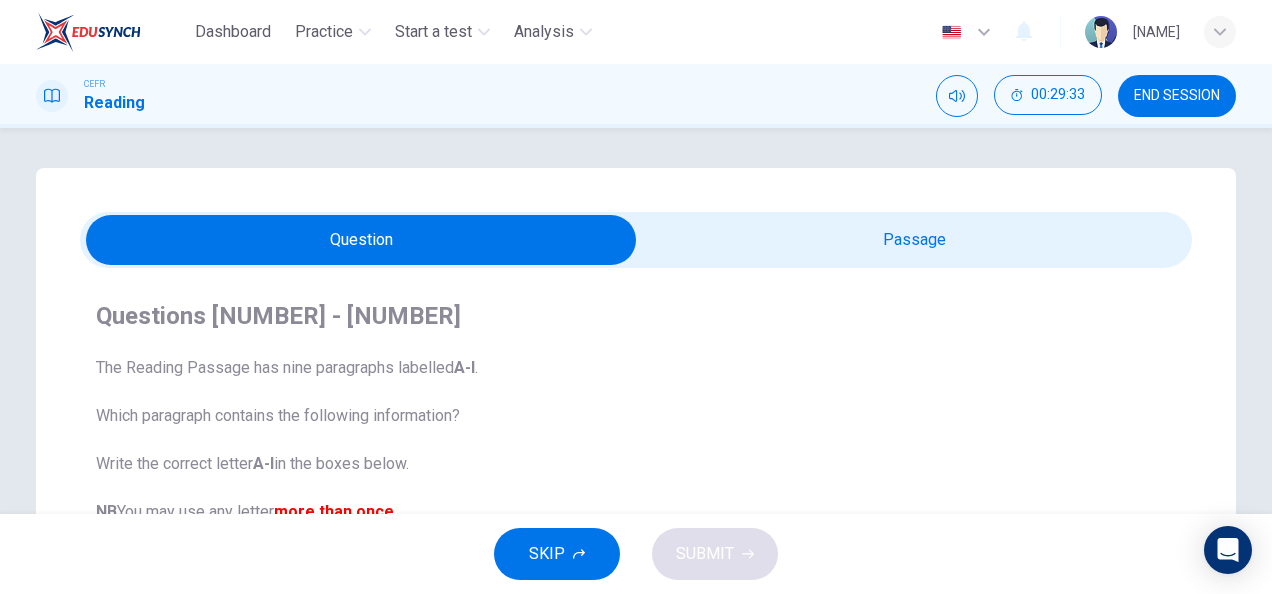 click on "Question Passage Questions 34 - 39 The Reading Passage has nine paragraphs labelled A-l. Which paragraph contains the following information? Write the correct letter A-l in the boxes below. NB You may use any letter more than once. 34 I I A claim that music strengthens social bonds 35 A A Two reasons why some bits of music tend to stick in your mind more than others 36 E E An example of how the brain may respond in opposition to your wishes 37 D D The name of the part of the brain where song-in-head syndrome begins 38 Examples of two everyday events that can set off song-in-head syndrome 39 A description of what one person does to prevent song-in-head syndrome A Song on the Brain CLICK TO ZOOM Click to Zoom A B C D E F G H I" at bounding box center [636, 570] 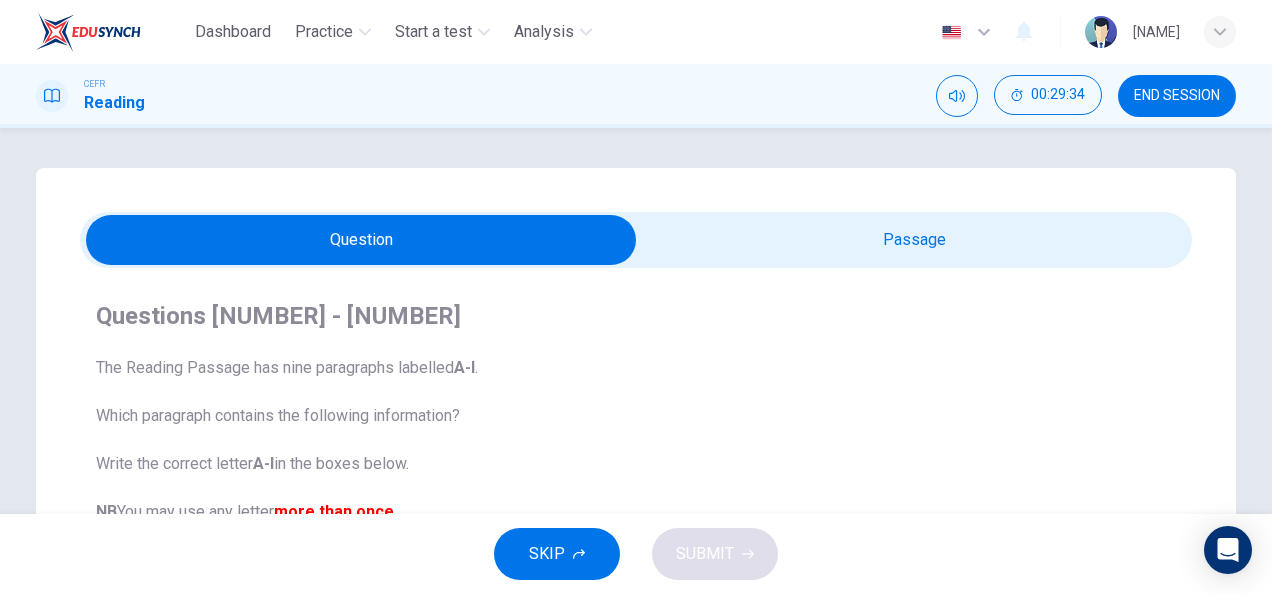 click at bounding box center [361, 240] 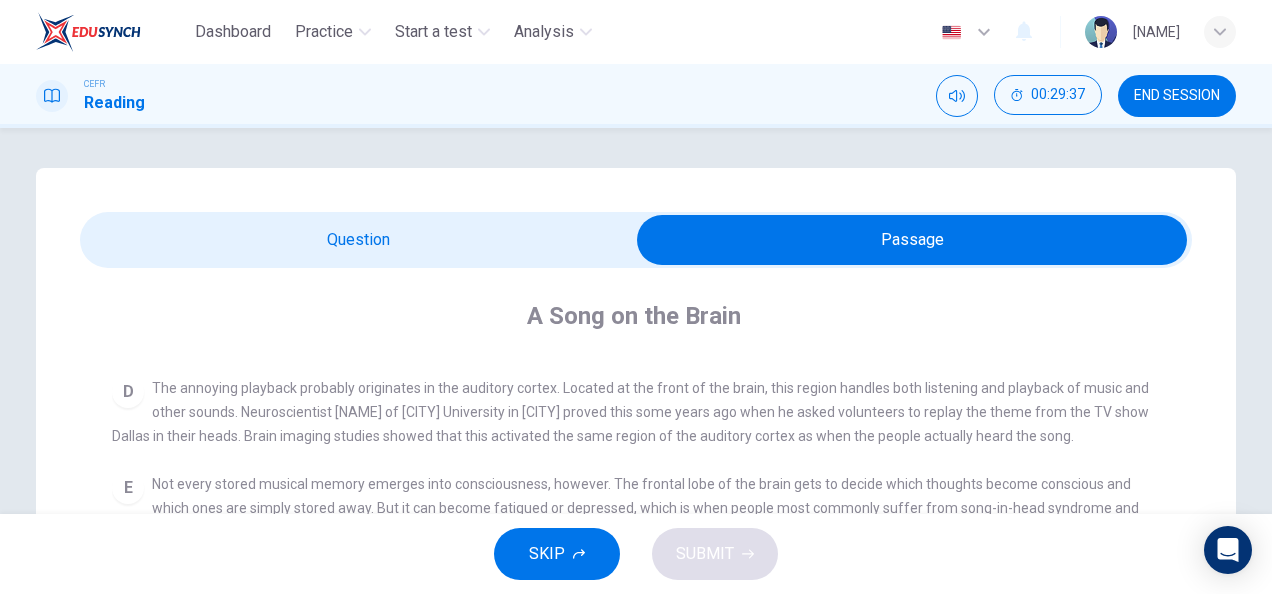 scroll, scrollTop: 674, scrollLeft: 0, axis: vertical 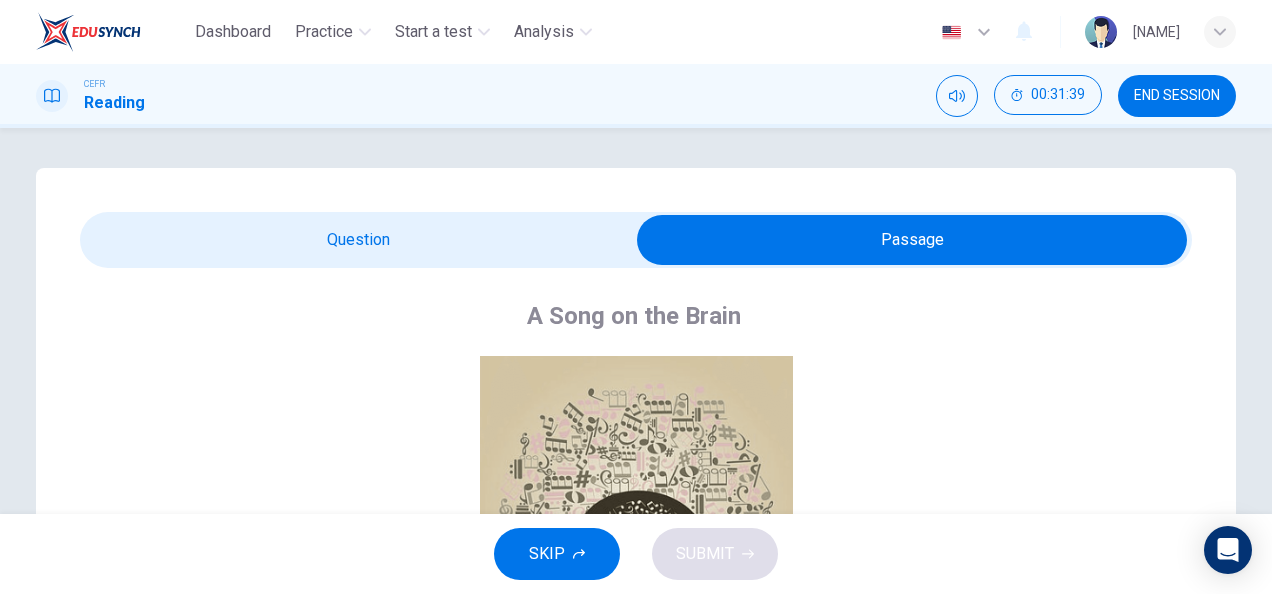 click at bounding box center (912, 240) 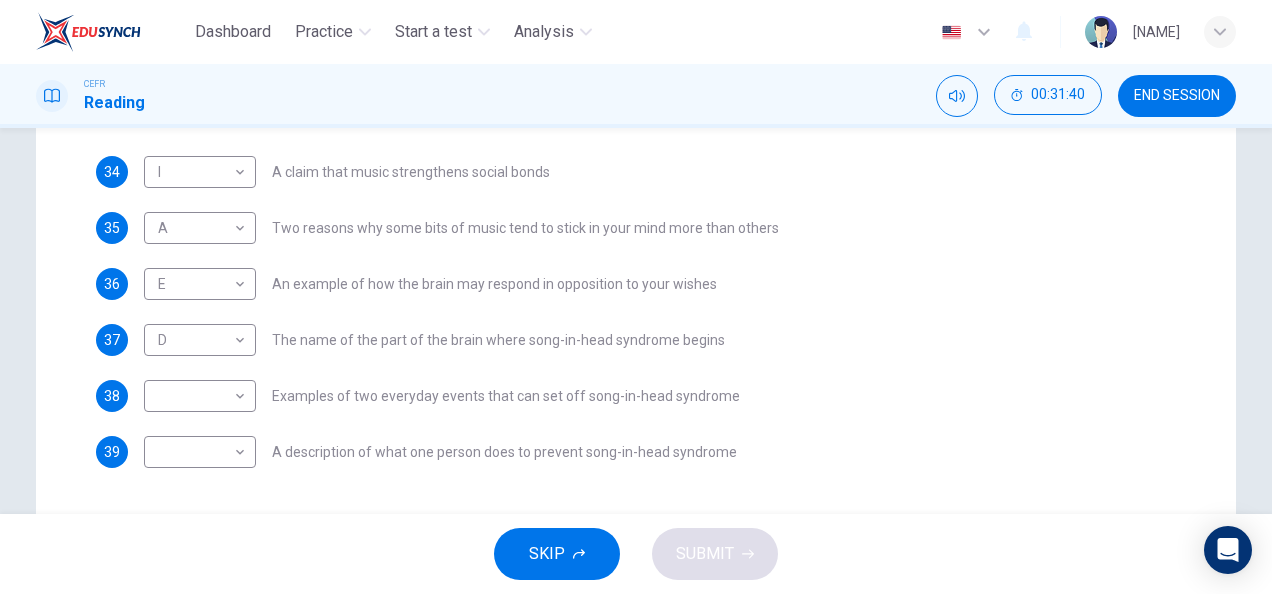 scroll, scrollTop: 409, scrollLeft: 0, axis: vertical 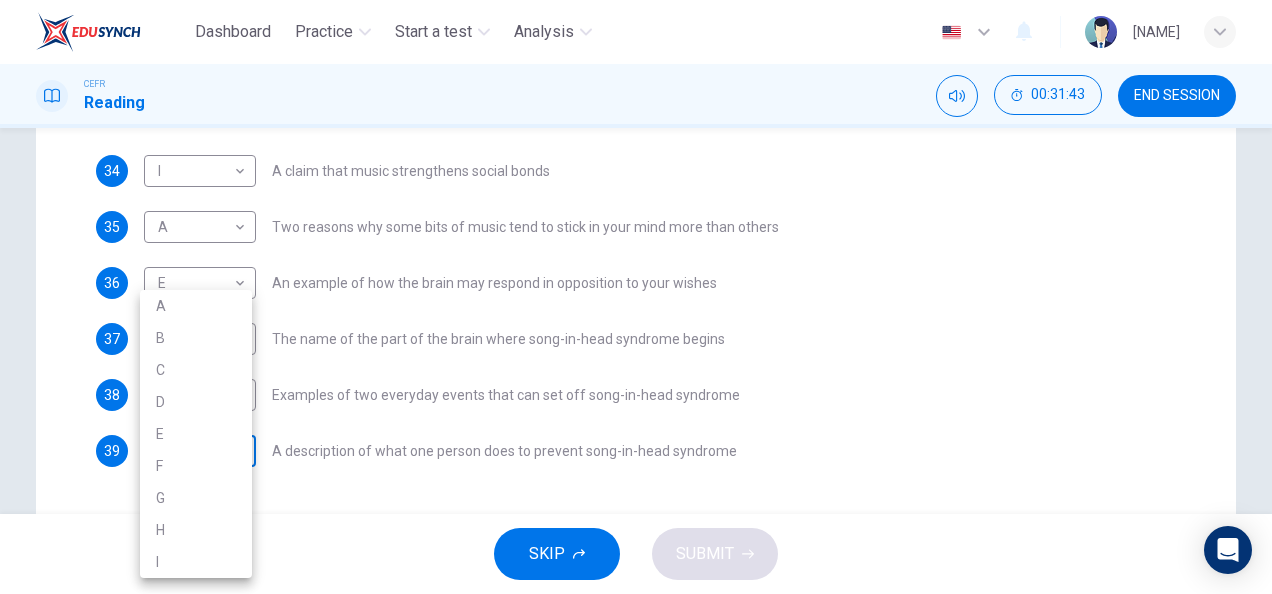 click on "Dashboard Practice Start a test Analysis English en ​ [FIRST] [LAST] CEFR Reading 00:31:43 END SESSION Question Passage Questions 34 - 39 The Reading Passage has nine paragraphs labelled  A-l .
Which paragraph contains the following information?
Write the correct letter  A-l  in the boxes below.
NB  You may use any letter  more than once. 34 I I ​ A claim that music strengthens social bonds 35 A A ​ Two reasons why some bits of music tend to stick in your mind more than others 36 E E ​ An example of how the brain may respond in opposition to your wishes 37 D D ​ The name of the part of the brain where song-in-head syndrome begins 38 ​ ​ Examples of two everyday events that can set off song-in-head syndrome 39 ​ ​ A description of what one person does to prevent song-in-head syndrome A Song on the Brain CLICK TO ZOOM Click to Zoom A B C D E F G H I SKIP SUBMIT EduSynch - Online Language Proficiency Testing
Dashboard Practice Start a test Analysis Notifications 2025 A B C" at bounding box center (636, 297) 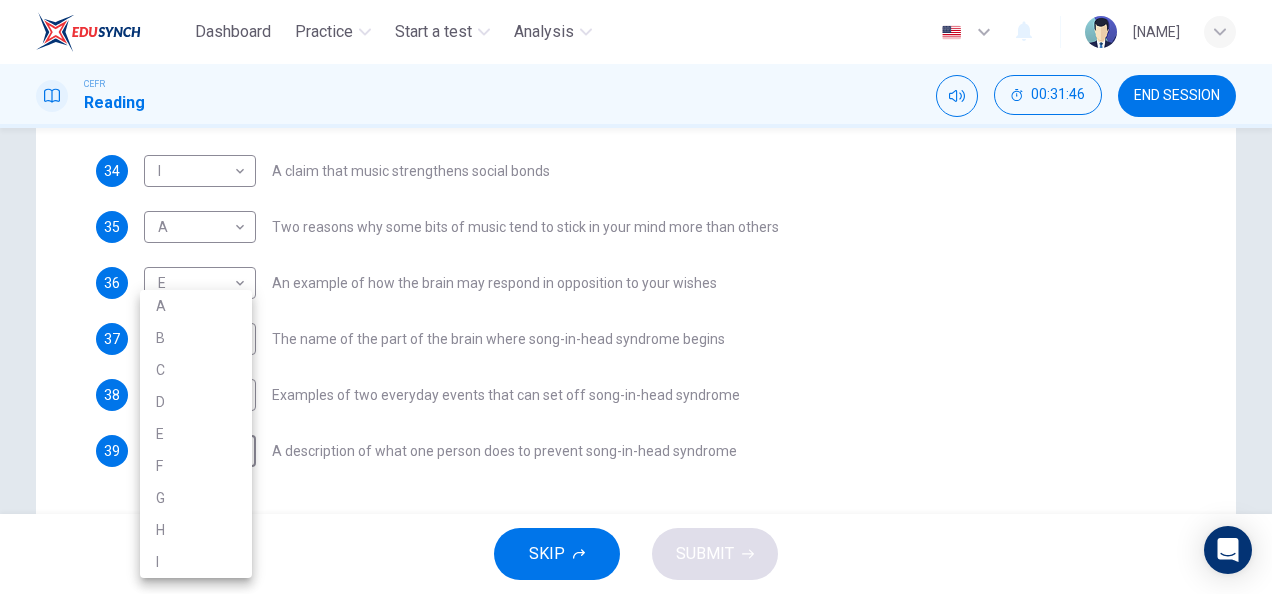 click at bounding box center [636, 297] 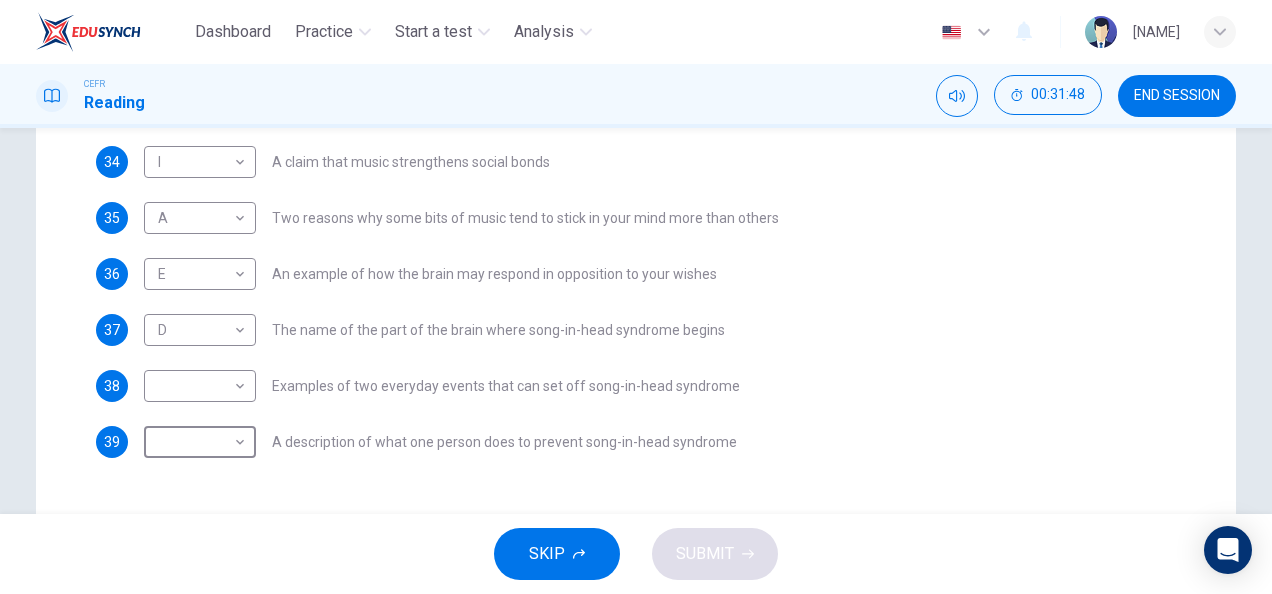 scroll, scrollTop: 420, scrollLeft: 0, axis: vertical 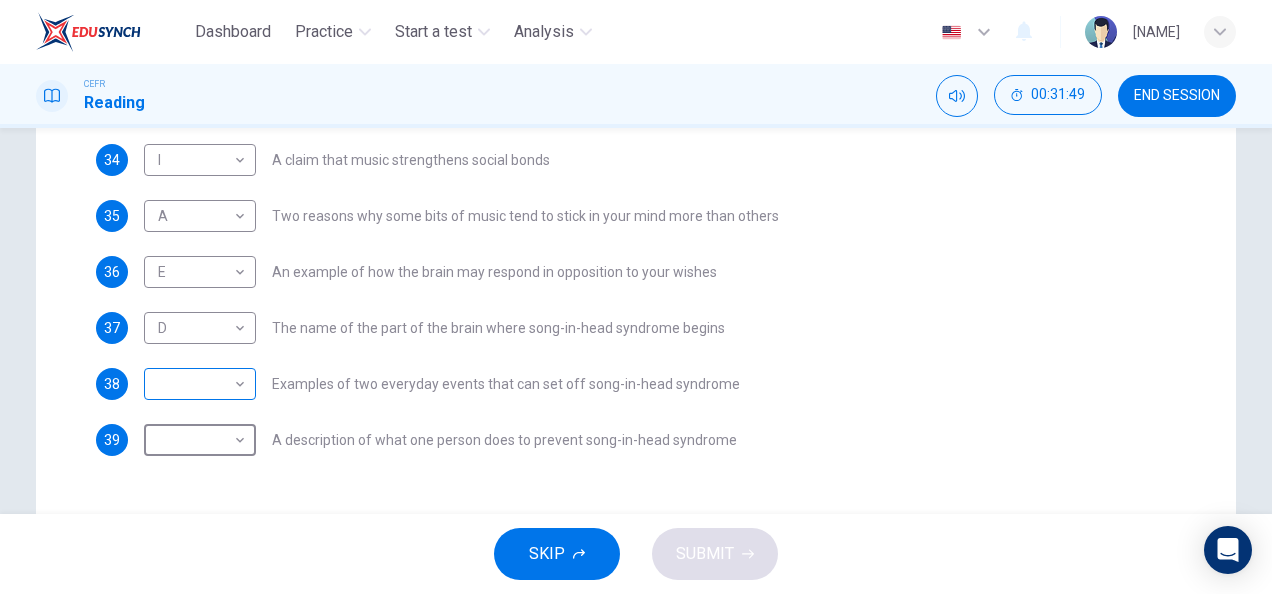 click on "Dashboard Practice Start a test Analysis English en ​ HANIS IZZATI BINTI AMRAN CEFR Reading 00:31:49 END SESSION Question Passage Questions 34 - 39 The Reading Passage has nine paragraphs labelled  A-l .
Which paragraph contains the following information?
Write the correct letter  A-l  in the boxes below.
NB  You may use any letter  more than once. 34 I I ​ A claim that music strengthens social bonds 35 A A ​ Two reasons why some bits of music tend to stick in your mind more than others 36 E E ​ An example of how the brain may respond in opposition to your wishes 37 D D ​ The name of the part of the brain where song-in-head syndrome begins 38 ​ ​ Examples of two everyday events that can set off song-in-head syndrome 39 ​ ​ A description of what one person does to prevent song-in-head syndrome A Song on the Brain CLICK TO ZOOM Click to Zoom A B C D E F G H I SKIP SUBMIT EduSynch - Online Language Proficiency Testing
Dashboard Practice Start a test Analysis Notifications 2025" at bounding box center (636, 297) 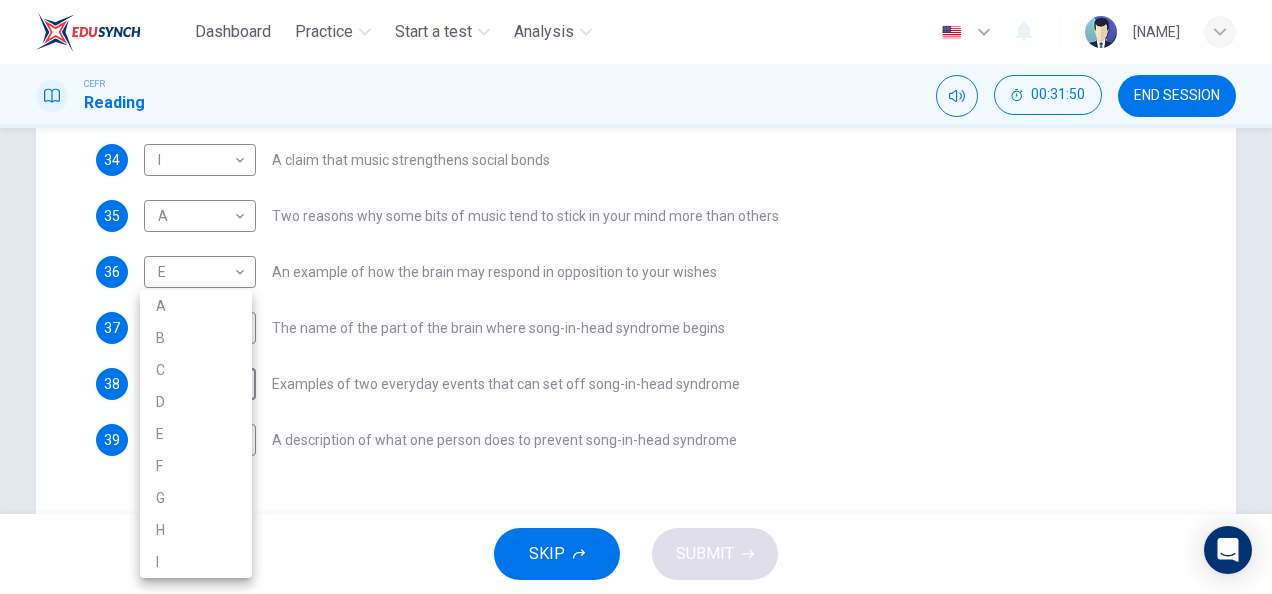 click at bounding box center [636, 297] 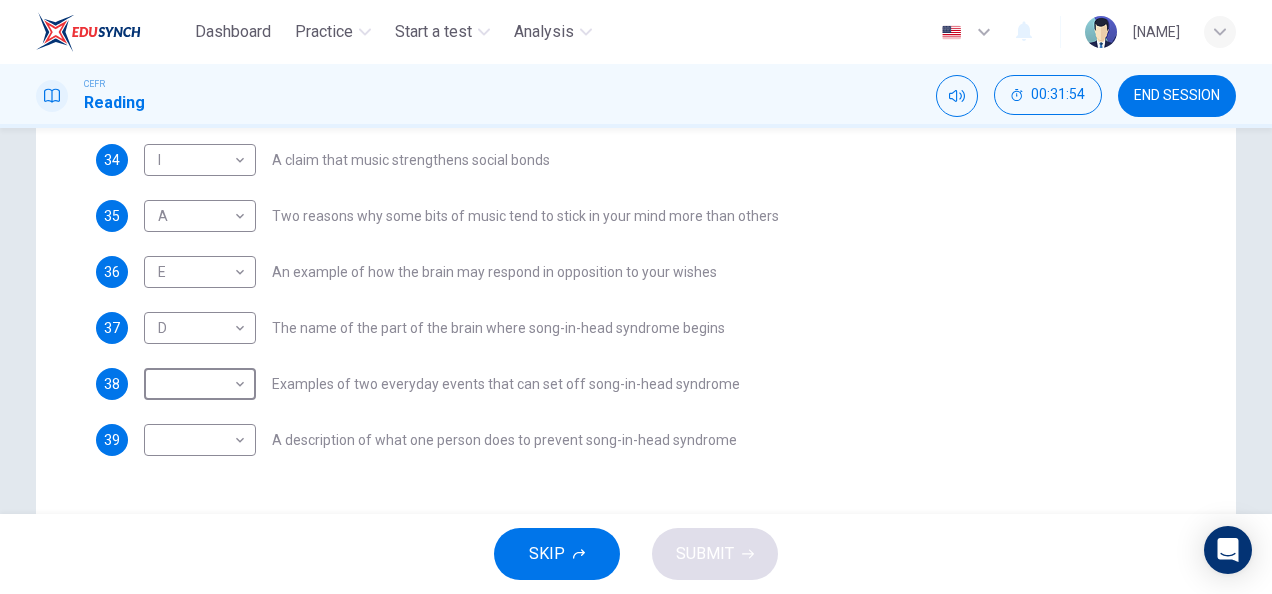 scroll, scrollTop: 0, scrollLeft: 0, axis: both 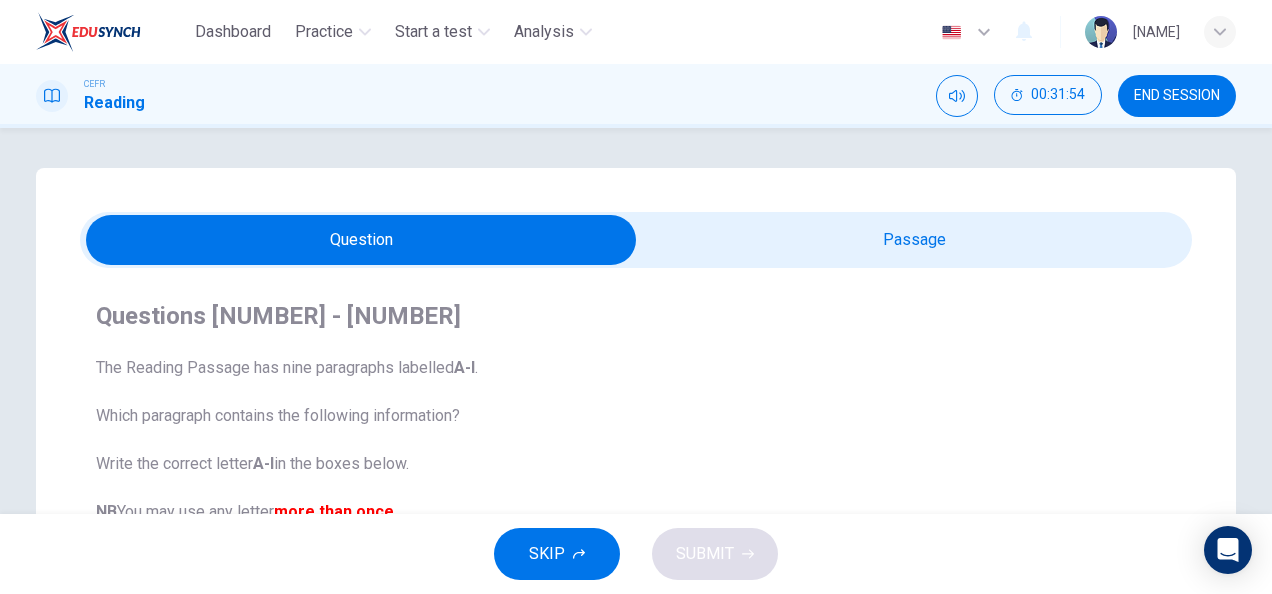 click at bounding box center [361, 240] 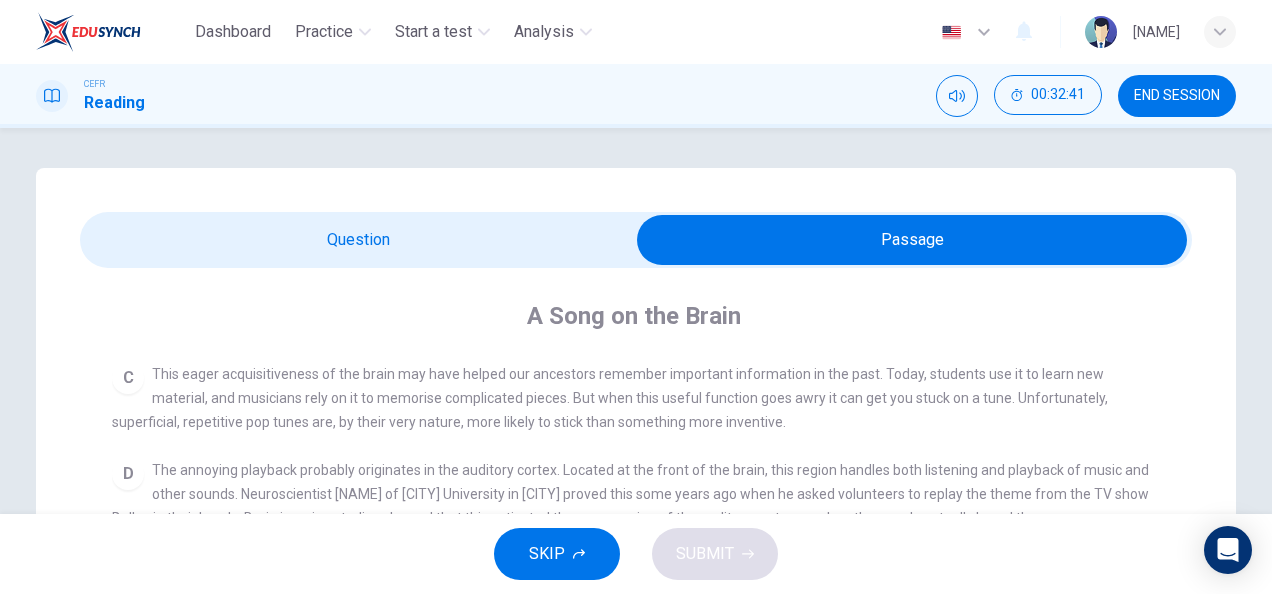 scroll, scrollTop: 570, scrollLeft: 0, axis: vertical 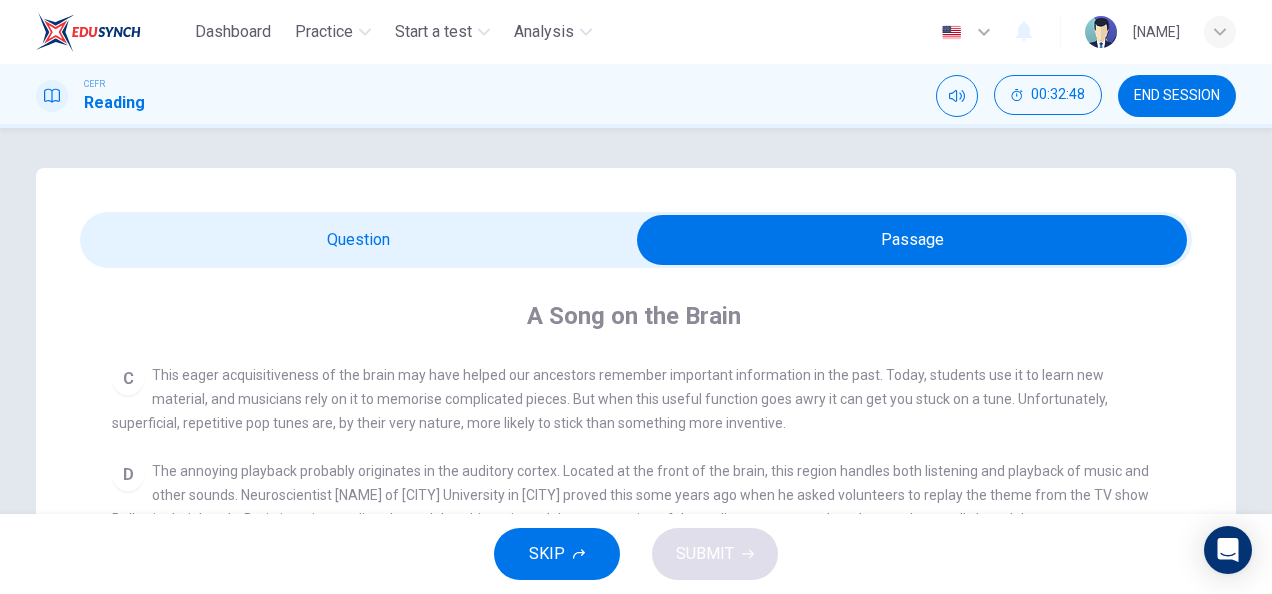 click at bounding box center (912, 240) 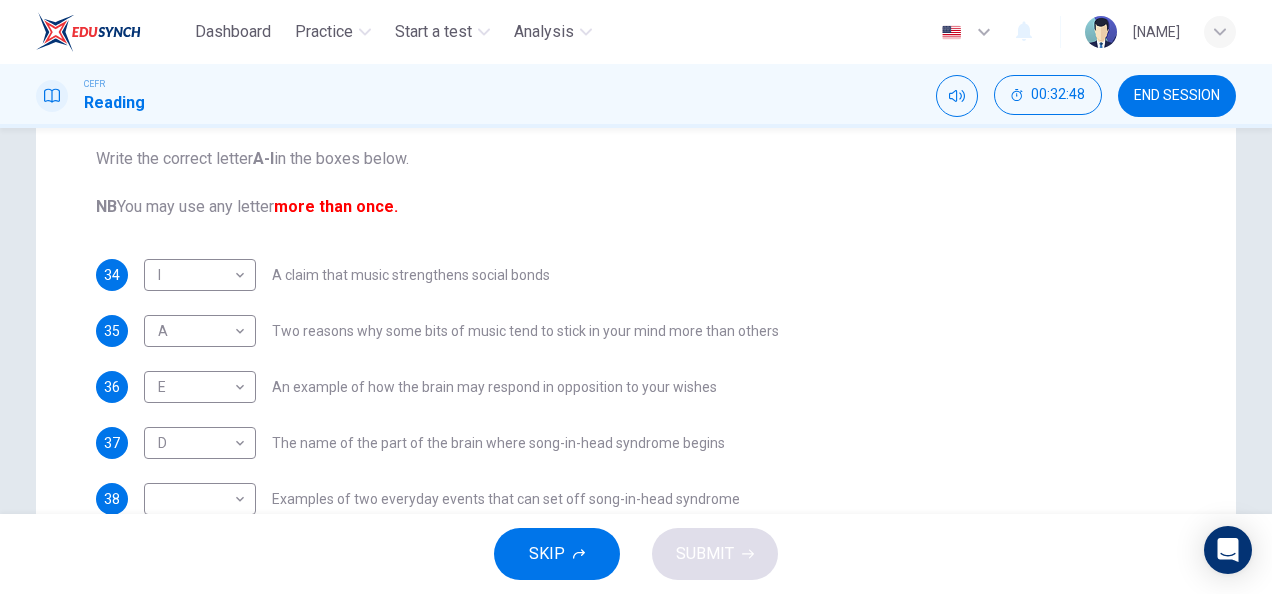 scroll, scrollTop: 498, scrollLeft: 0, axis: vertical 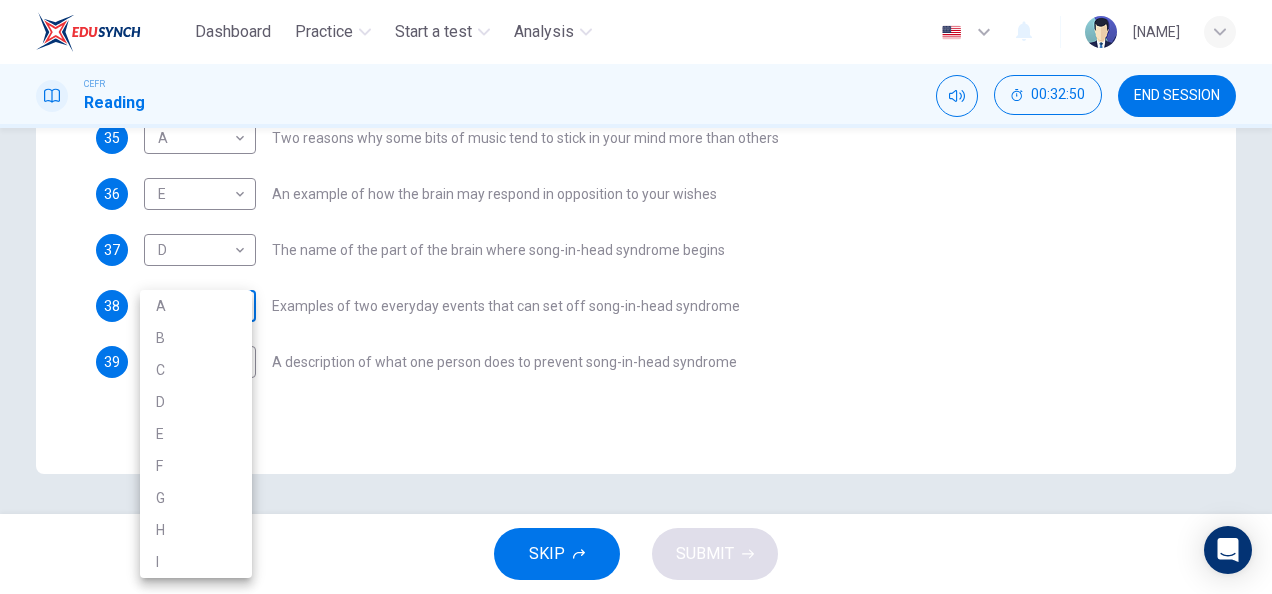 click on "Dashboard Practice Start a test Analysis English en ​ HANIS IZZATI BINTI AMRAN CEFR Reading 00:32:50 END SESSION Question Passage Questions 34 - 39 The Reading Passage has nine paragraphs labelled  A-l .
Which paragraph contains the following information?
Write the correct letter  A-l  in the boxes below.
NB  You may use any letter  more than once. 34 I I ​ A claim that music strengthens social bonds 35 A A ​ Two reasons why some bits of music tend to stick in your mind more than others 36 E E ​ An example of how the brain may respond in opposition to your wishes 37 D D ​ The name of the part of the brain where song-in-head syndrome begins 38 ​ ​ Examples of two everyday events that can set off song-in-head syndrome 39 ​ ​ A description of what one person does to prevent song-in-head syndrome A Song on the Brain CLICK TO ZOOM Click to Zoom A B C D E F G H I SKIP SUBMIT EduSynch - Online Language Proficiency Testing
Dashboard Practice Start a test Analysis Notifications 2025 A B C" at bounding box center (636, 297) 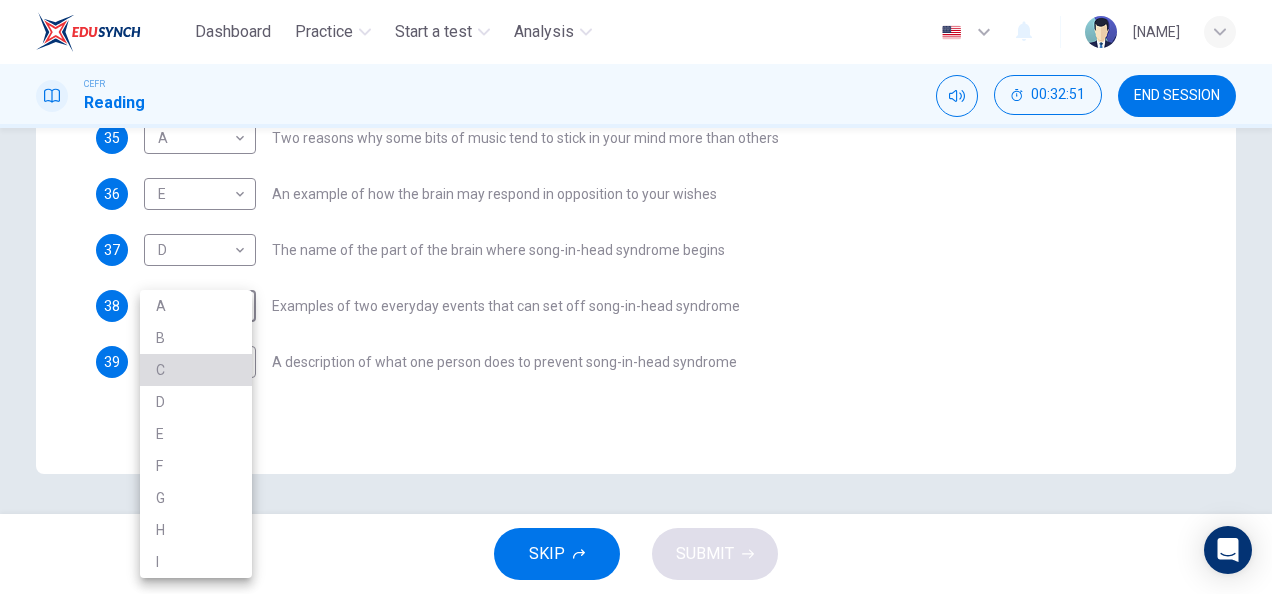 click on "C" at bounding box center (196, 370) 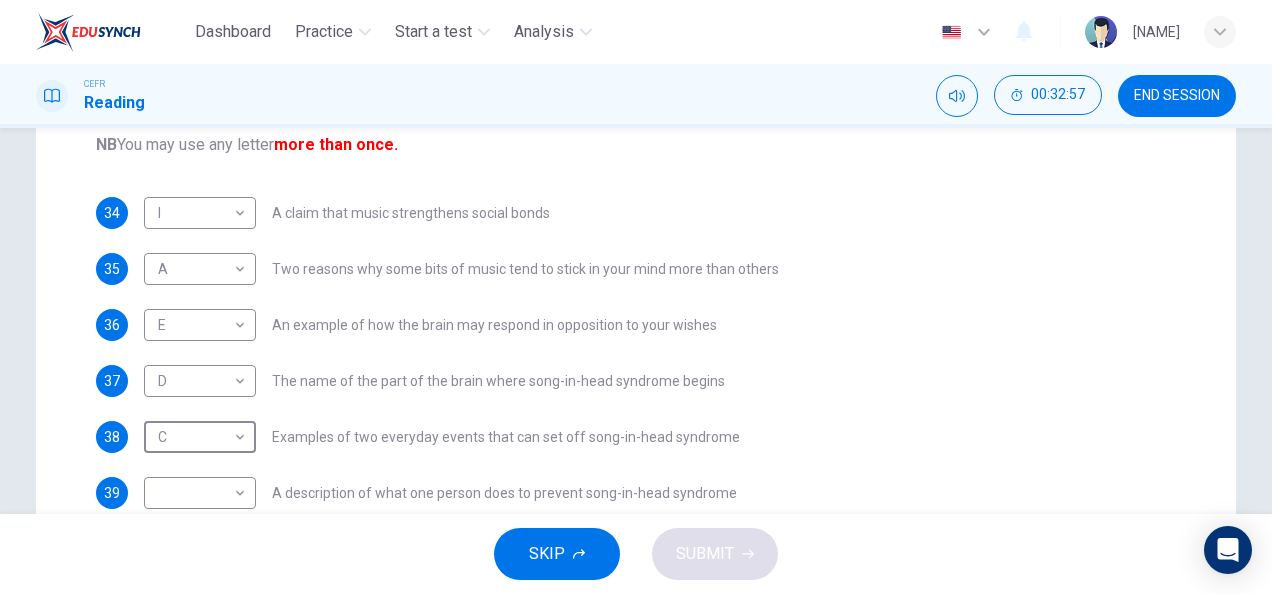 scroll, scrollTop: 405, scrollLeft: 0, axis: vertical 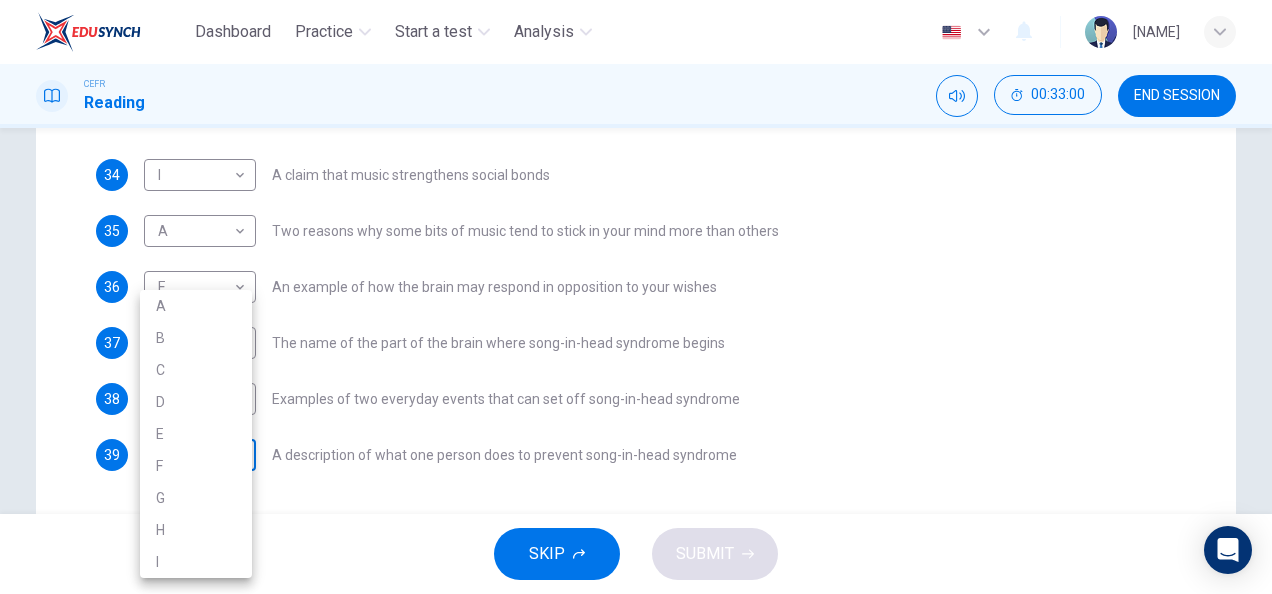 click on "Dashboard Practice Start a test Analysis Notifications 2025" at bounding box center (636, 297) 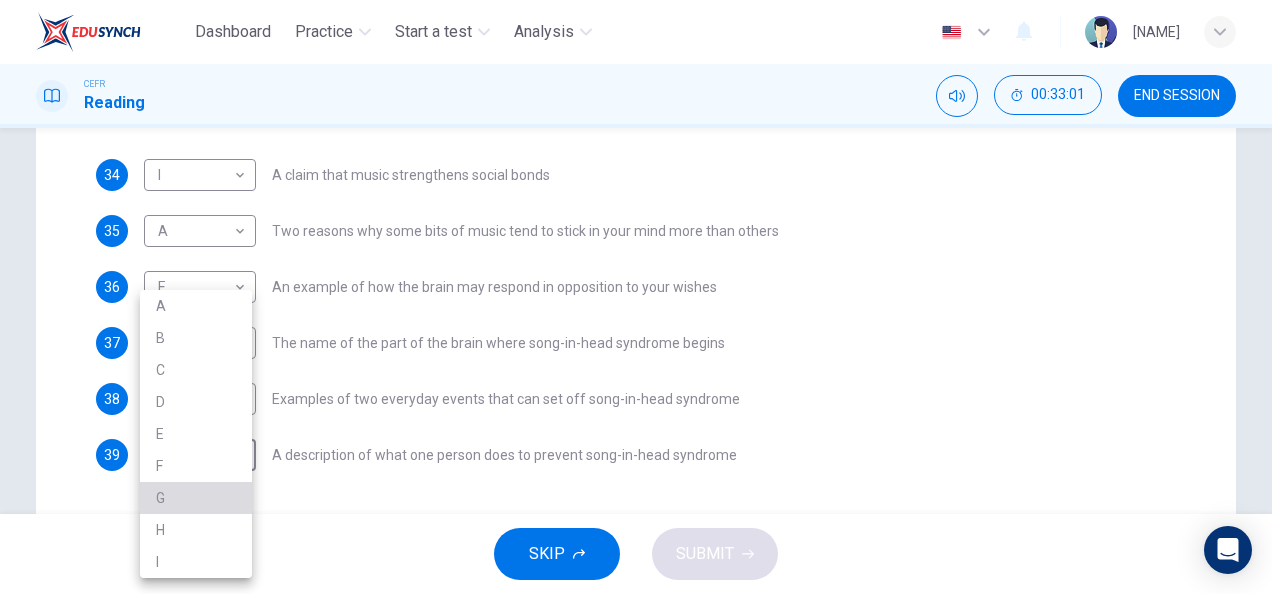 click on "G" at bounding box center [196, 498] 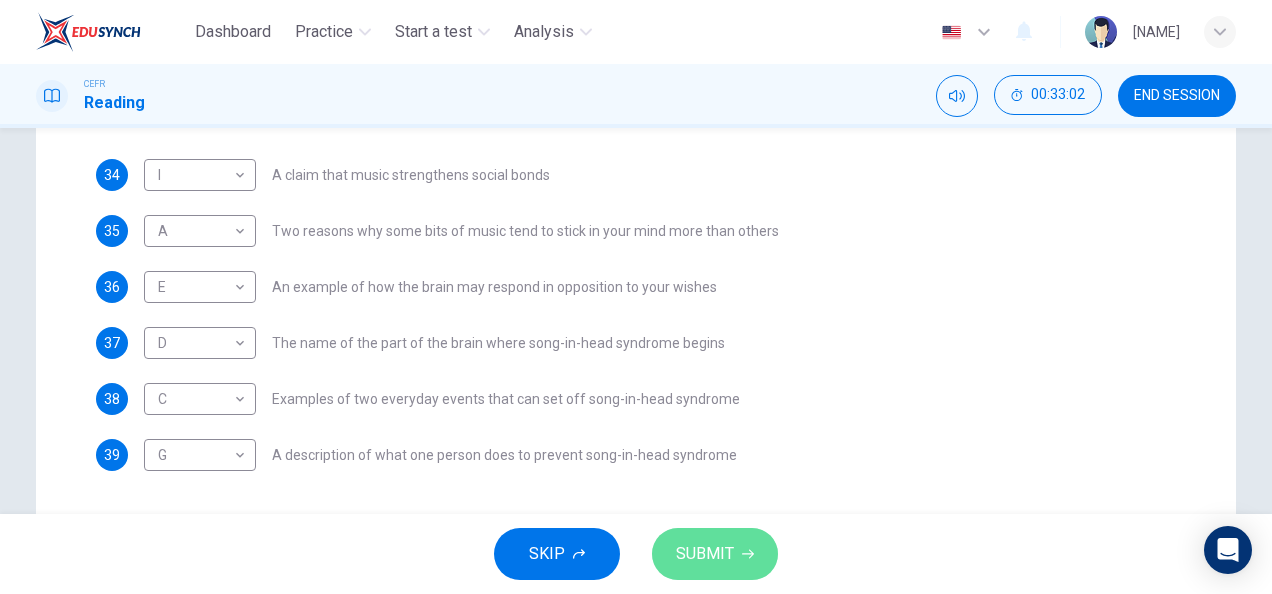 click on "SUBMIT" at bounding box center (715, 554) 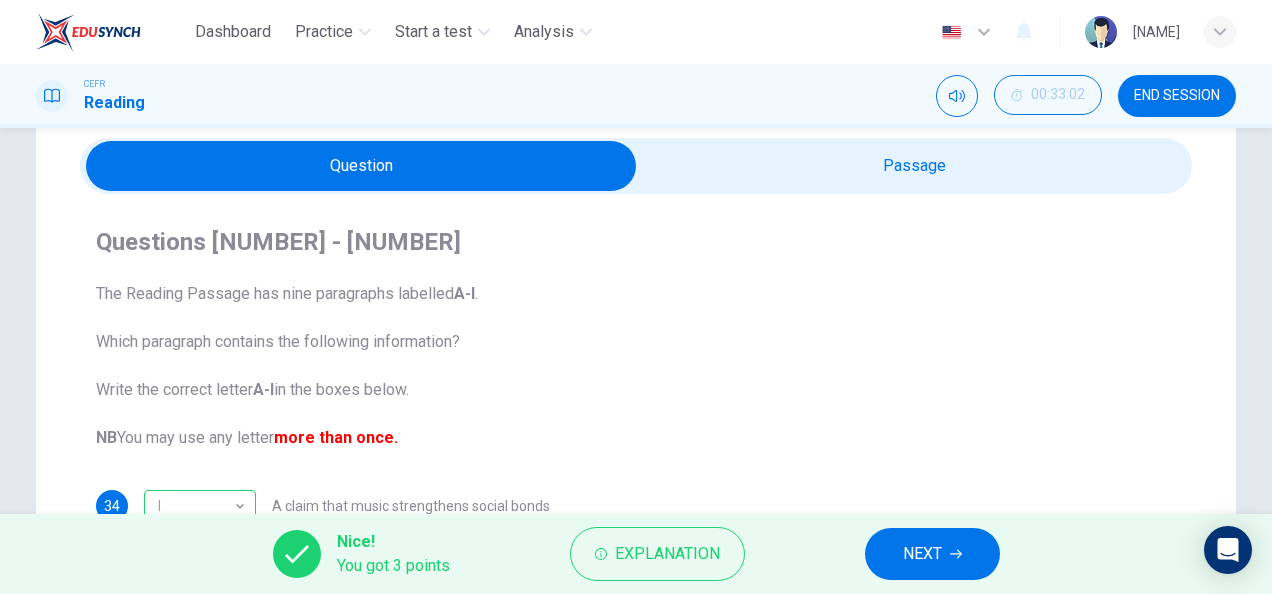 scroll, scrollTop: 74, scrollLeft: 0, axis: vertical 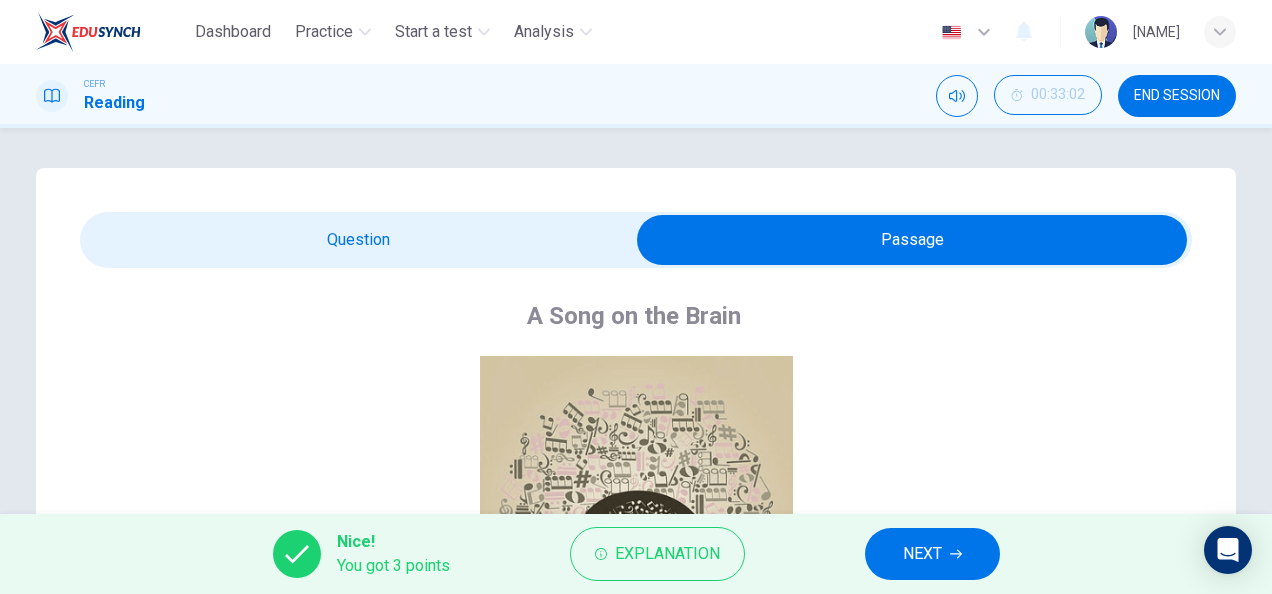 click at bounding box center (912, 240) 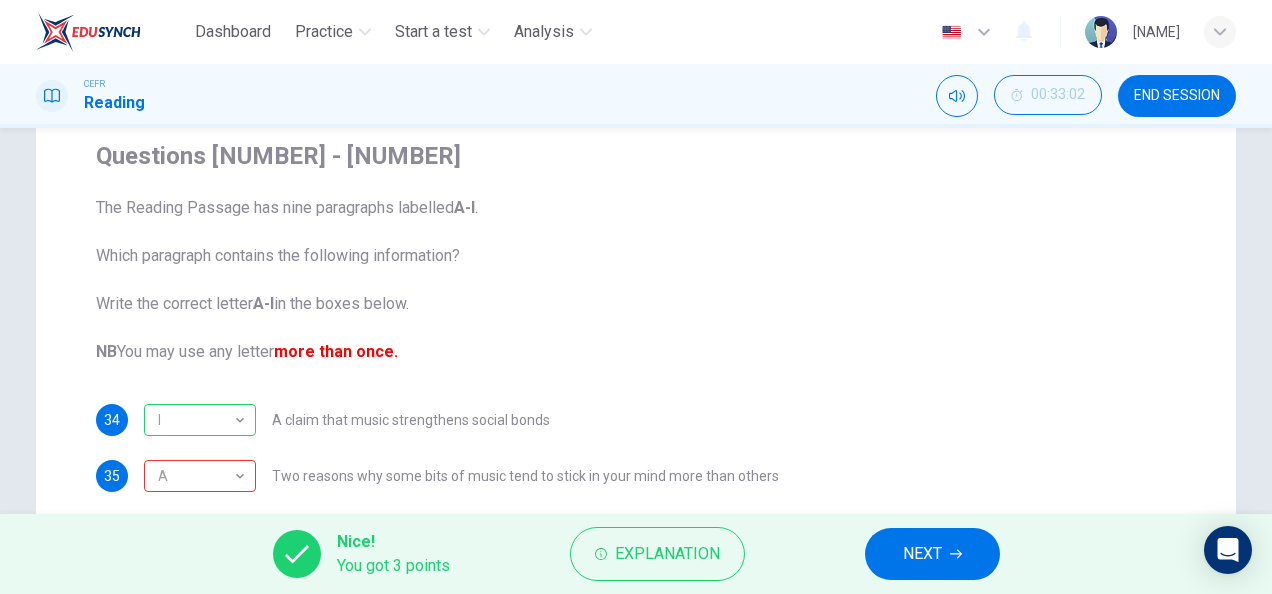 scroll, scrollTop: 0, scrollLeft: 0, axis: both 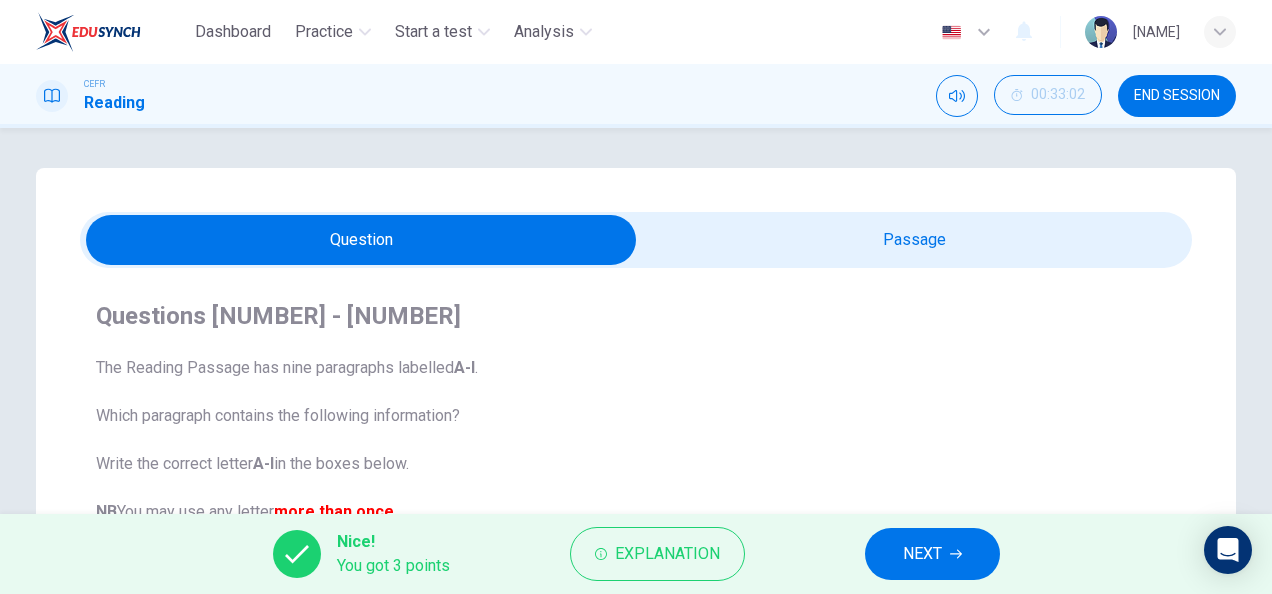 click at bounding box center (361, 240) 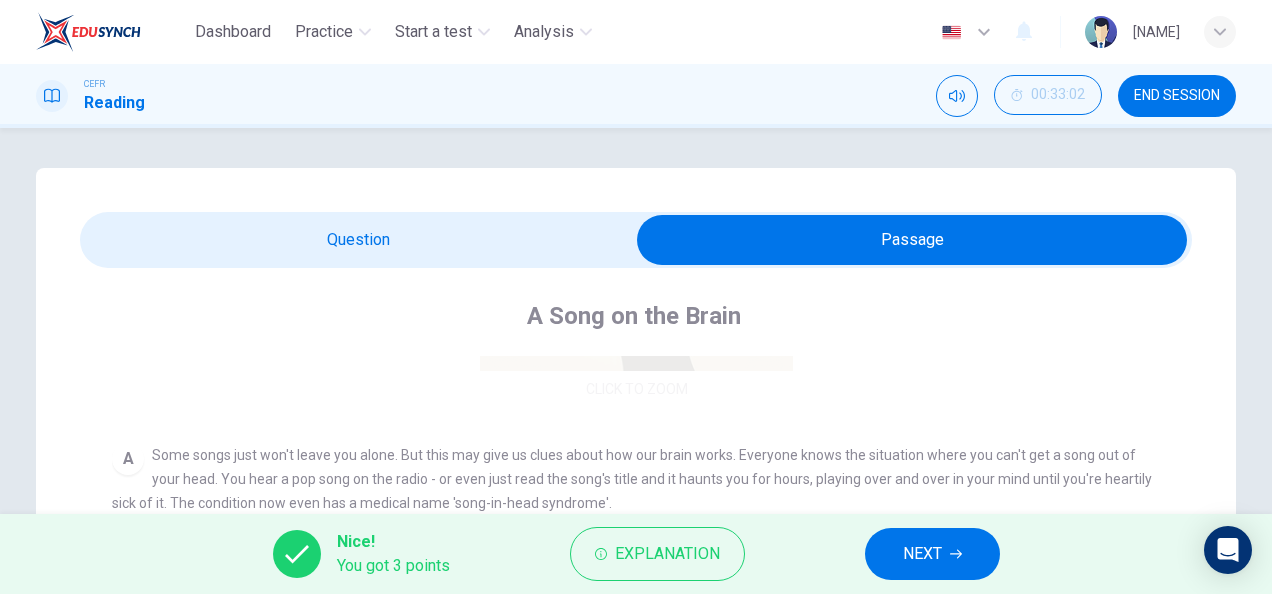 scroll, scrollTop: 315, scrollLeft: 0, axis: vertical 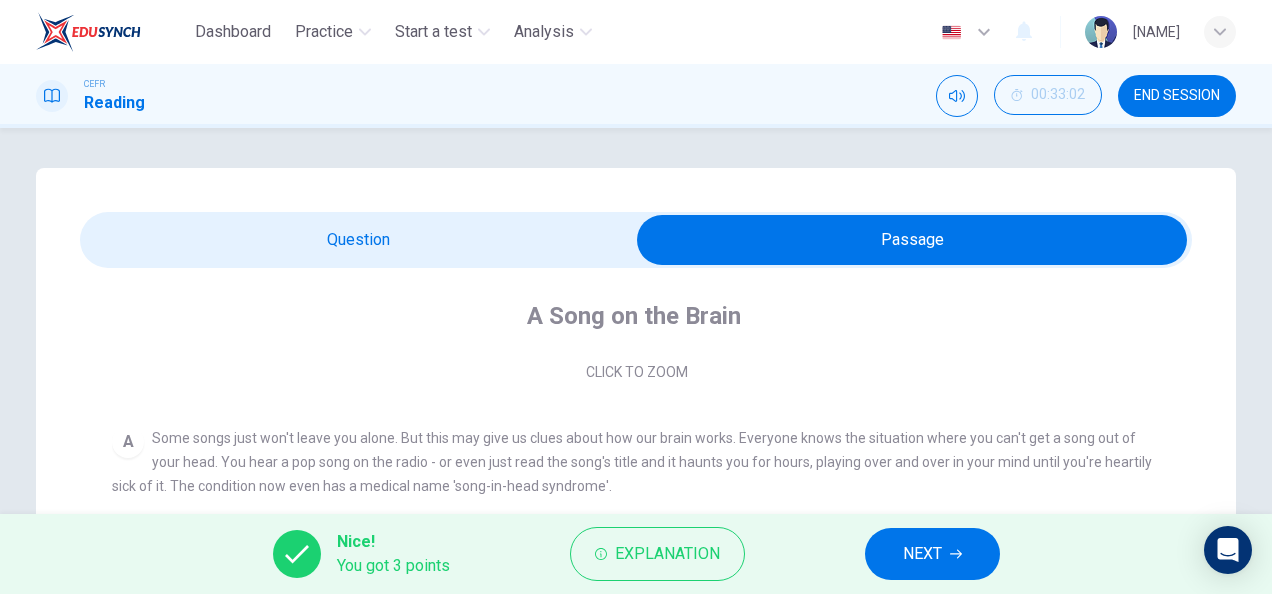 click at bounding box center [912, 240] 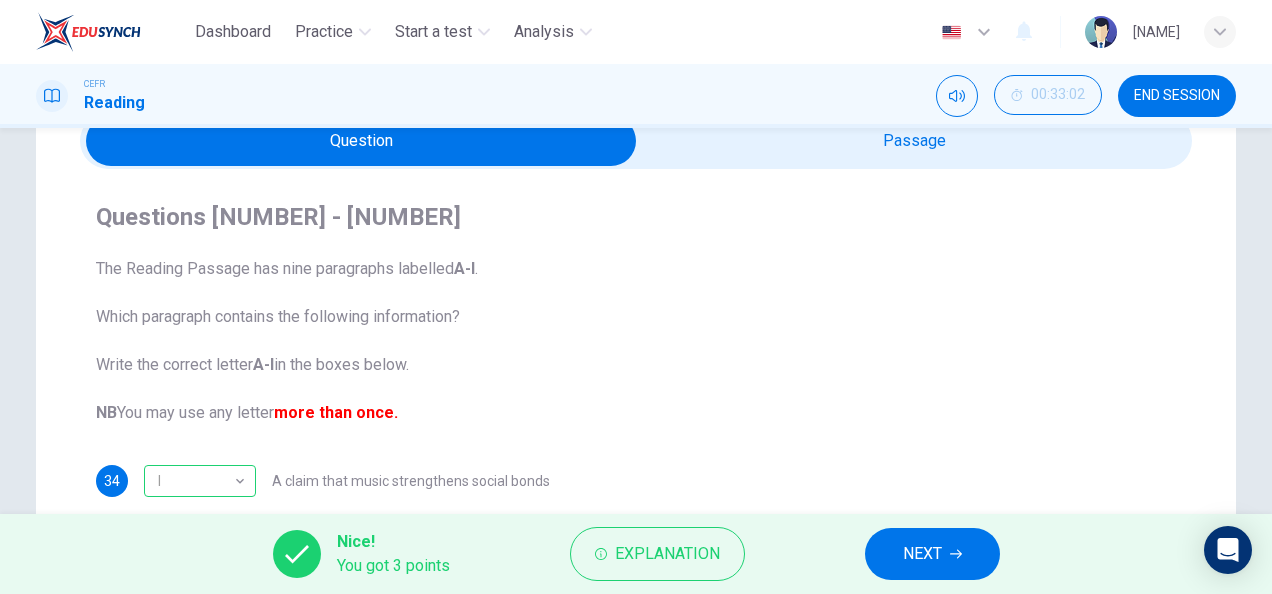 scroll, scrollTop: 0, scrollLeft: 0, axis: both 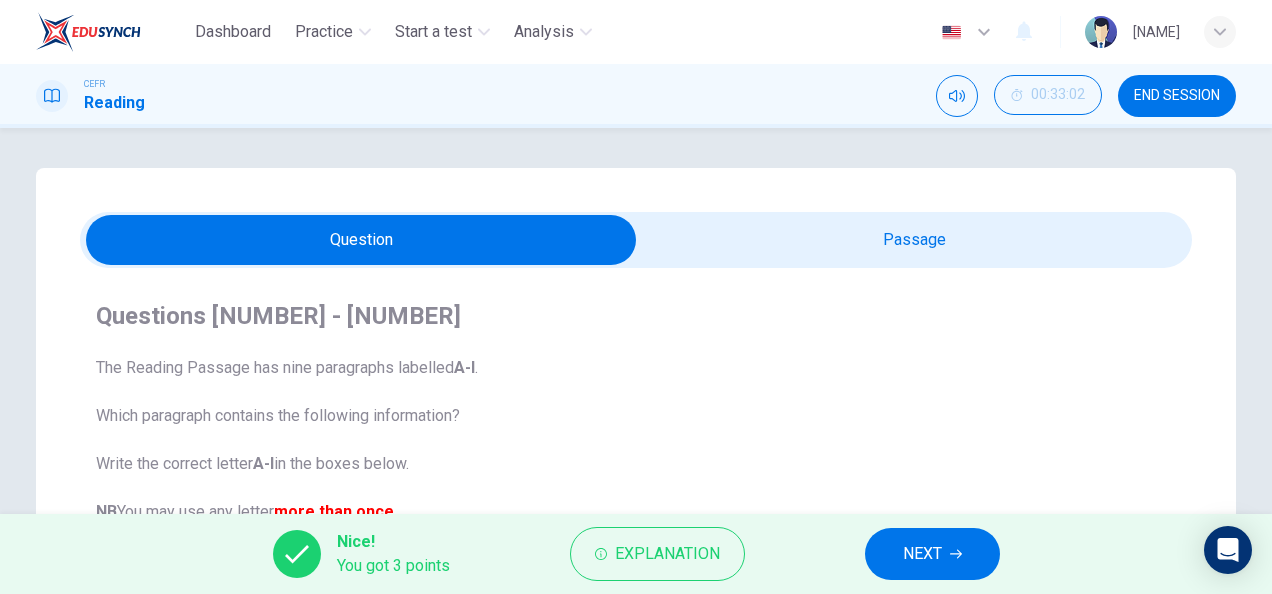 click at bounding box center (361, 240) 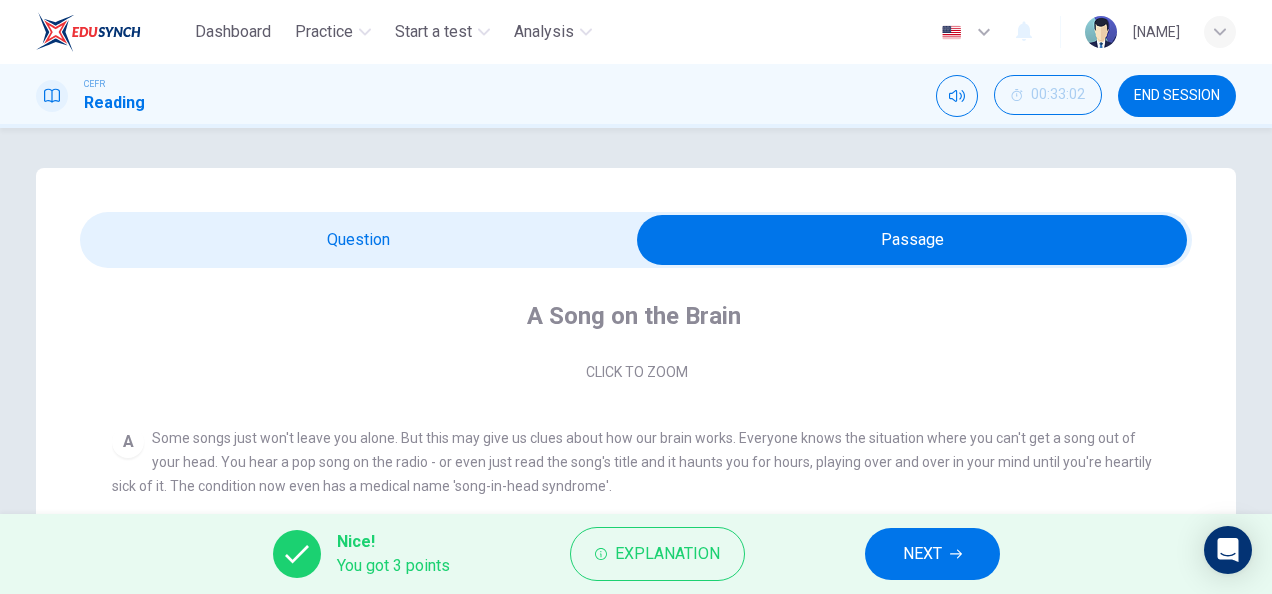 scroll, scrollTop: 674, scrollLeft: 0, axis: vertical 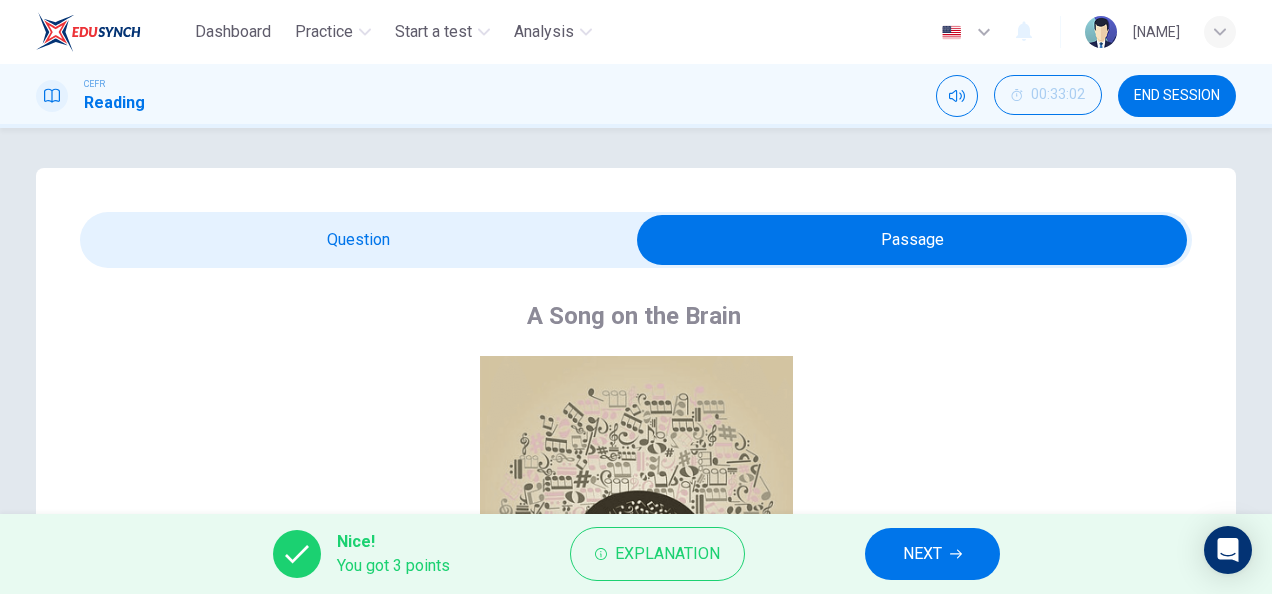 click at bounding box center [912, 240] 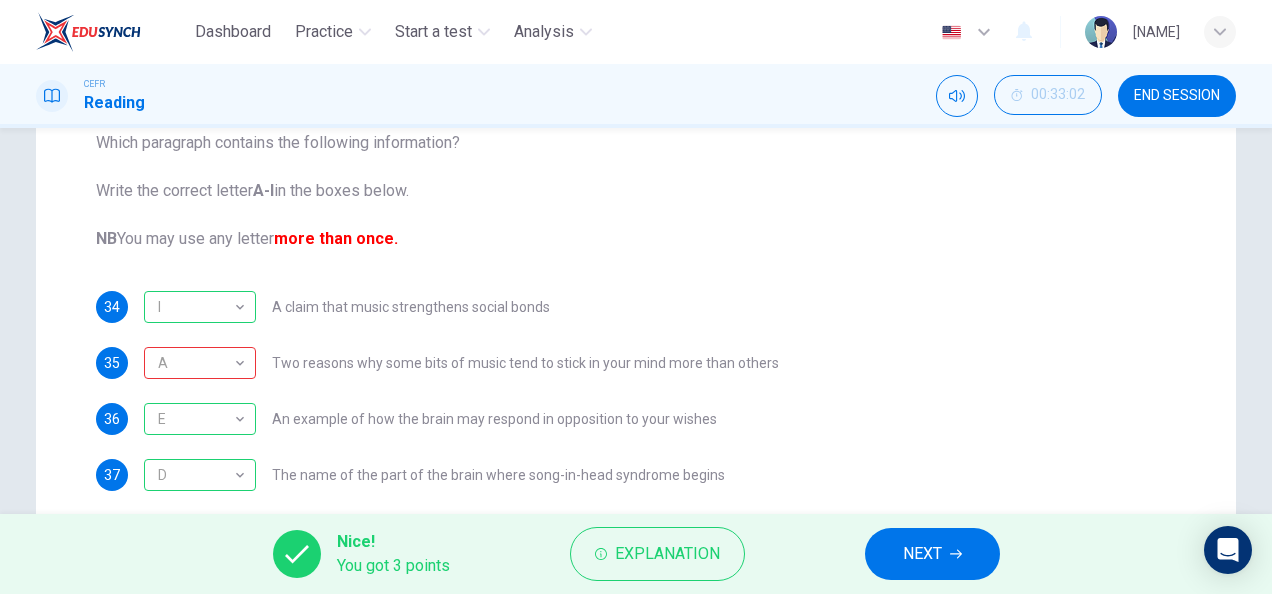 scroll, scrollTop: 0, scrollLeft: 0, axis: both 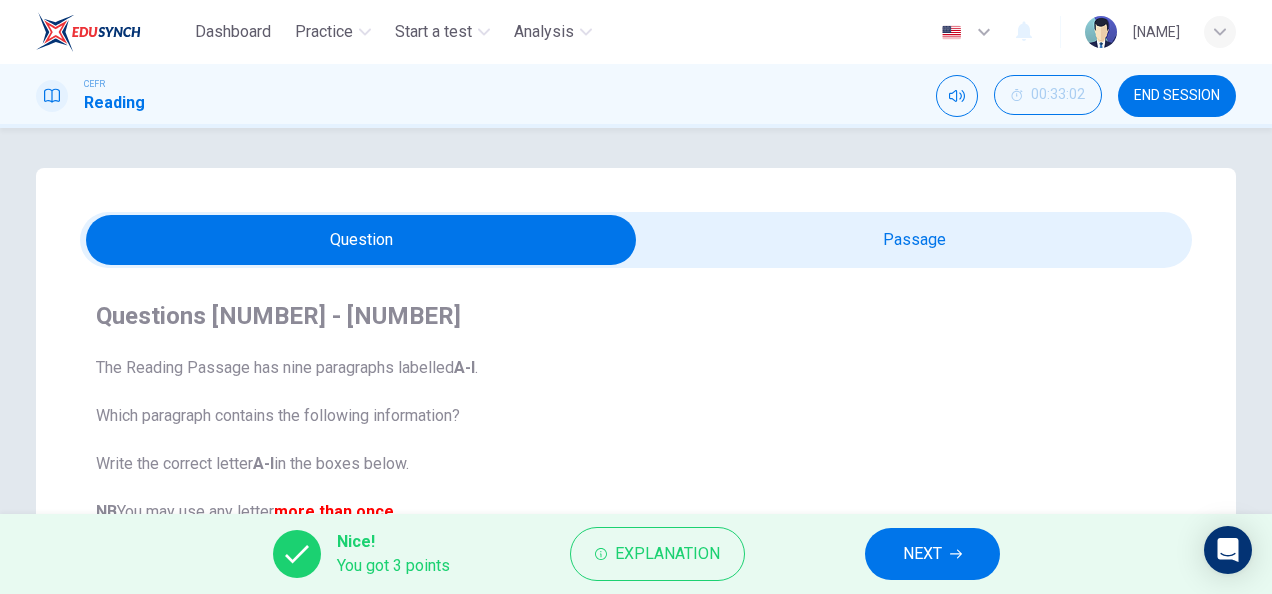 click at bounding box center [361, 240] 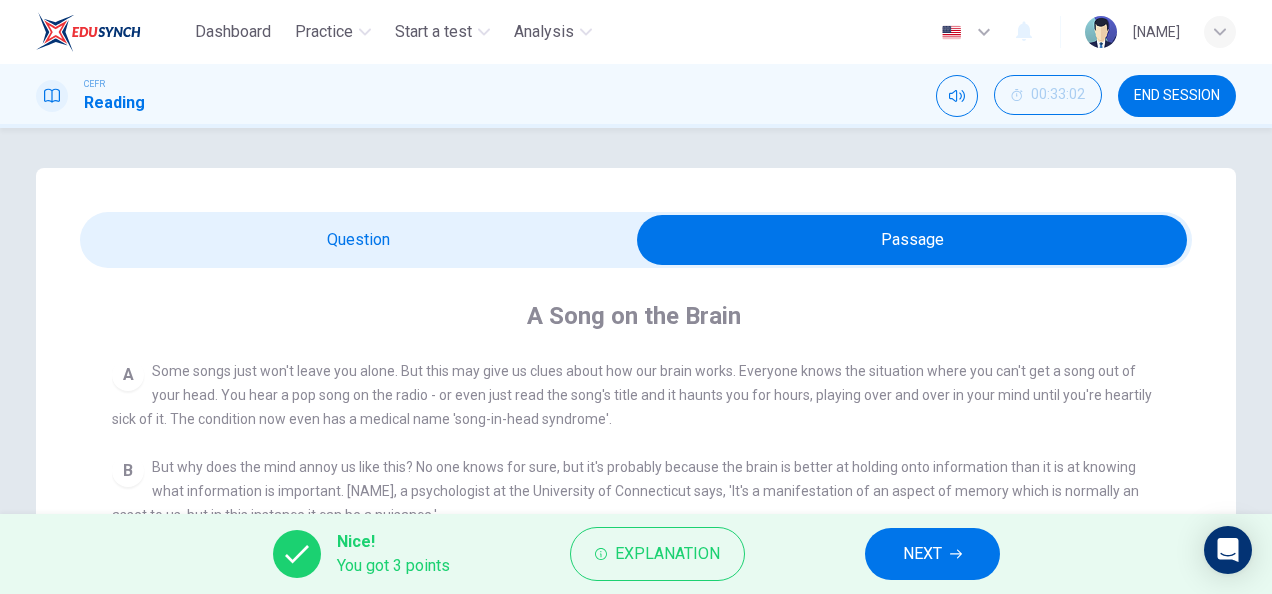 scroll, scrollTop: 674, scrollLeft: 0, axis: vertical 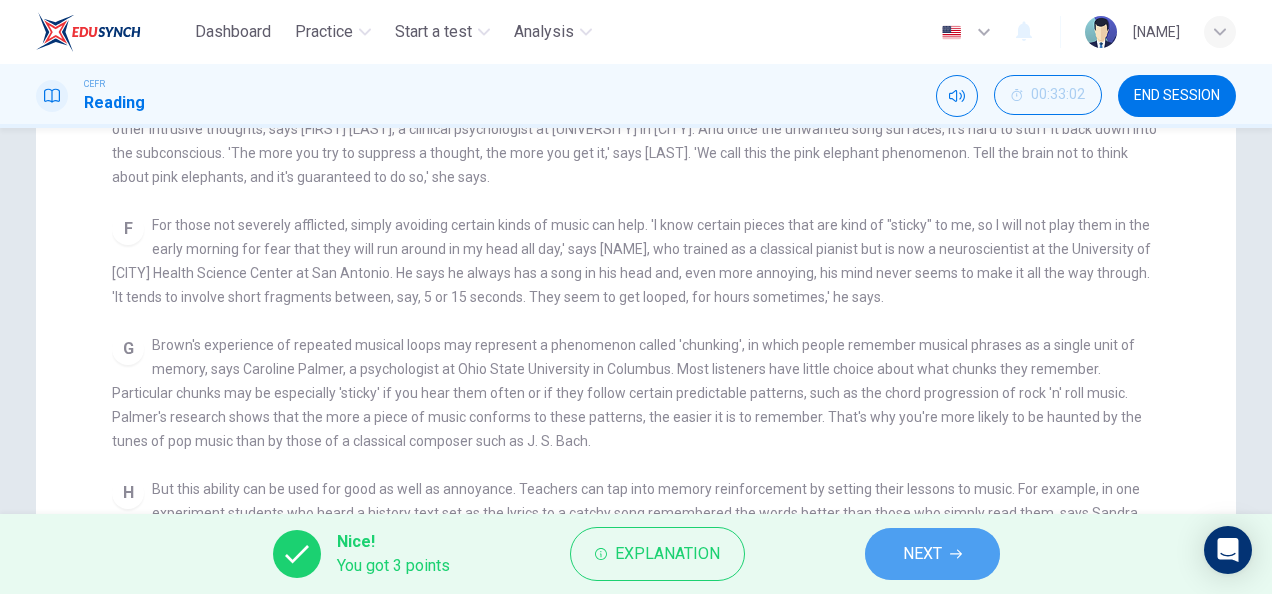 click on "NEXT" at bounding box center (932, 554) 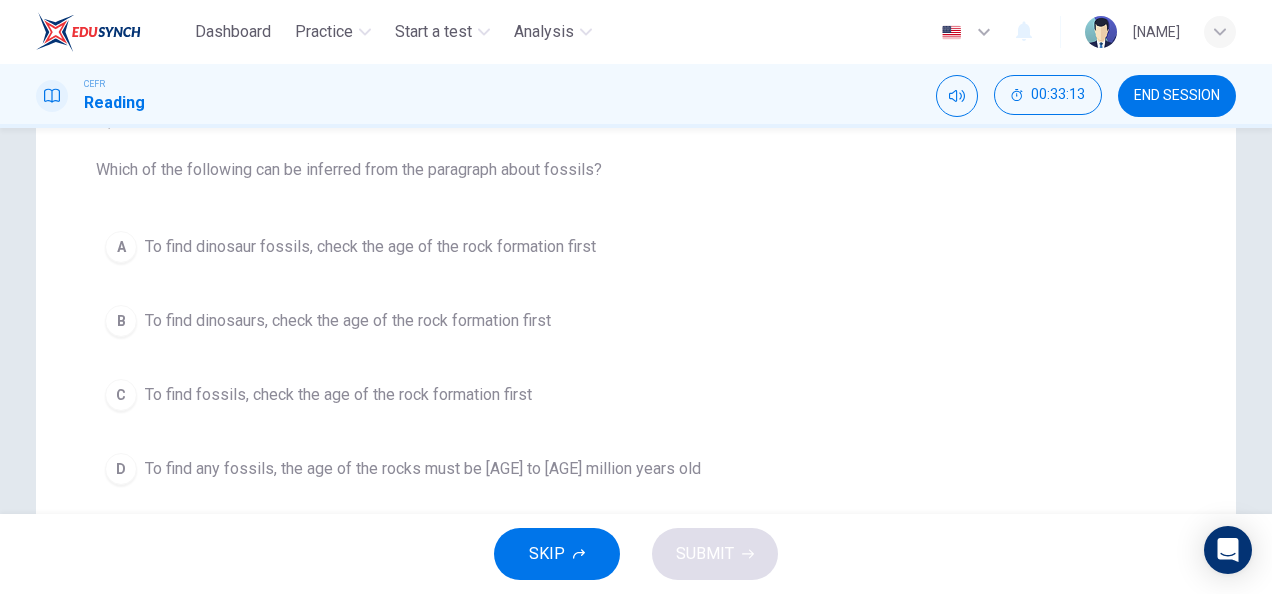 scroll, scrollTop: 0, scrollLeft: 0, axis: both 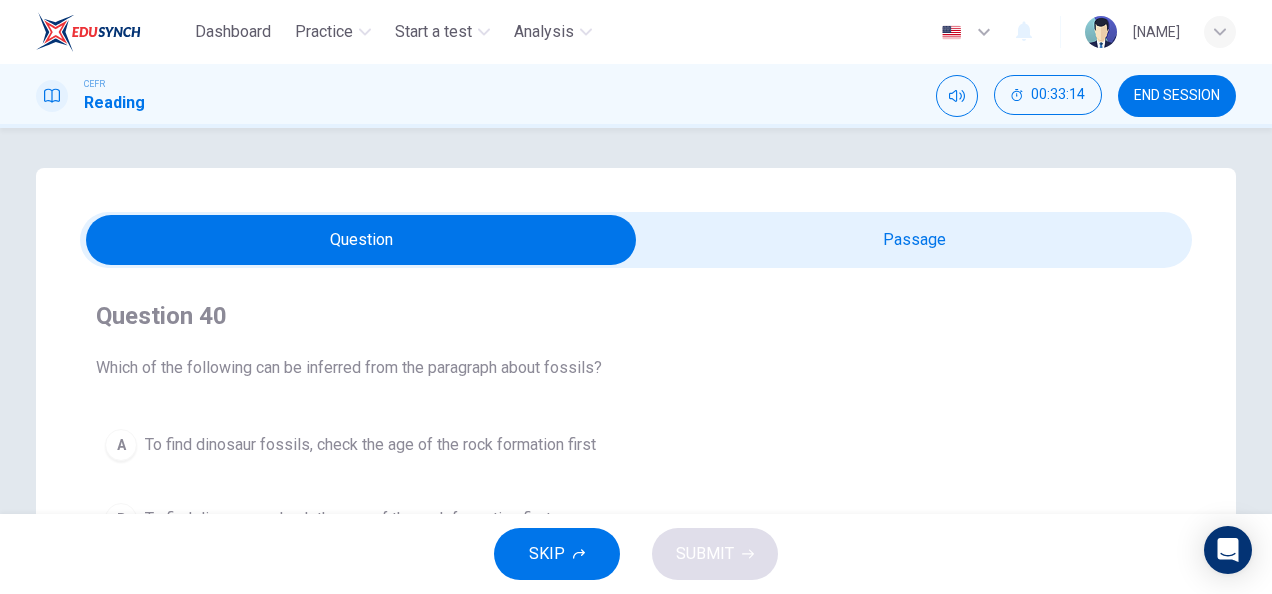 click at bounding box center [361, 240] 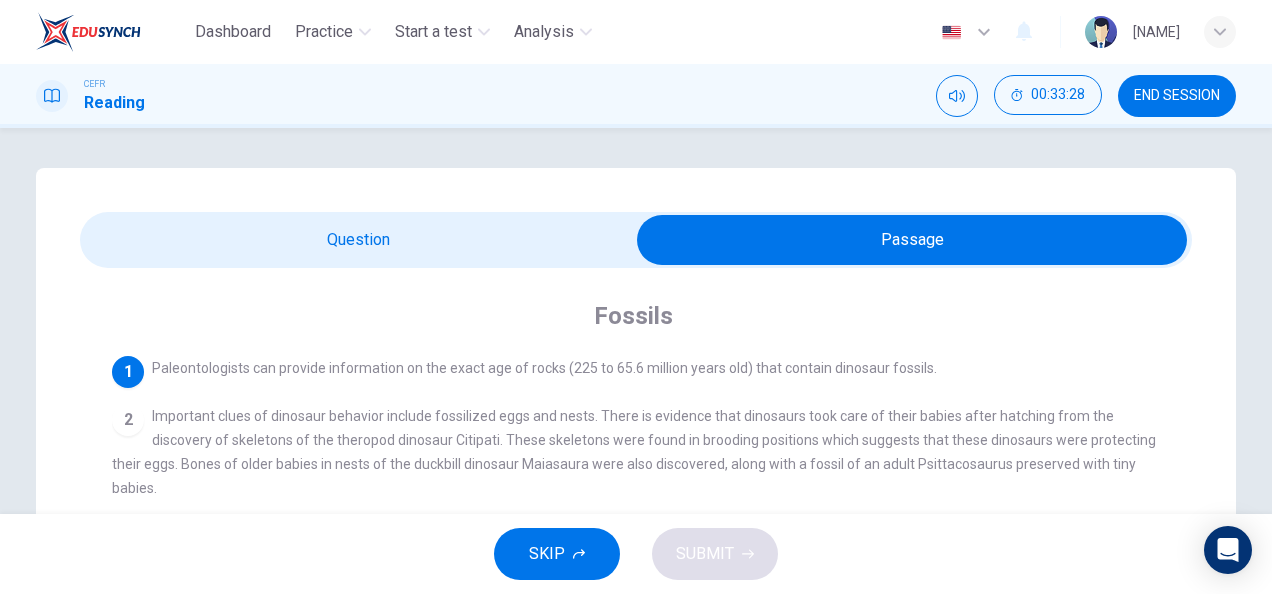 click at bounding box center (912, 240) 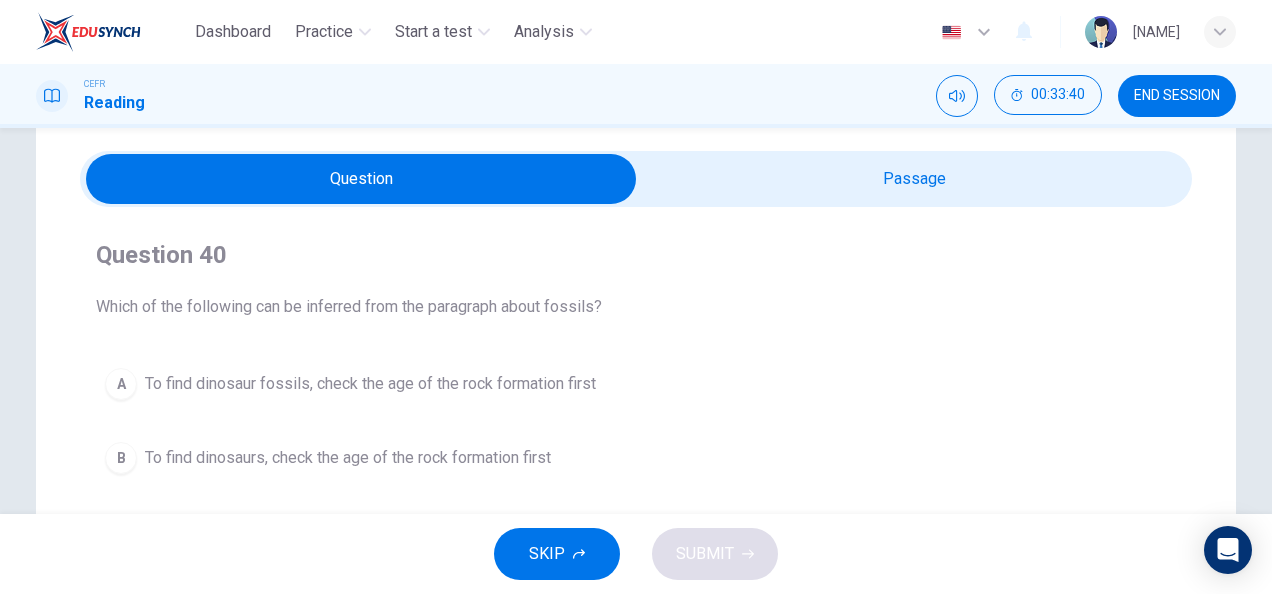 scroll, scrollTop: 59, scrollLeft: 0, axis: vertical 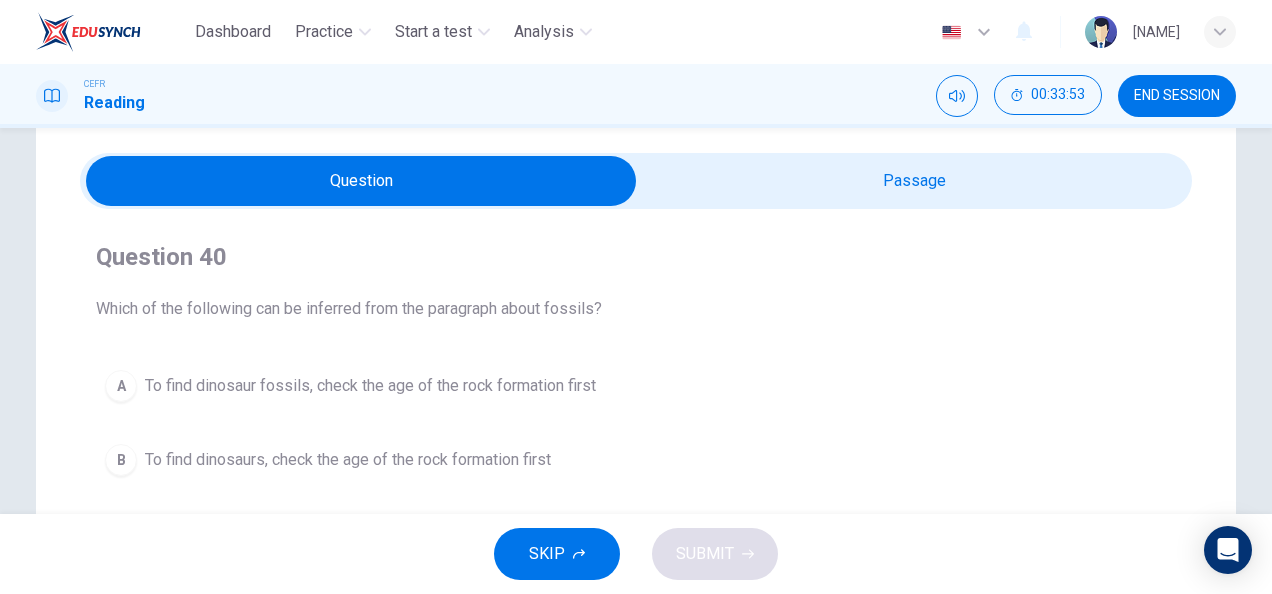 click at bounding box center (361, 181) 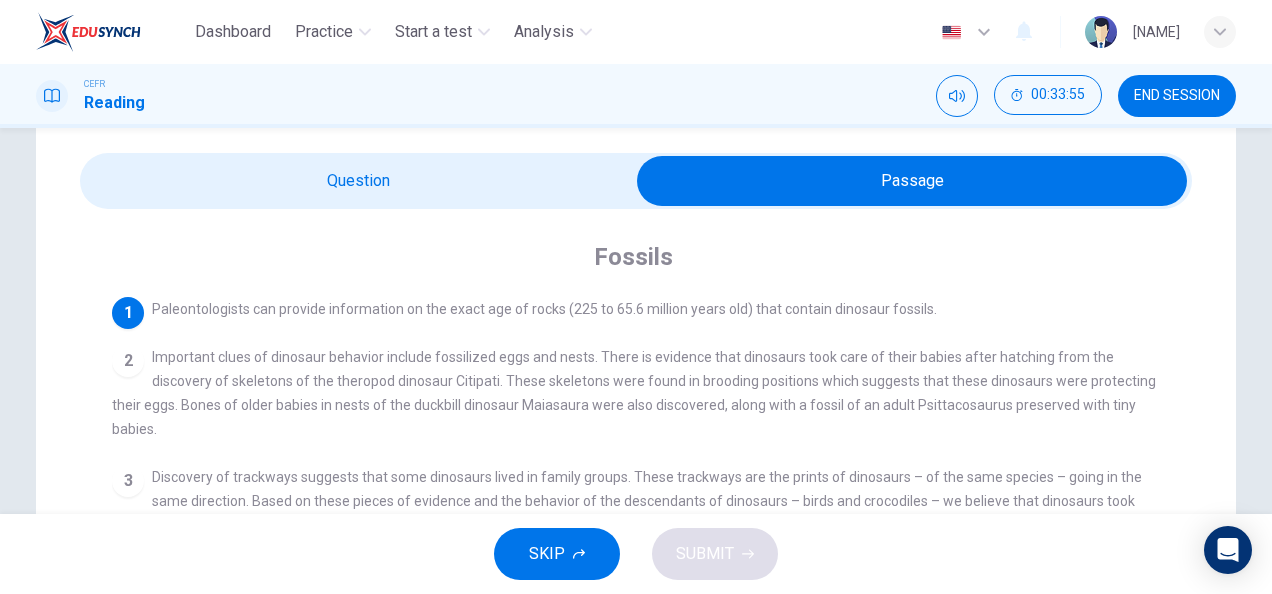 click at bounding box center [912, 181] 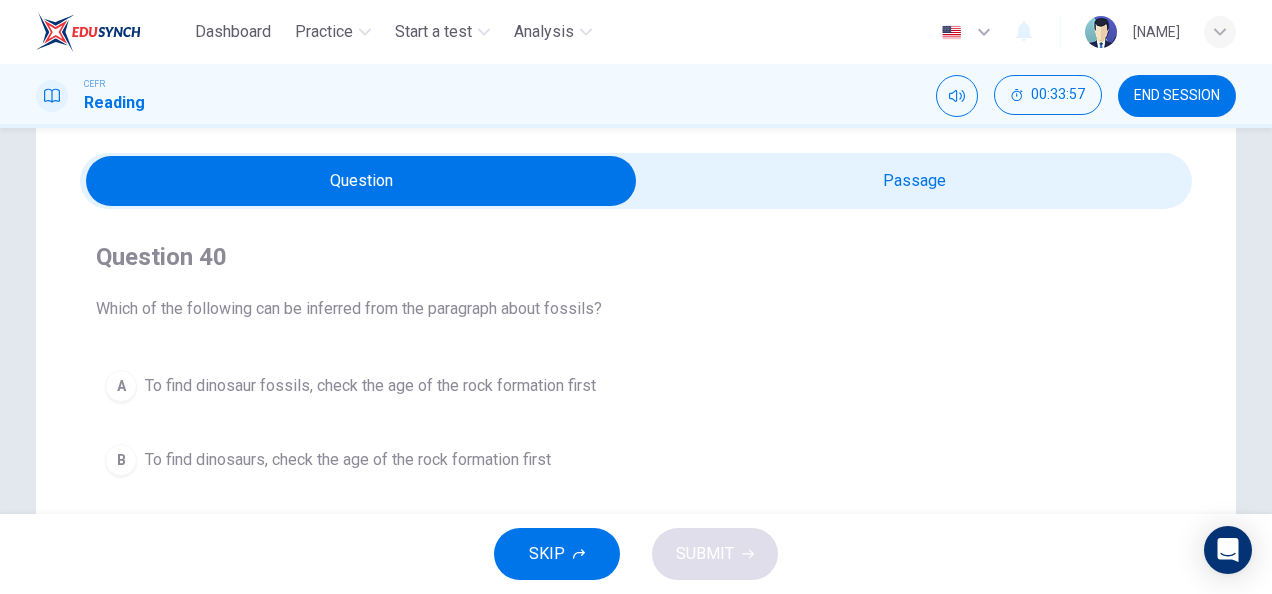 click at bounding box center (361, 181) 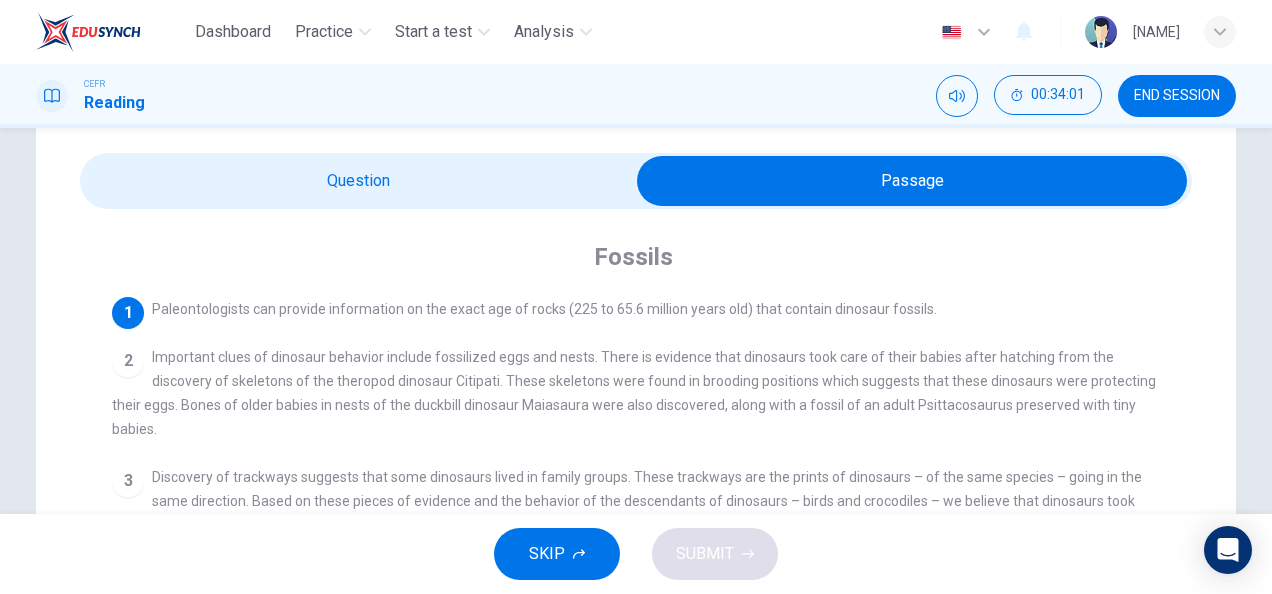 click at bounding box center [912, 181] 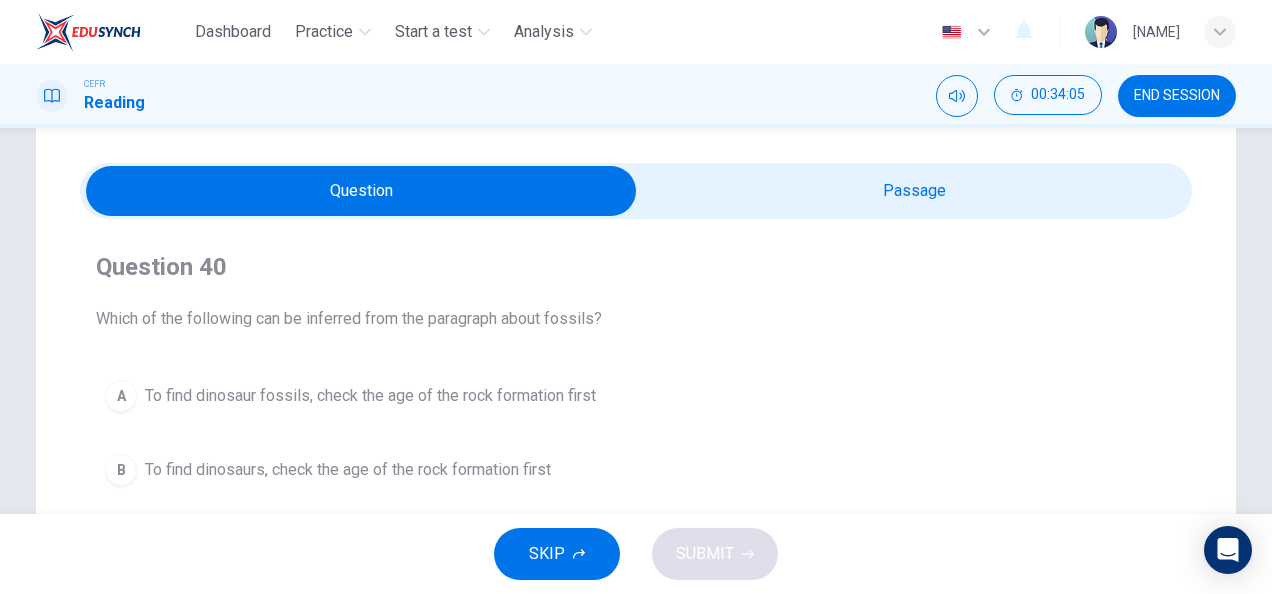 scroll, scrollTop: 48, scrollLeft: 0, axis: vertical 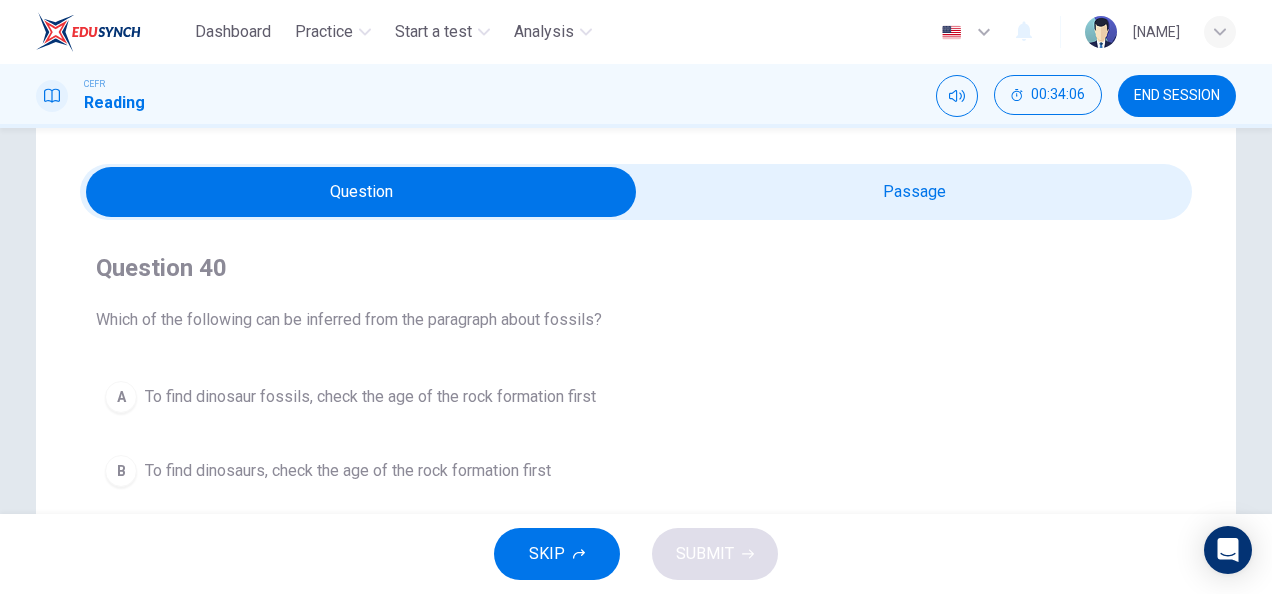 click on "Question 40 Which of the following can be inferred from the paragraph about fossils? A To find dinosaur fossils, check the age of the rock formation first B To find dinosaurs, check the age of the rock formation first C To find fossils, check the age of the rock formation first D To find any fossils, the age of the rocks must be [AGE] to [AGE] old" at bounding box center [636, 448] 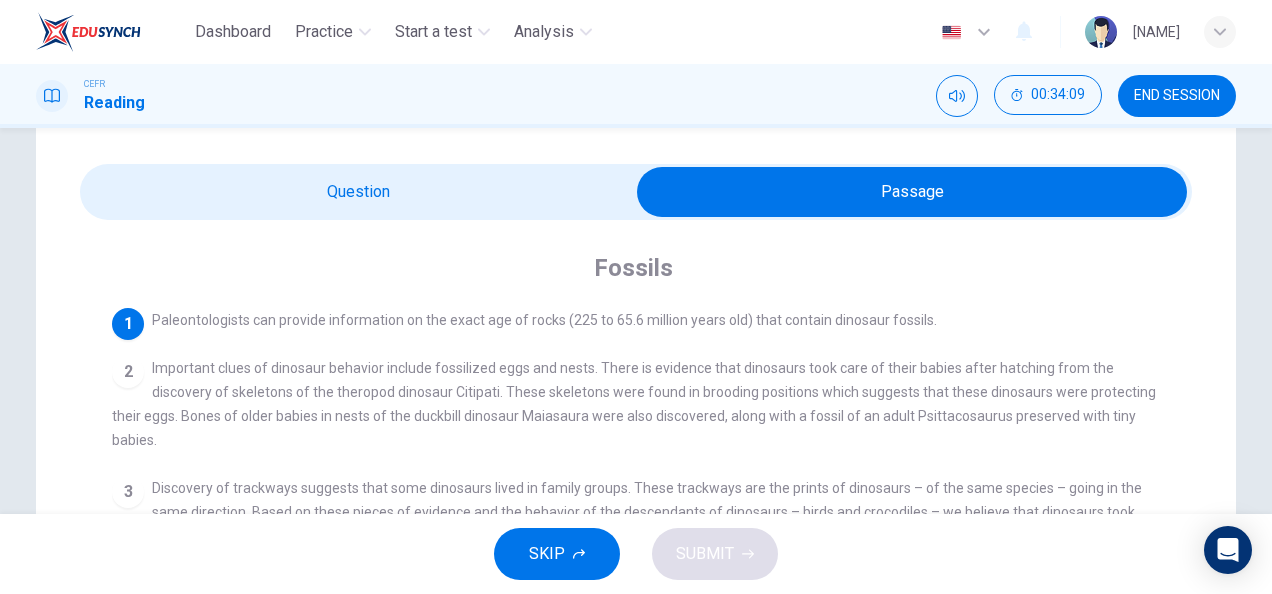 click at bounding box center (912, 192) 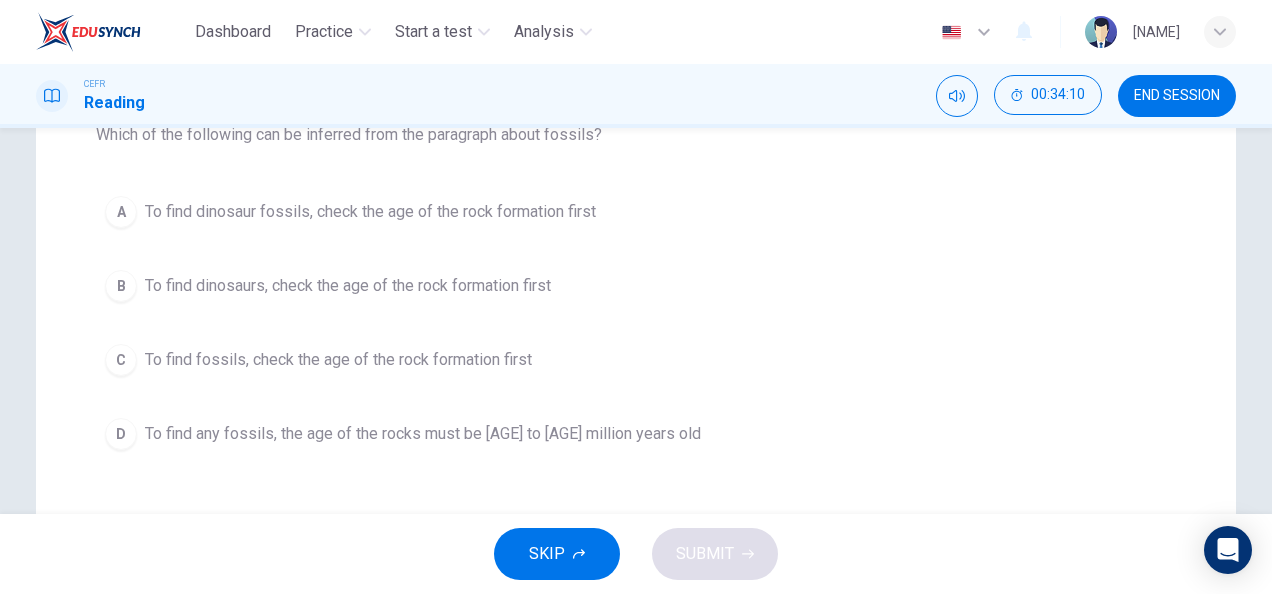 scroll, scrollTop: 232, scrollLeft: 0, axis: vertical 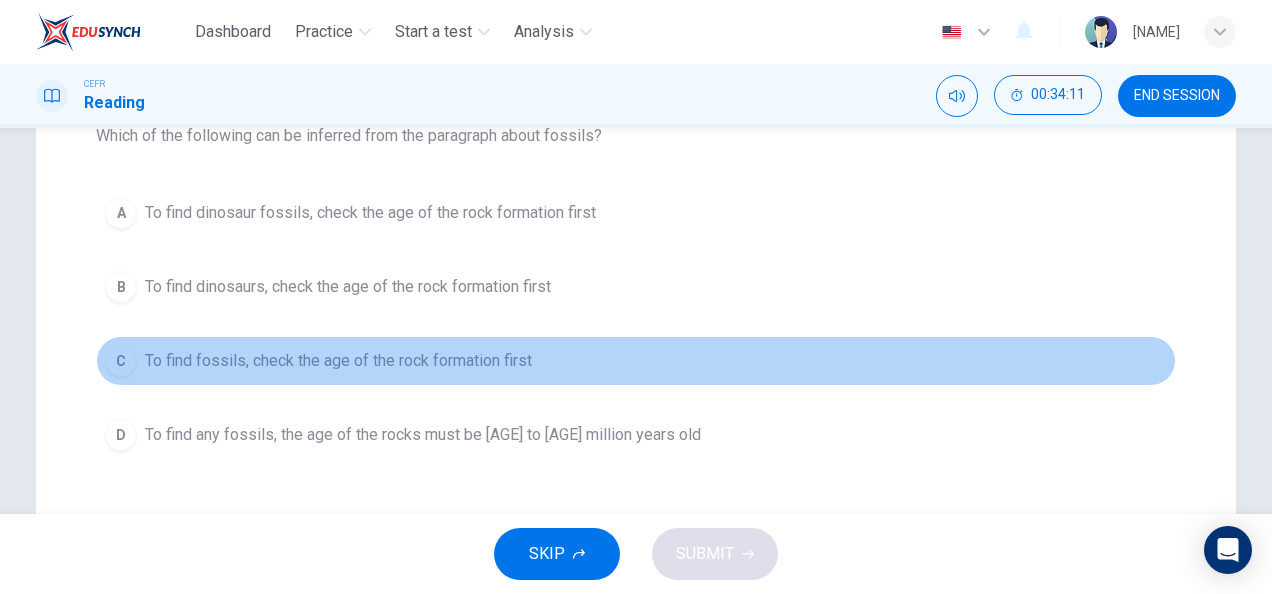 click on "To find fossils, check the age of the rock formation first" at bounding box center [370, 213] 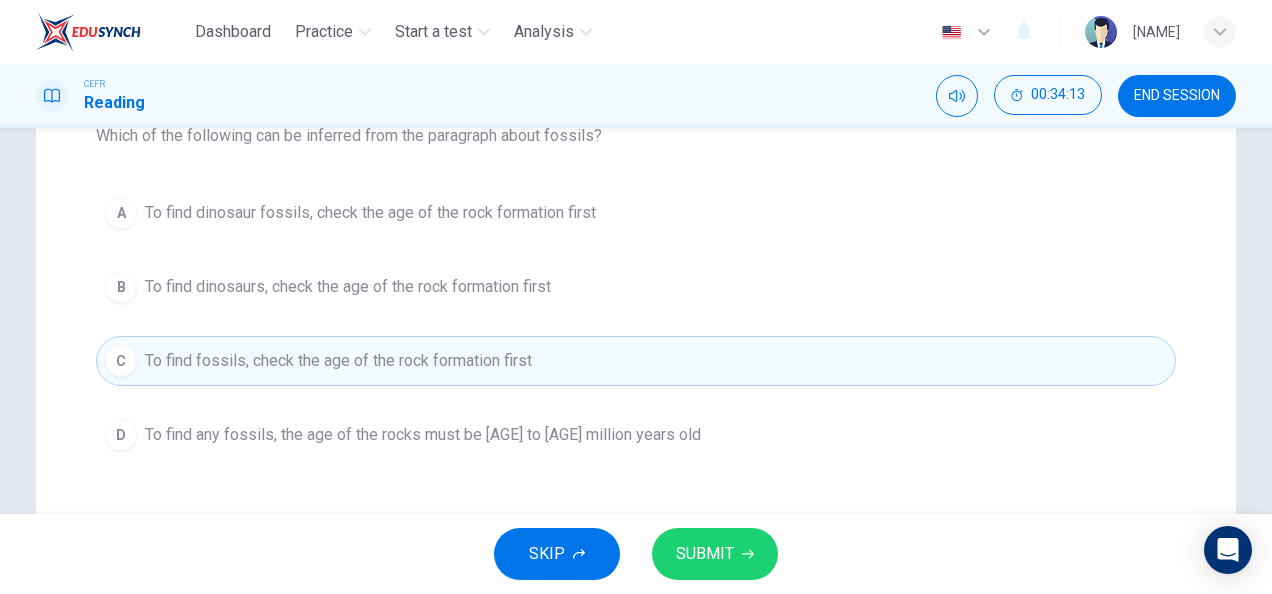 scroll, scrollTop: 98, scrollLeft: 0, axis: vertical 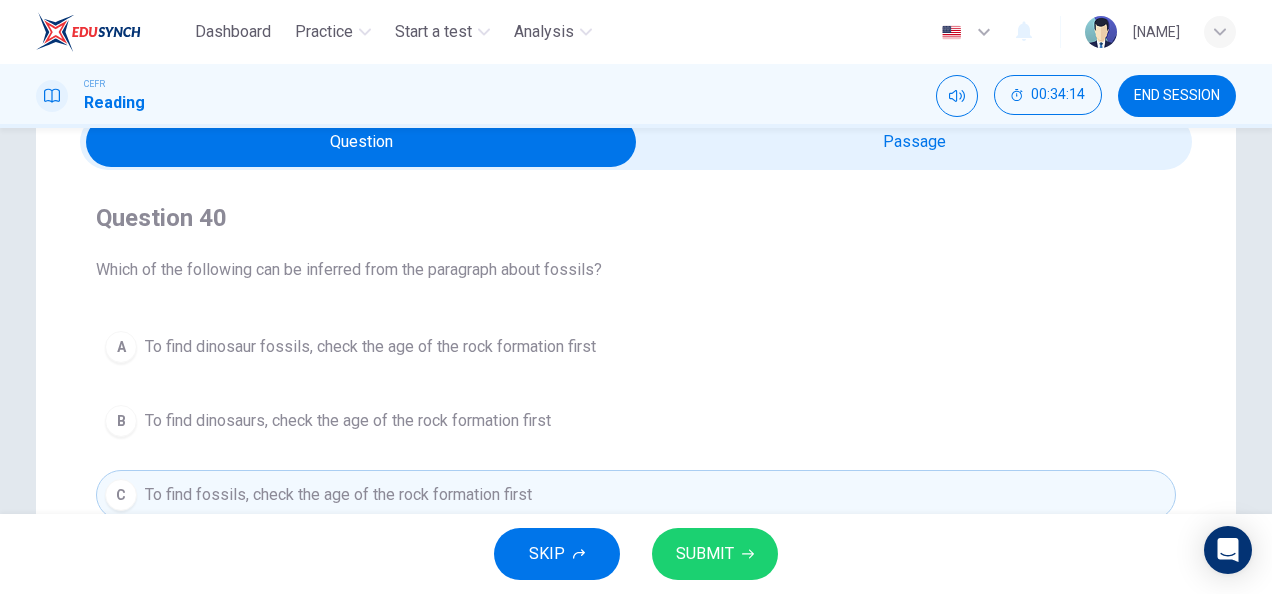 click at bounding box center (361, 142) 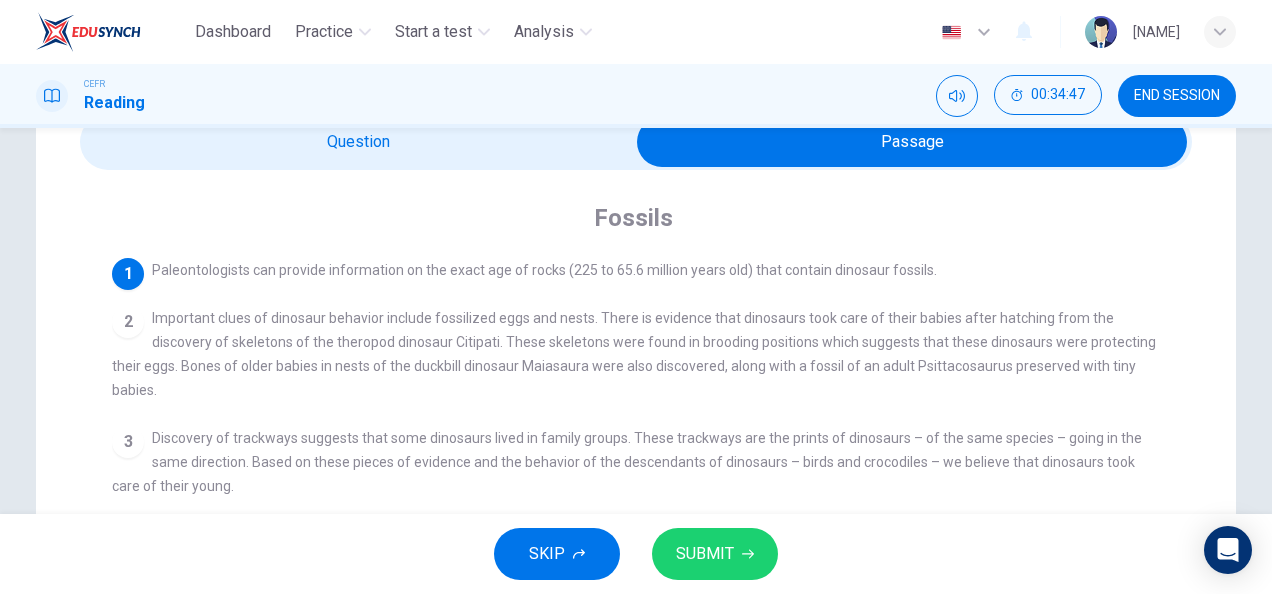 click at bounding box center [912, 142] 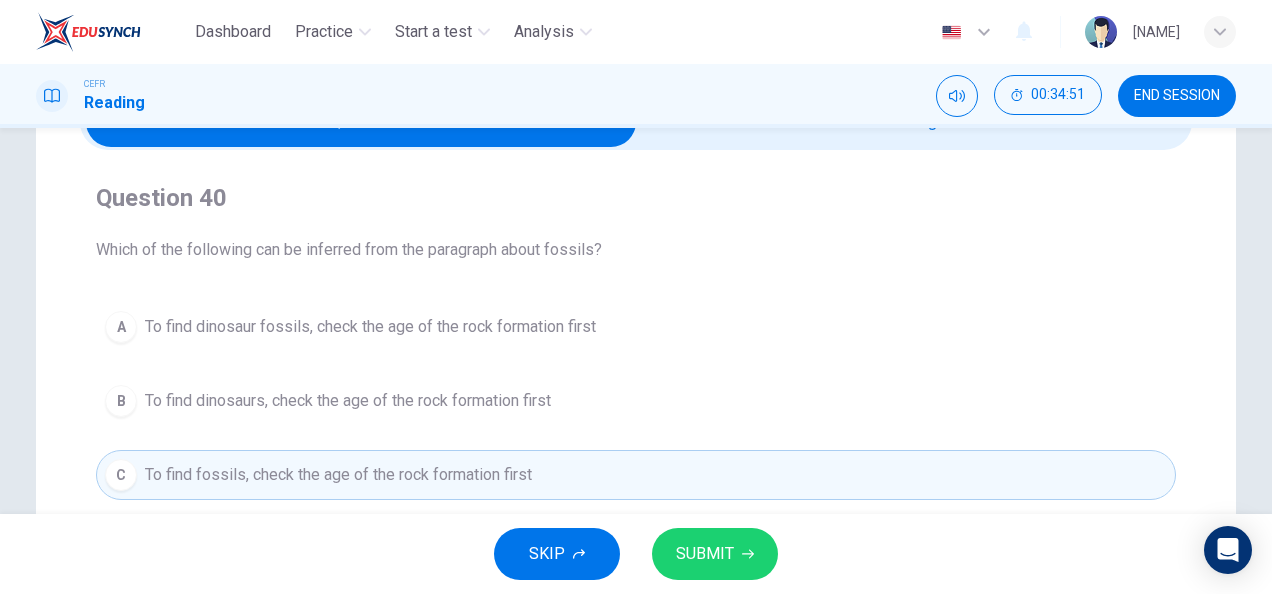 scroll, scrollTop: 115, scrollLeft: 0, axis: vertical 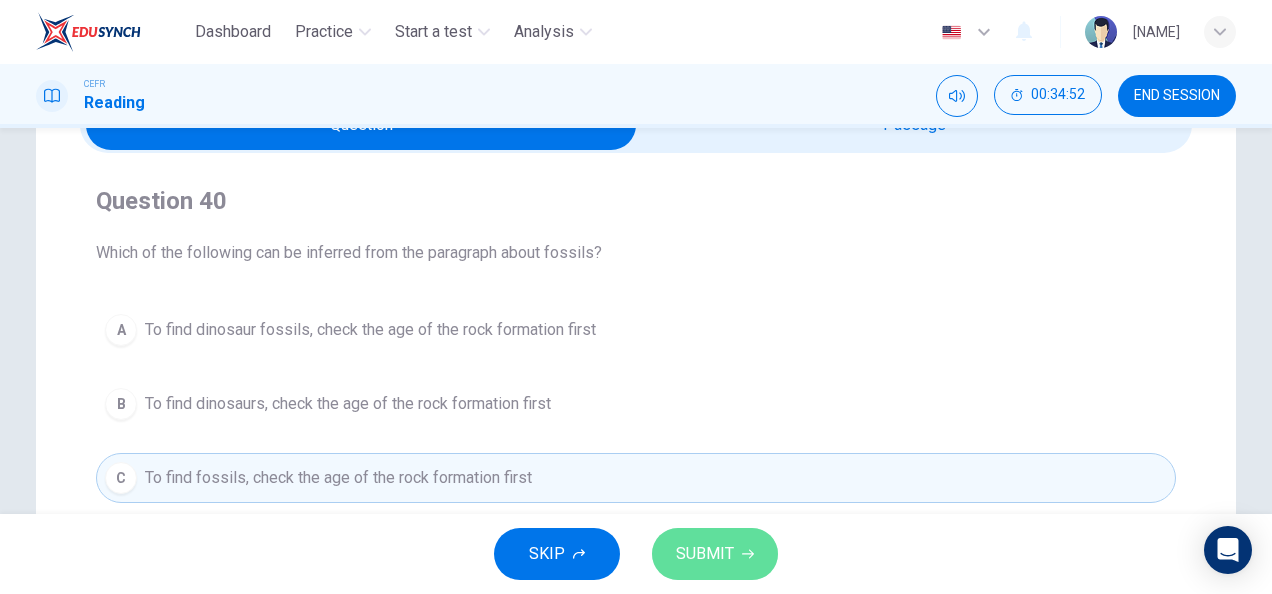 click on "SUBMIT" at bounding box center [715, 554] 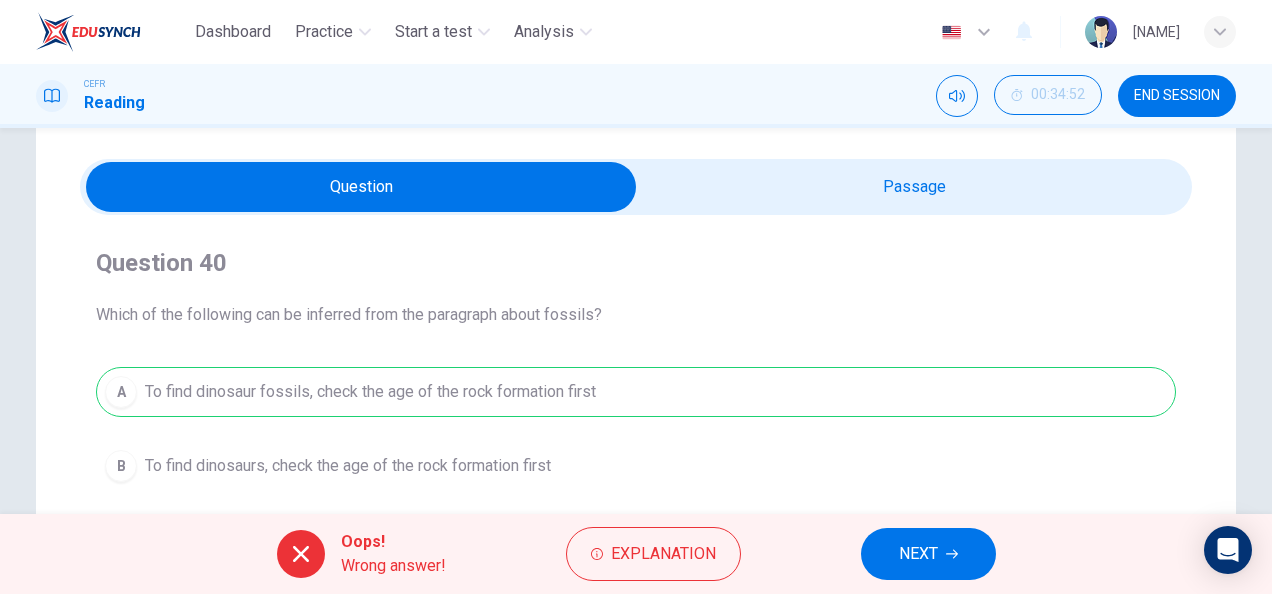 scroll, scrollTop: 45, scrollLeft: 0, axis: vertical 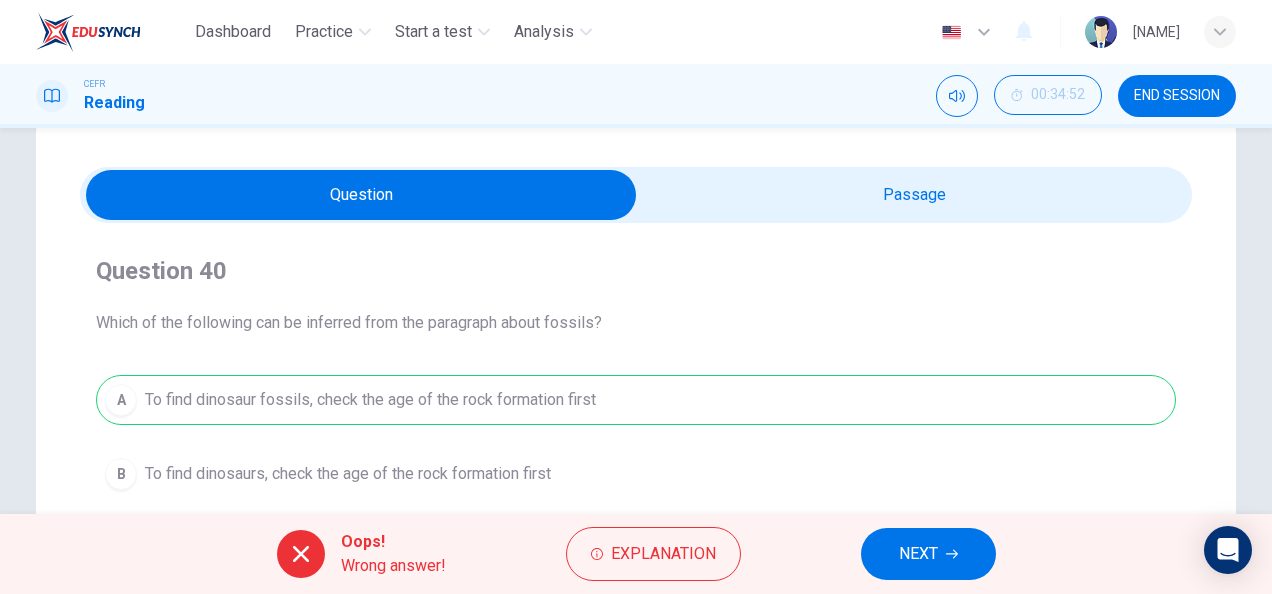 click at bounding box center [361, 195] 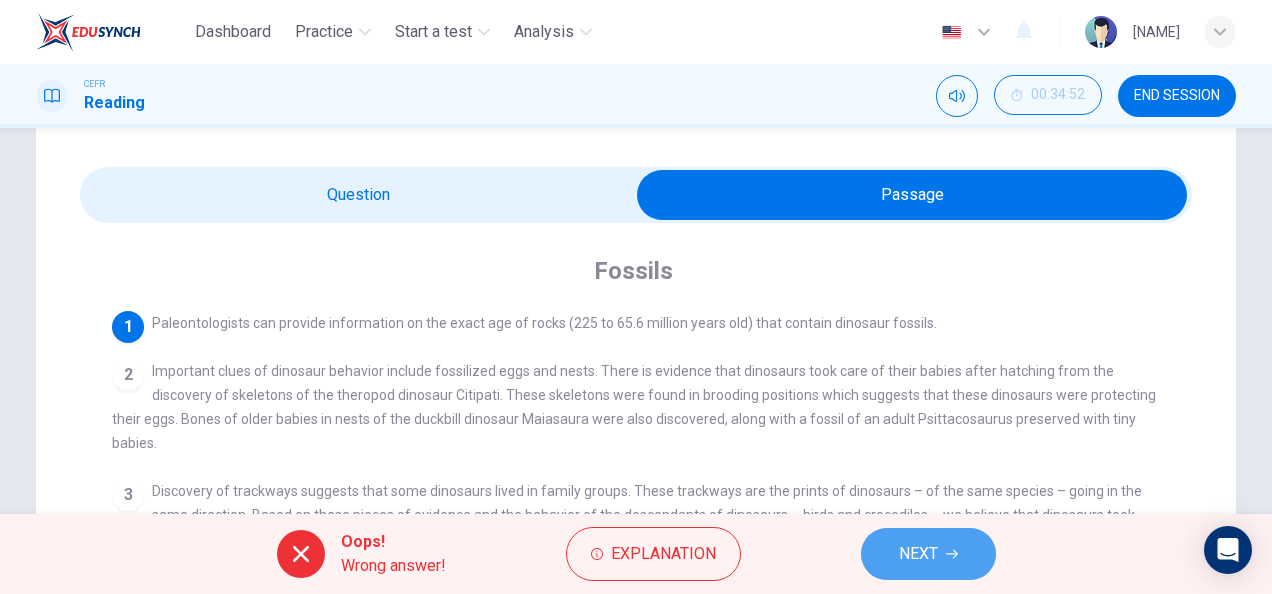click on "NEXT" at bounding box center [928, 554] 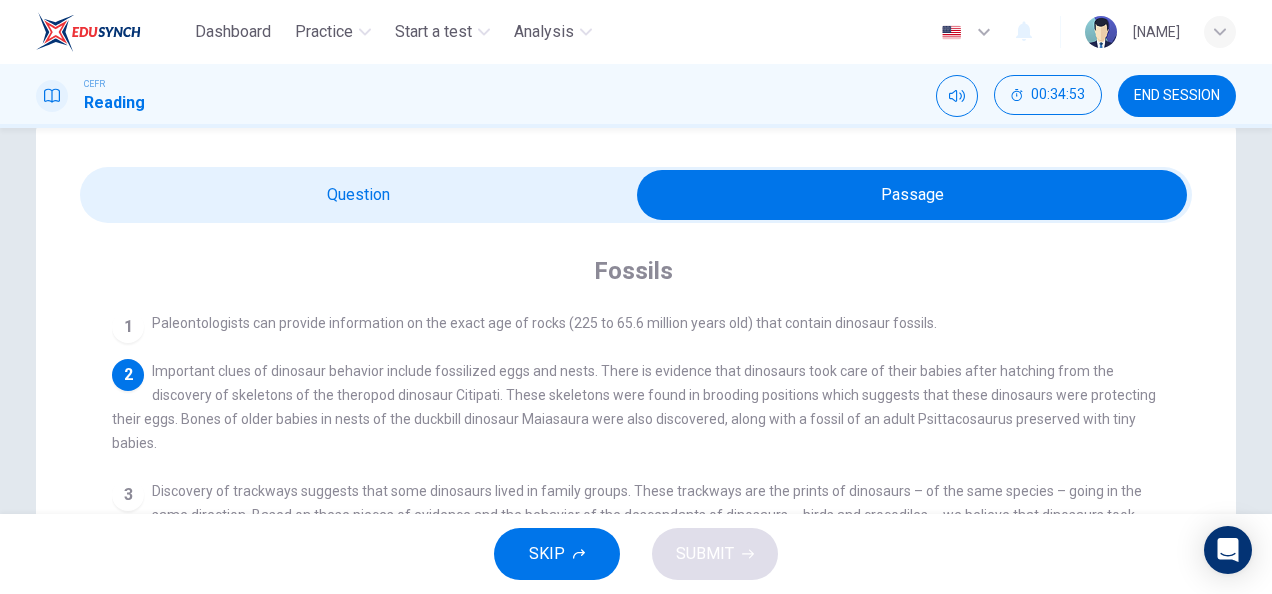 click at bounding box center [912, 195] 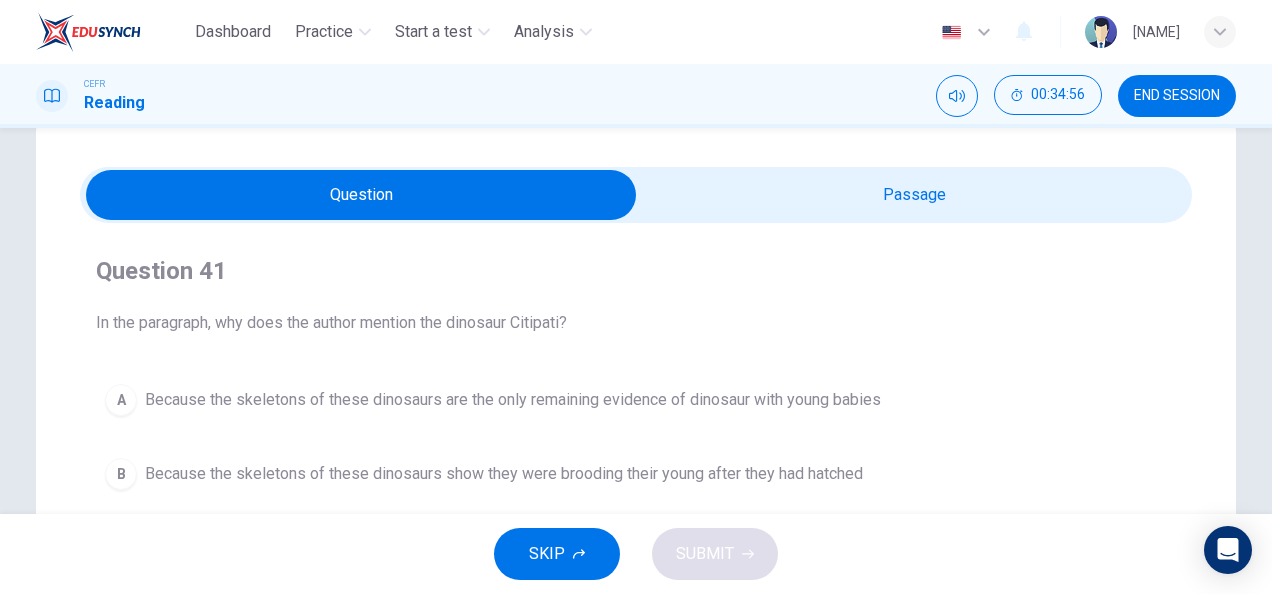 scroll, scrollTop: 56, scrollLeft: 0, axis: vertical 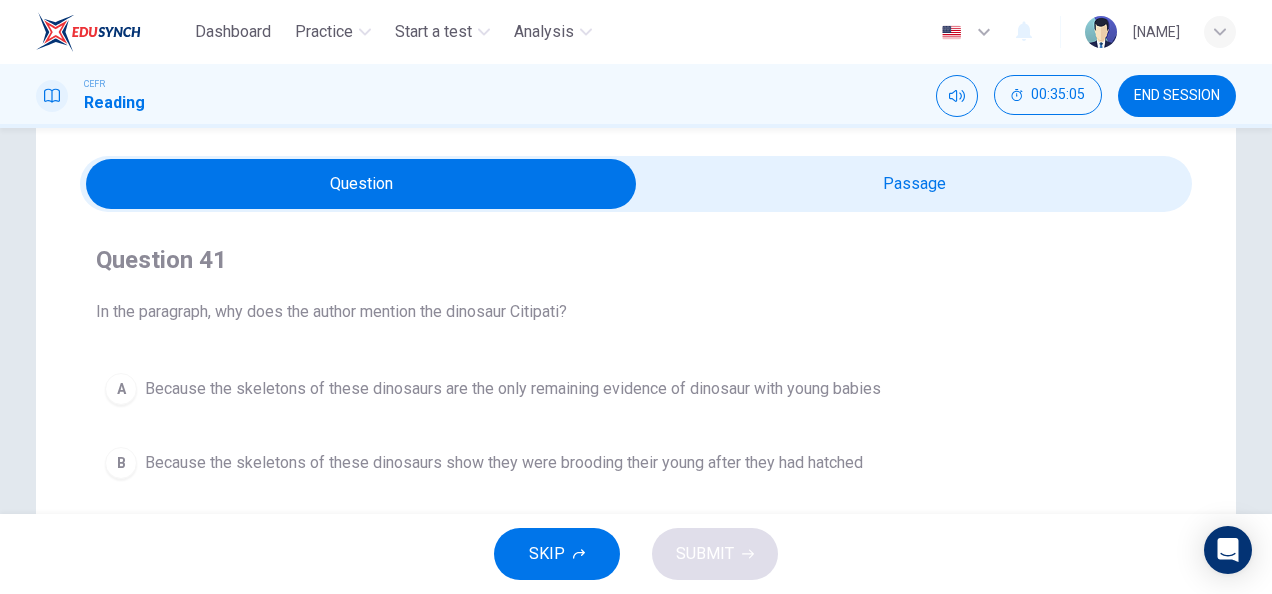 click at bounding box center (361, 184) 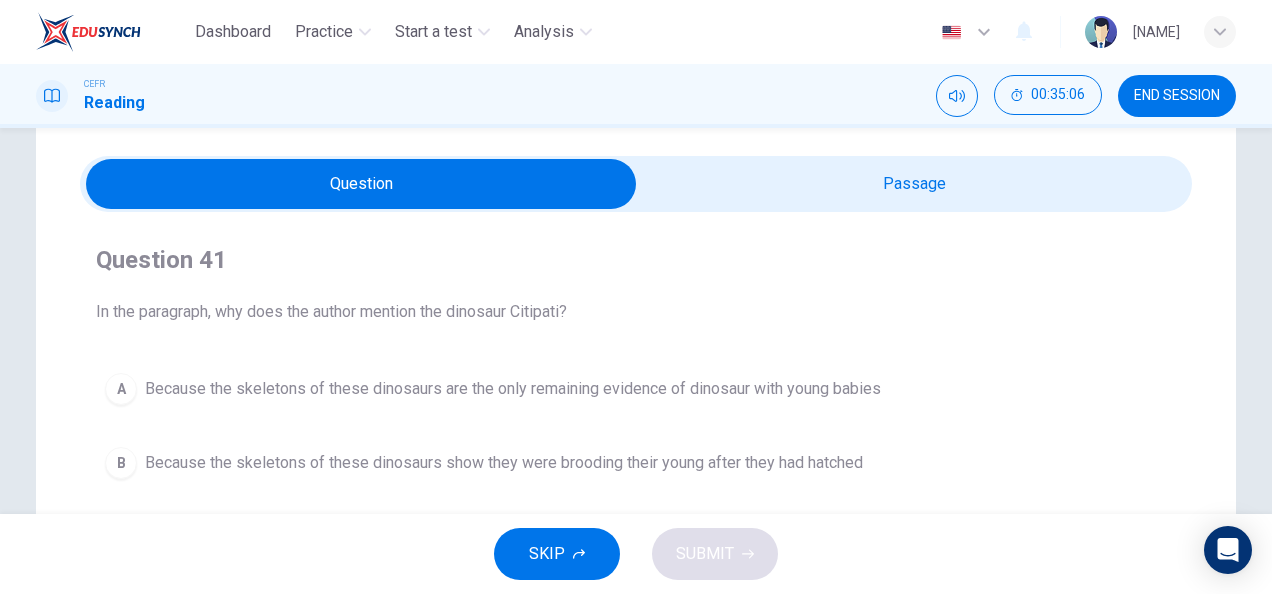 click at bounding box center (361, 184) 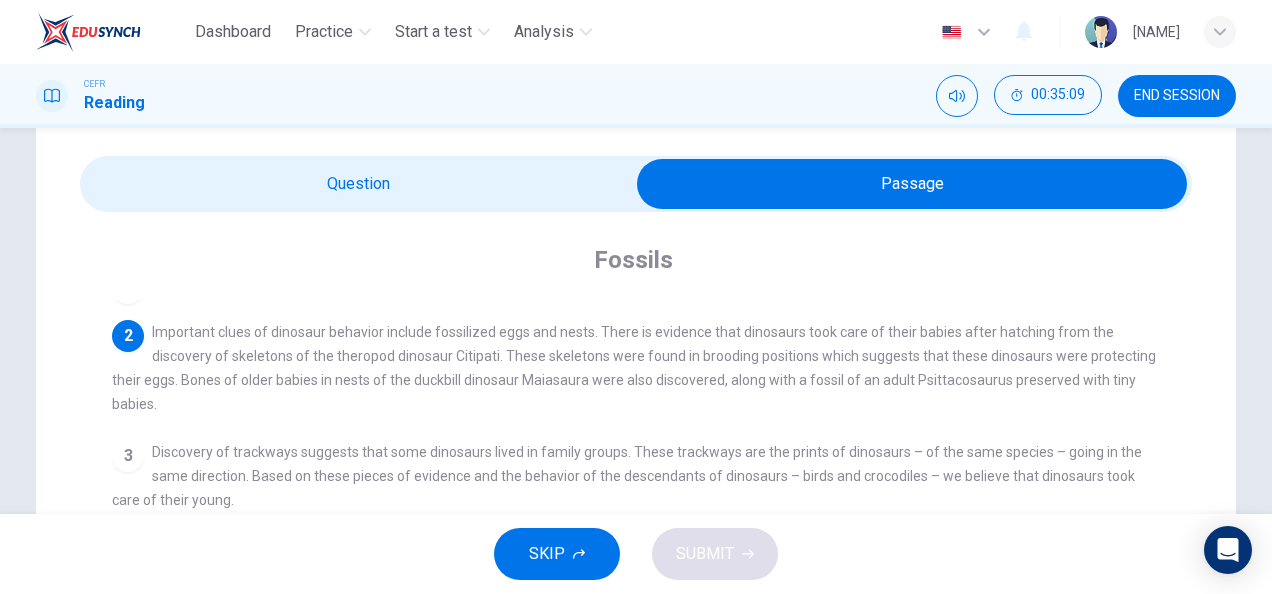 scroll, scrollTop: 61, scrollLeft: 0, axis: vertical 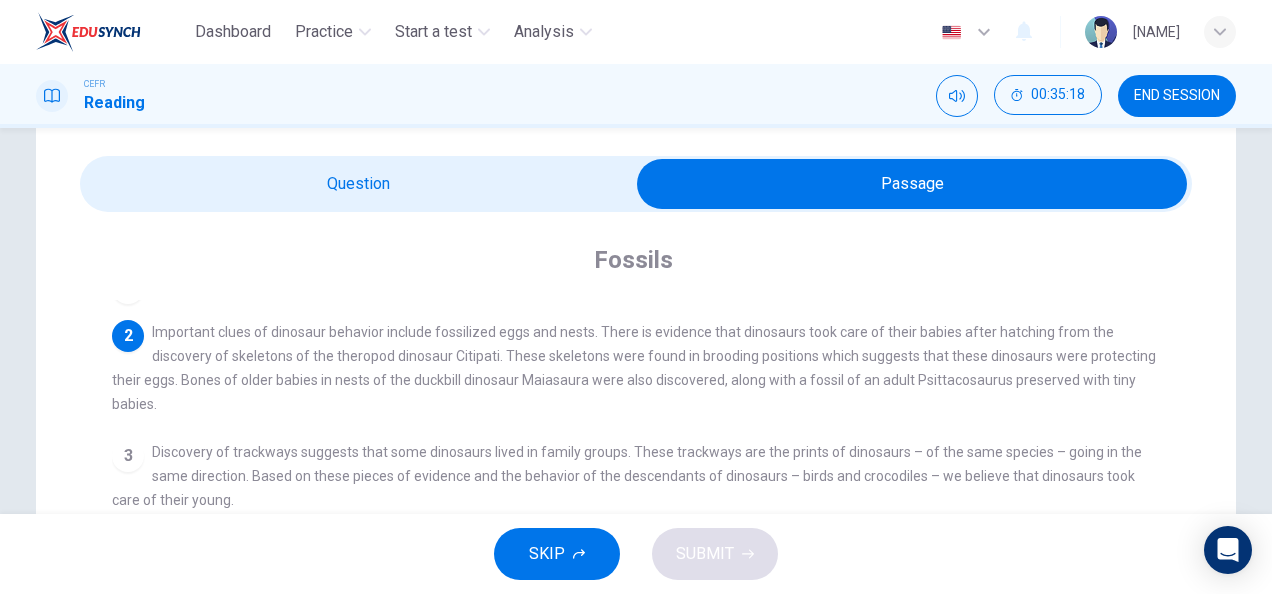 click at bounding box center (912, 184) 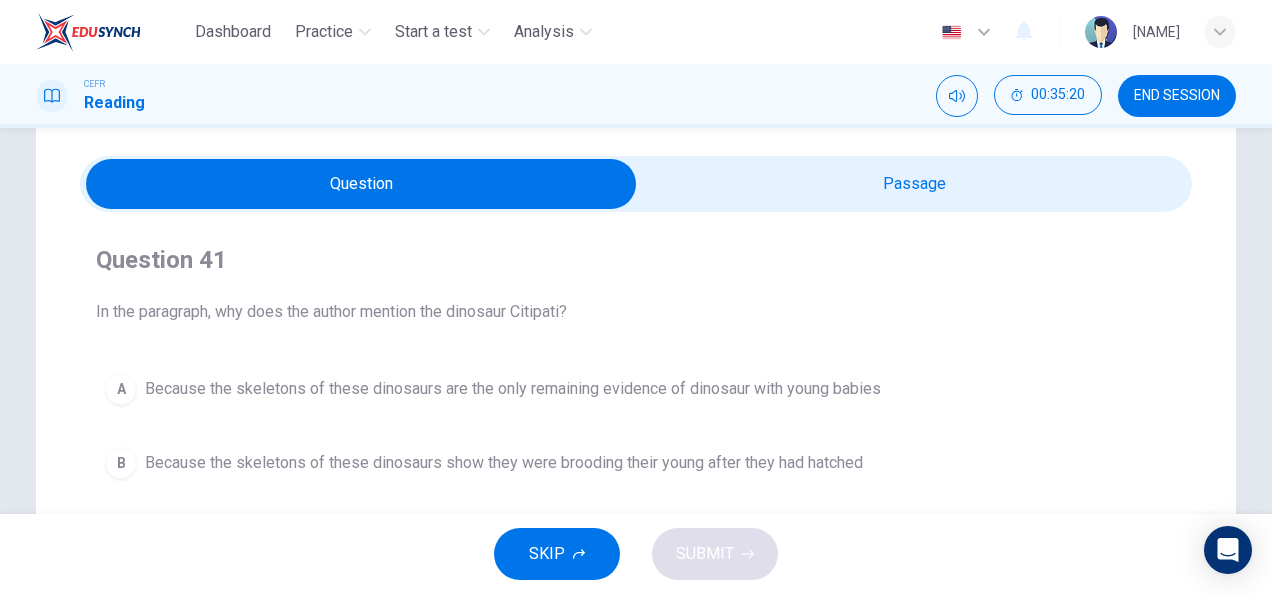 click at bounding box center [361, 184] 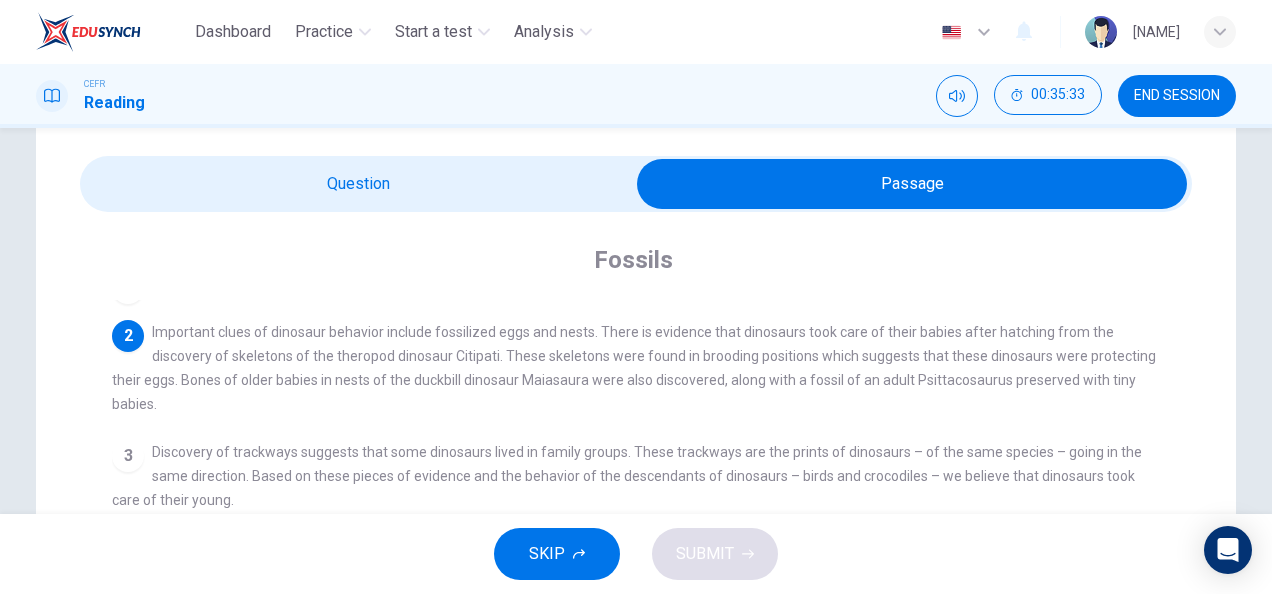 click at bounding box center [912, 184] 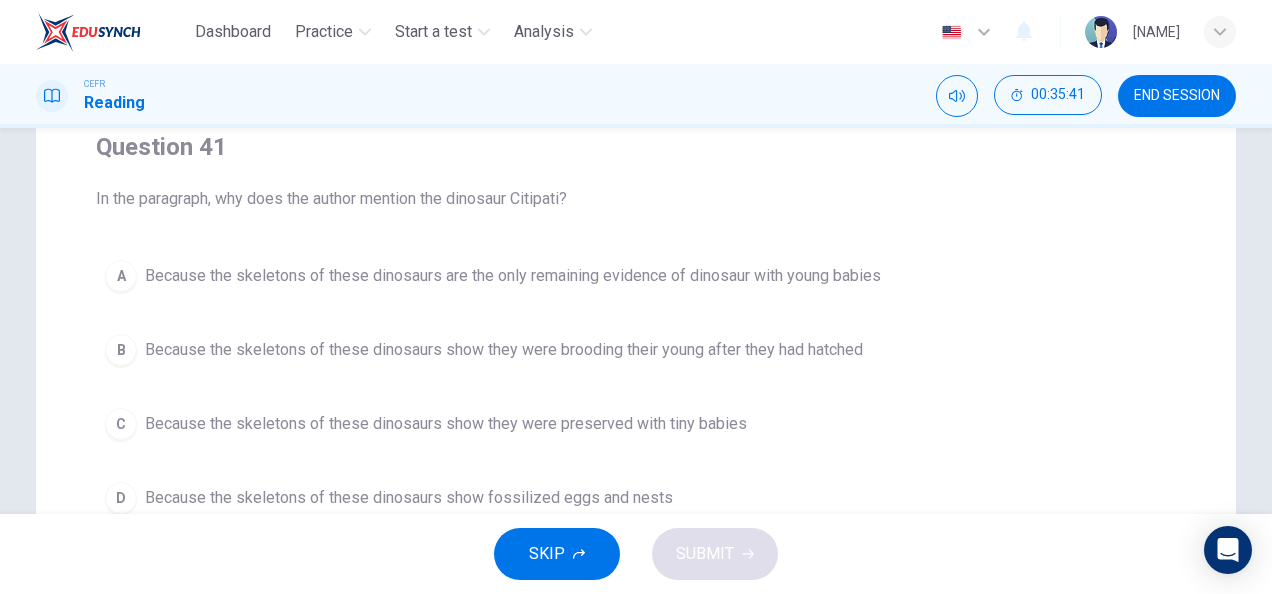 scroll, scrollTop: 168, scrollLeft: 0, axis: vertical 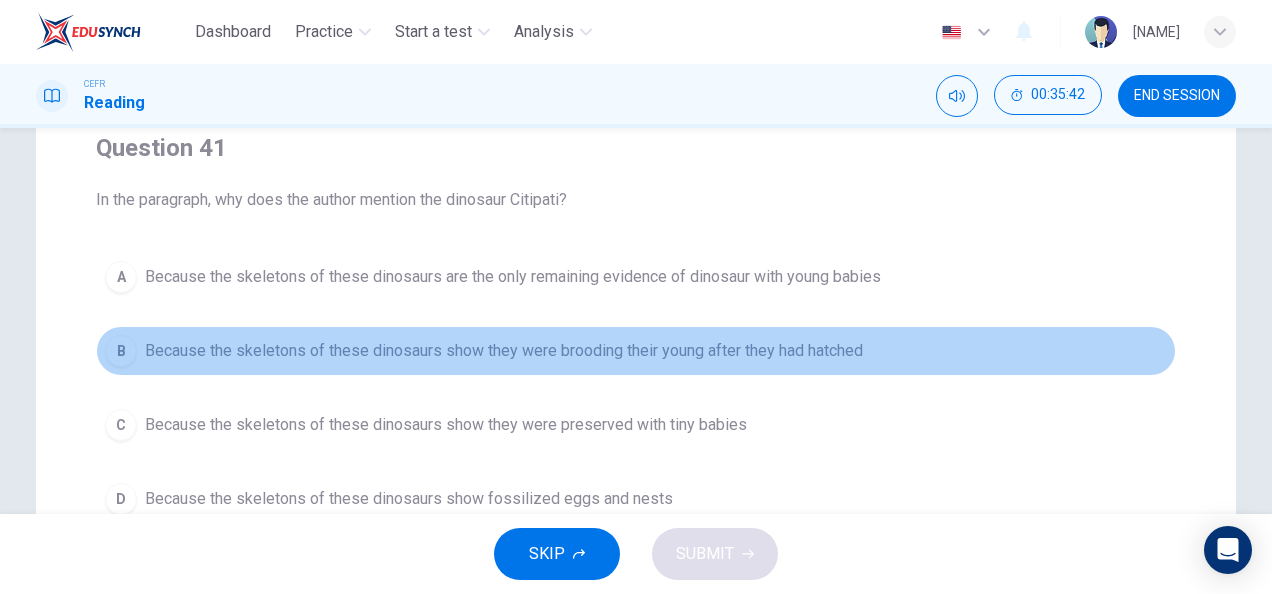 click on "Because the skeletons of these dinosaurs show they were brooding their young after they had hatched" at bounding box center [513, 277] 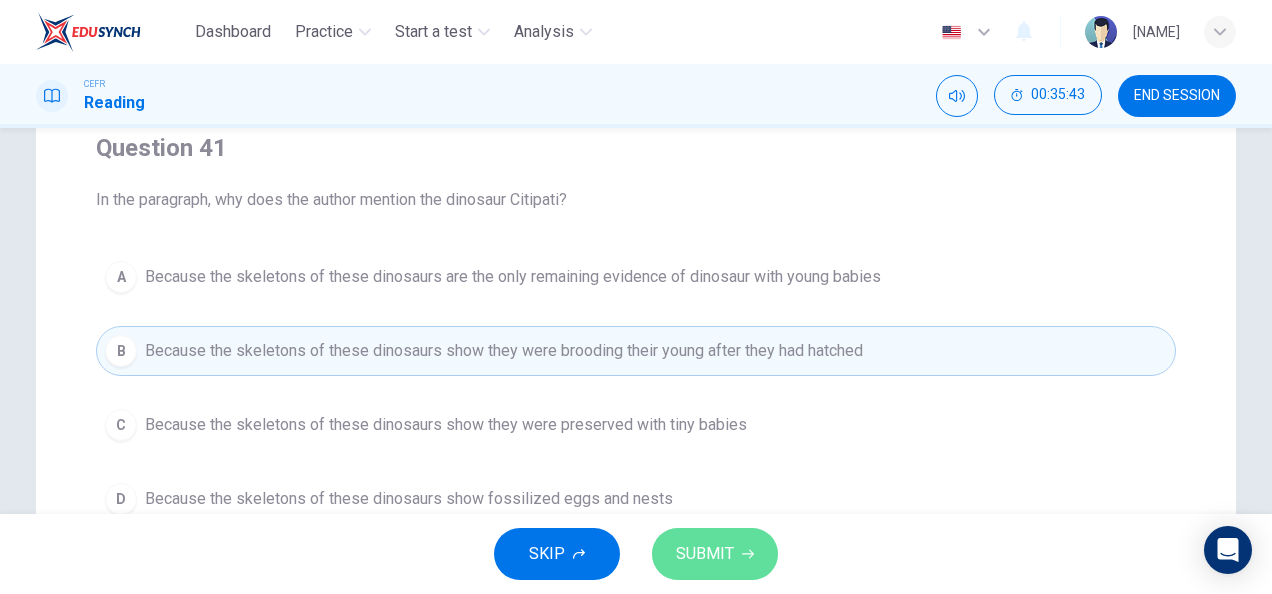 click on "SUBMIT" at bounding box center (715, 554) 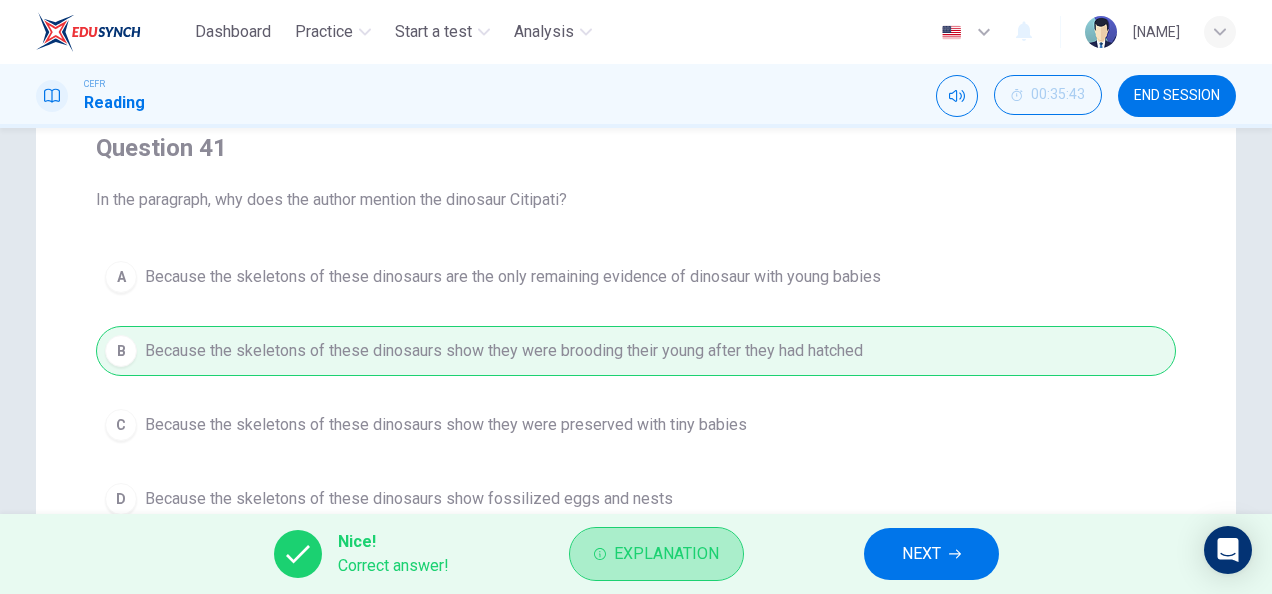 click on "Explanation" at bounding box center [666, 554] 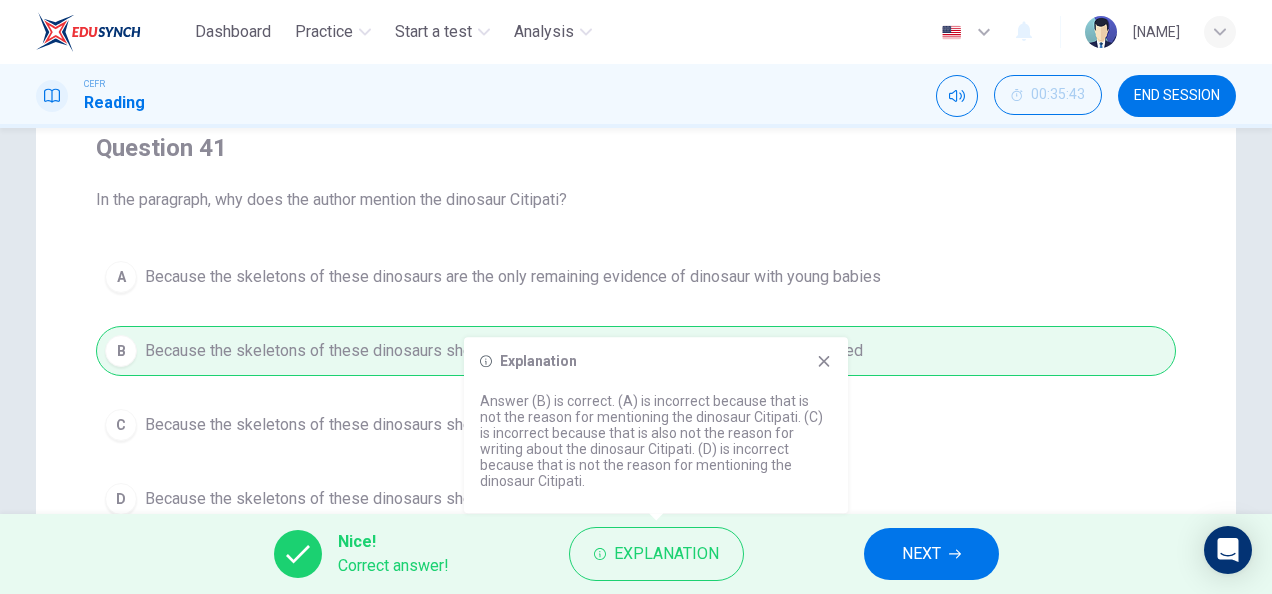 click on "A Because the skeletons of these dinosaurs are the only remaining evidence of dinosaur with young babies B Because the skeletons of these dinosaurs show they were brooding their young after they had hatched C Because the skeletons of these dinosaurs show they were preserved with tiny babies D Because the skeletons of these dinosaurs show fossilized eggs and nests" at bounding box center [636, 388] 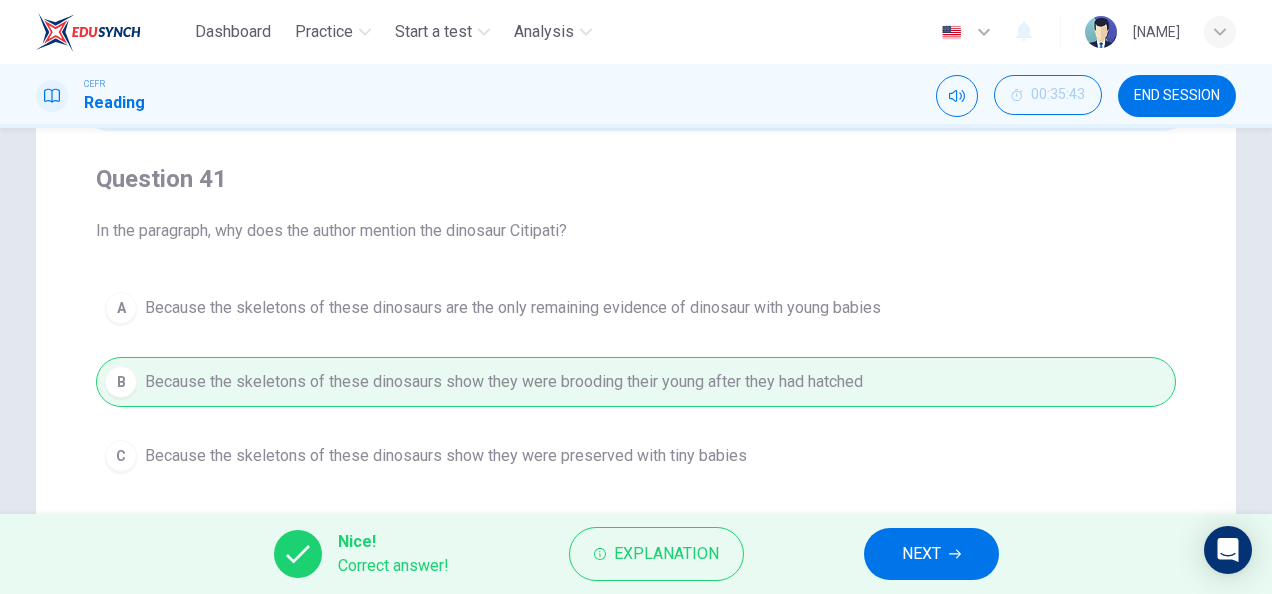 scroll, scrollTop: 136, scrollLeft: 0, axis: vertical 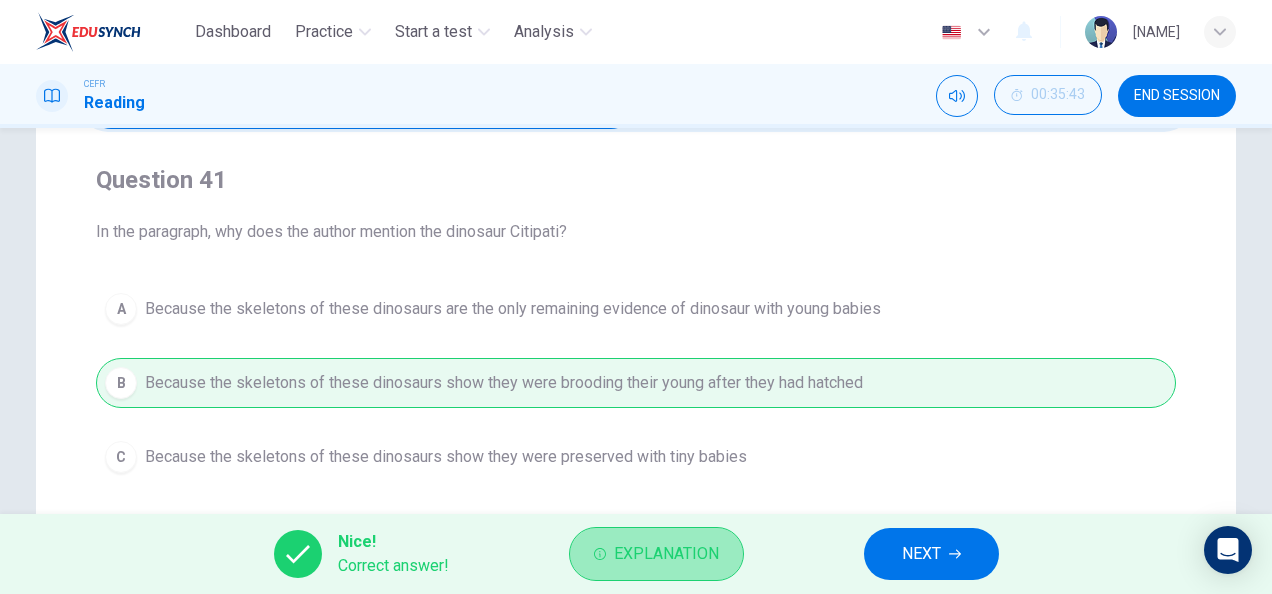 click on "Explanation" at bounding box center (666, 554) 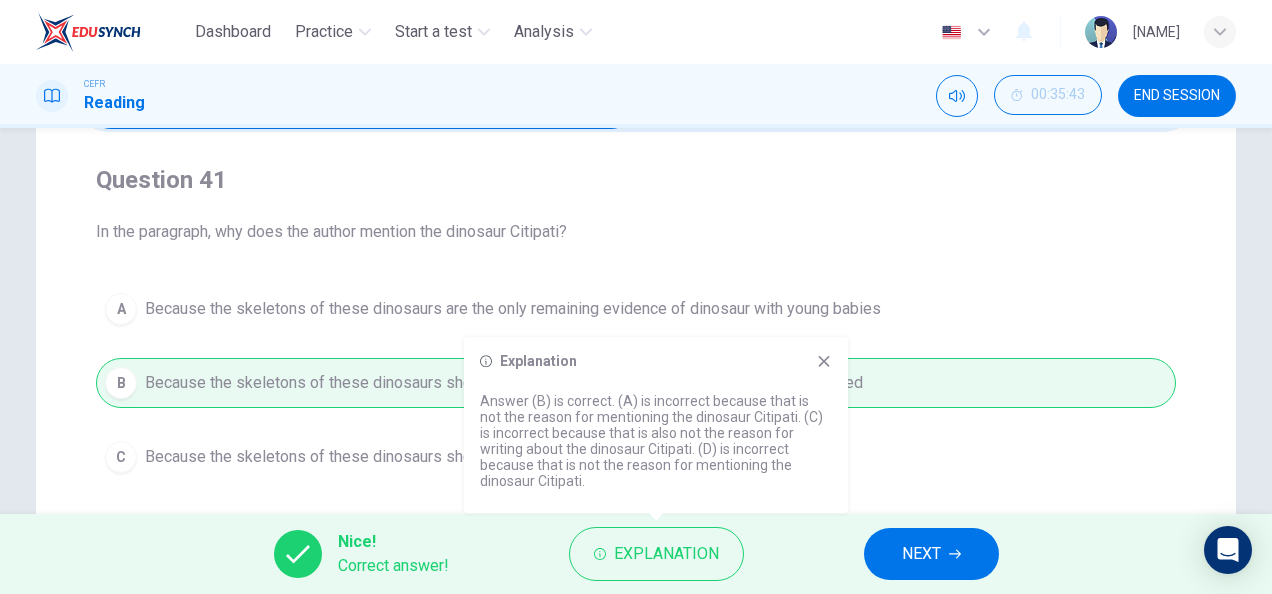 click at bounding box center [824, 361] 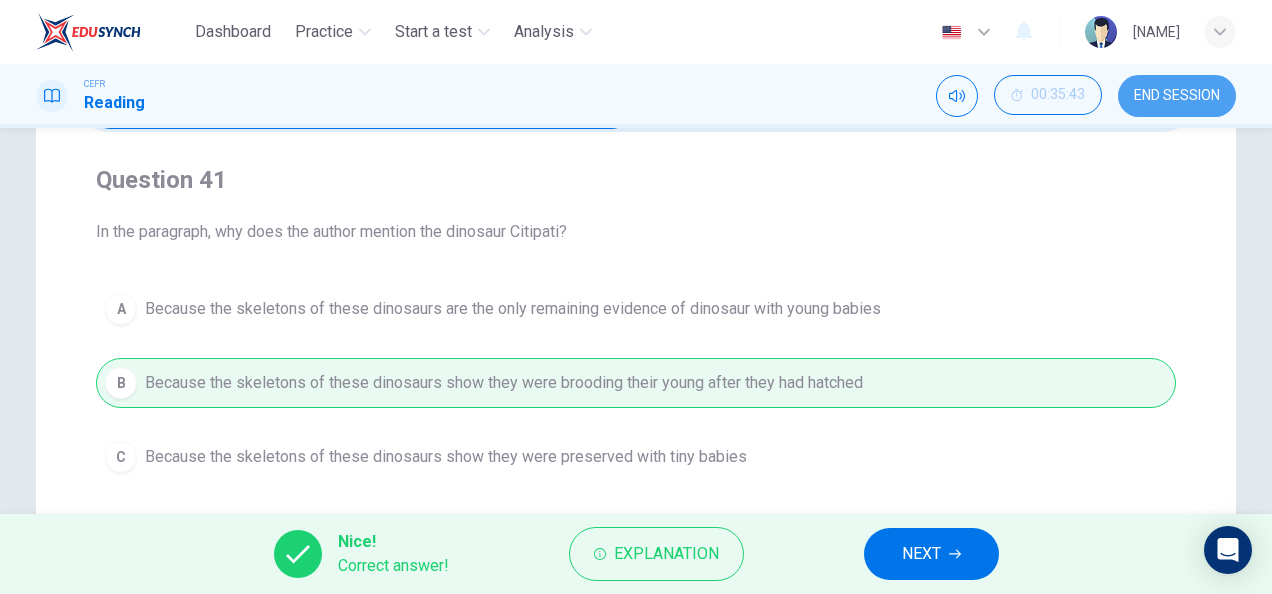 click on "END SESSION" at bounding box center [1177, 96] 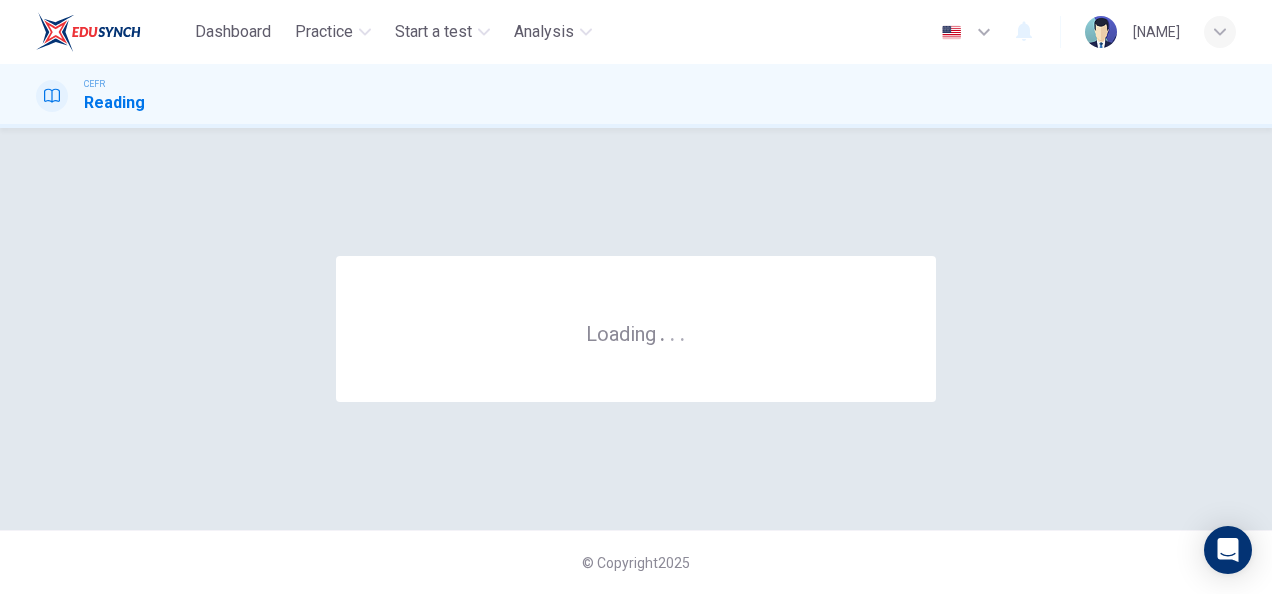 scroll, scrollTop: 0, scrollLeft: 0, axis: both 